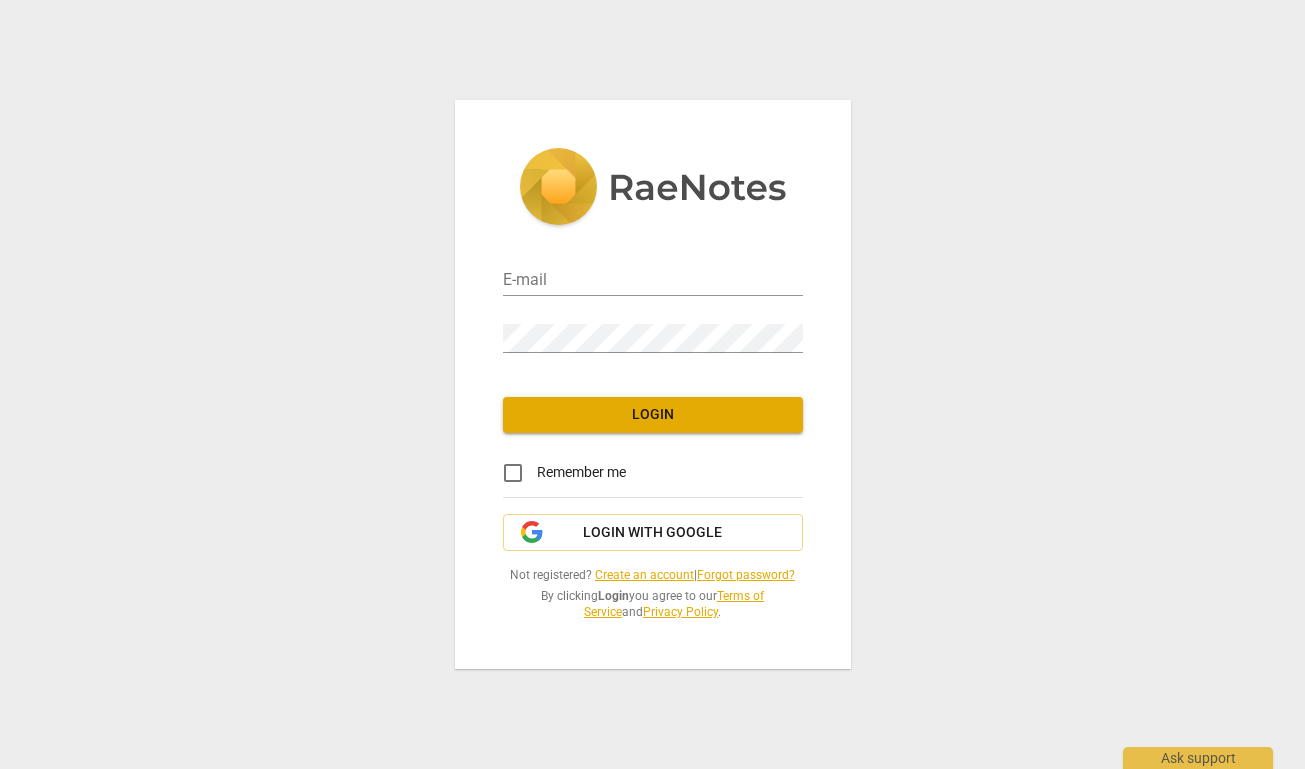 scroll, scrollTop: 0, scrollLeft: 0, axis: both 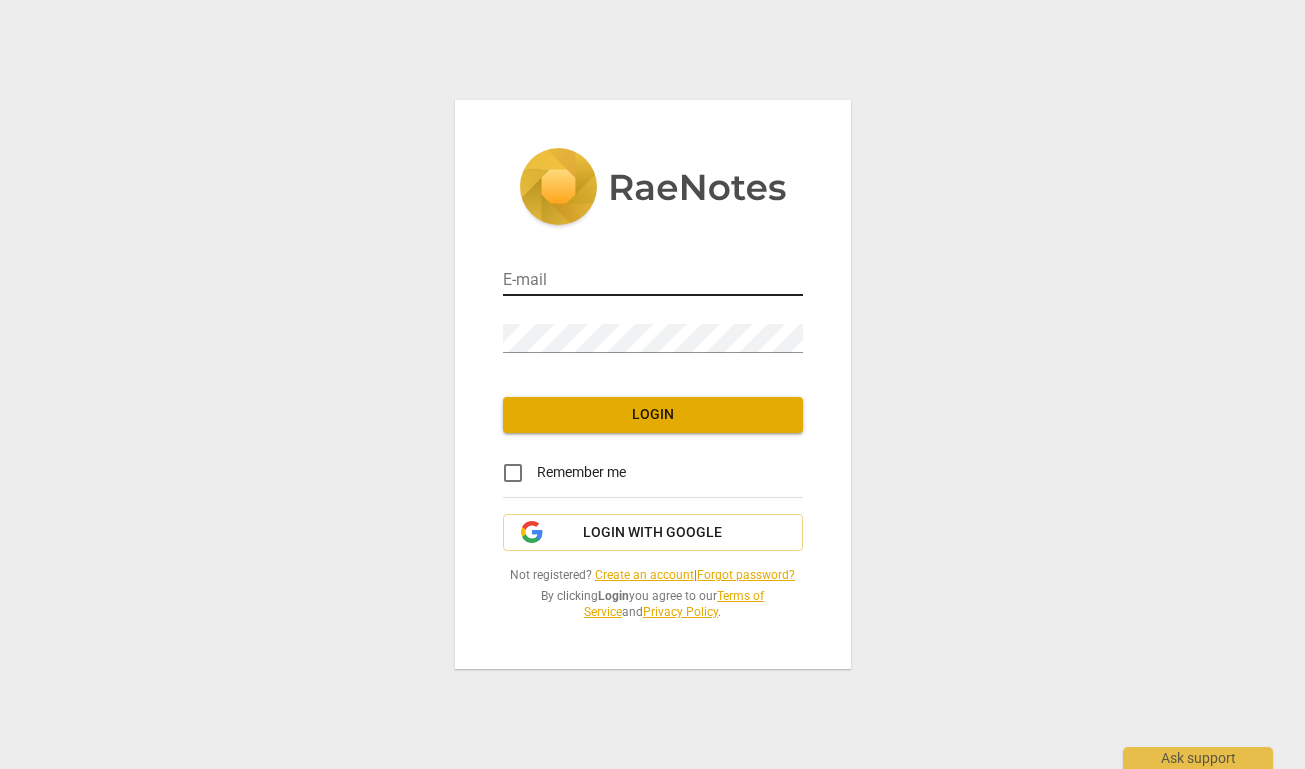 click at bounding box center [653, 281] 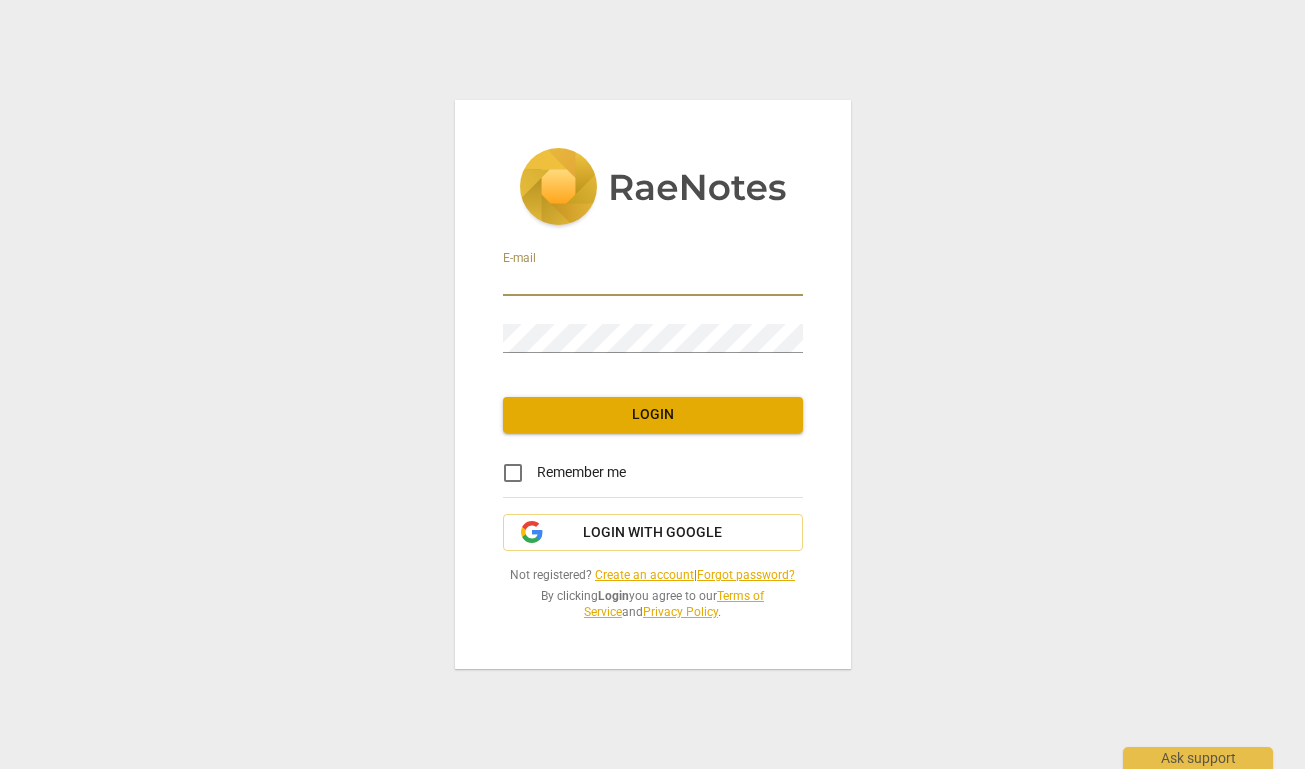 type on "[EMAIL_ADDRESS][DOMAIN_NAME]" 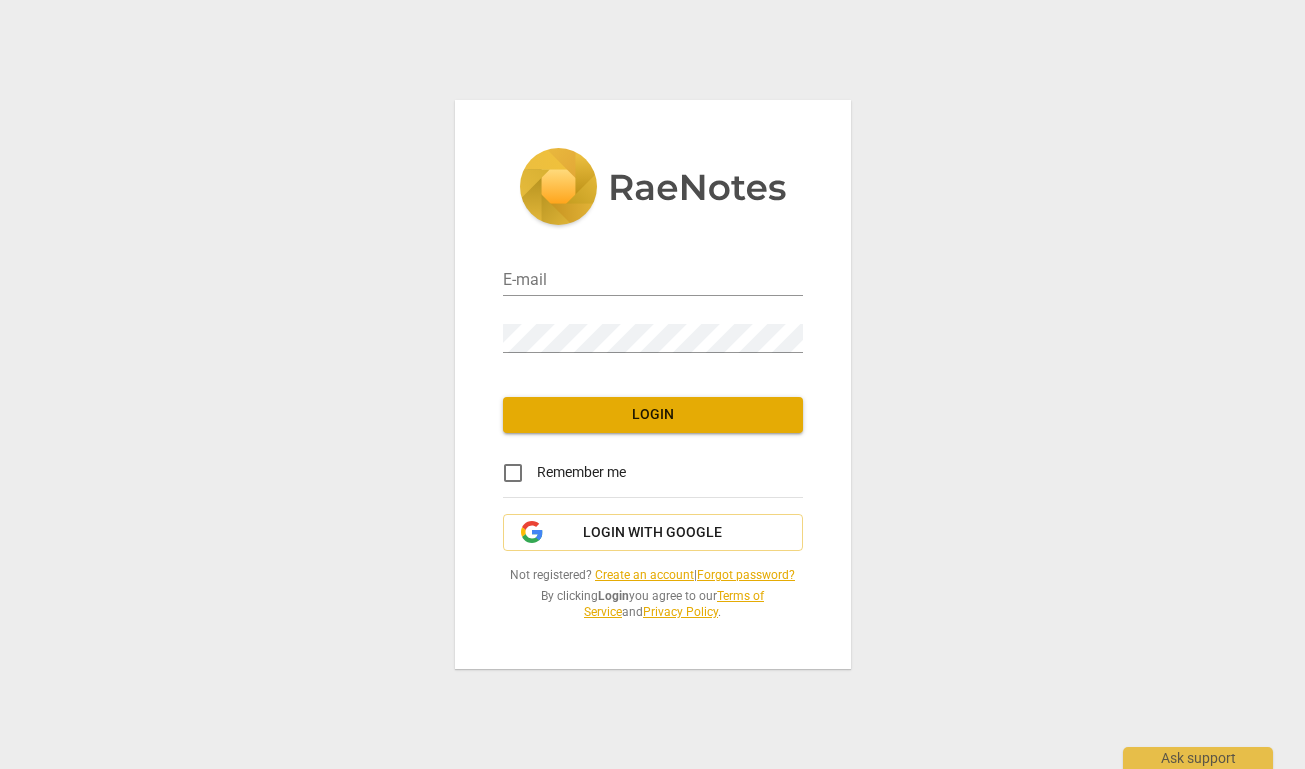 scroll, scrollTop: 0, scrollLeft: 0, axis: both 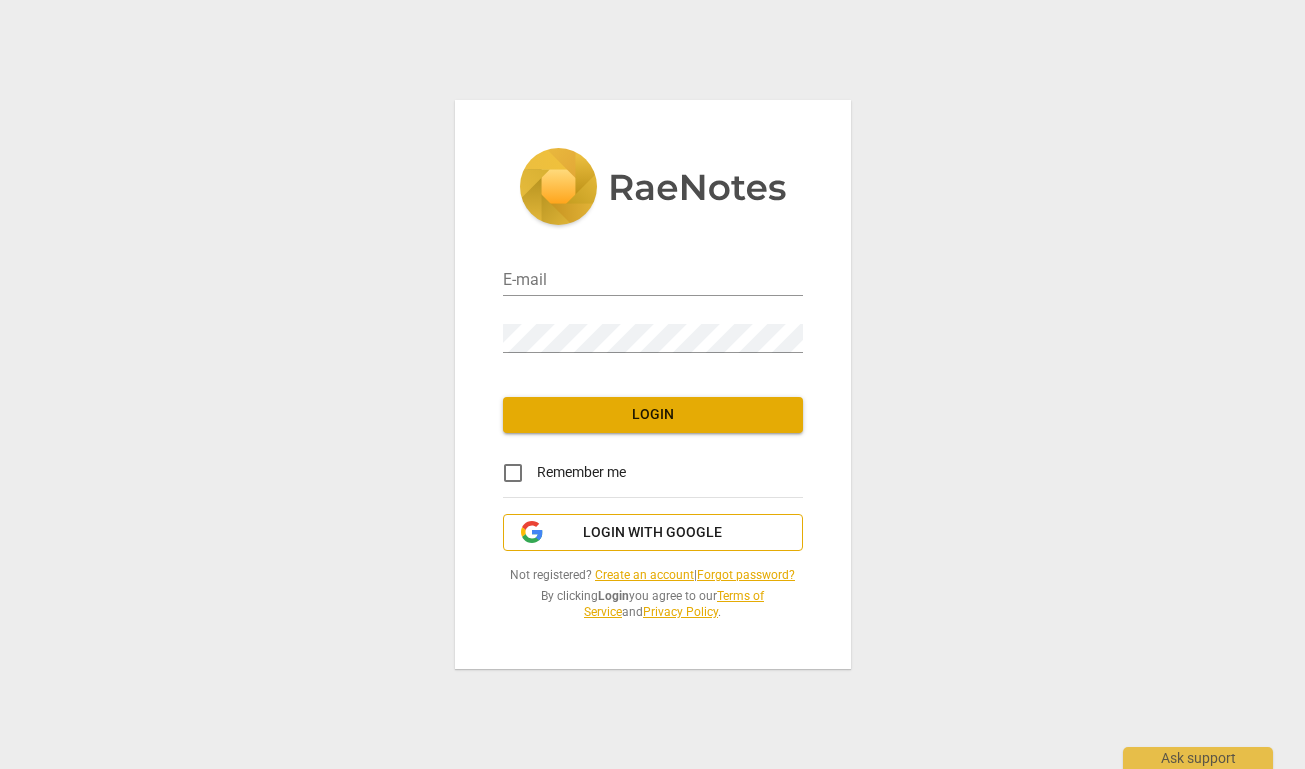 click on "Login with Google" at bounding box center [653, 533] 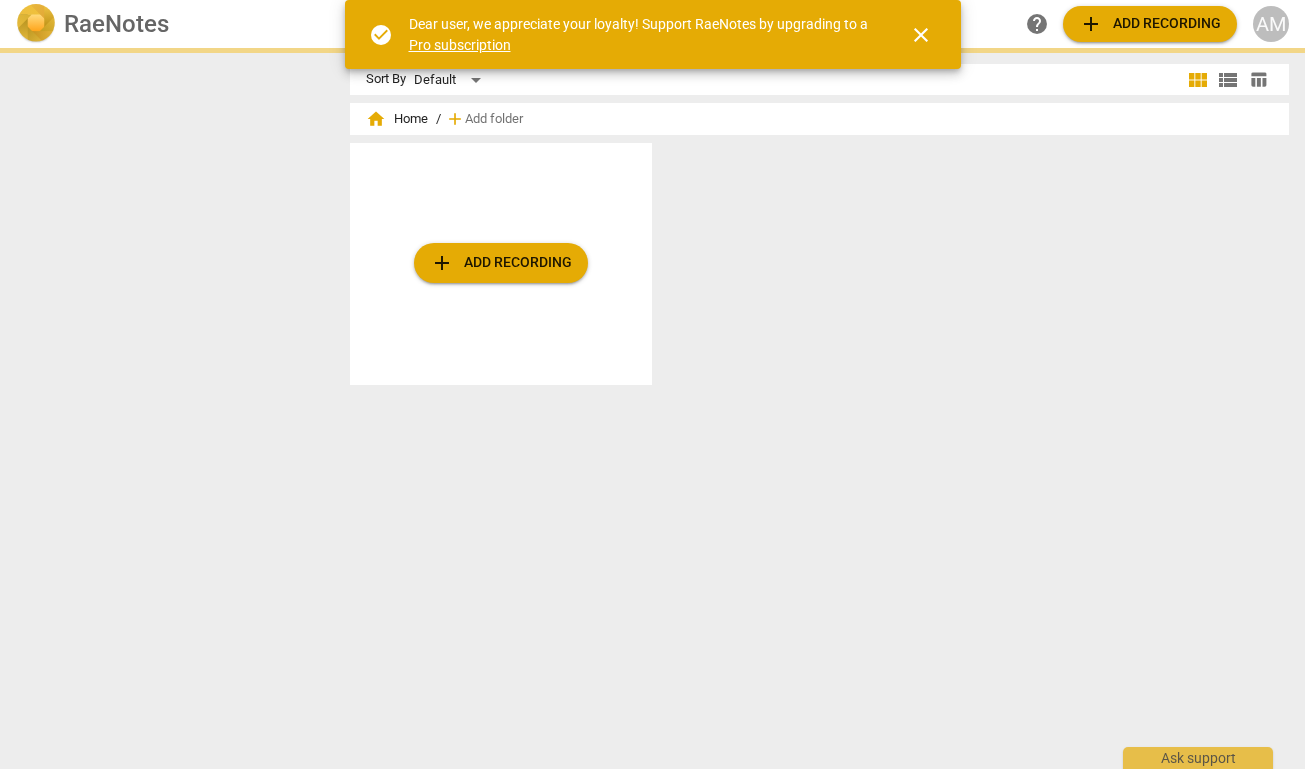 scroll, scrollTop: 0, scrollLeft: 0, axis: both 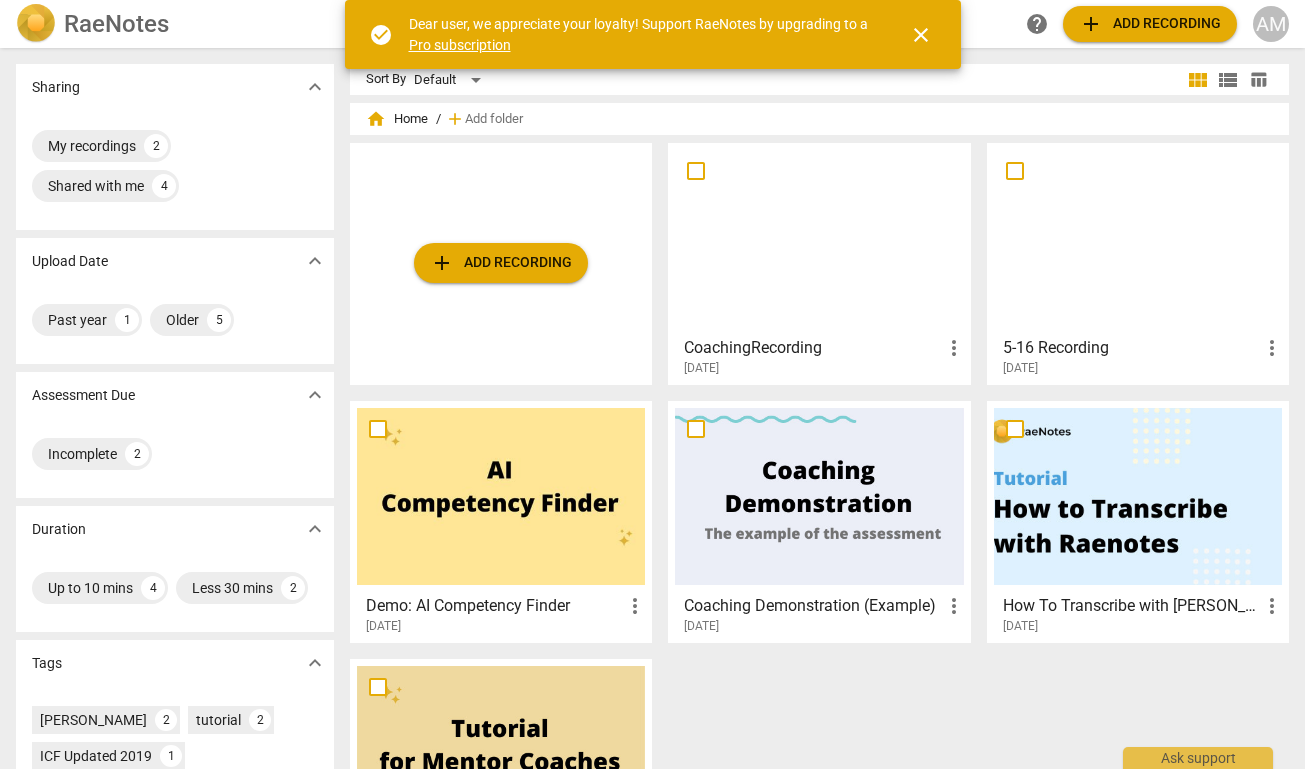 click on "close" at bounding box center [921, 35] 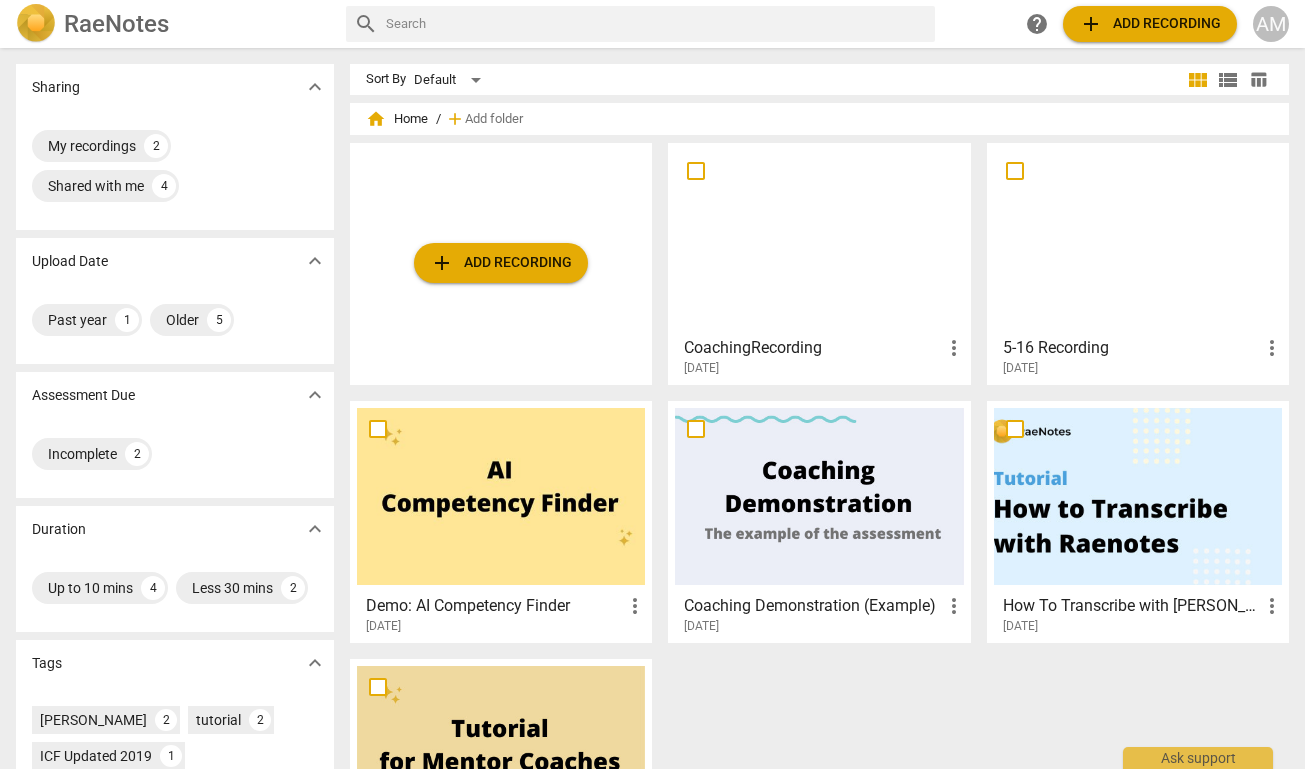 click at bounding box center [819, 238] 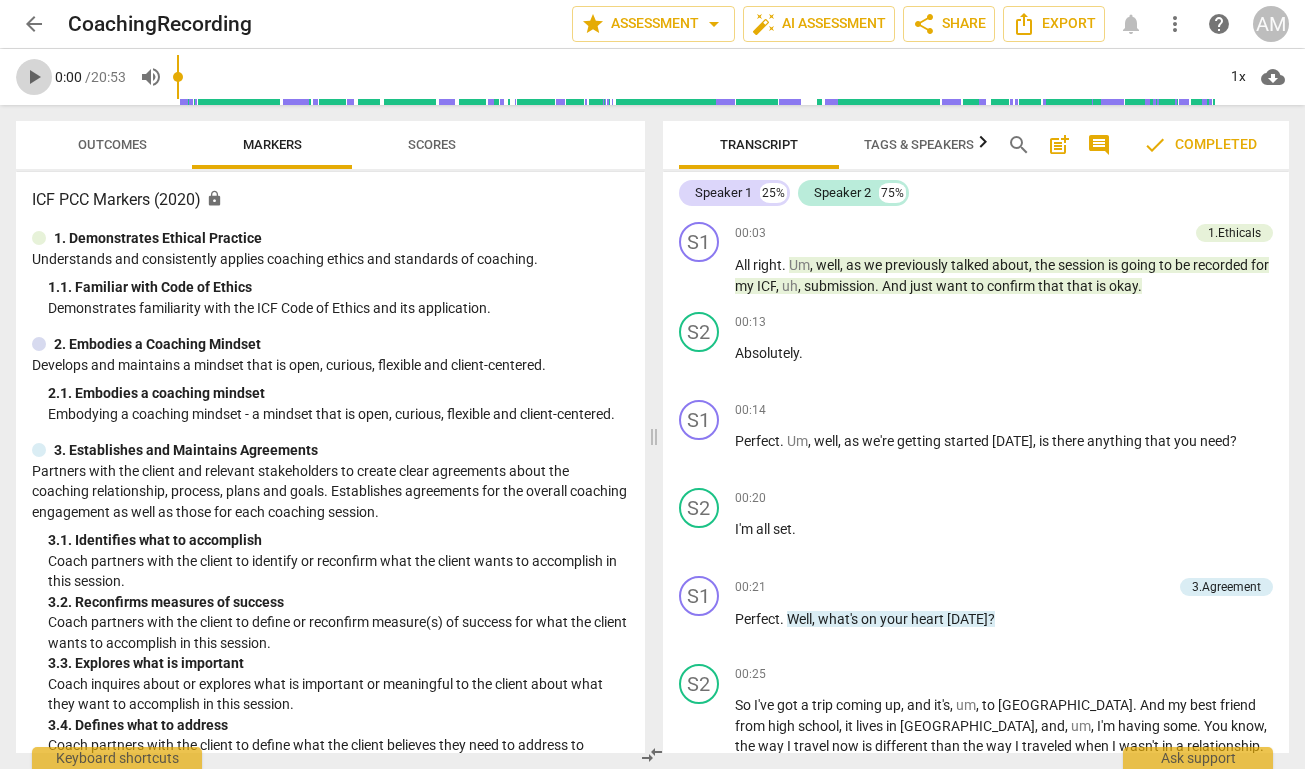 click on "play_arrow" at bounding box center [34, 77] 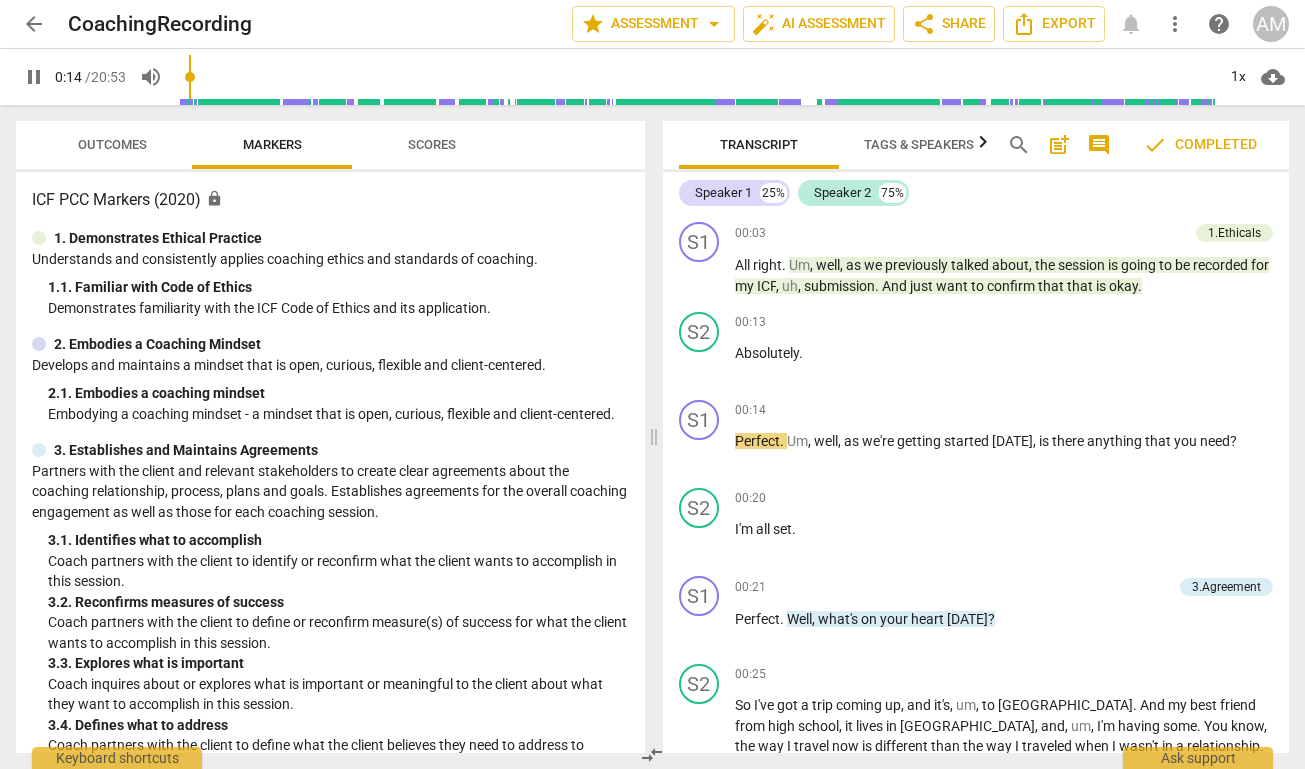 click on "pause" at bounding box center [34, 77] 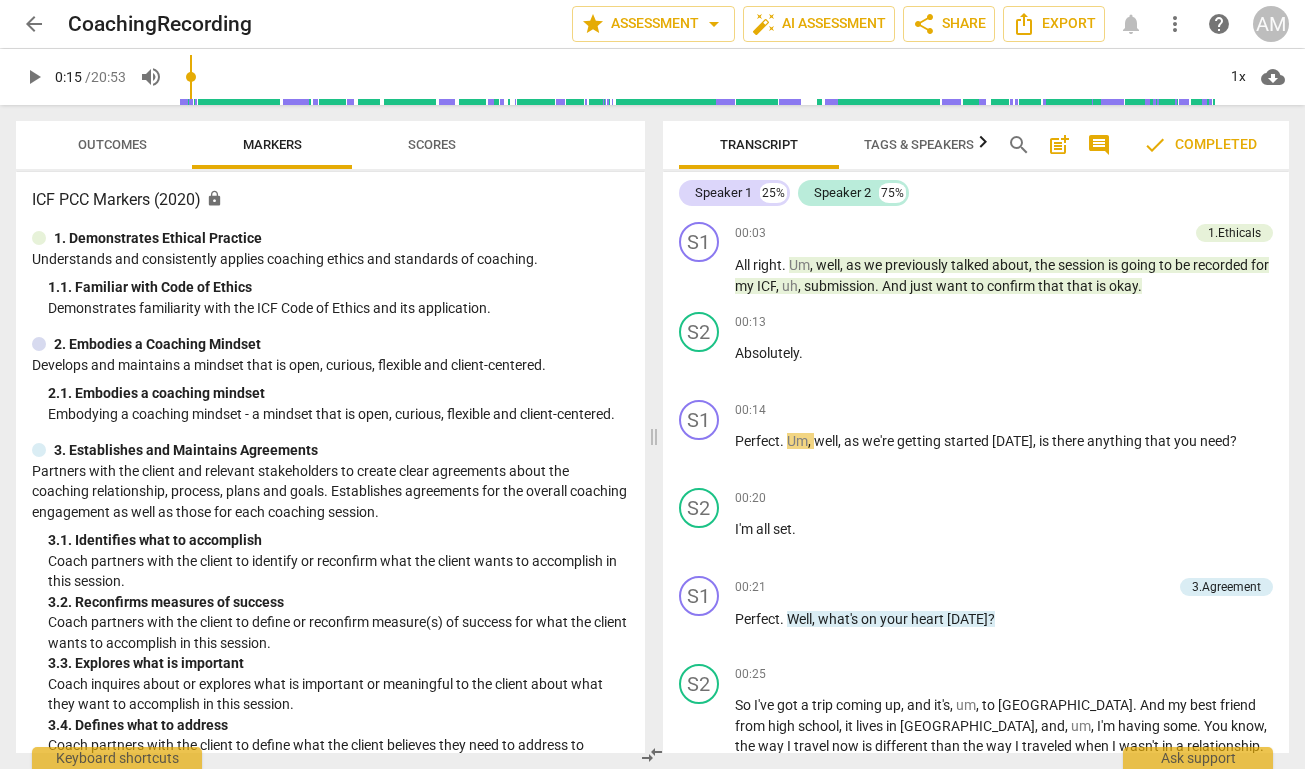 type on "15" 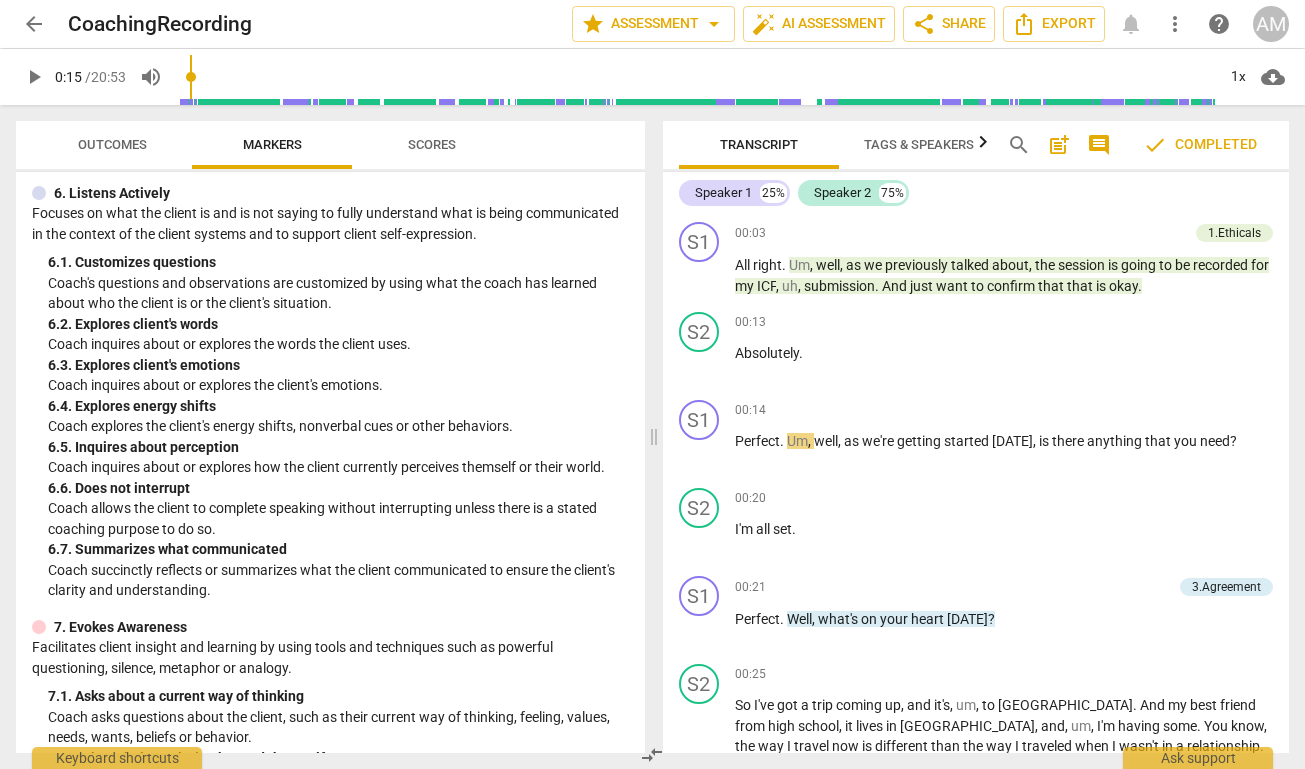 scroll, scrollTop: 0, scrollLeft: 0, axis: both 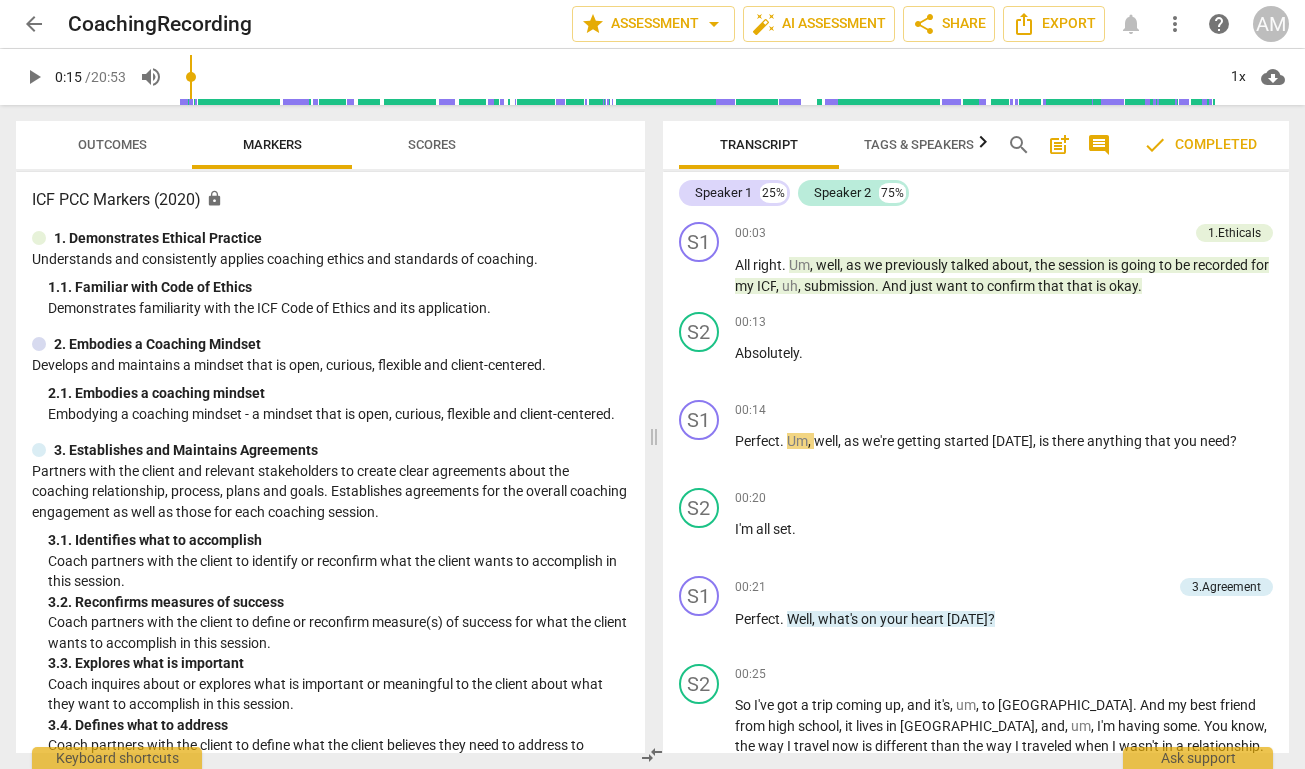 click on "Scores" at bounding box center (432, 144) 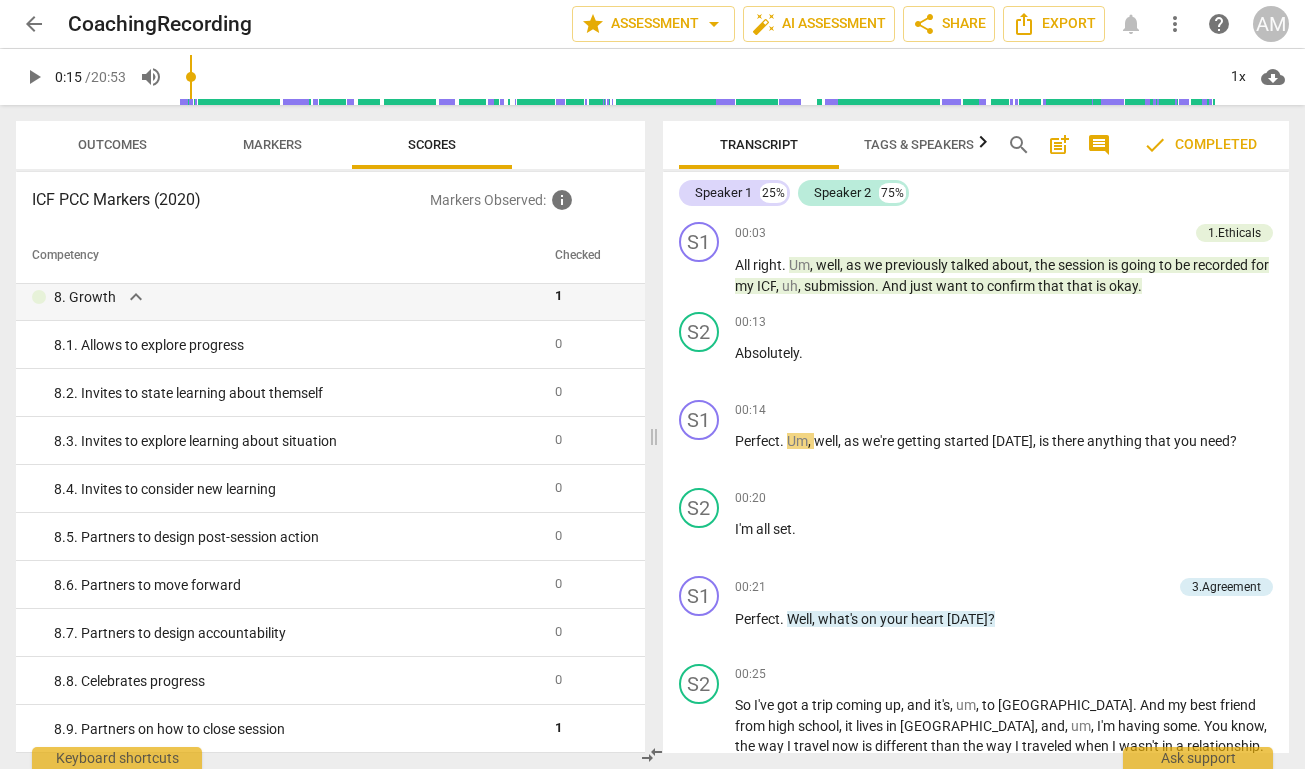 scroll, scrollTop: 0, scrollLeft: 0, axis: both 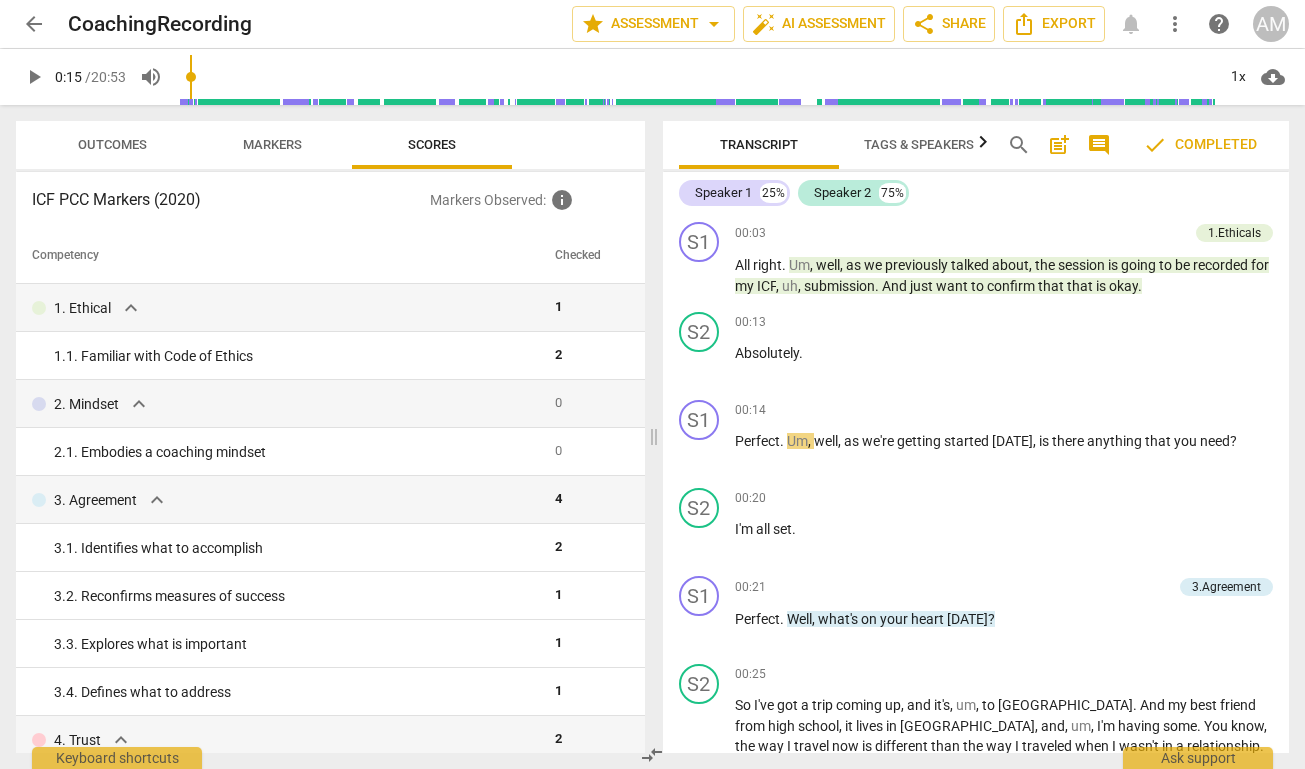 click on "Outcomes" at bounding box center [112, 145] 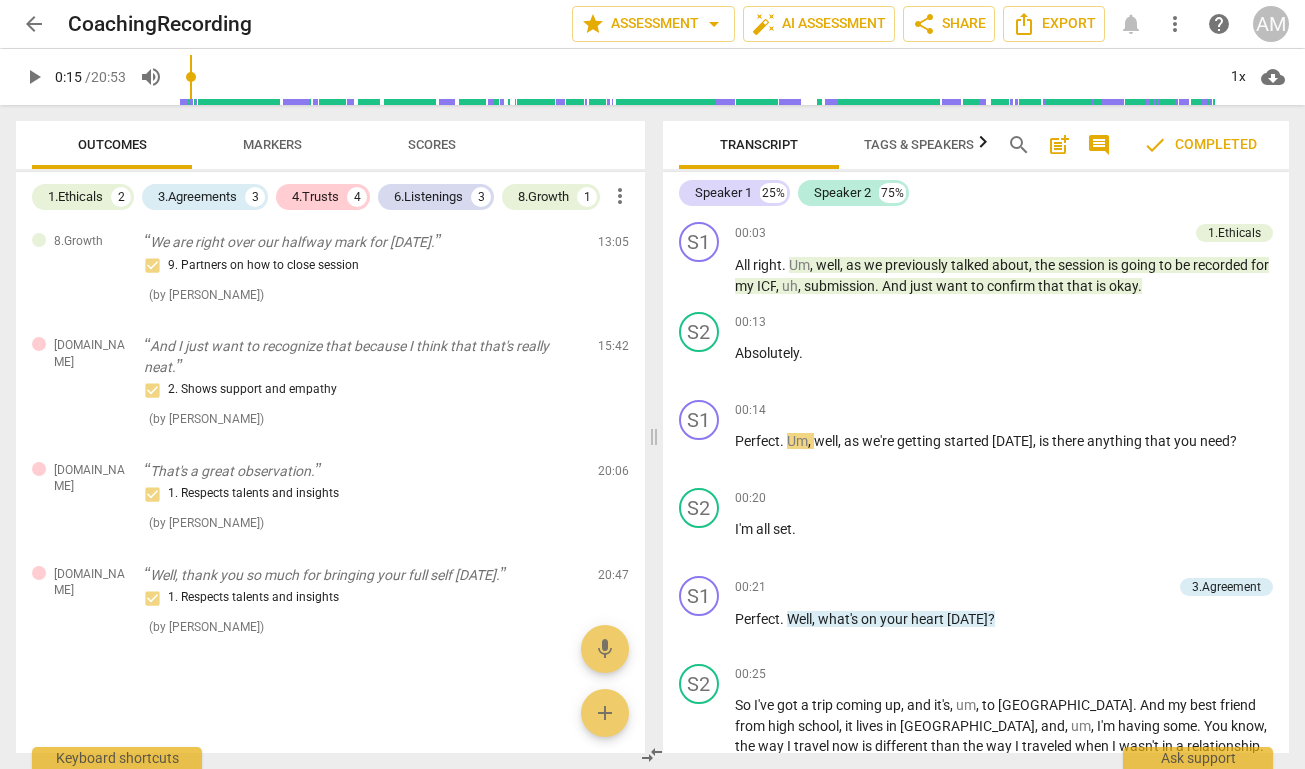 scroll, scrollTop: 0, scrollLeft: 0, axis: both 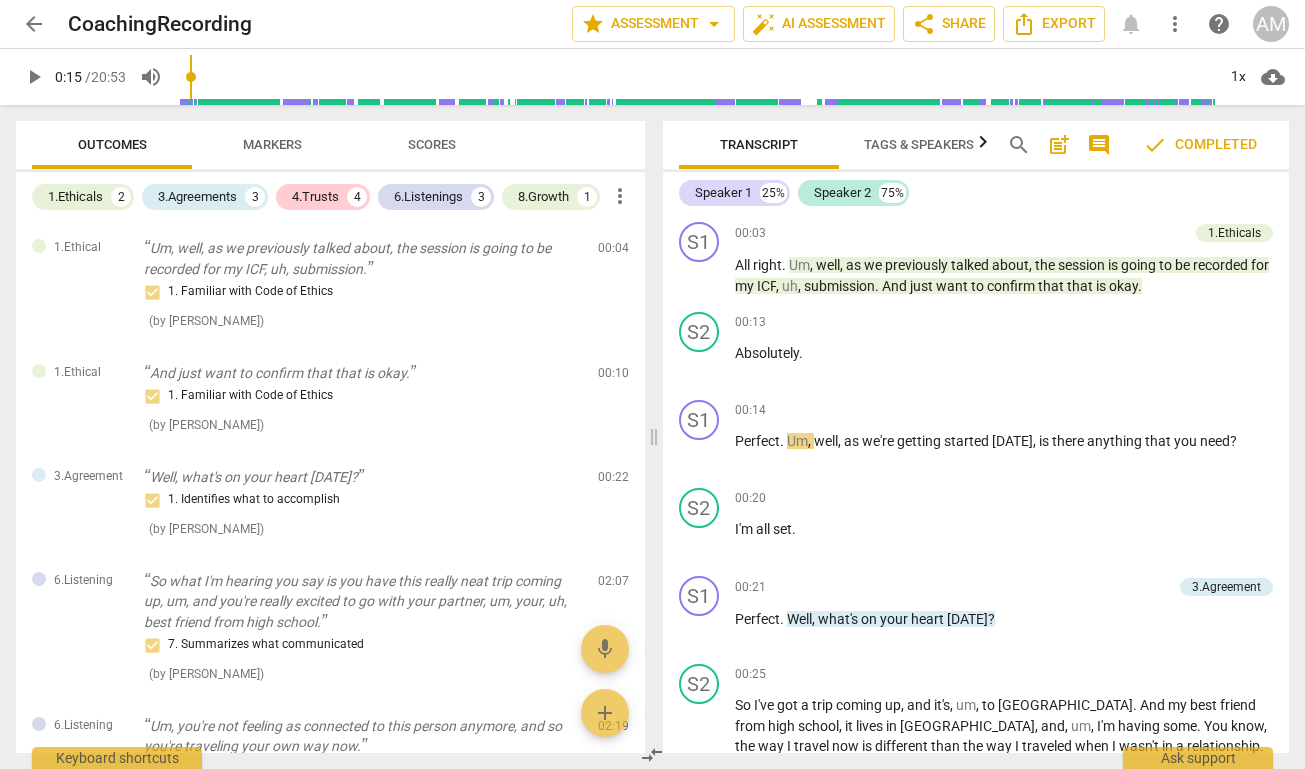 click on "Markers" at bounding box center [272, 144] 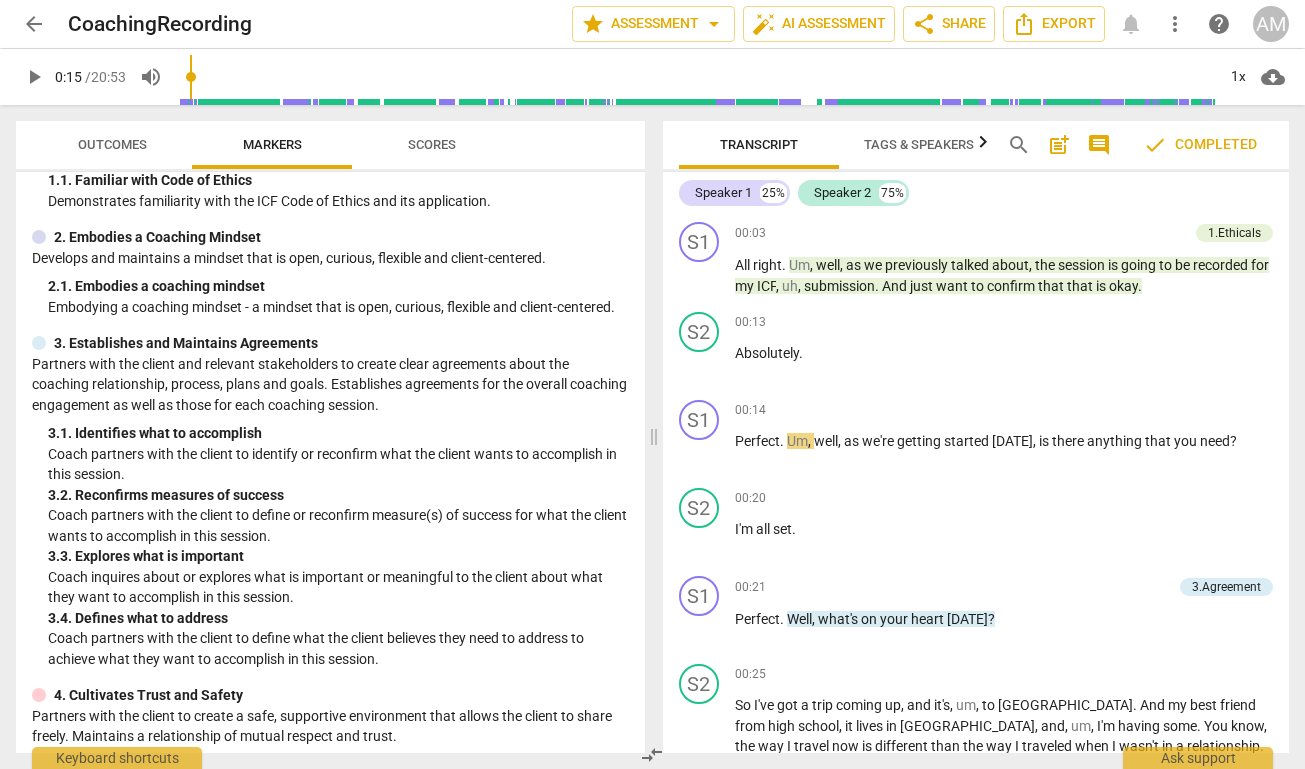 scroll, scrollTop: 102, scrollLeft: 0, axis: vertical 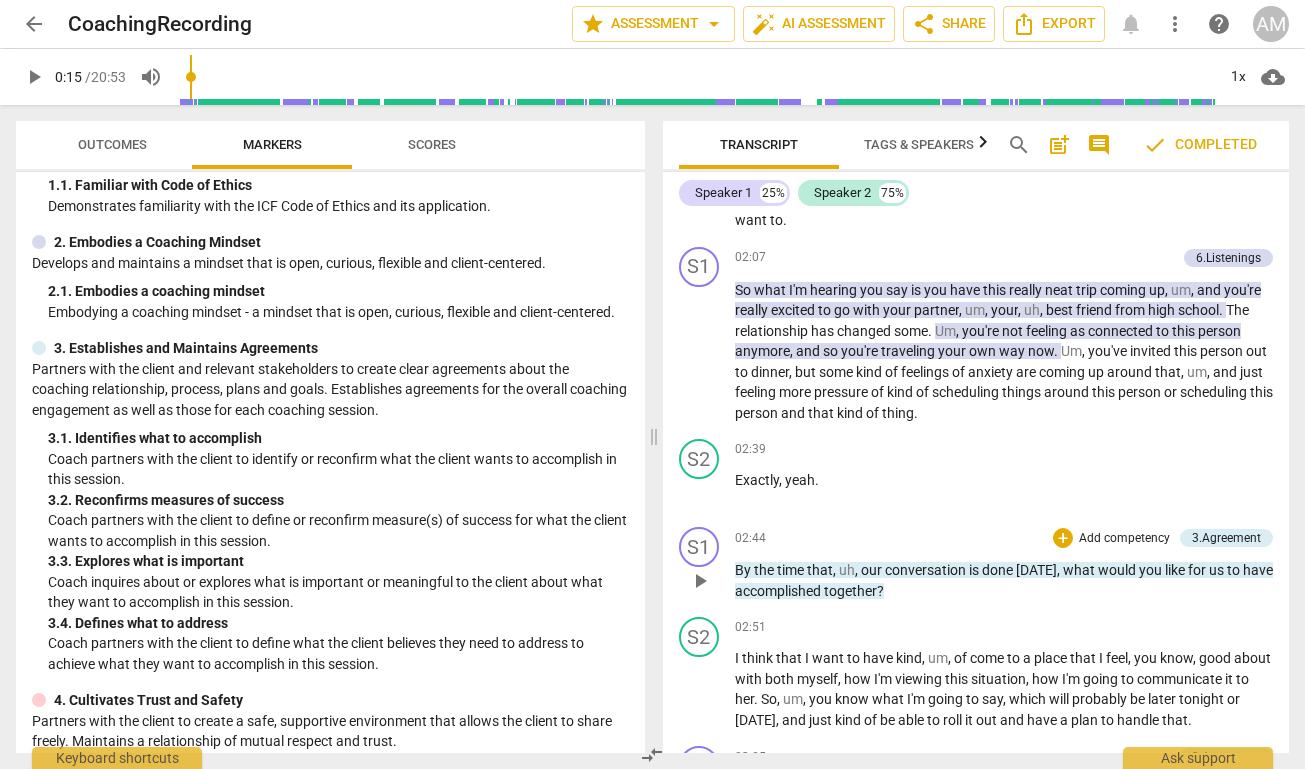 click on "Add competency" at bounding box center (1124, 539) 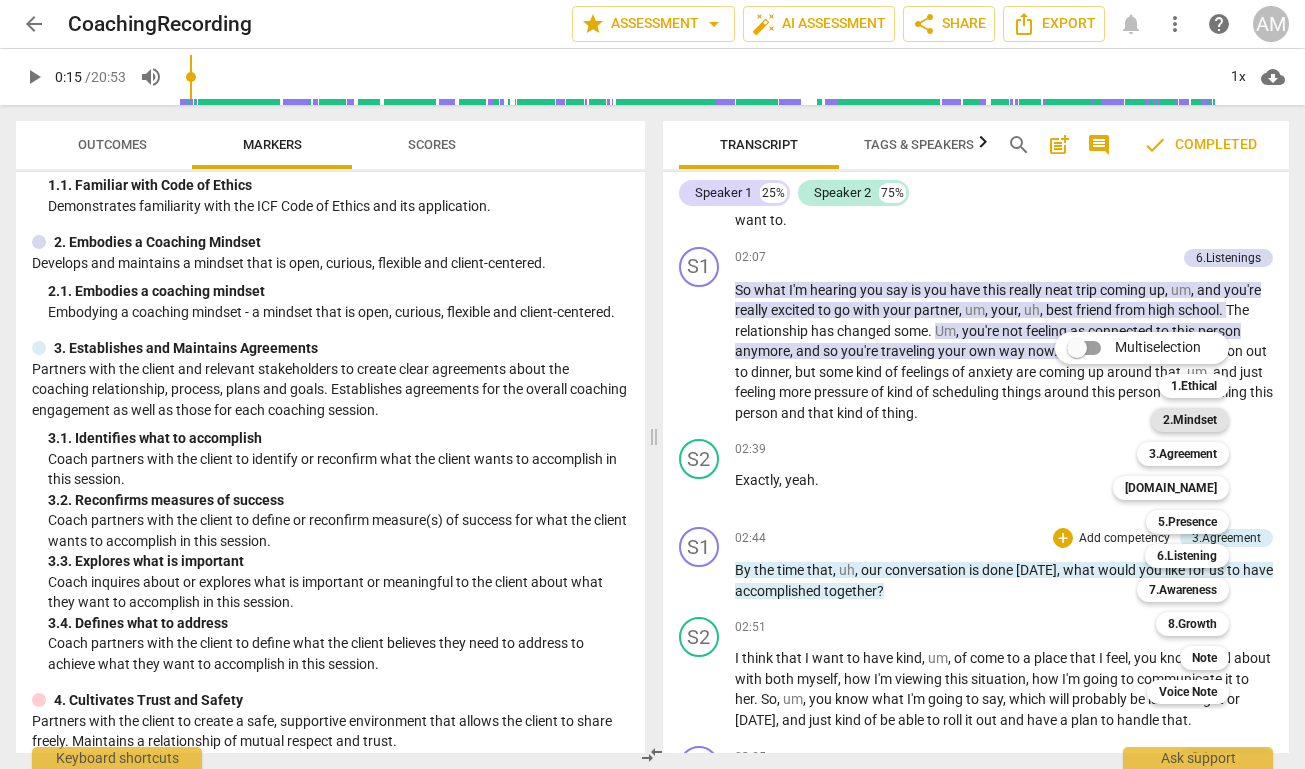 click on "2.Mindset" at bounding box center [1190, 420] 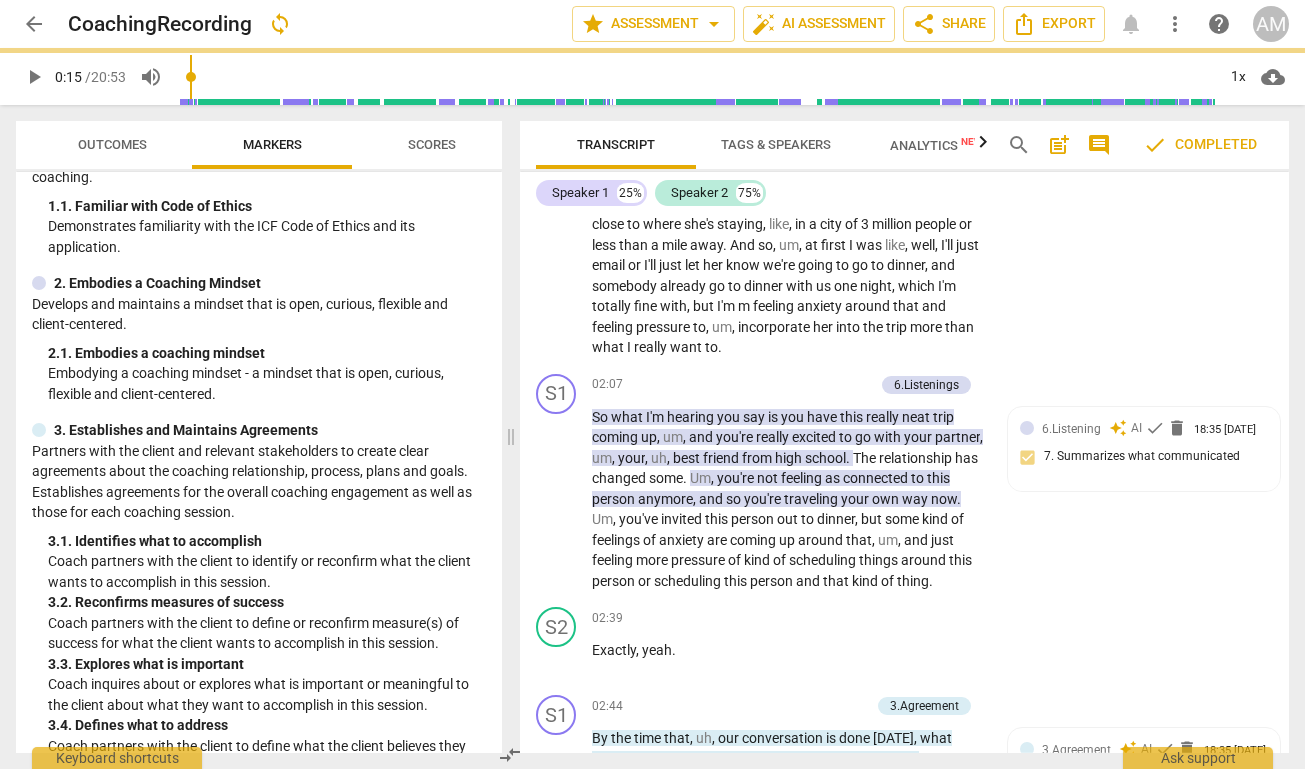 scroll, scrollTop: 753, scrollLeft: 0, axis: vertical 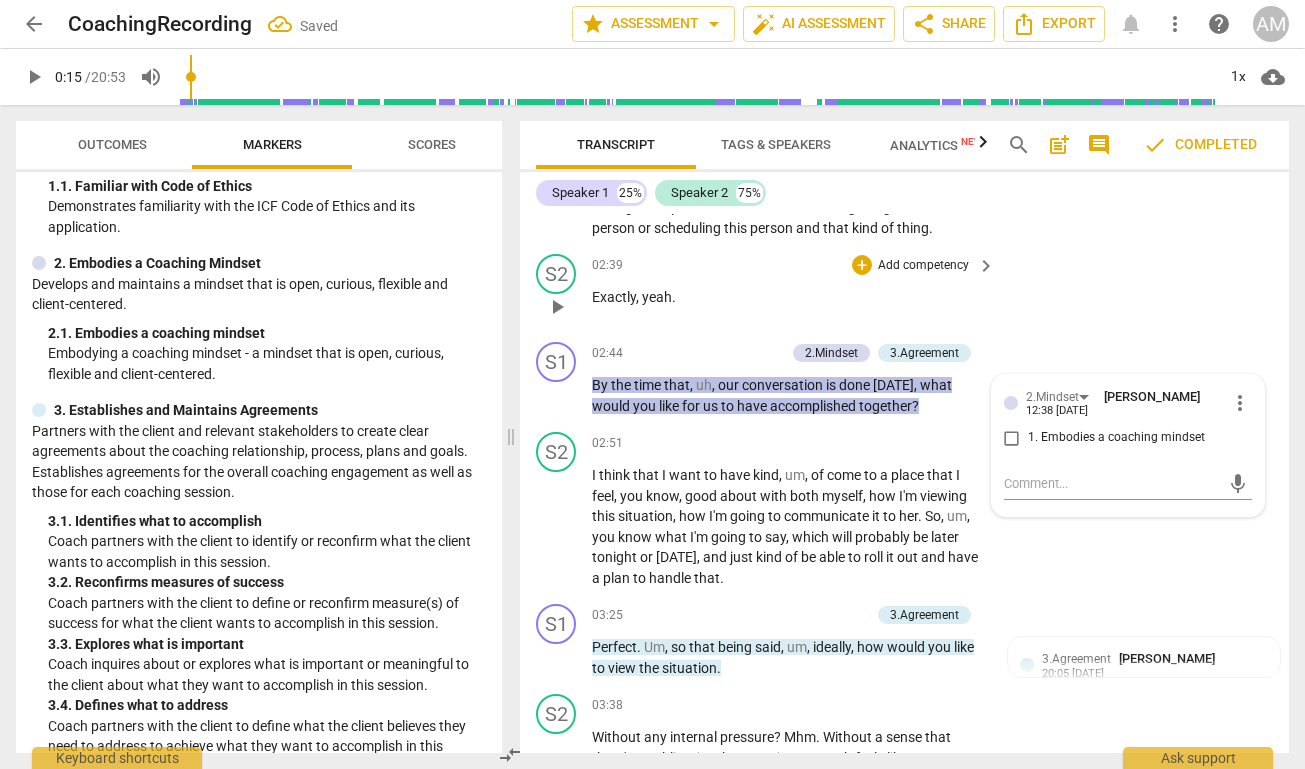 click on "S2 play_arrow pause 02:39 + Add competency keyboard_arrow_right Exactly ,   yeah ." at bounding box center [904, 290] 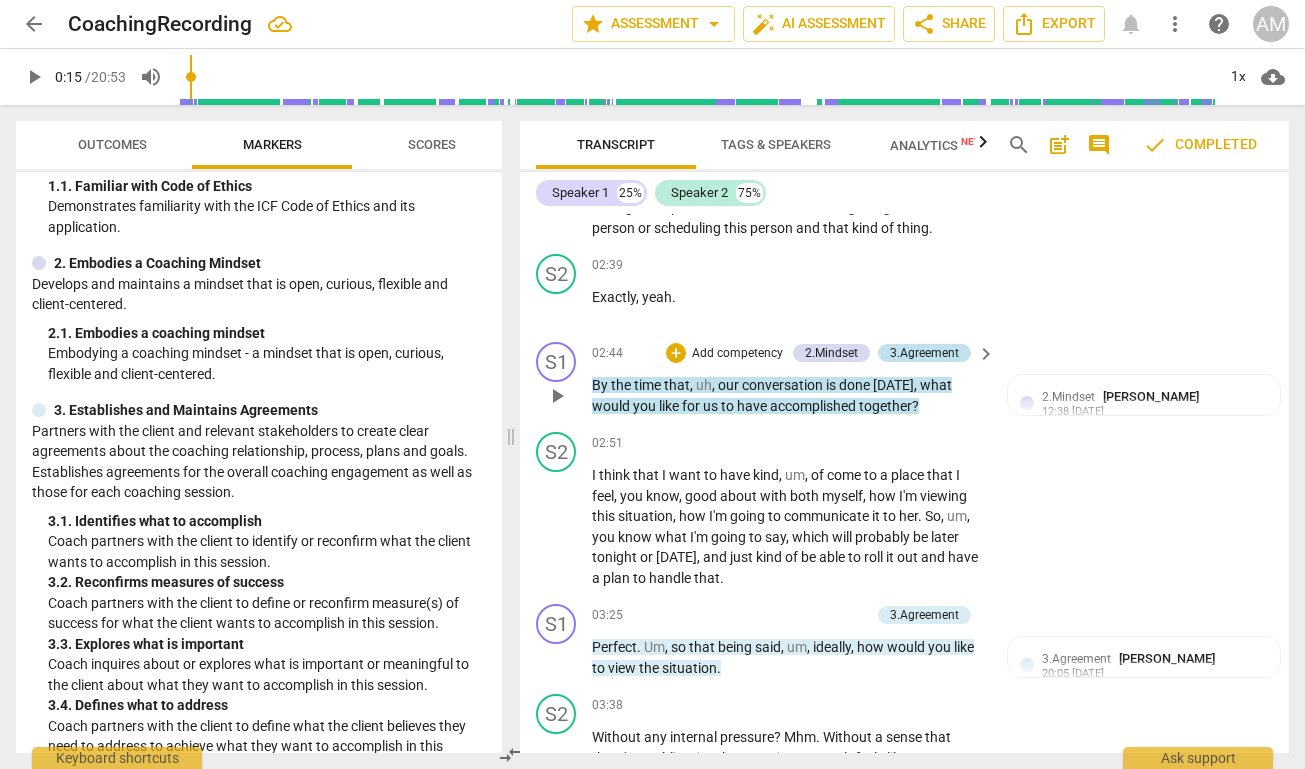 click on "3.Agreement" at bounding box center [924, 353] 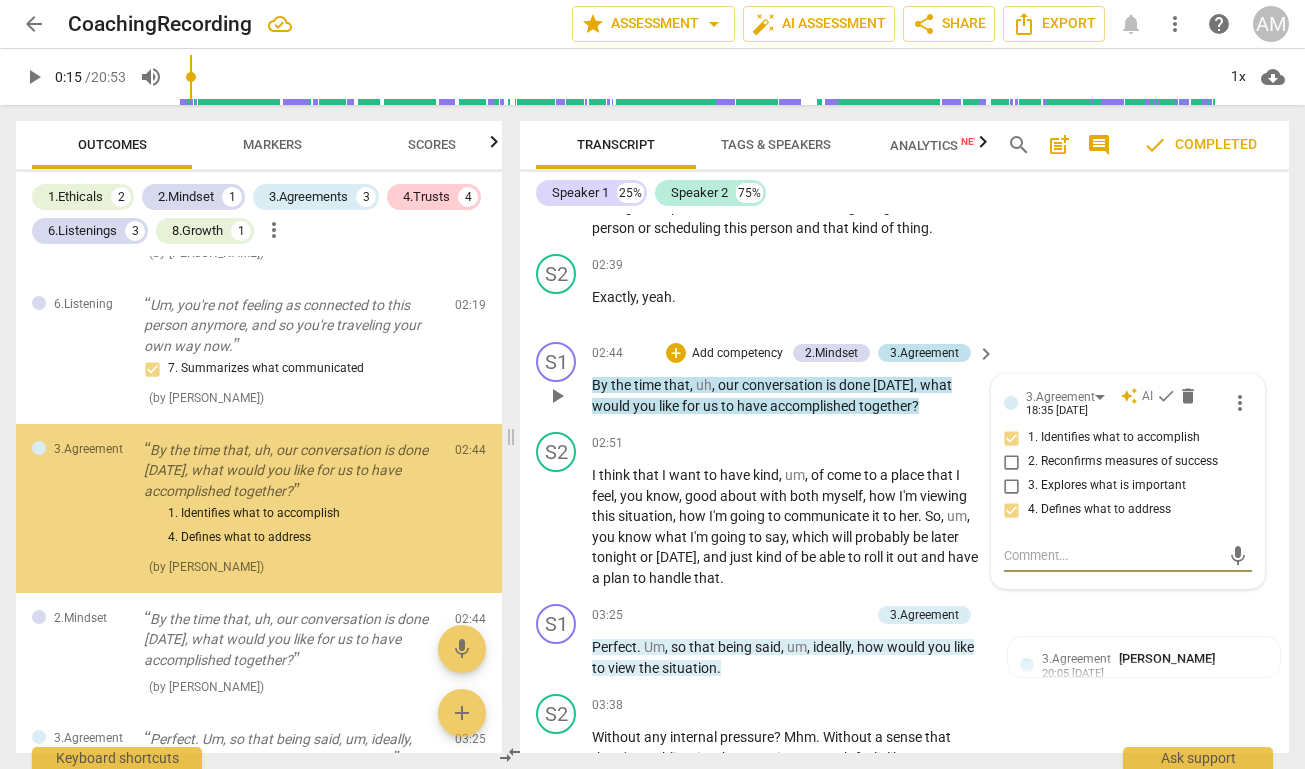 scroll, scrollTop: 499, scrollLeft: 0, axis: vertical 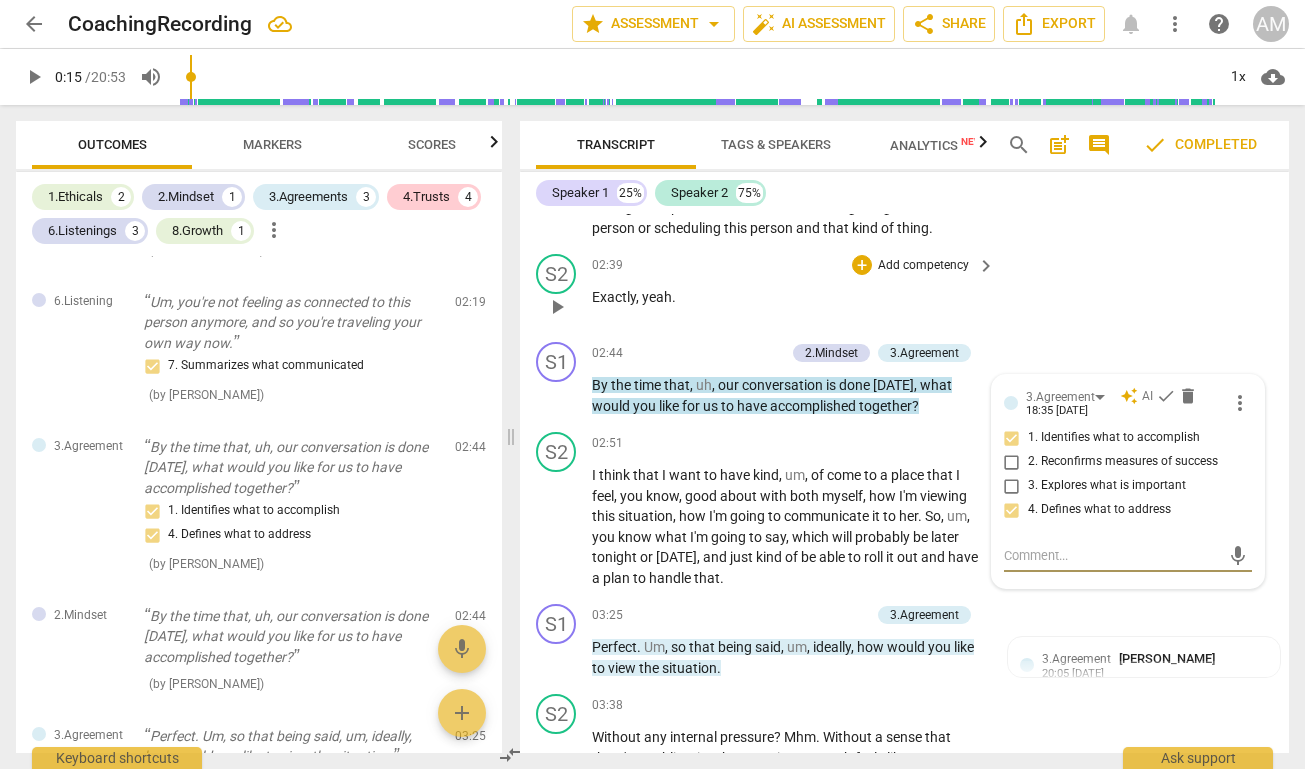 click on "S2 play_arrow pause 02:39 + Add competency keyboard_arrow_right Exactly ,   yeah ." at bounding box center (904, 290) 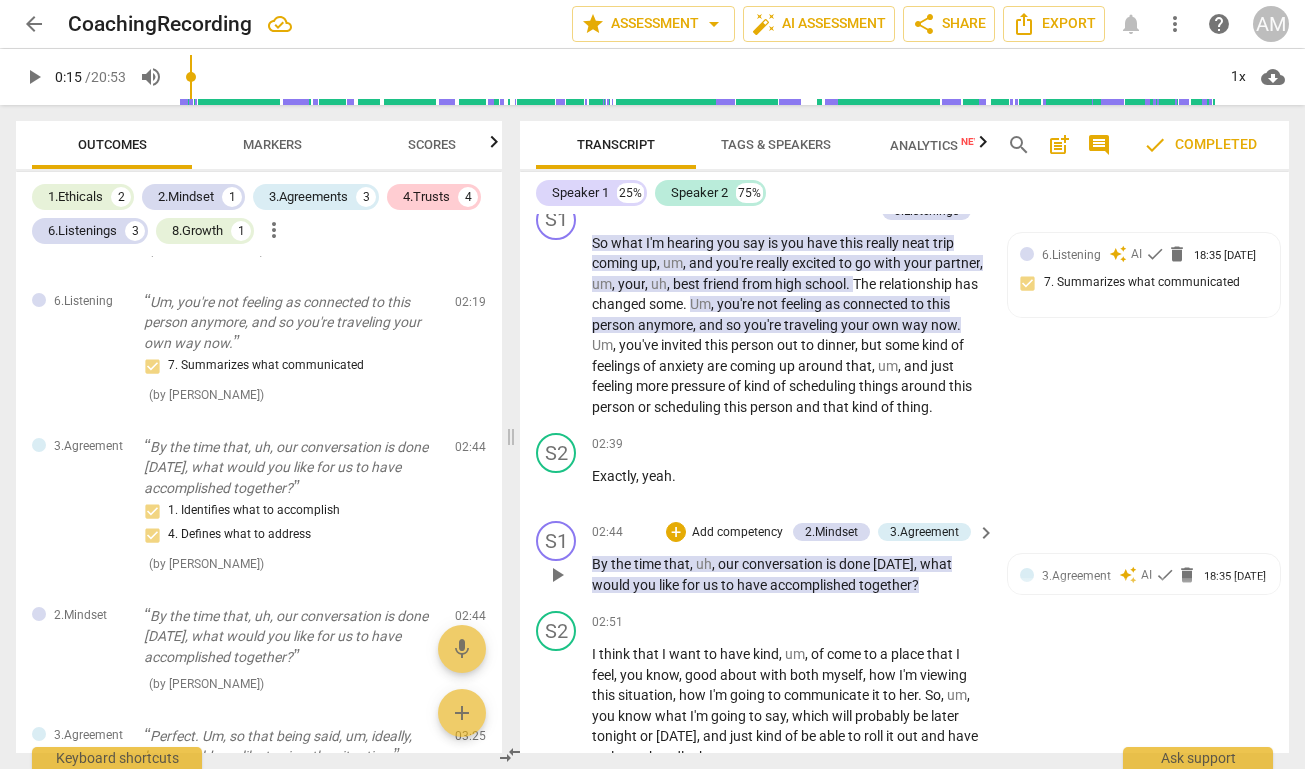 scroll, scrollTop: 903, scrollLeft: 0, axis: vertical 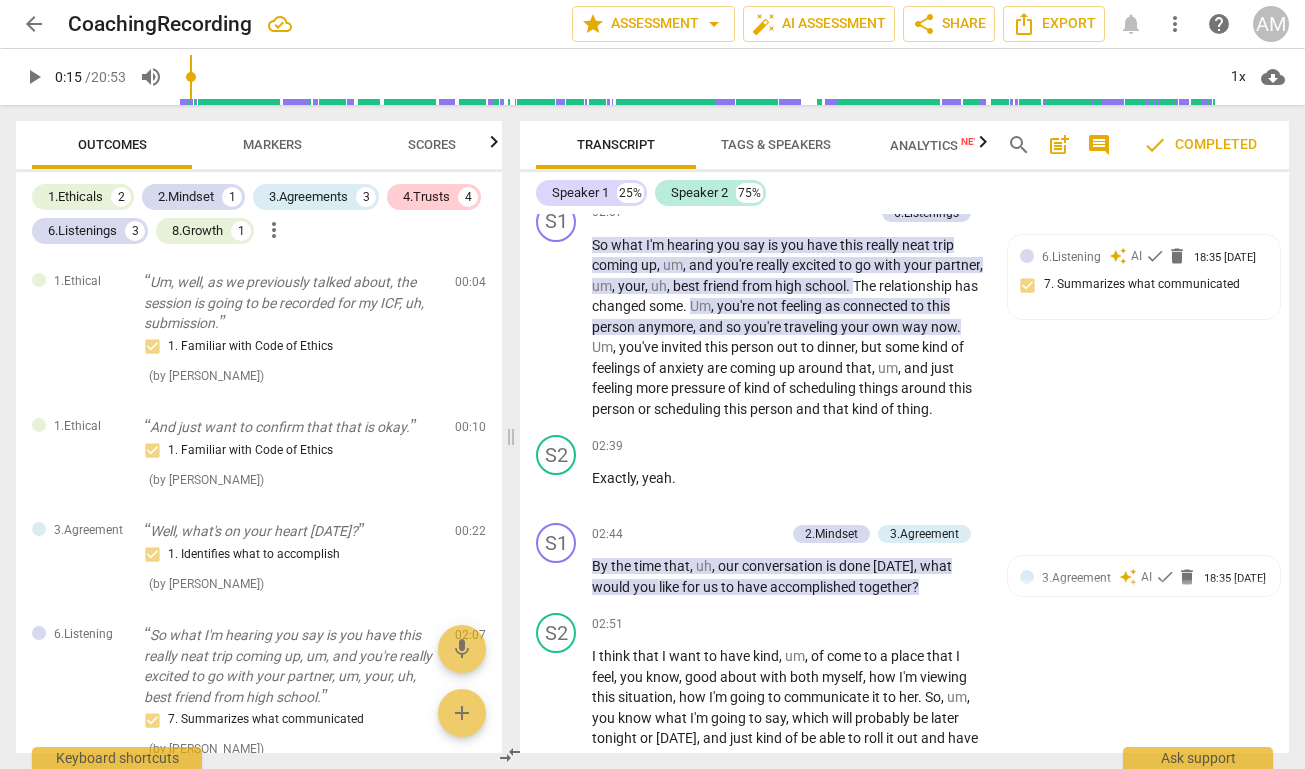 click on "Markers" at bounding box center [272, 144] 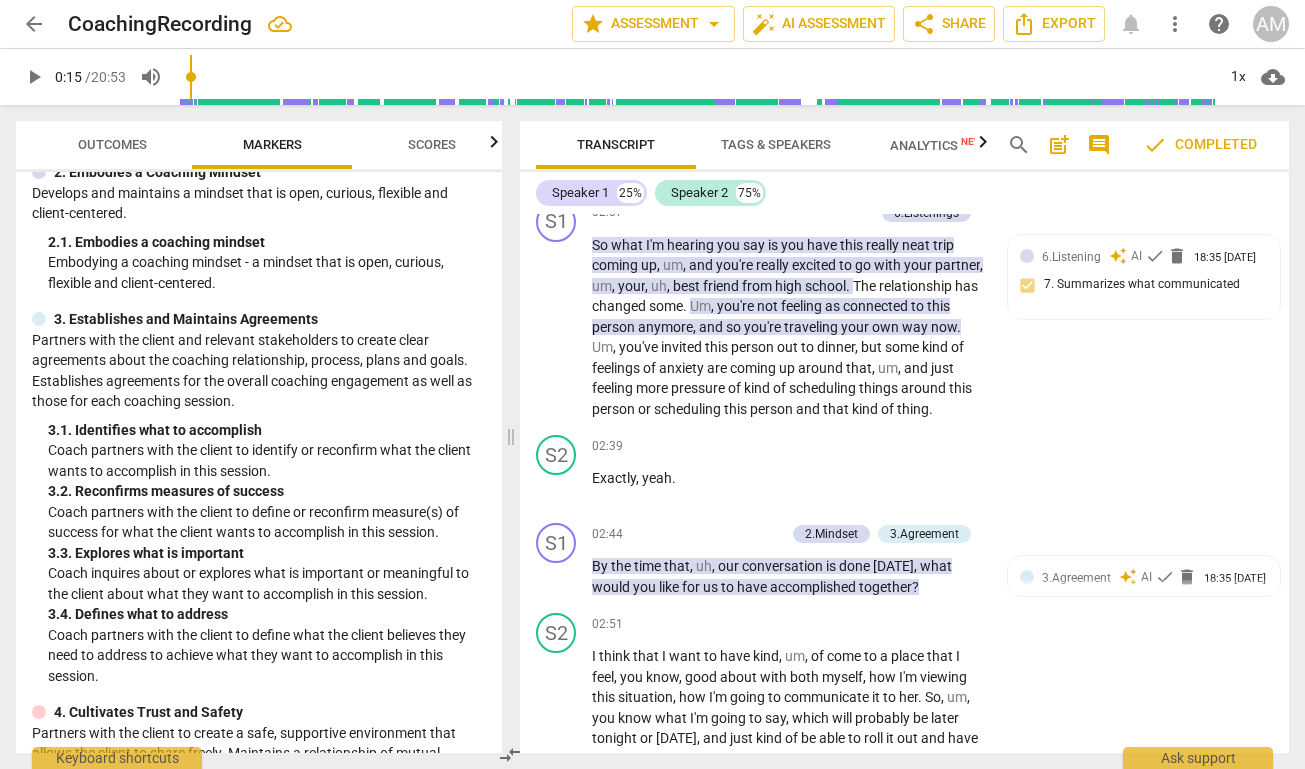 scroll, scrollTop: 226, scrollLeft: 0, axis: vertical 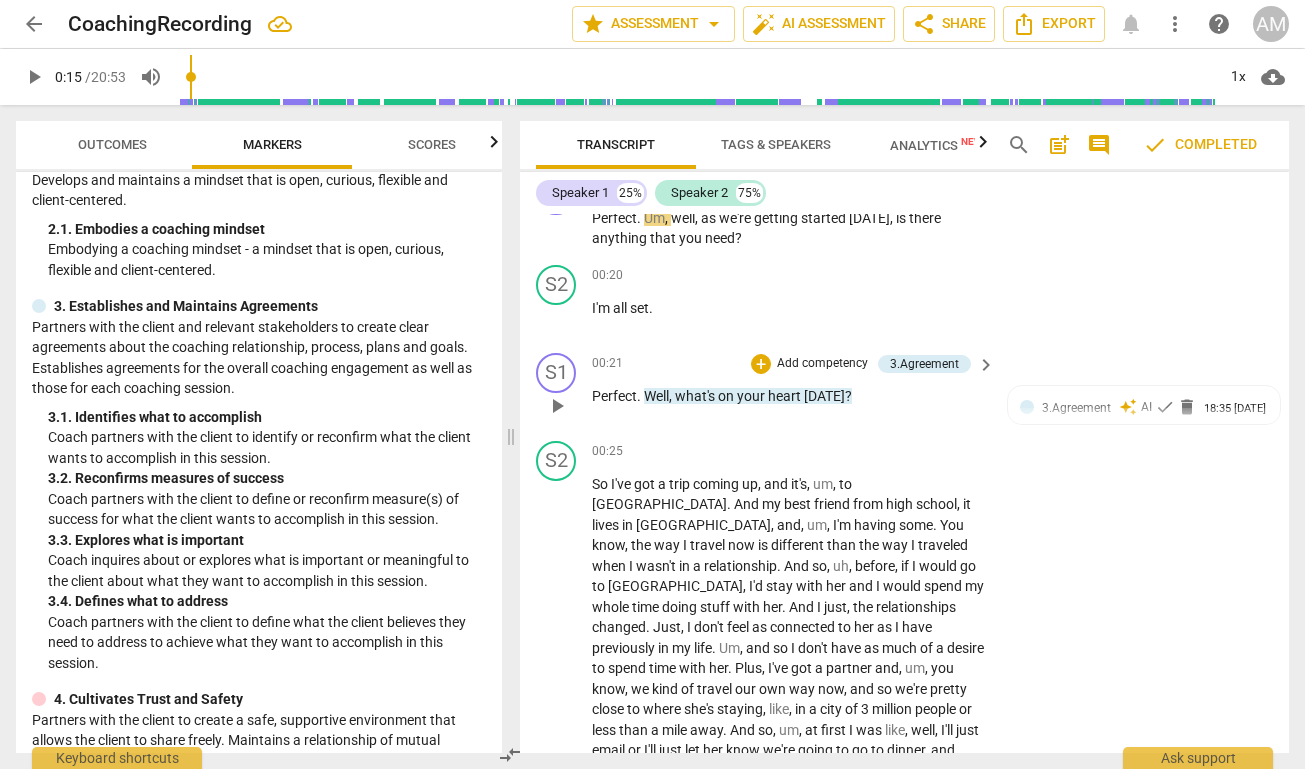 click on "Add competency" at bounding box center [822, 364] 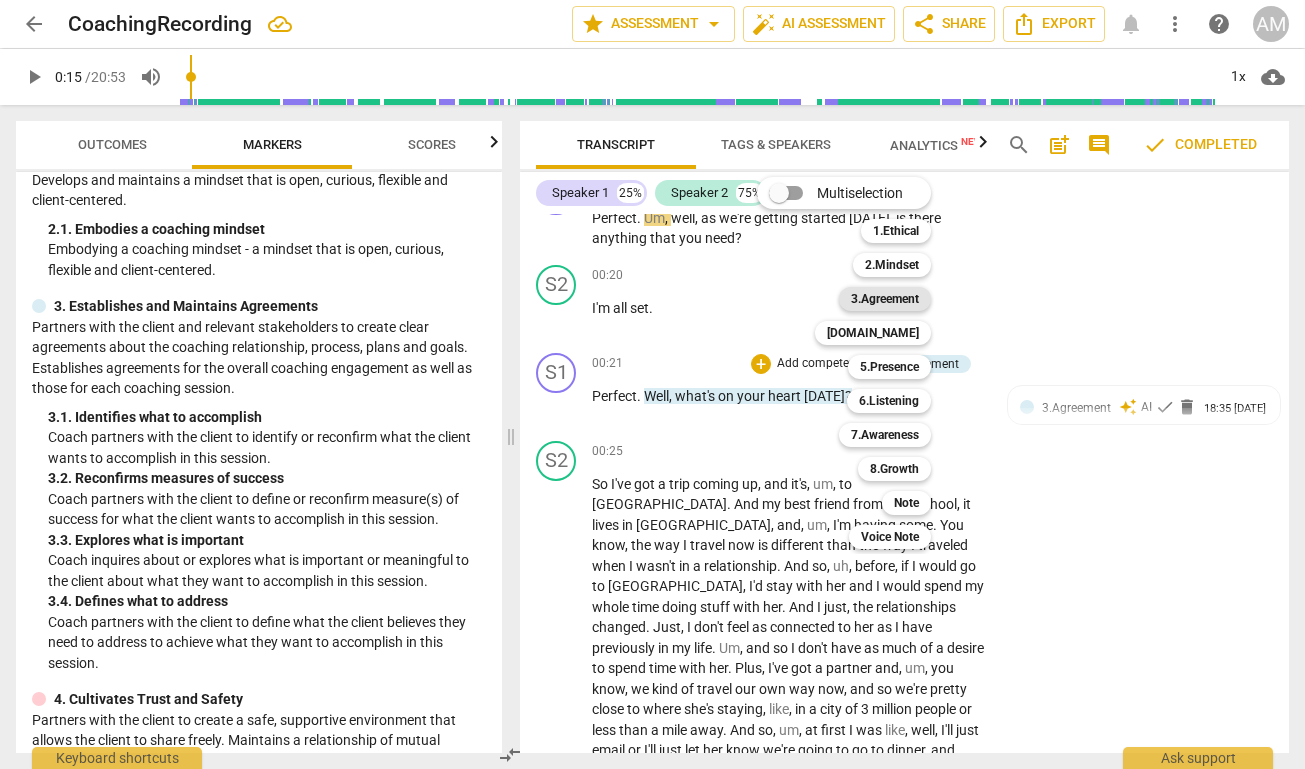 click on "3.Agreement" at bounding box center (885, 299) 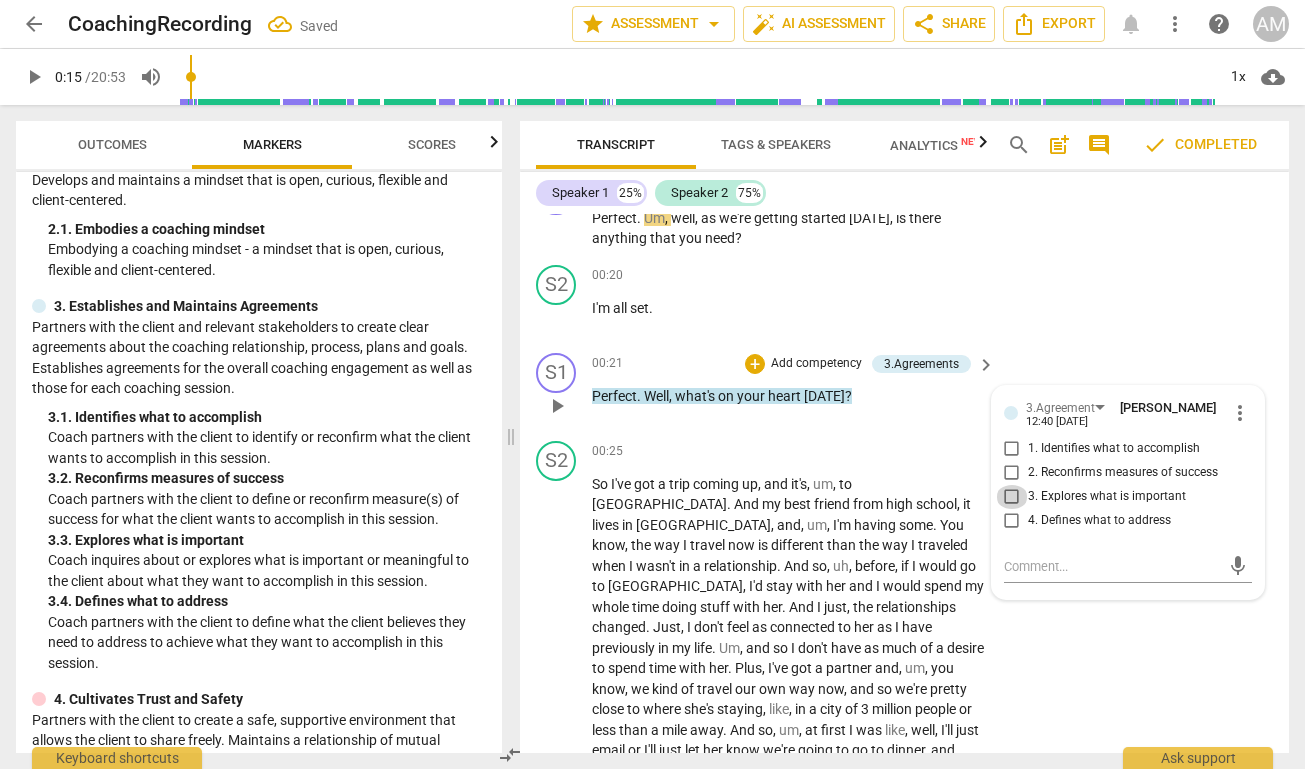 click on "3. Explores what is important" at bounding box center (1012, 497) 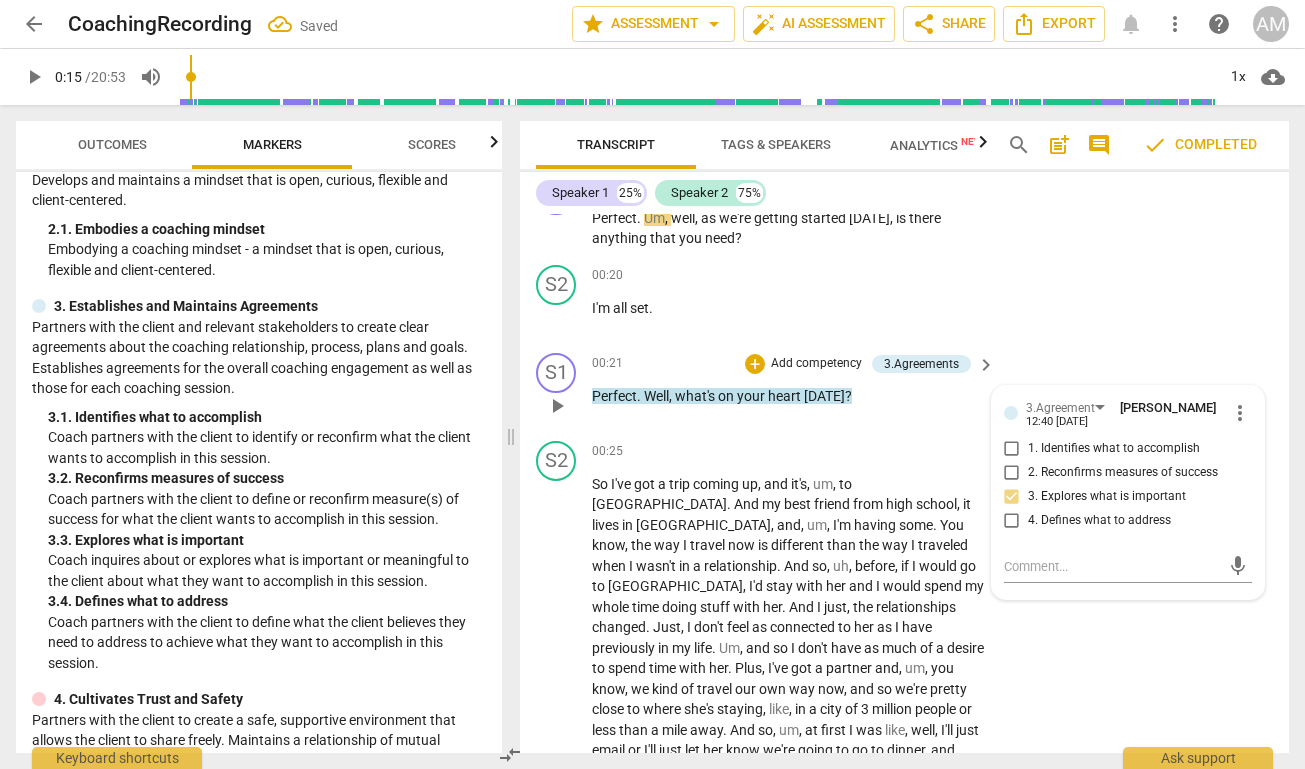 click on "1. Identifies what to accomplish" at bounding box center (1012, 449) 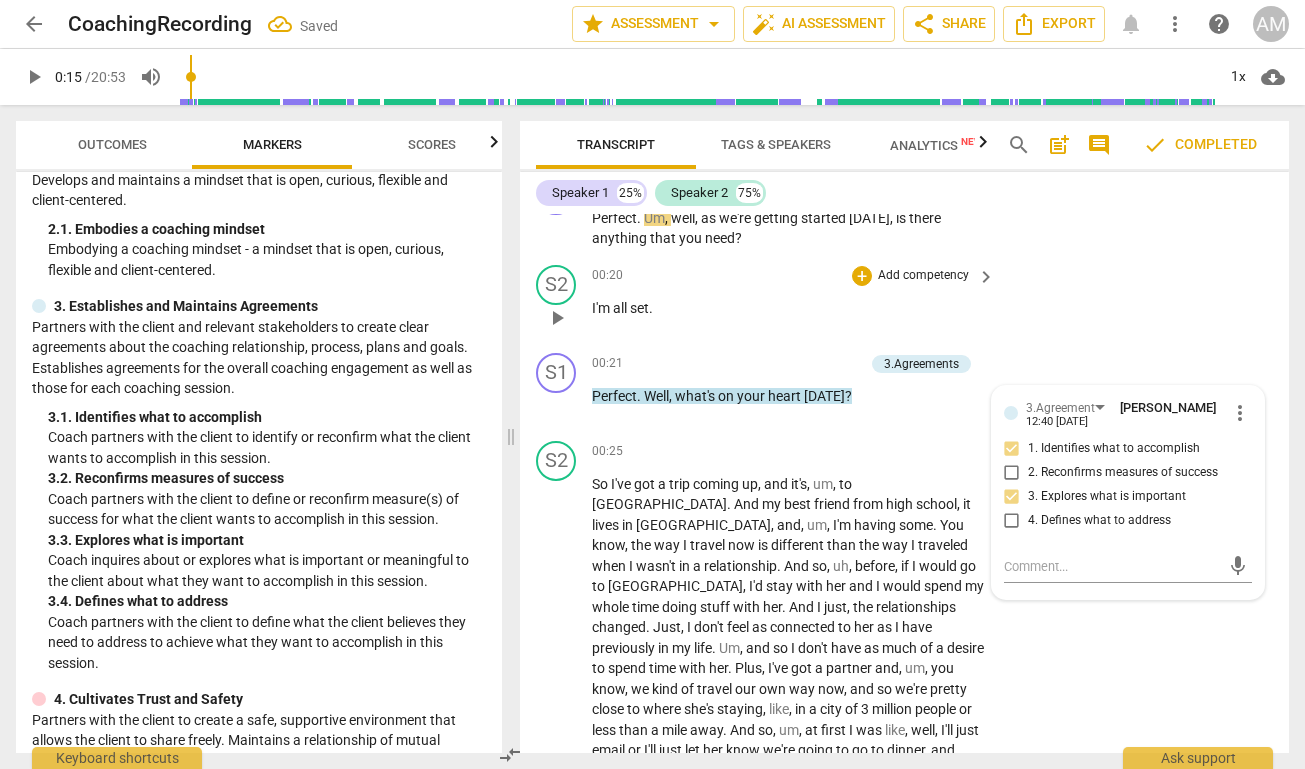 click on "S2 play_arrow pause 00:20 + Add competency keyboard_arrow_right I'm   all   set ." at bounding box center (904, 301) 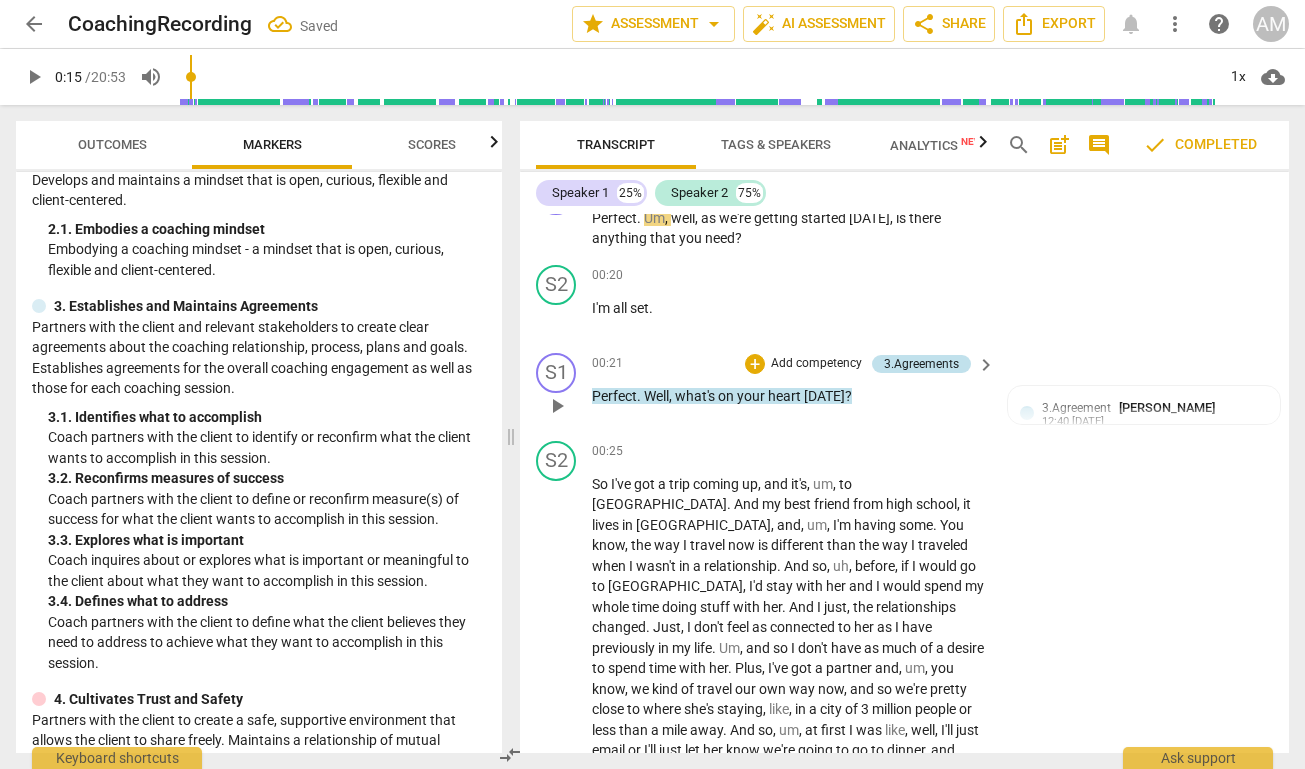 click on "3.Agreements" at bounding box center [921, 364] 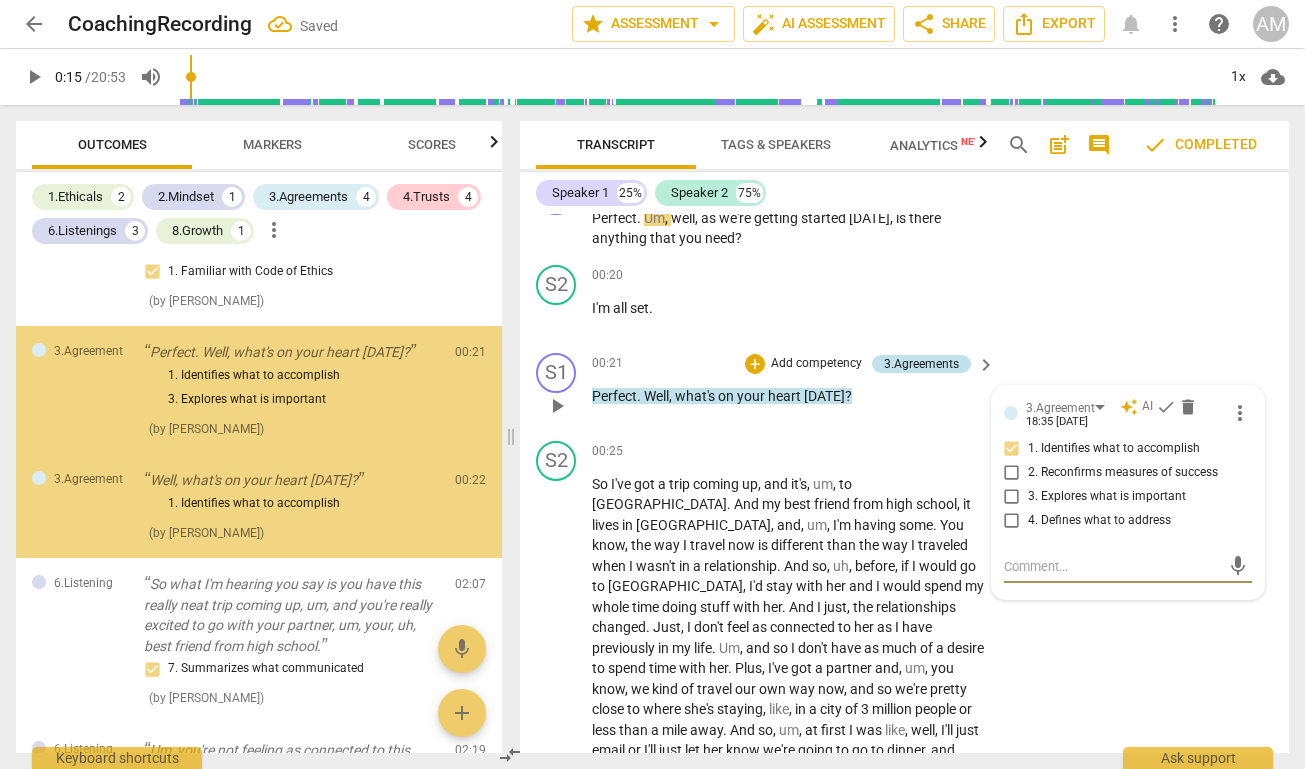 scroll, scrollTop: 180, scrollLeft: 0, axis: vertical 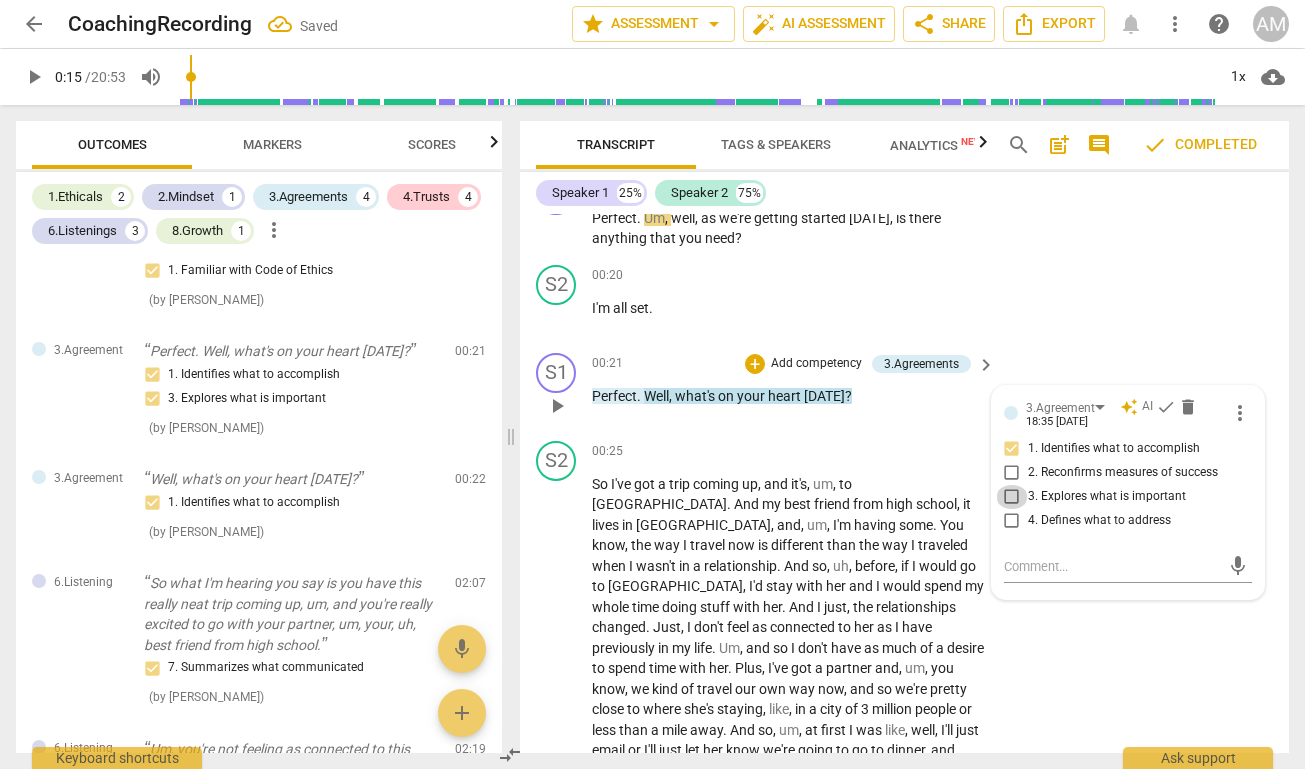 click on "3. Explores what is important" at bounding box center (1012, 497) 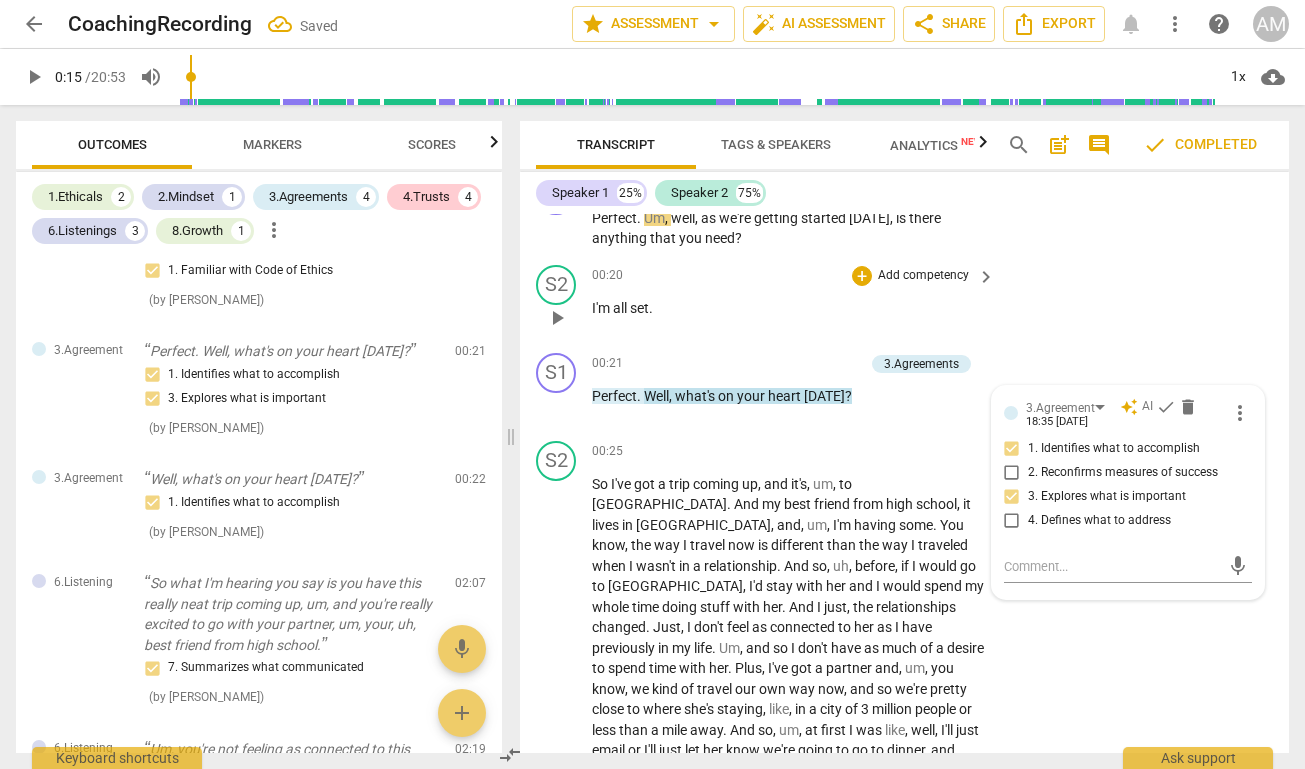 click on "S2 play_arrow pause 00:20 + Add competency keyboard_arrow_right I'm   all   set ." at bounding box center [904, 301] 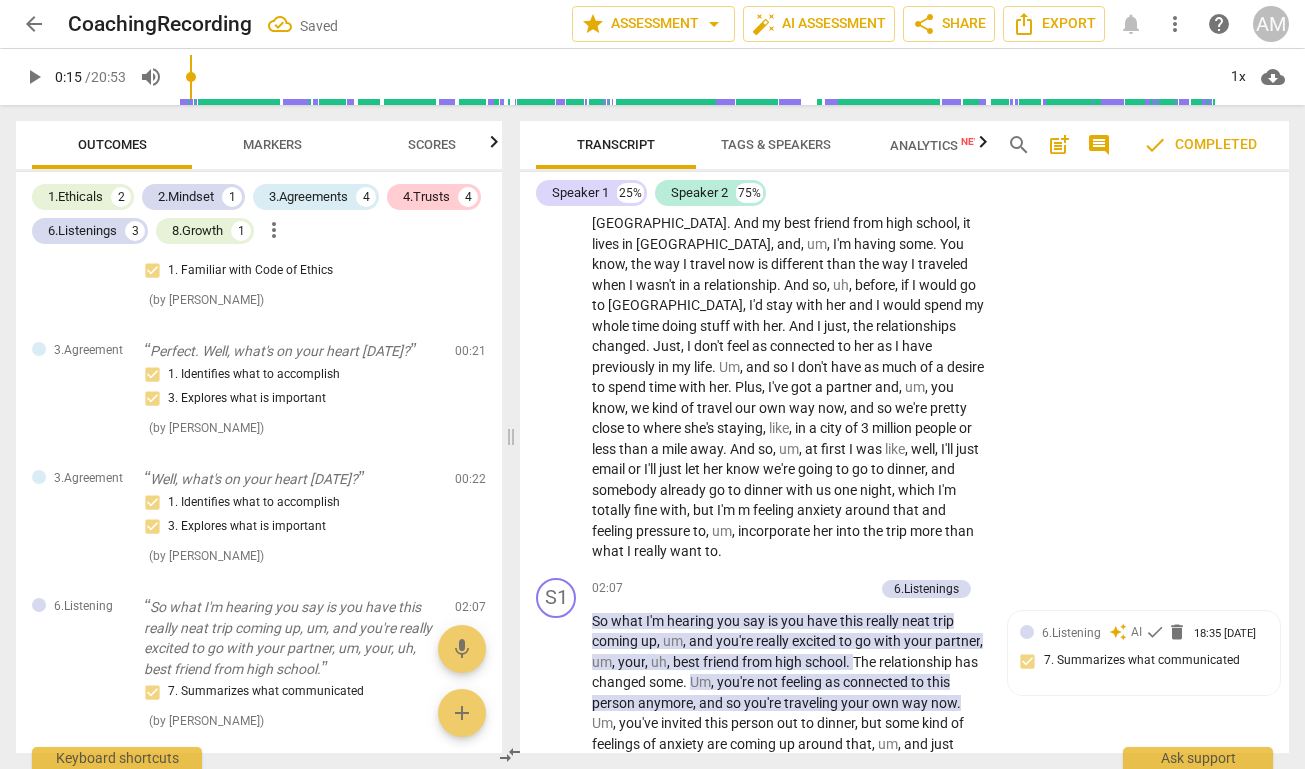 scroll, scrollTop: 542, scrollLeft: 0, axis: vertical 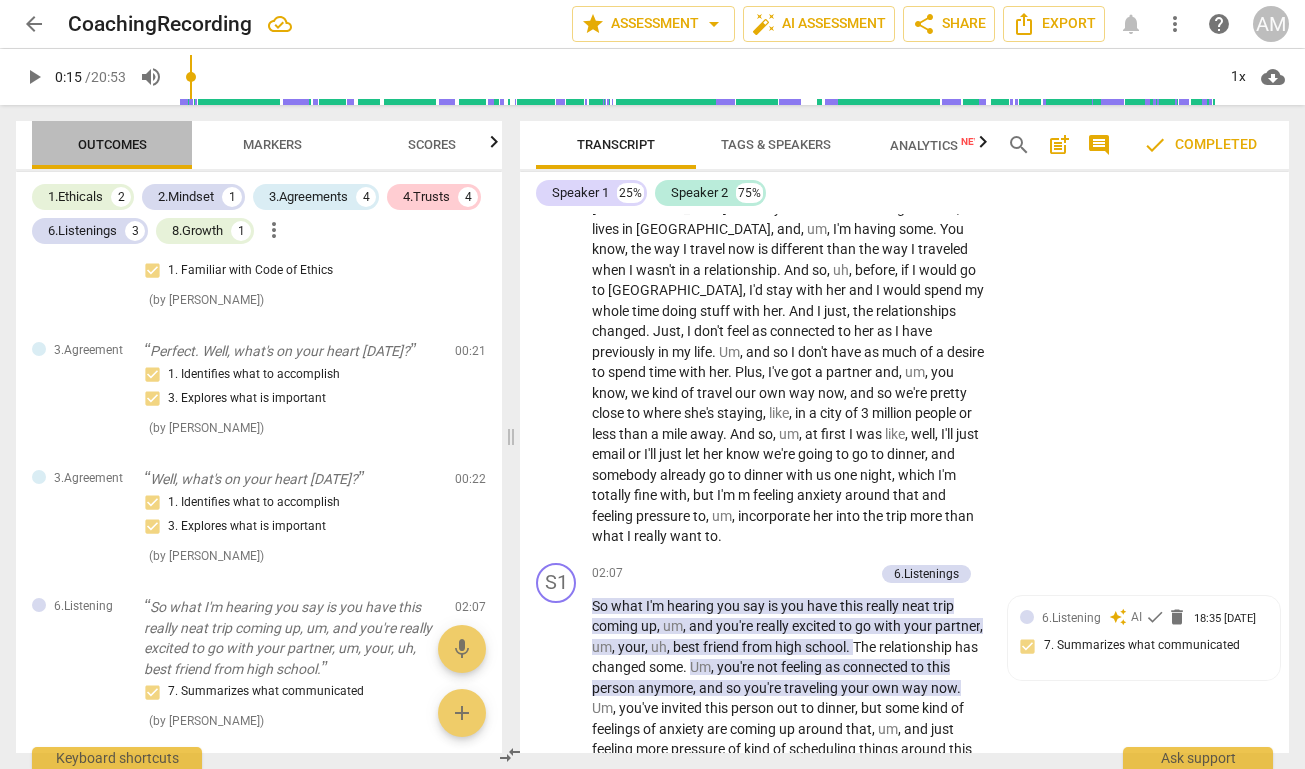 click on "Outcomes" at bounding box center (112, 145) 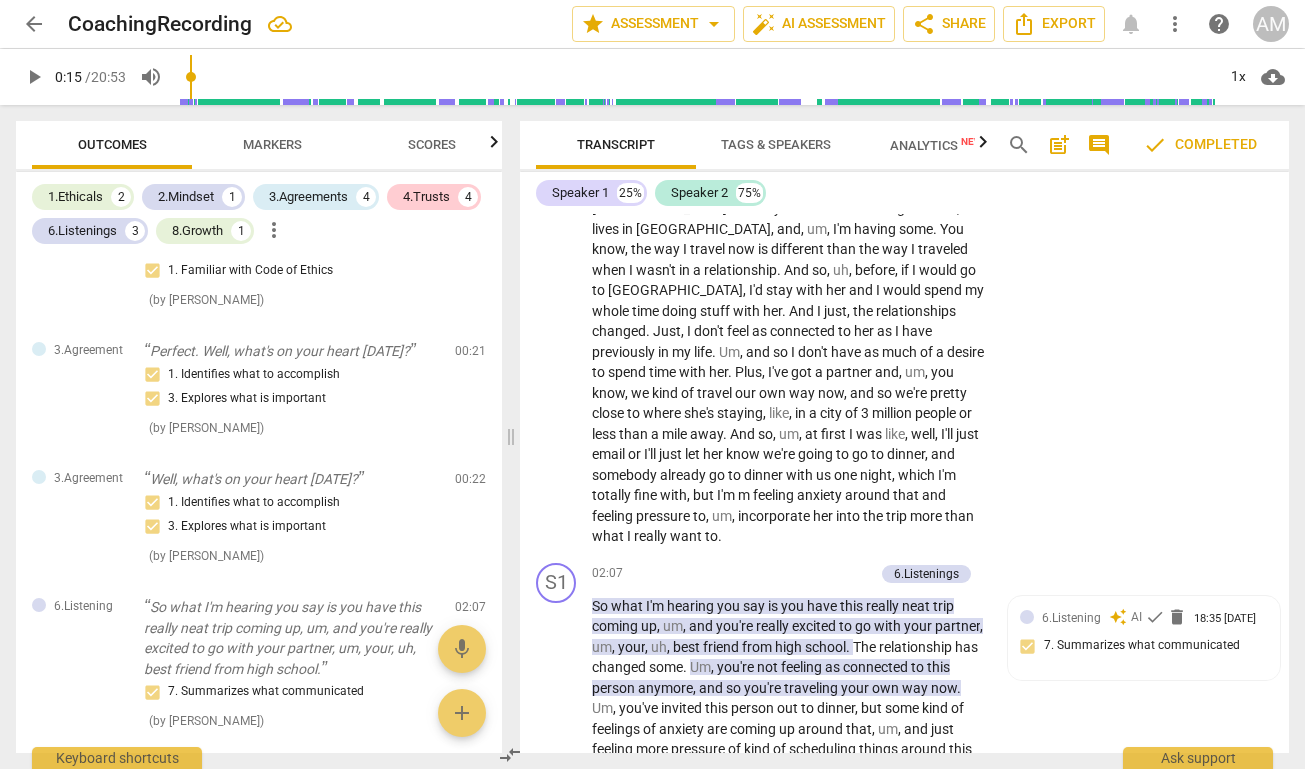 click on "Outcomes" at bounding box center [112, 145] 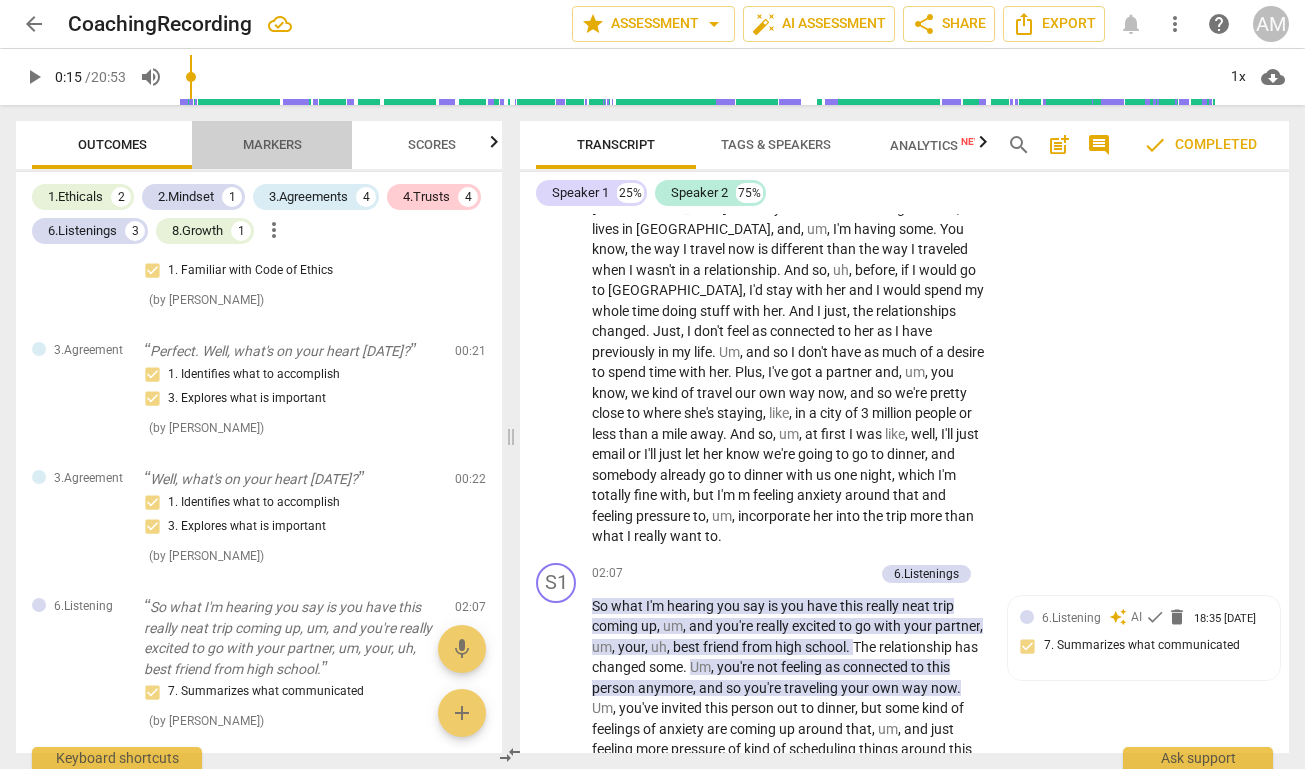 click on "Markers" at bounding box center [272, 144] 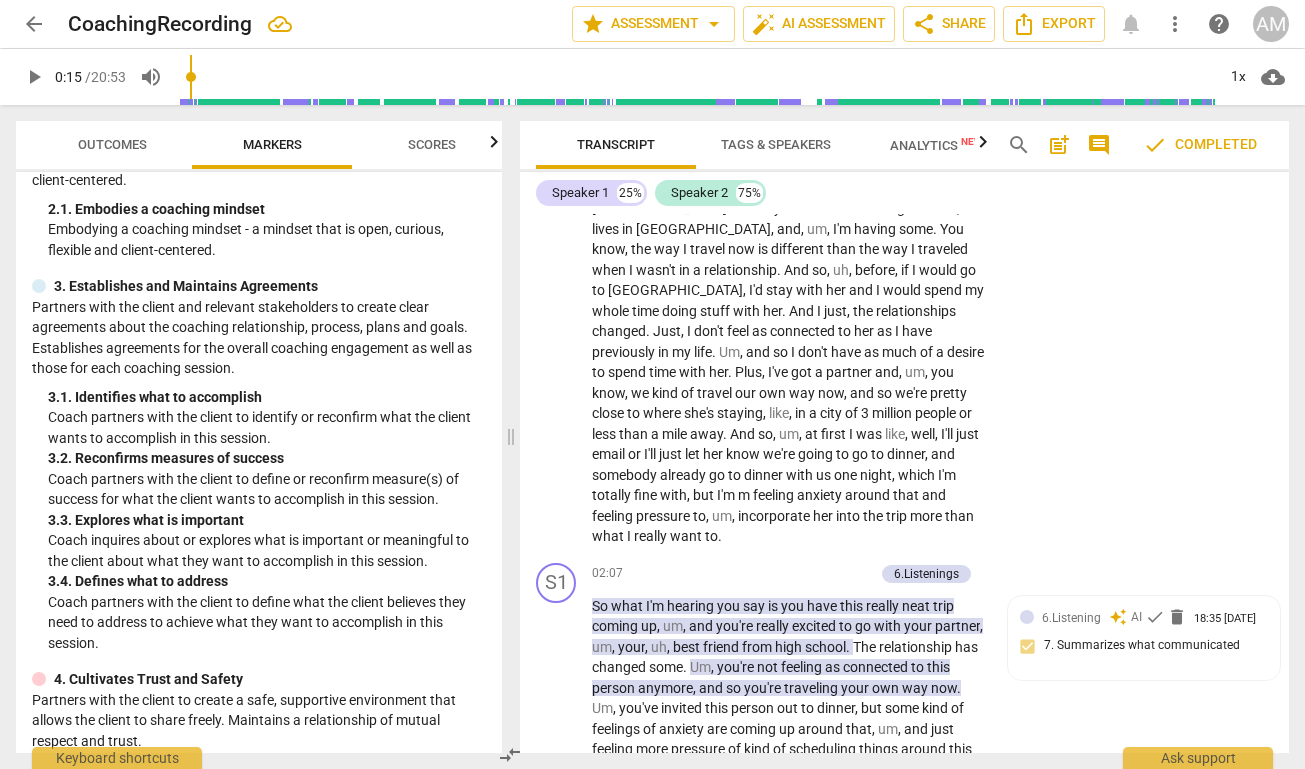 scroll, scrollTop: 281, scrollLeft: 0, axis: vertical 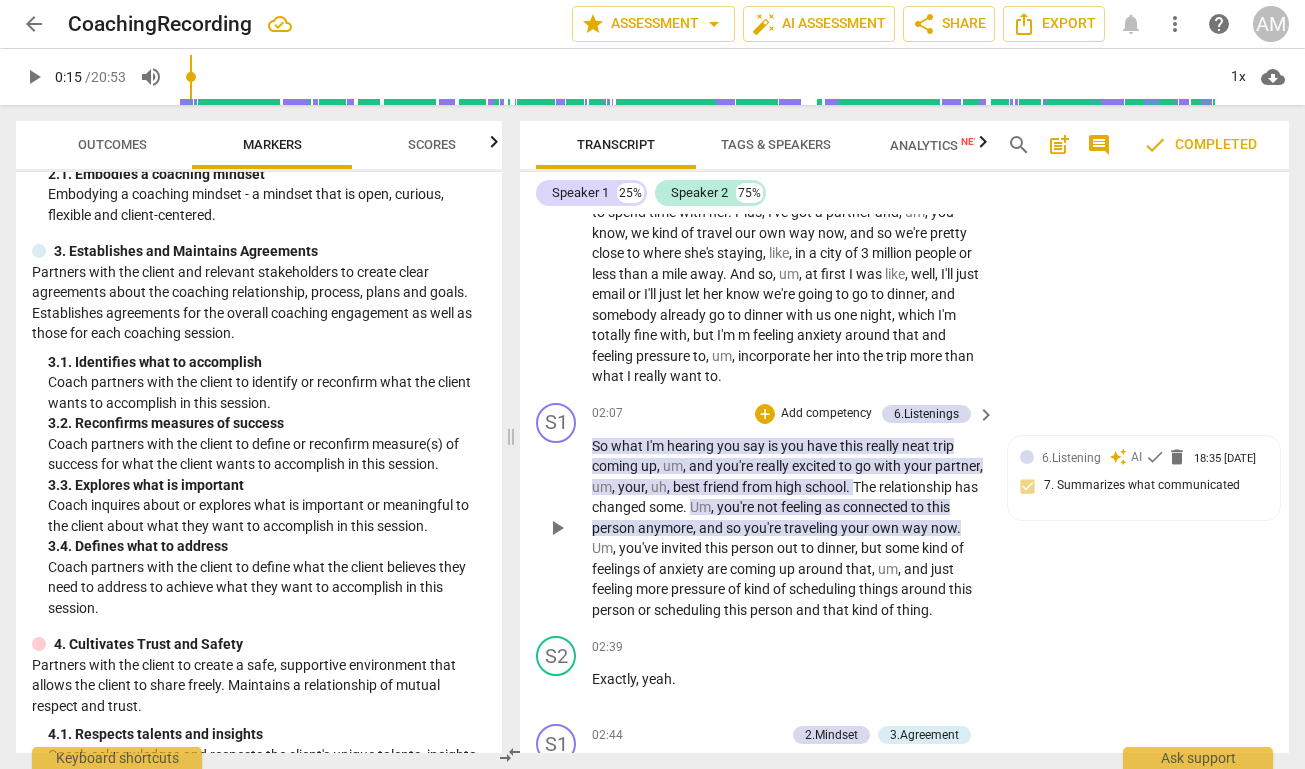 click on "Add competency" at bounding box center [826, 414] 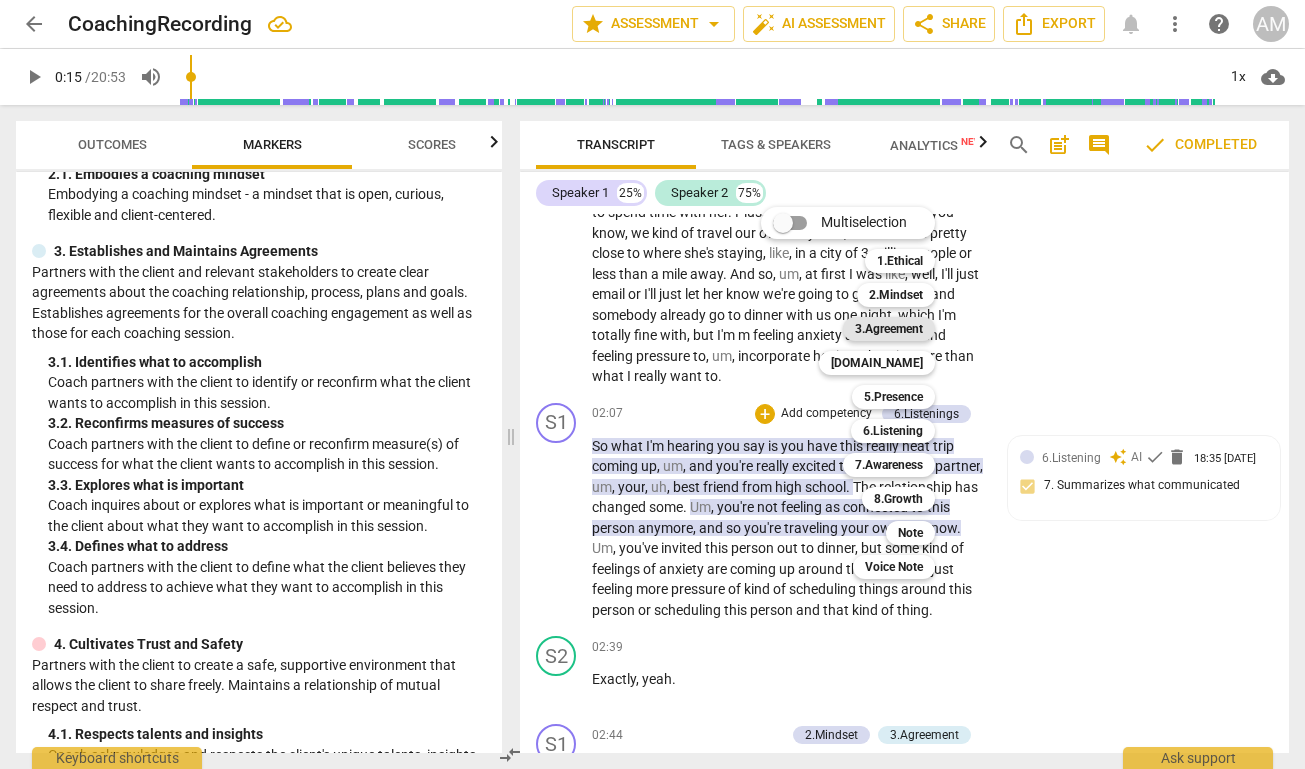 click on "3.Agreement" at bounding box center (889, 329) 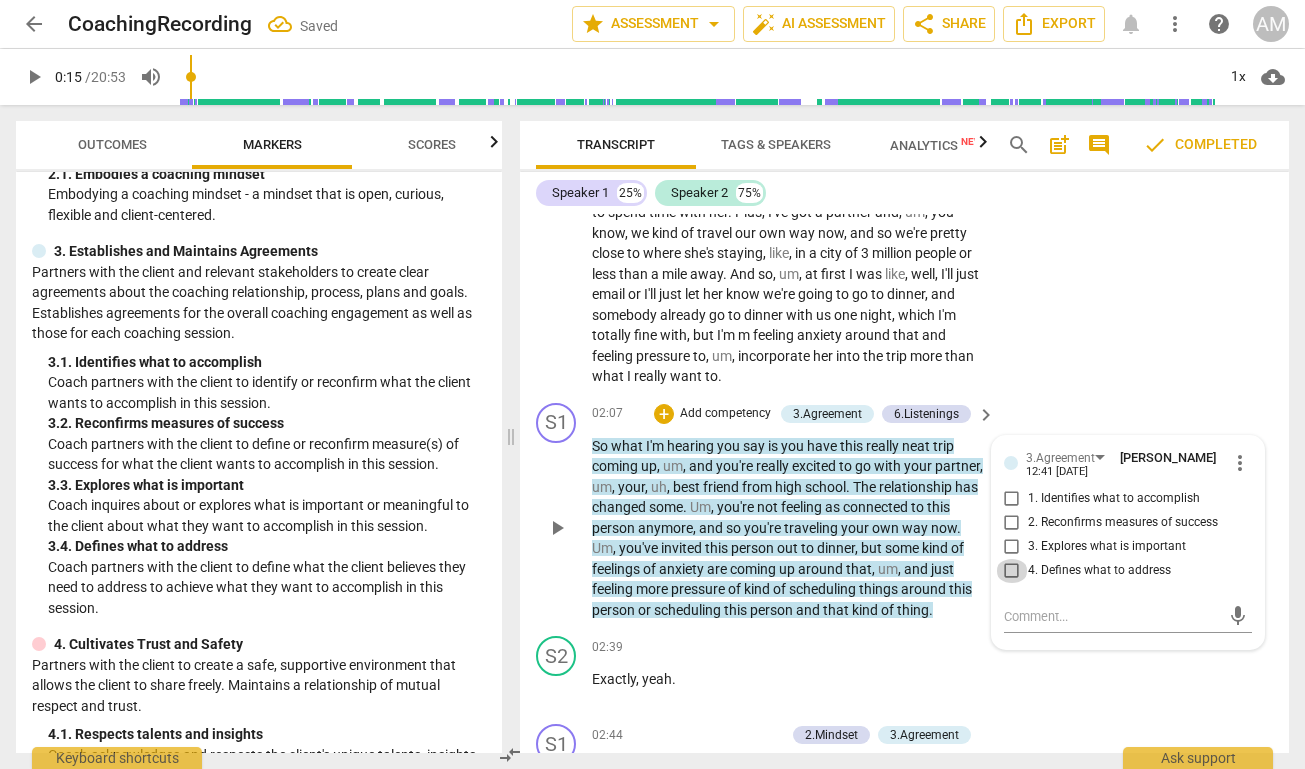 click on "4. Defines what to address" at bounding box center [1012, 571] 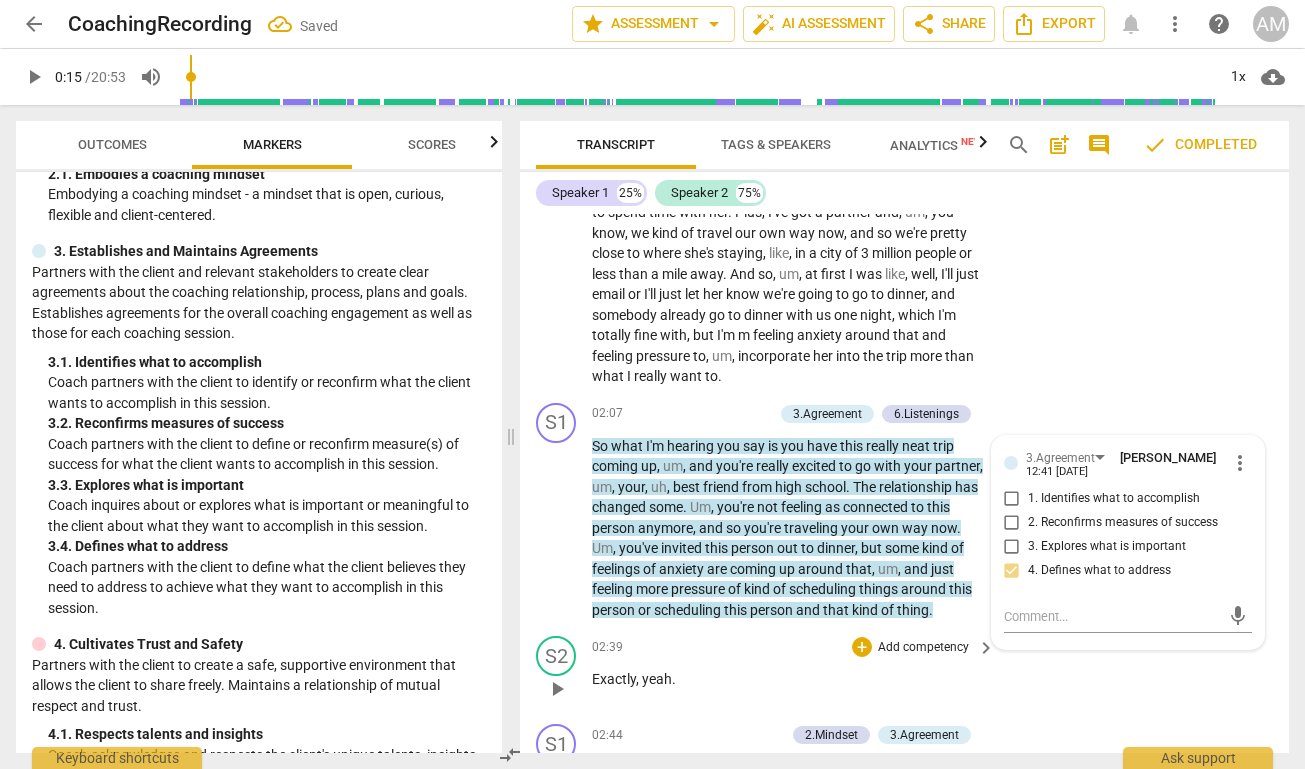 click on "S2 play_arrow pause 02:39 + Add competency keyboard_arrow_right Exactly ,   yeah ." at bounding box center [904, 672] 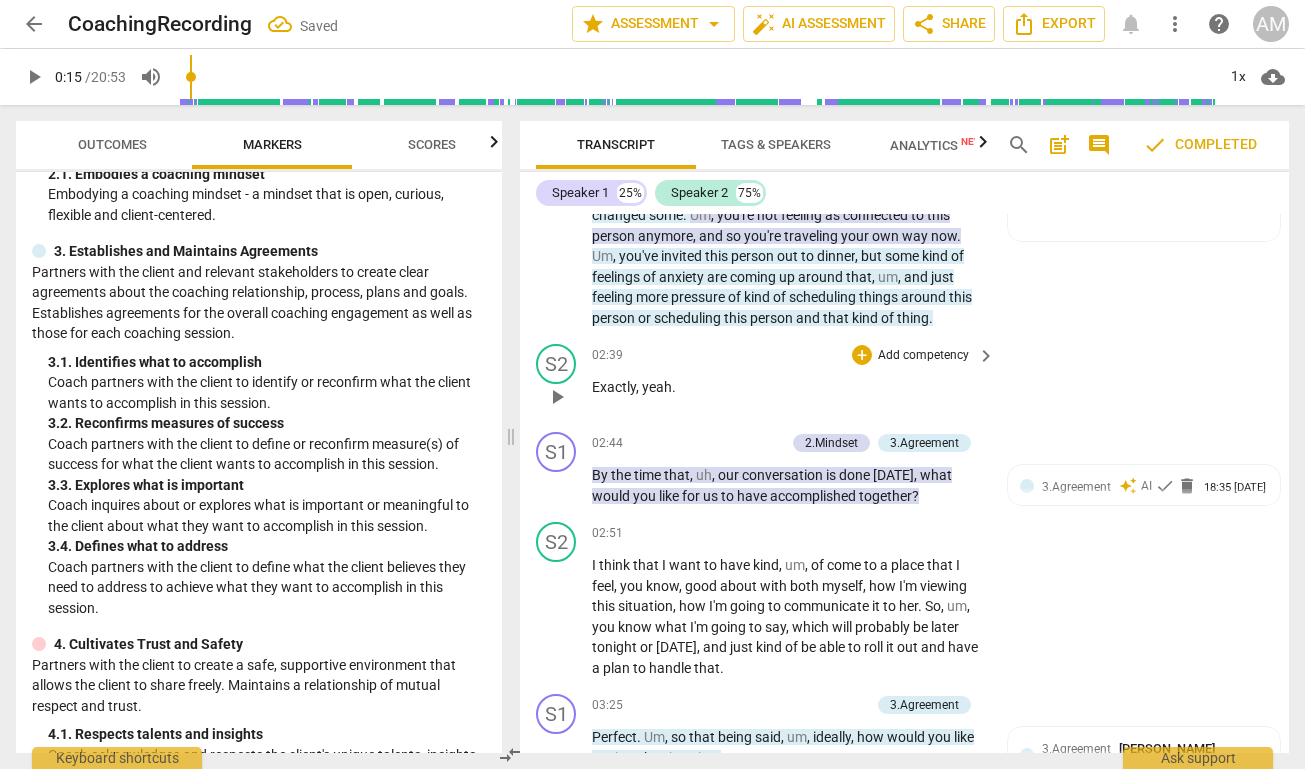 scroll, scrollTop: 1011, scrollLeft: 0, axis: vertical 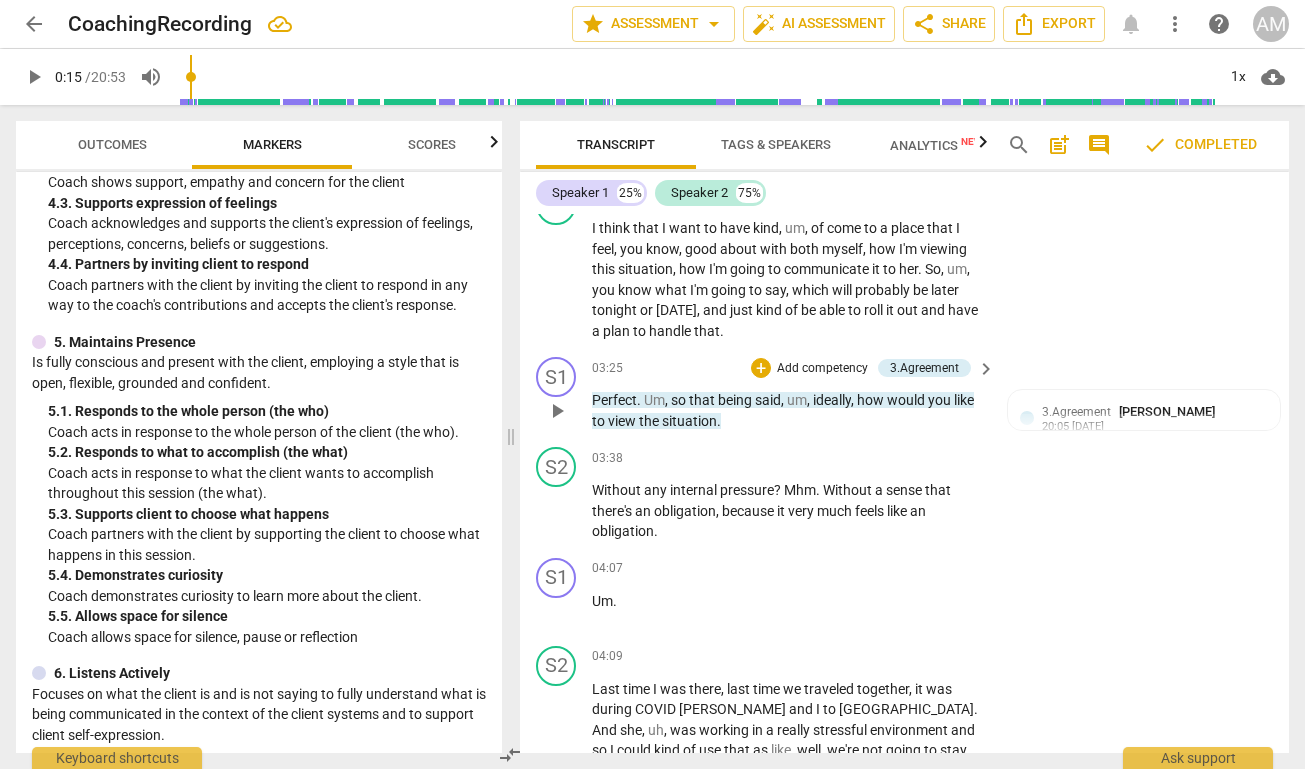 click on "Add competency" at bounding box center [822, 369] 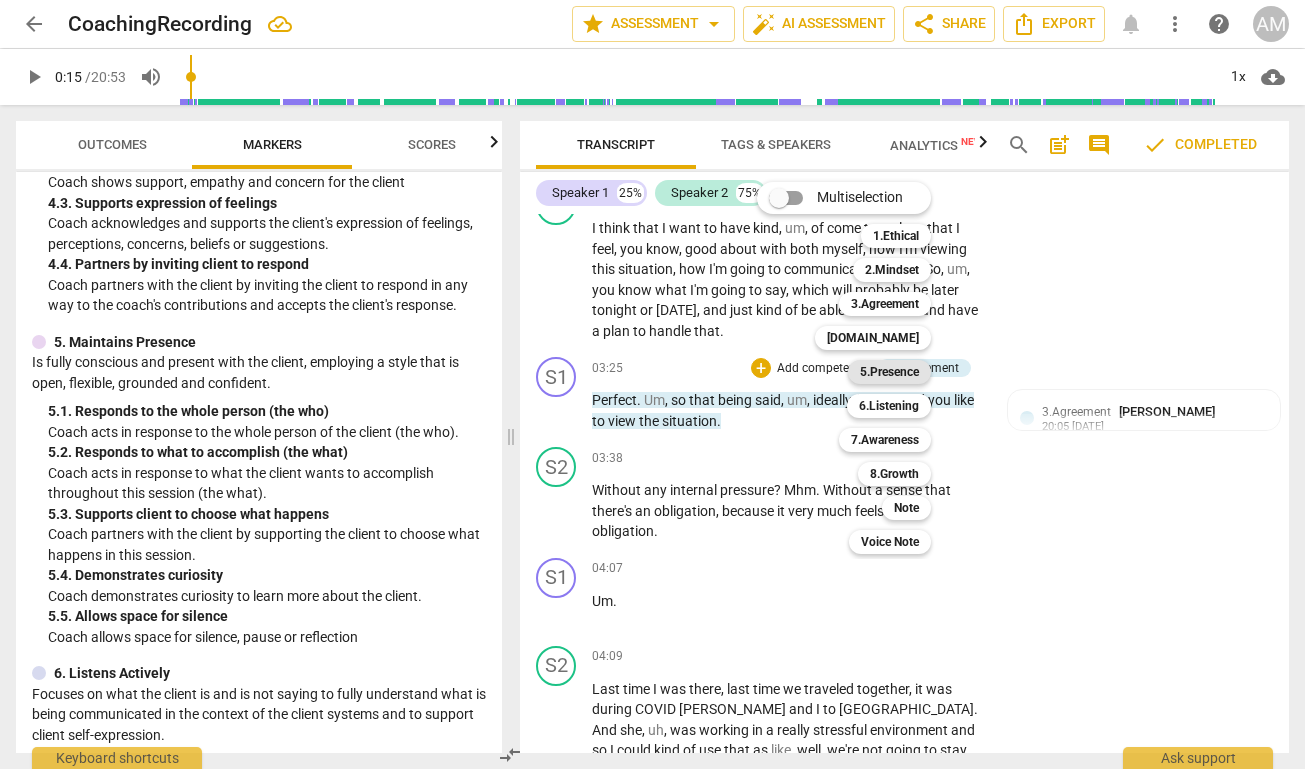 click on "5.Presence" at bounding box center (889, 372) 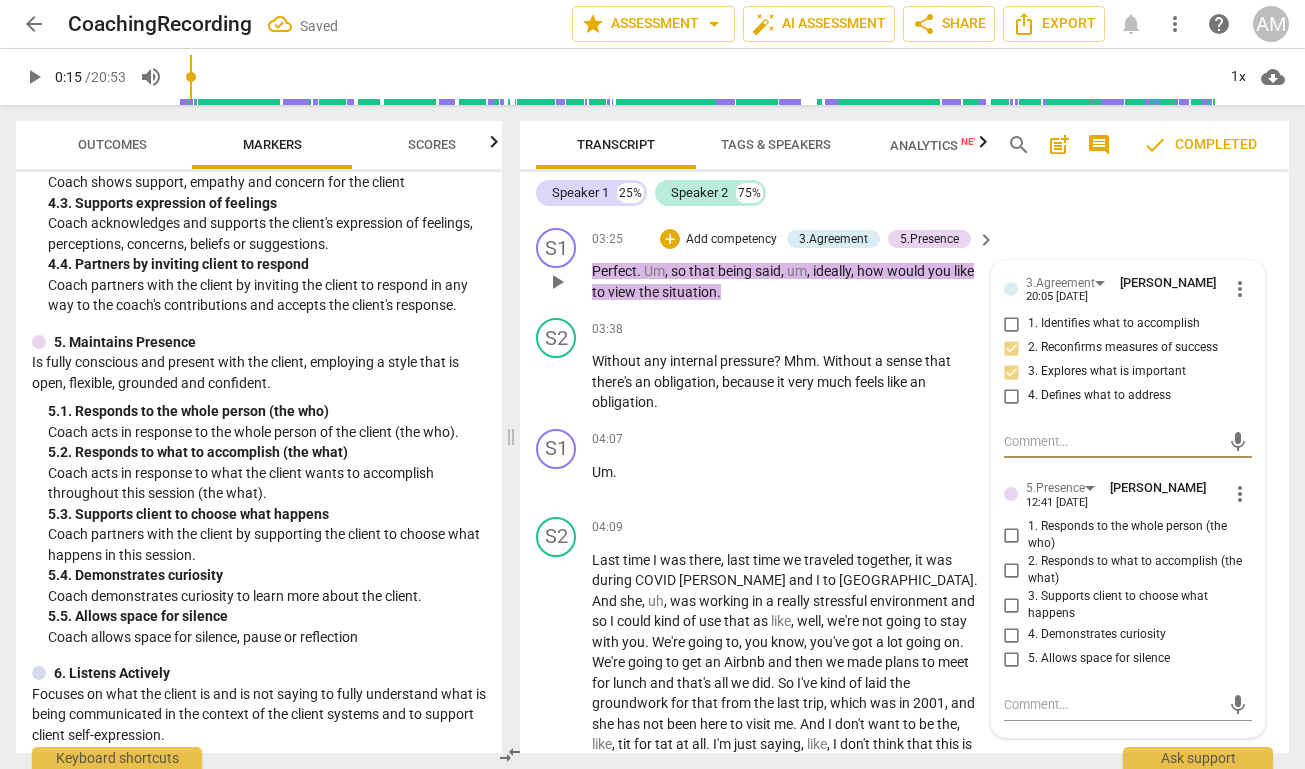 scroll, scrollTop: 1494, scrollLeft: 0, axis: vertical 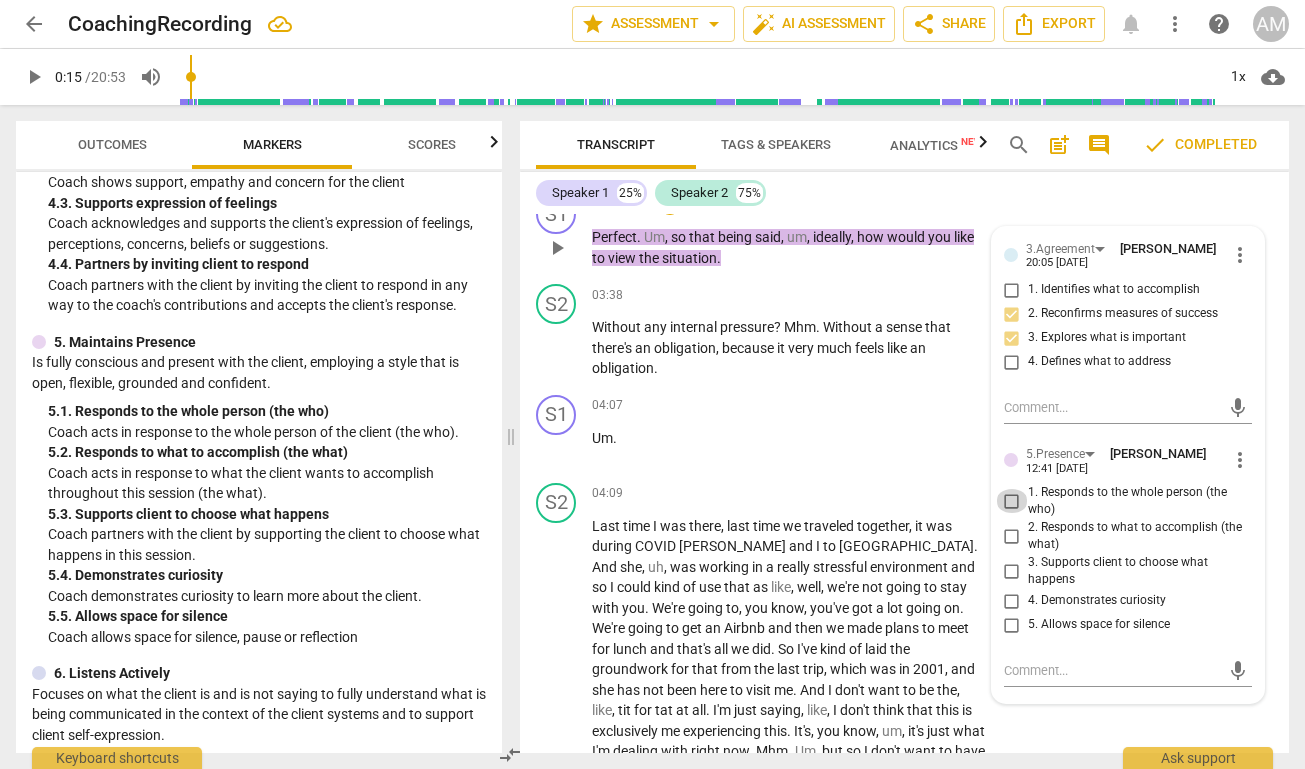 click on "1. Responds to the whole person (the who)" at bounding box center [1012, 501] 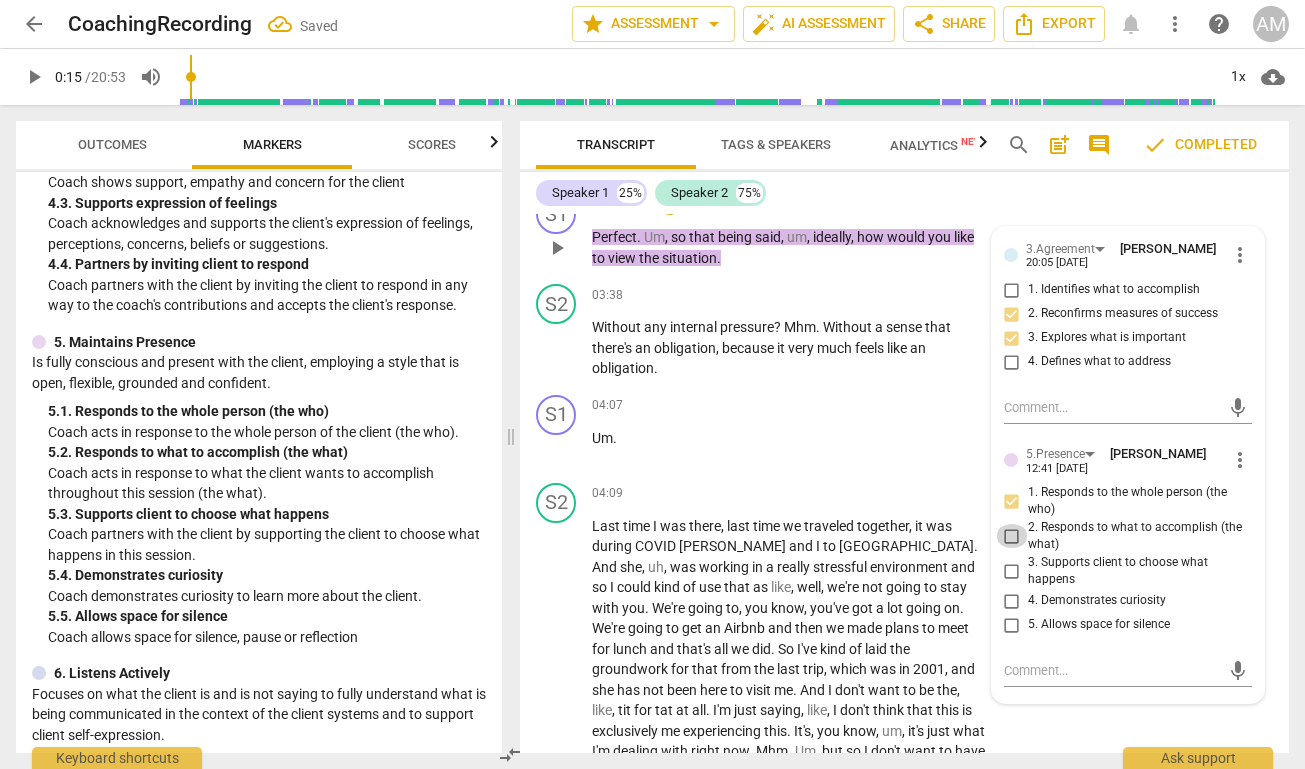 click on "2. Responds to what to accomplish (the what)" at bounding box center [1012, 536] 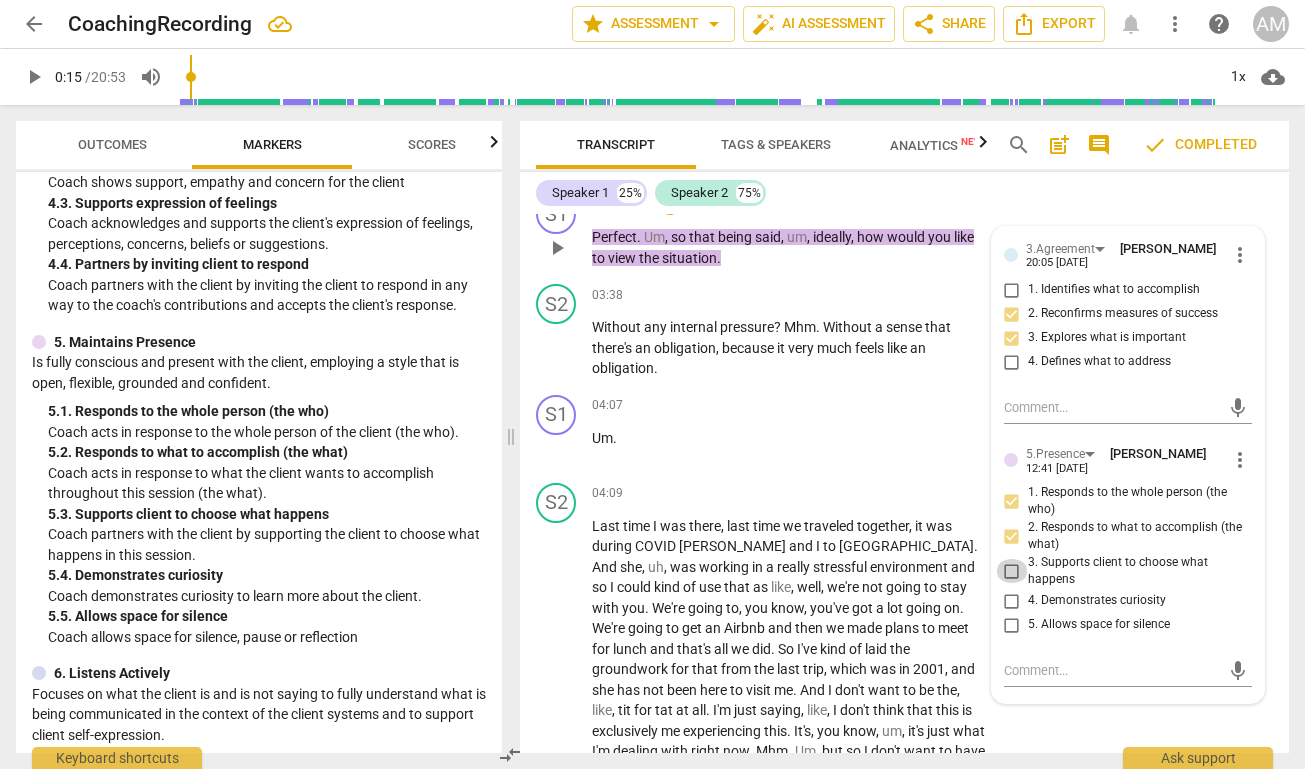 click on "3. Supports client to choose what happens" at bounding box center [1012, 571] 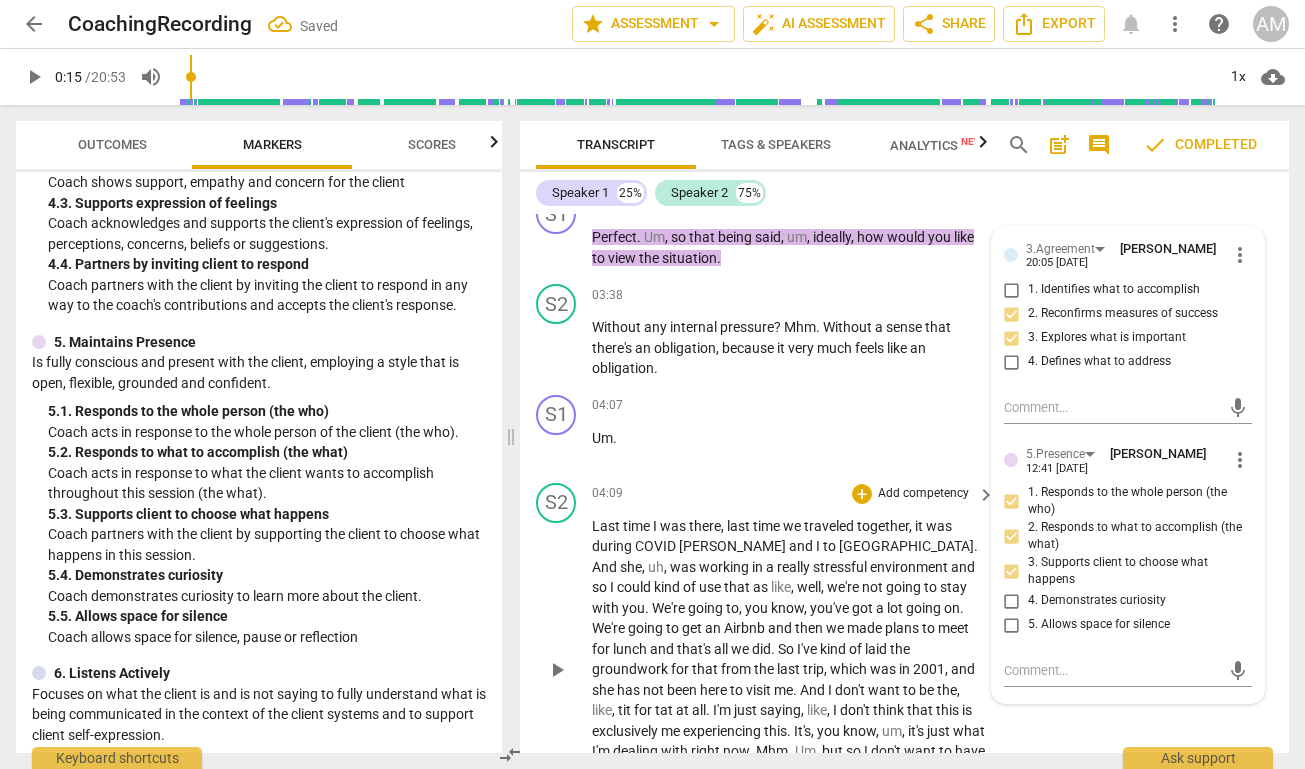 click on "S2 play_arrow pause 04:09 + Add competency keyboard_arrow_right Last   time   I   was   there ,   last   time   we   traveled   together ,   it   was   during   [PERSON_NAME]   and   I   to   [GEOGRAPHIC_DATA] .   And   she ,   uh ,   was   working   in   a   really   stressful   environment   and   so   I   could   kind   of   use   that   as   like ,   well ,   we're   not   going   to   stay   with   you .   We're   going   to ,   you   know ,   you've   got   a   lot   going   on .   We're   going   to   get   an   Airbnb   and   then   we   made   plans   to   meet   for   lunch   and   that's   all   we   did .   So   I've   kind   of   laid   the   groundwork   for   that   from   the   last   trip ,   which   was   in   [DATE] ,   and   she   has   not   been   here   to   visit   me .   And   I   don't   want   to   be   the ,   like ,   tit   for   tat   at   all .   I'm   just   saying ,   like ,   I   don't   think   that   this   is   exclusively   me   experiencing   this .   It's ,   you   know ,   um ," at bounding box center (904, 653) 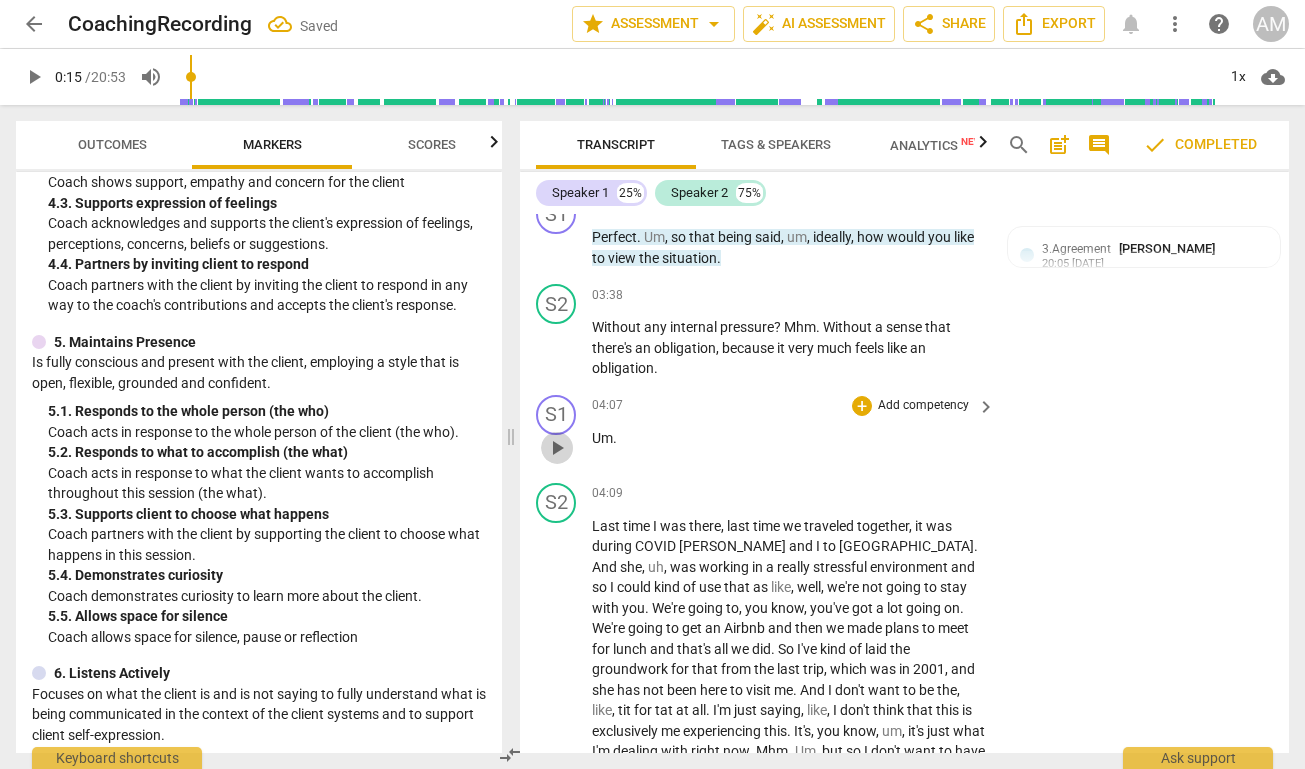 click on "play_arrow" at bounding box center [557, 448] 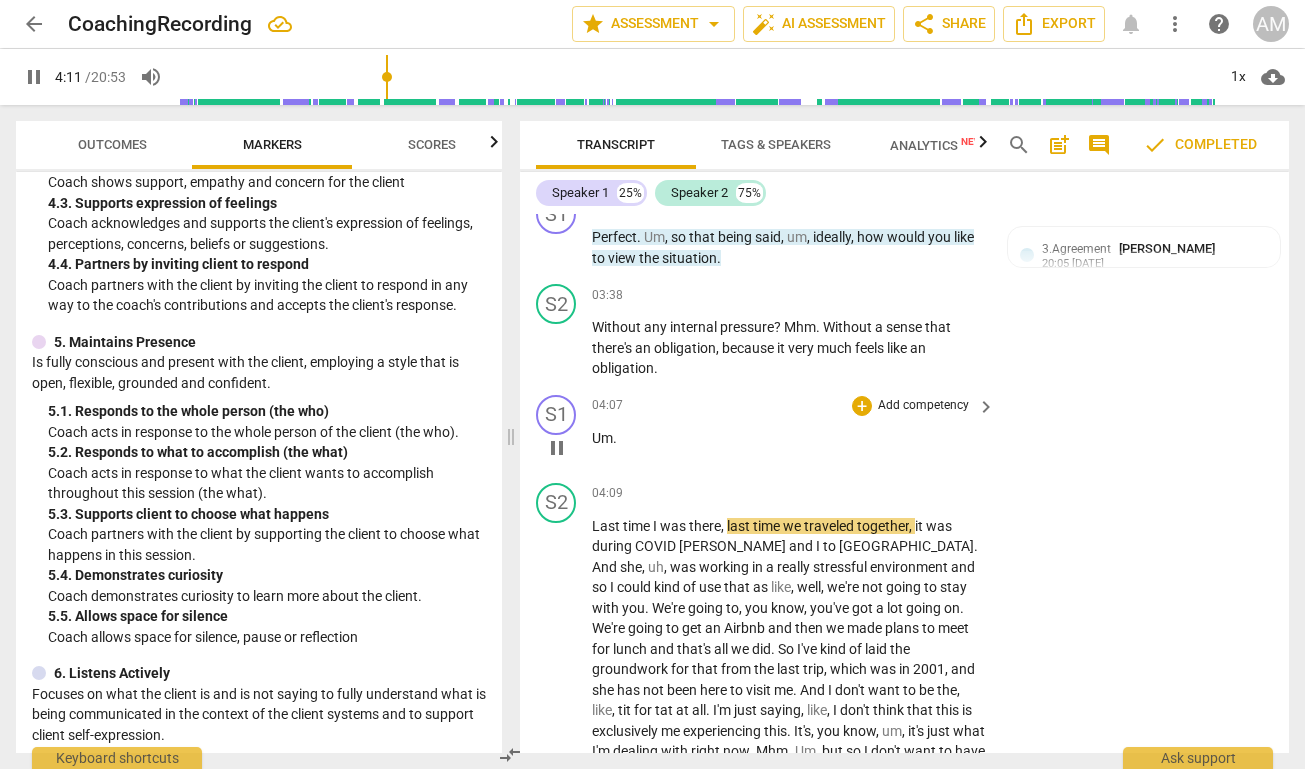 click on "pause" at bounding box center (557, 448) 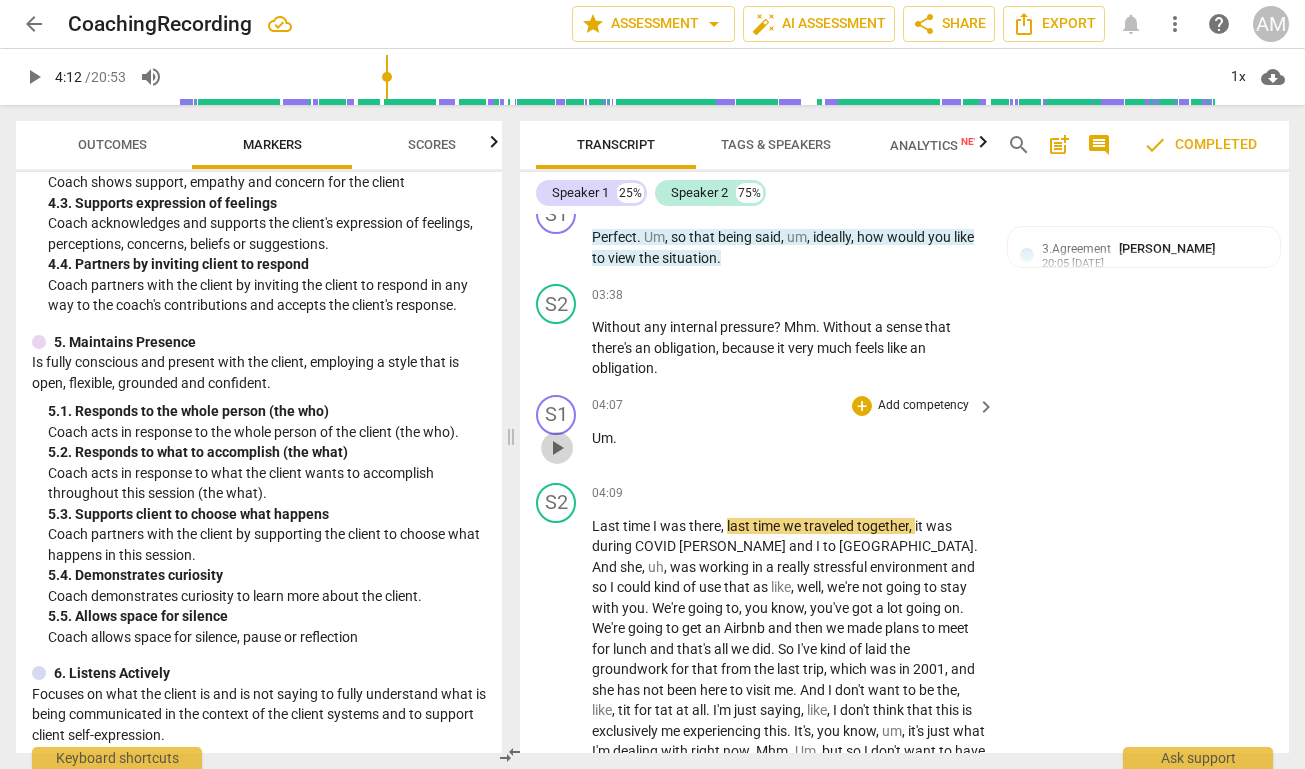 click on "play_arrow" at bounding box center (557, 448) 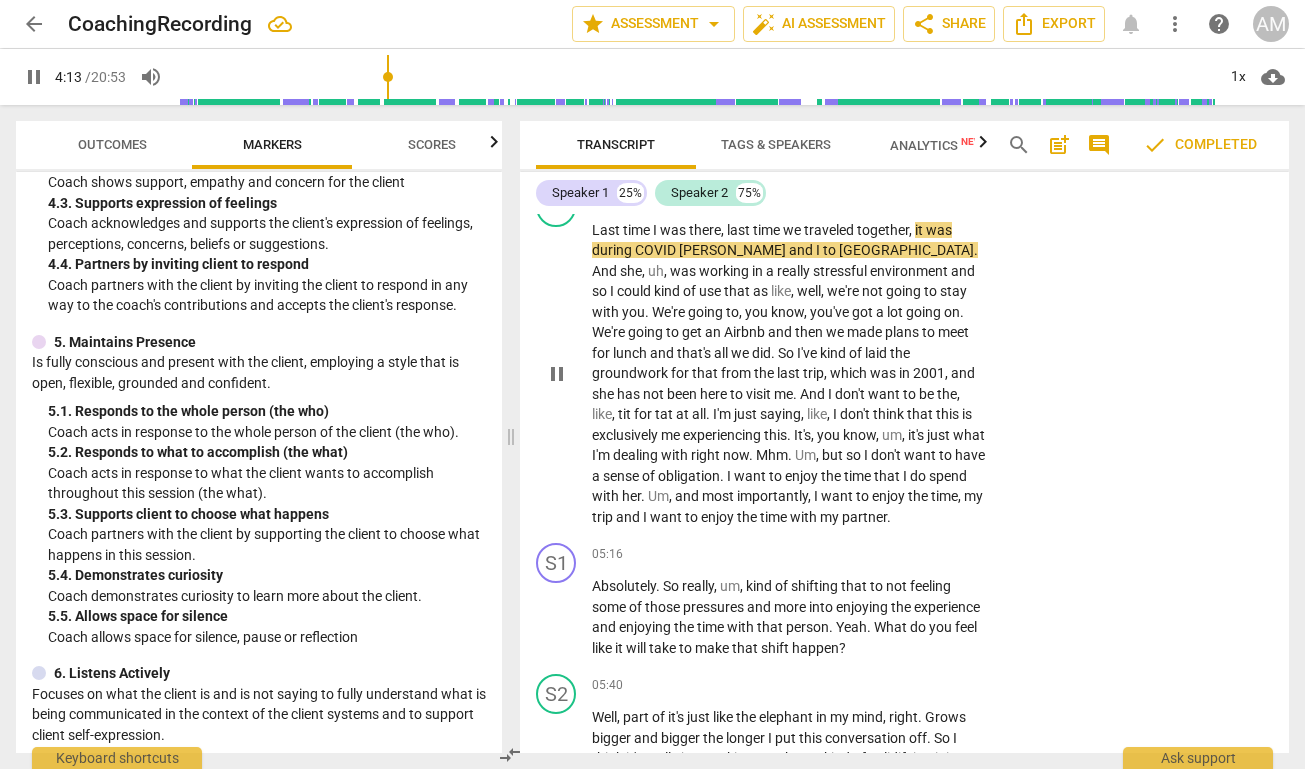 scroll, scrollTop: 1791, scrollLeft: 0, axis: vertical 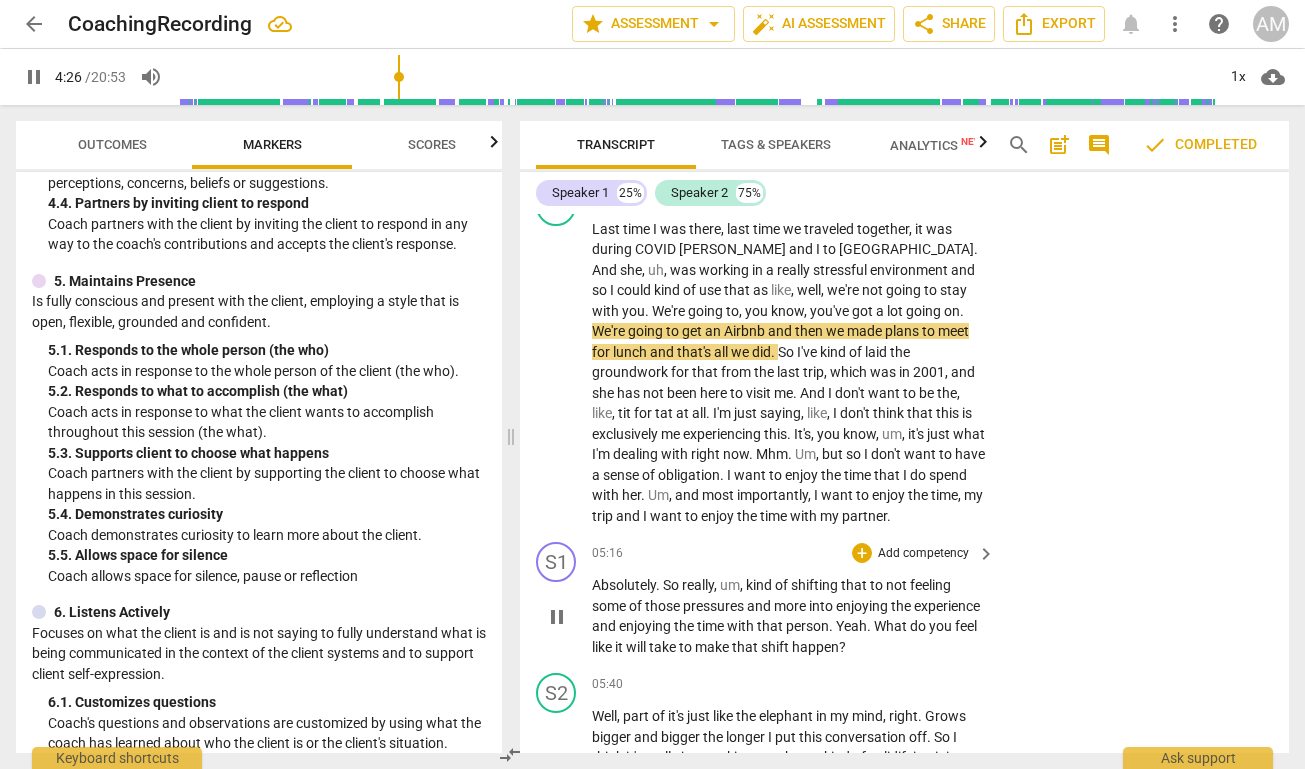 click on "Add competency" at bounding box center [923, 554] 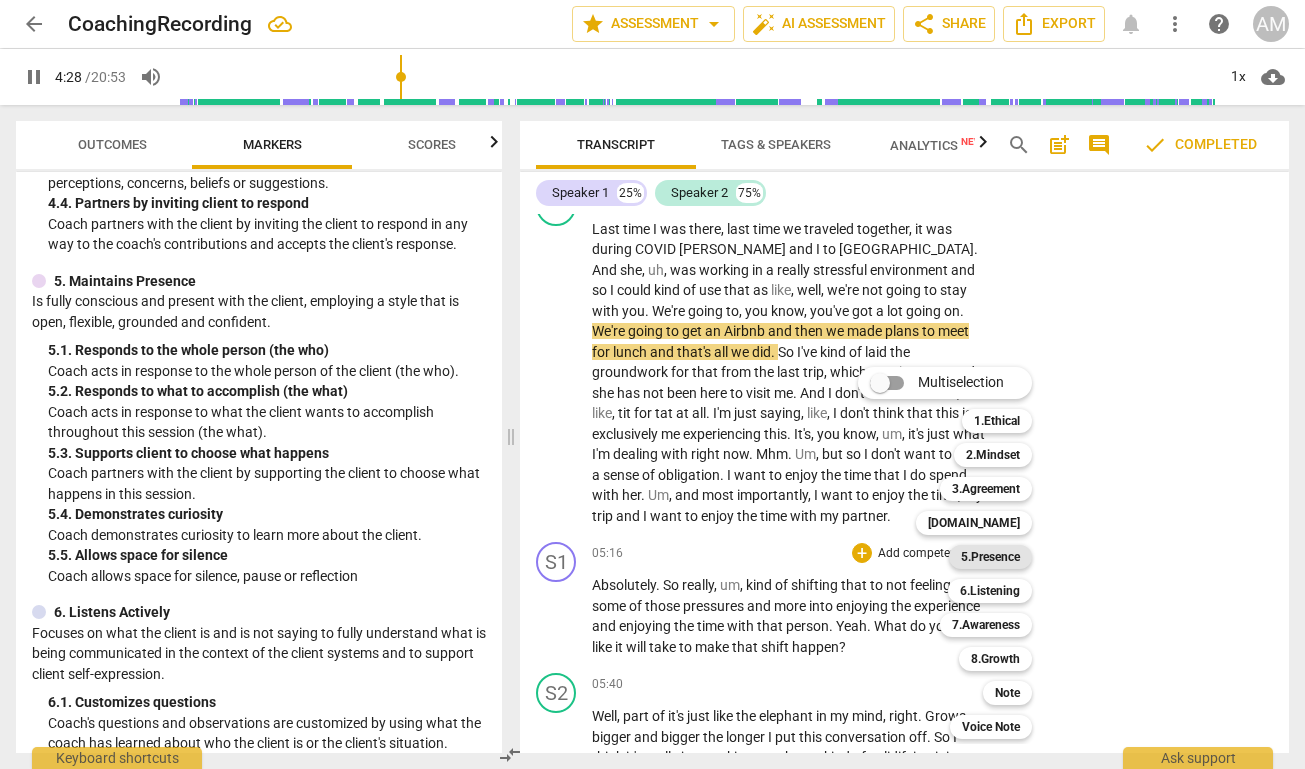 click on "5.Presence" at bounding box center [990, 557] 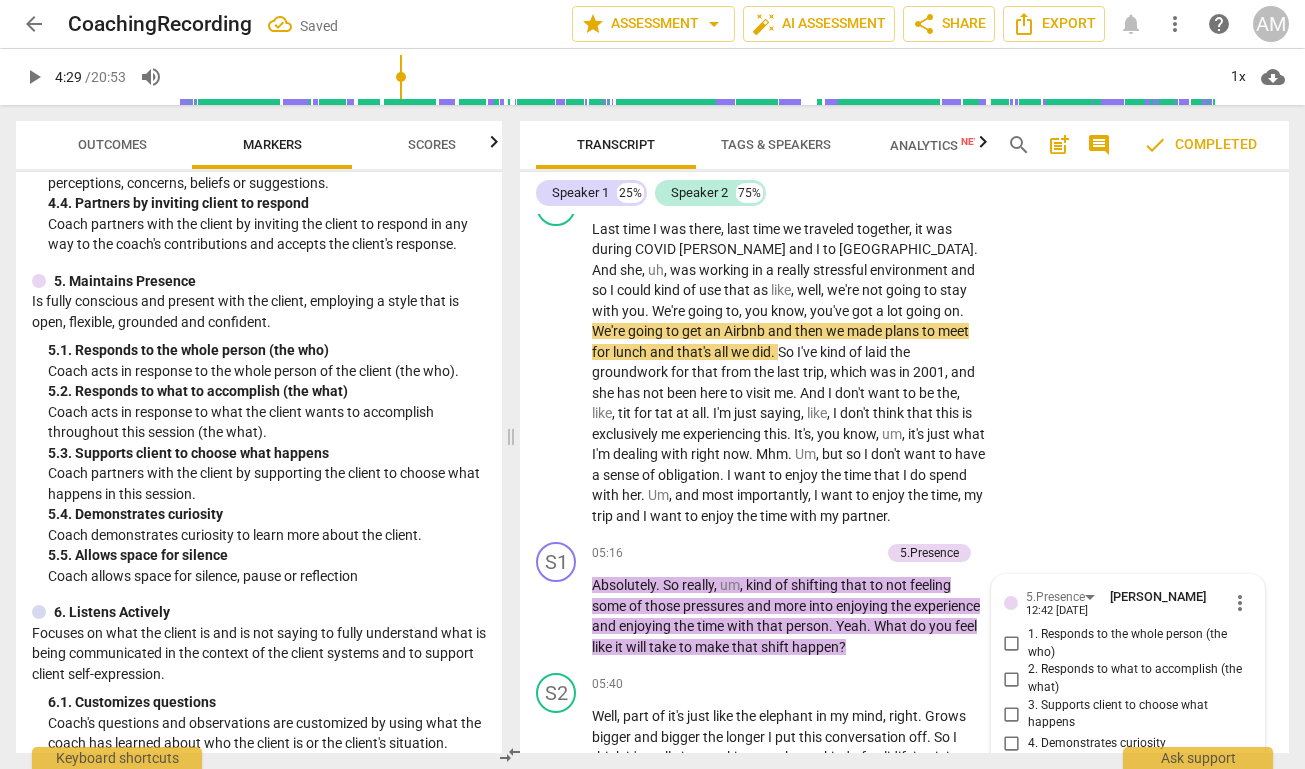 scroll, scrollTop: 2121, scrollLeft: 0, axis: vertical 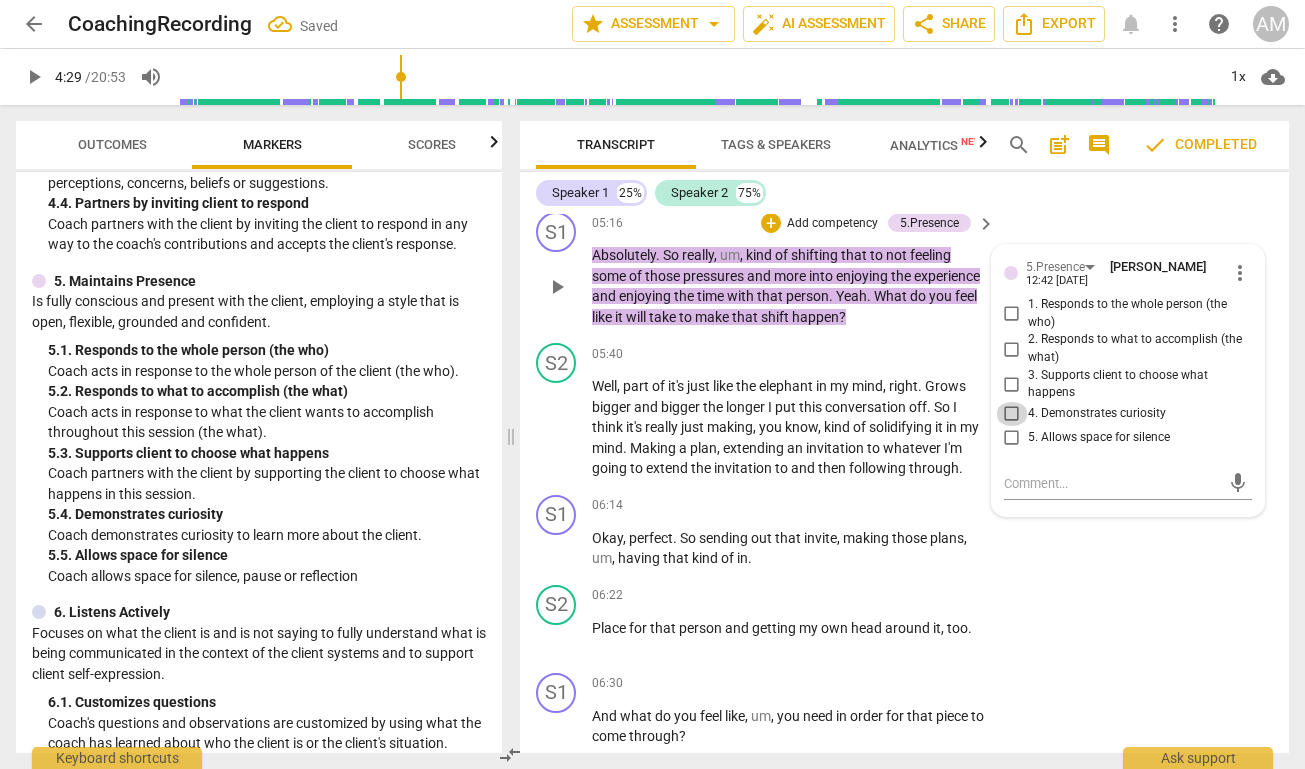 click on "4. Demonstrates curiosity" at bounding box center [1012, 414] 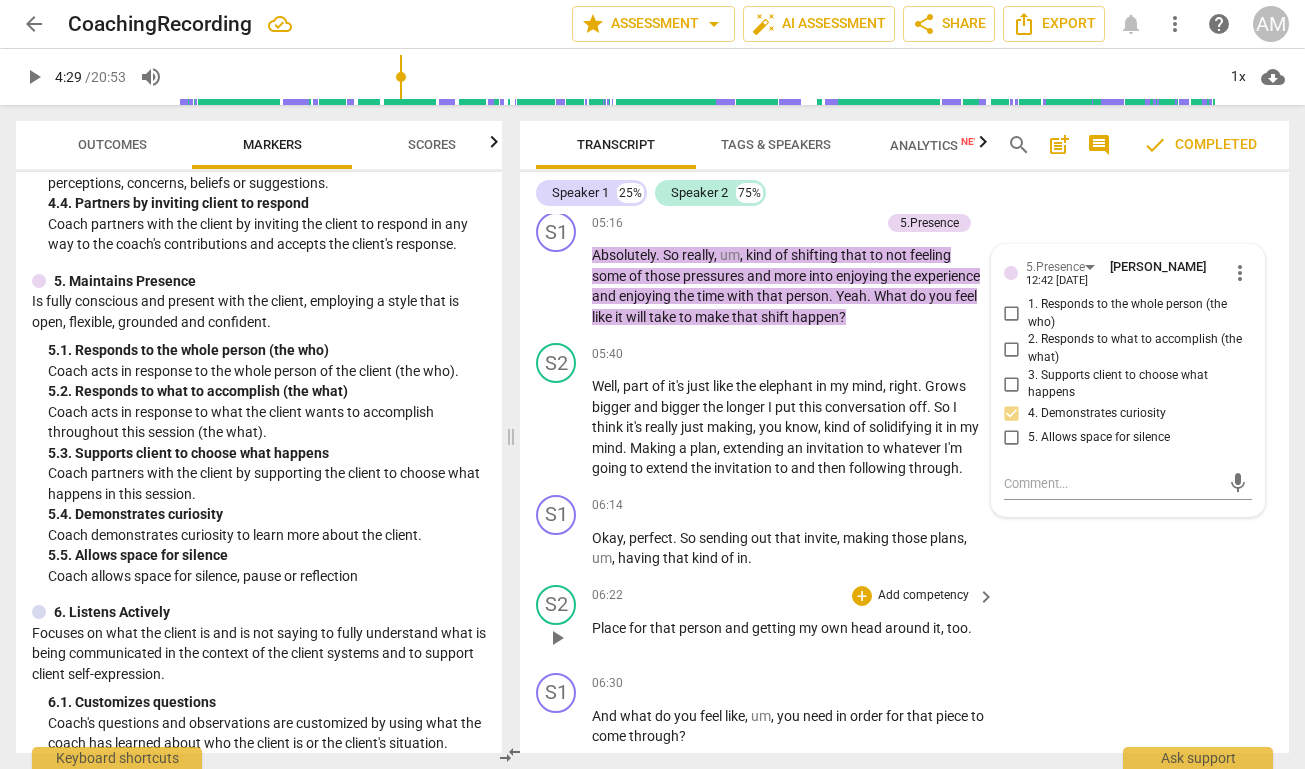 click on "S2 play_arrow pause 06:22 + Add competency keyboard_arrow_right Place   for   that   person   and   getting   my   own   head   around   it ,   too ." at bounding box center [904, 621] 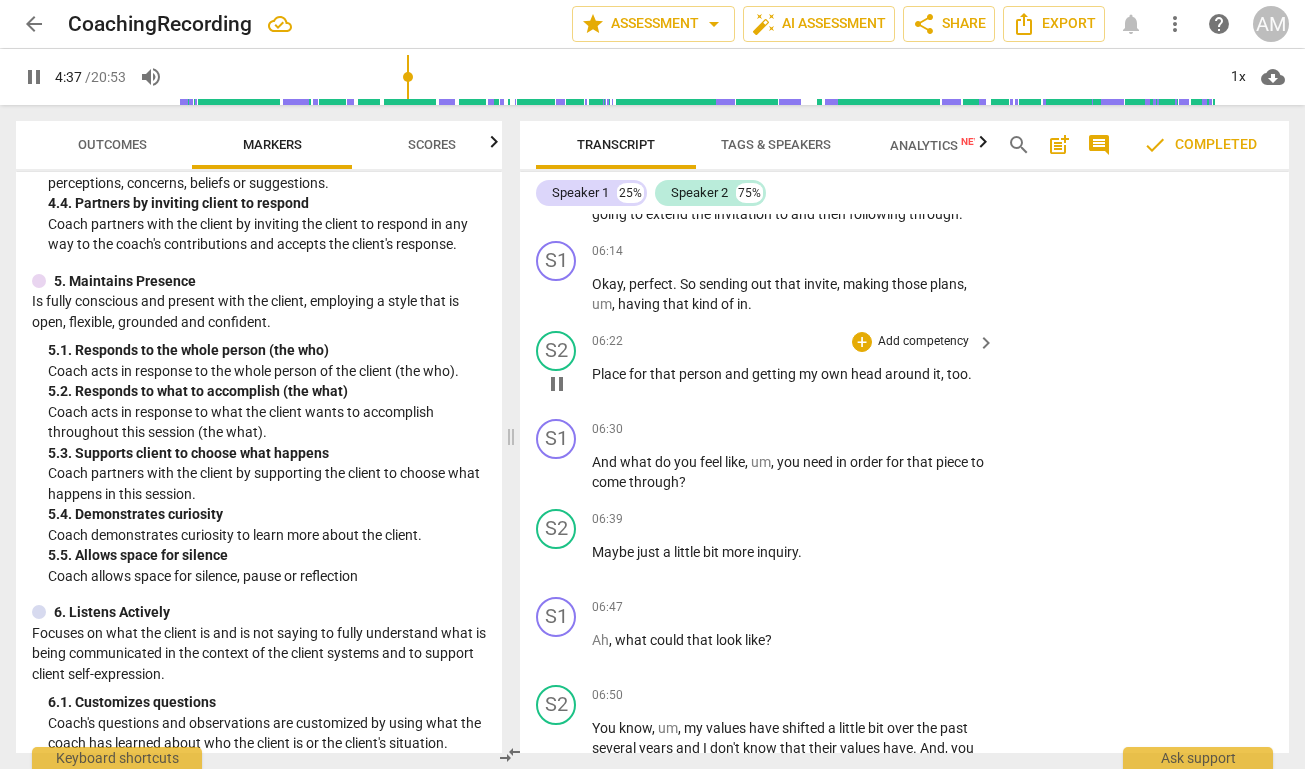 scroll, scrollTop: 2377, scrollLeft: 0, axis: vertical 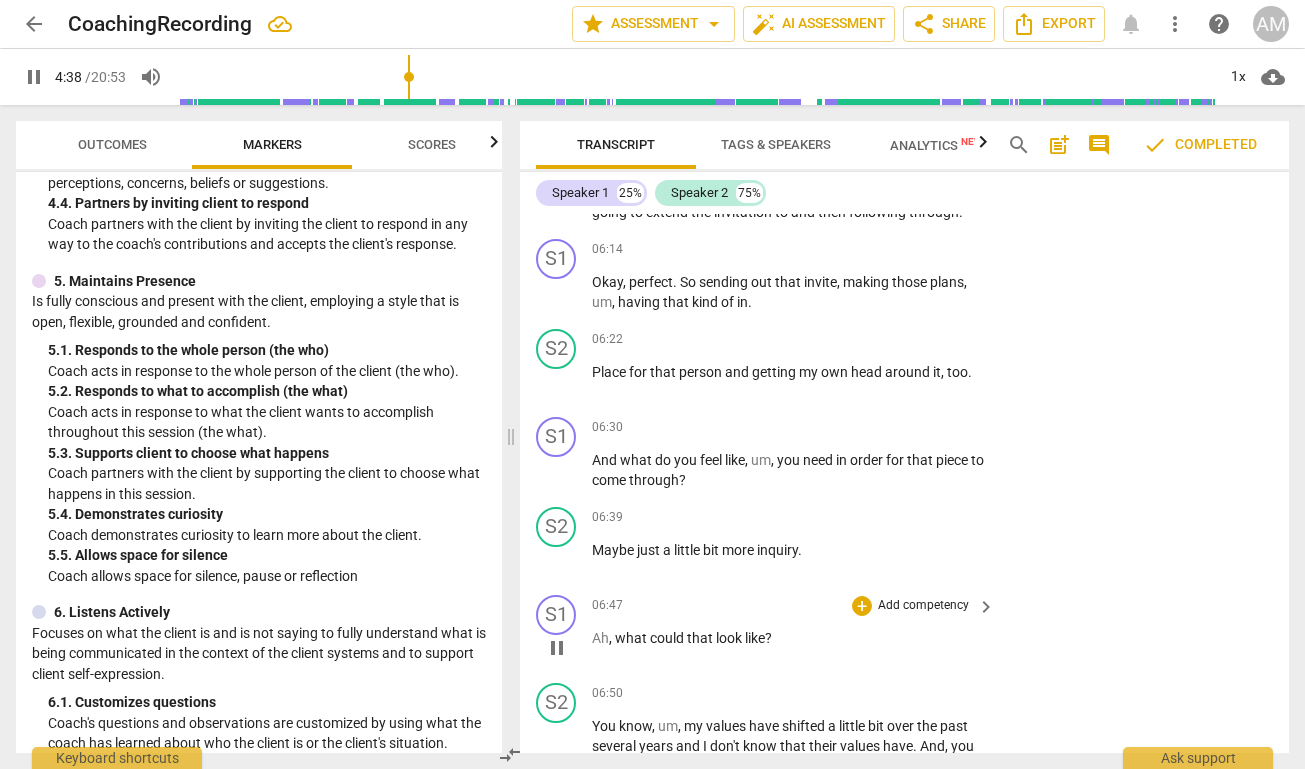 click on "Add competency" at bounding box center [923, 606] 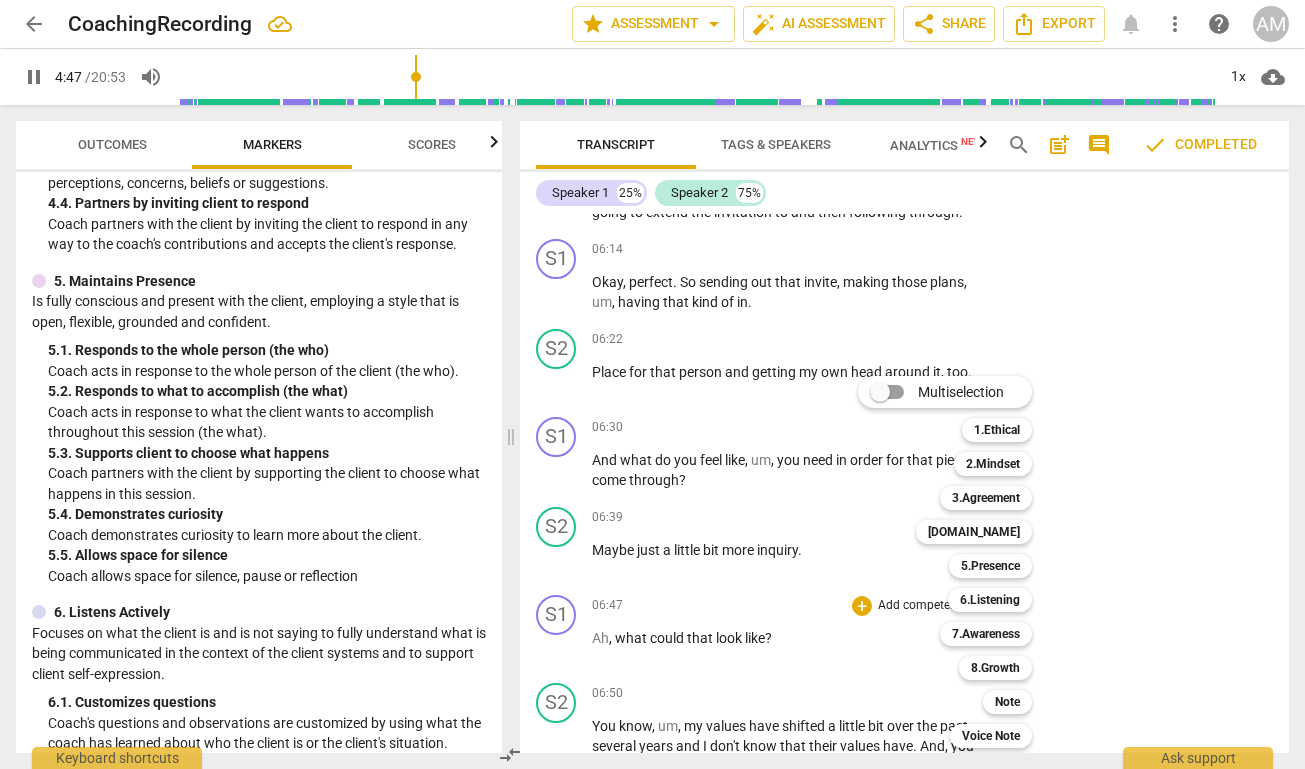 scroll, scrollTop: 1982, scrollLeft: 0, axis: vertical 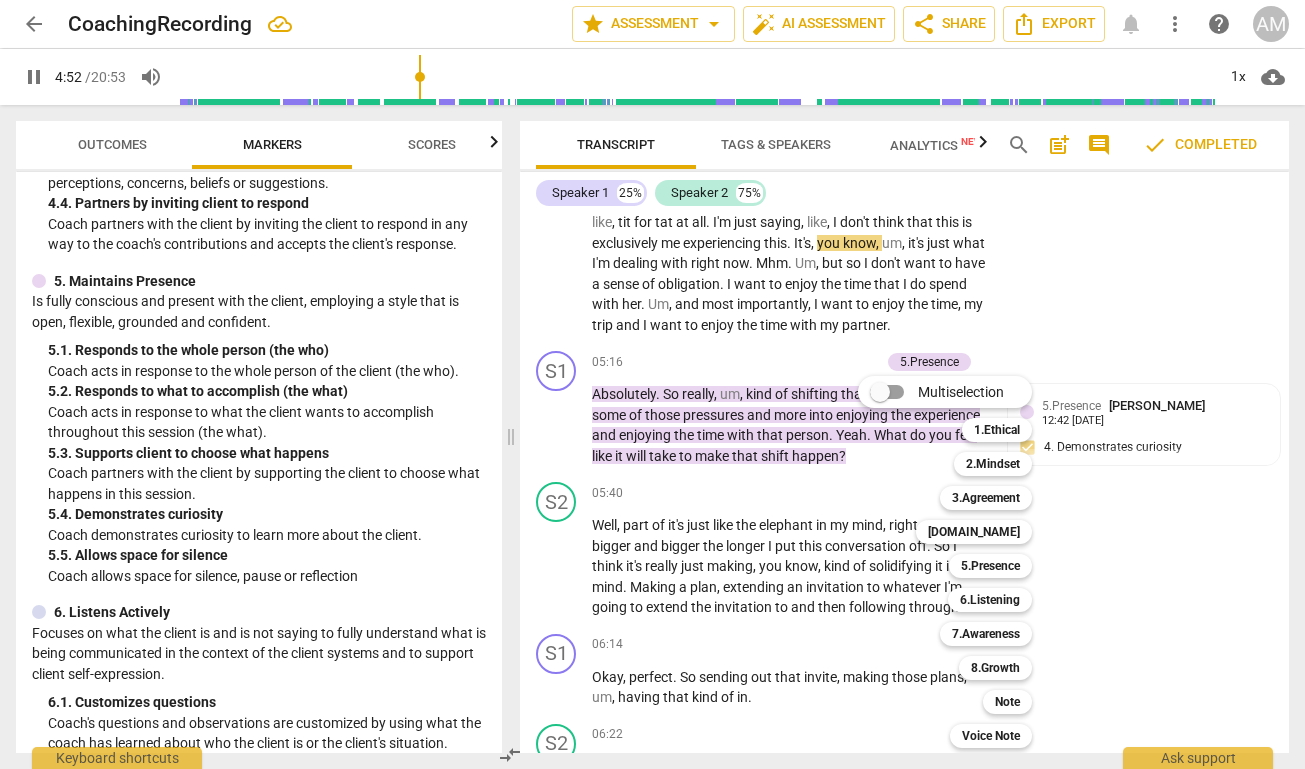 click at bounding box center [652, 384] 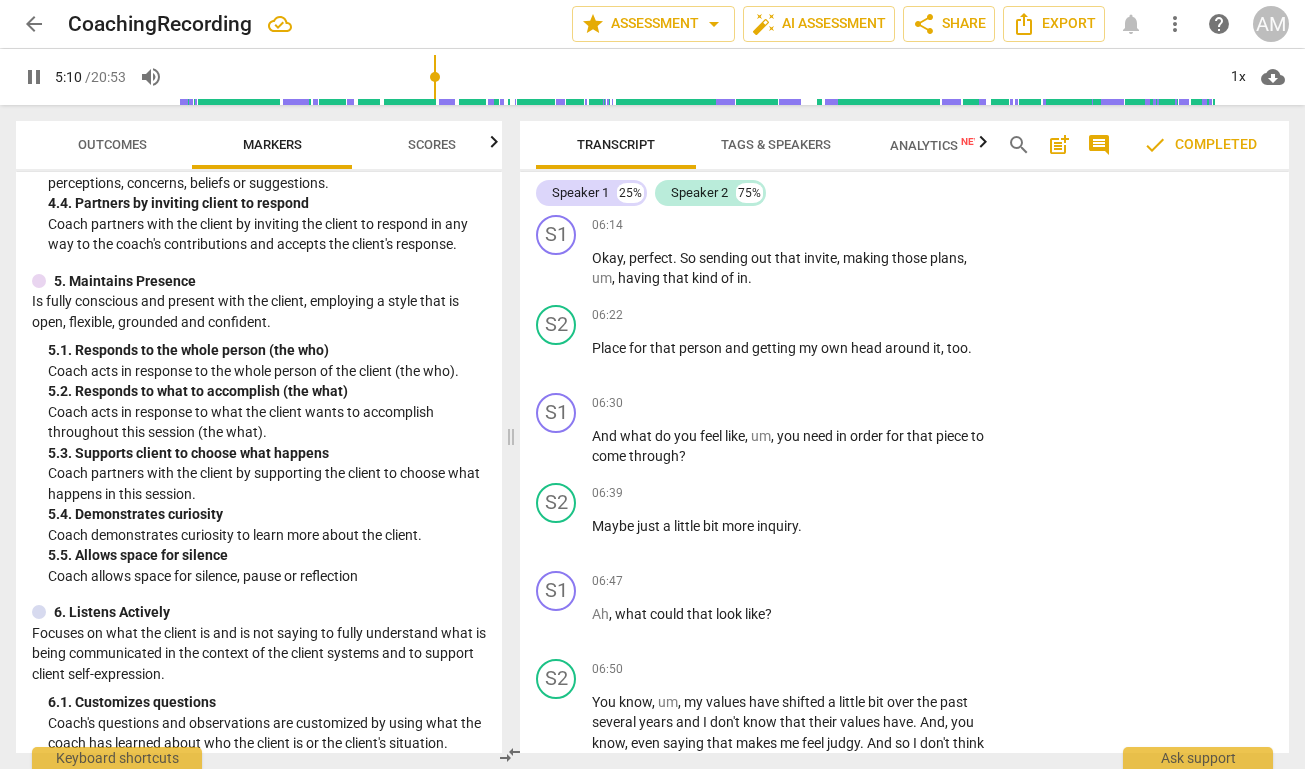 scroll, scrollTop: 2408, scrollLeft: 0, axis: vertical 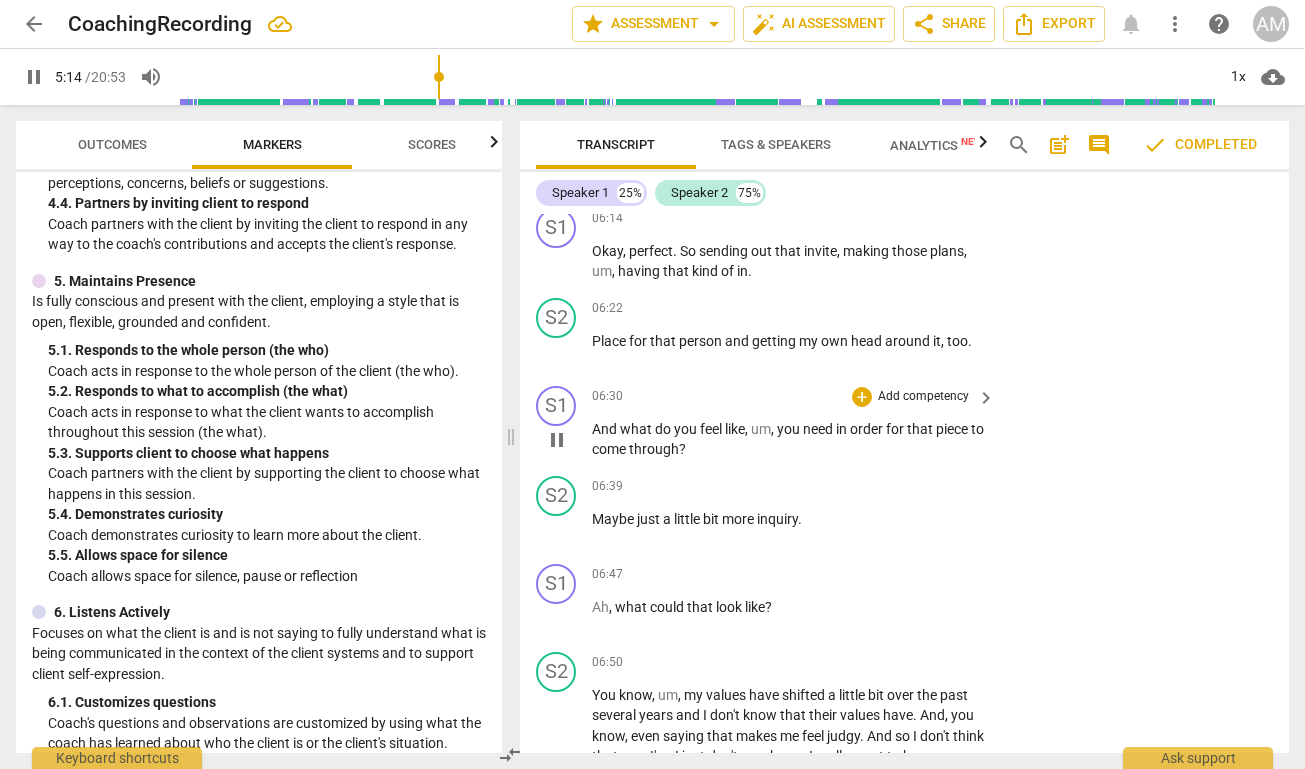 click on "Add competency" at bounding box center [923, 397] 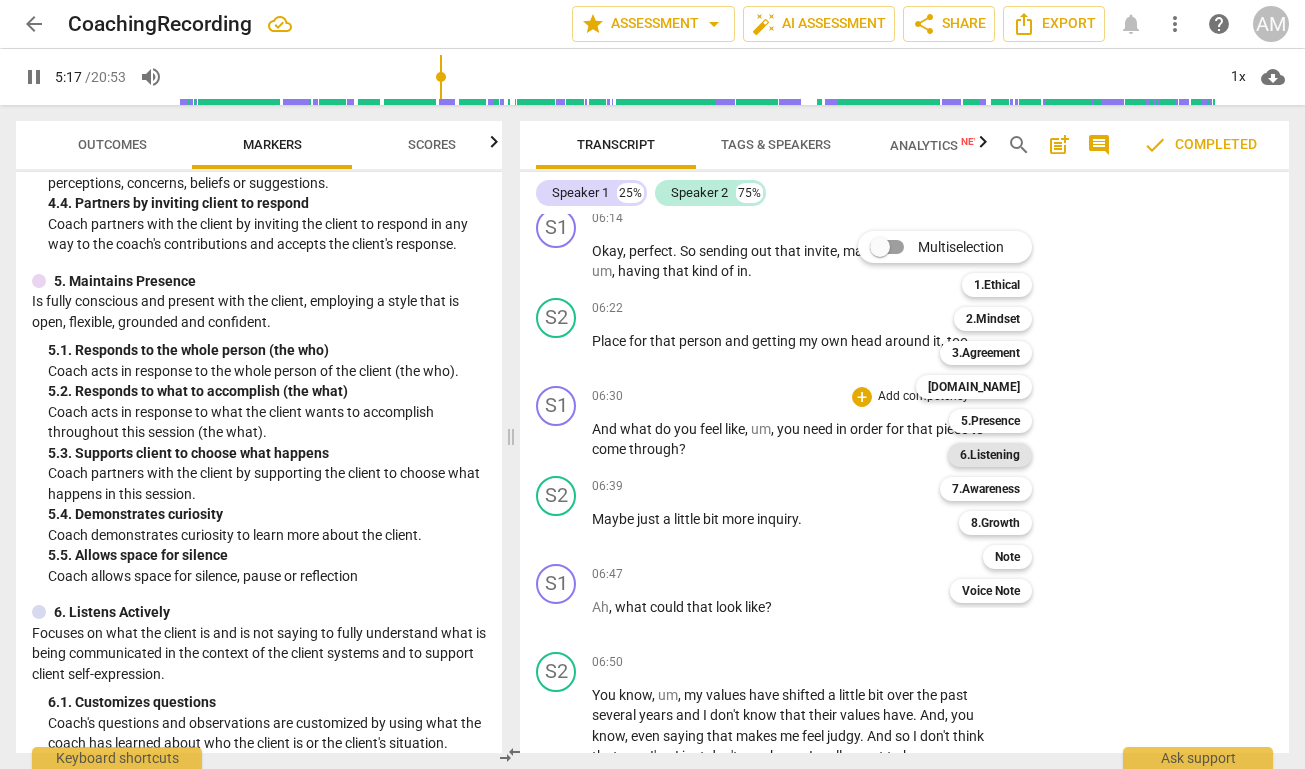 click on "6.Listening" at bounding box center (990, 455) 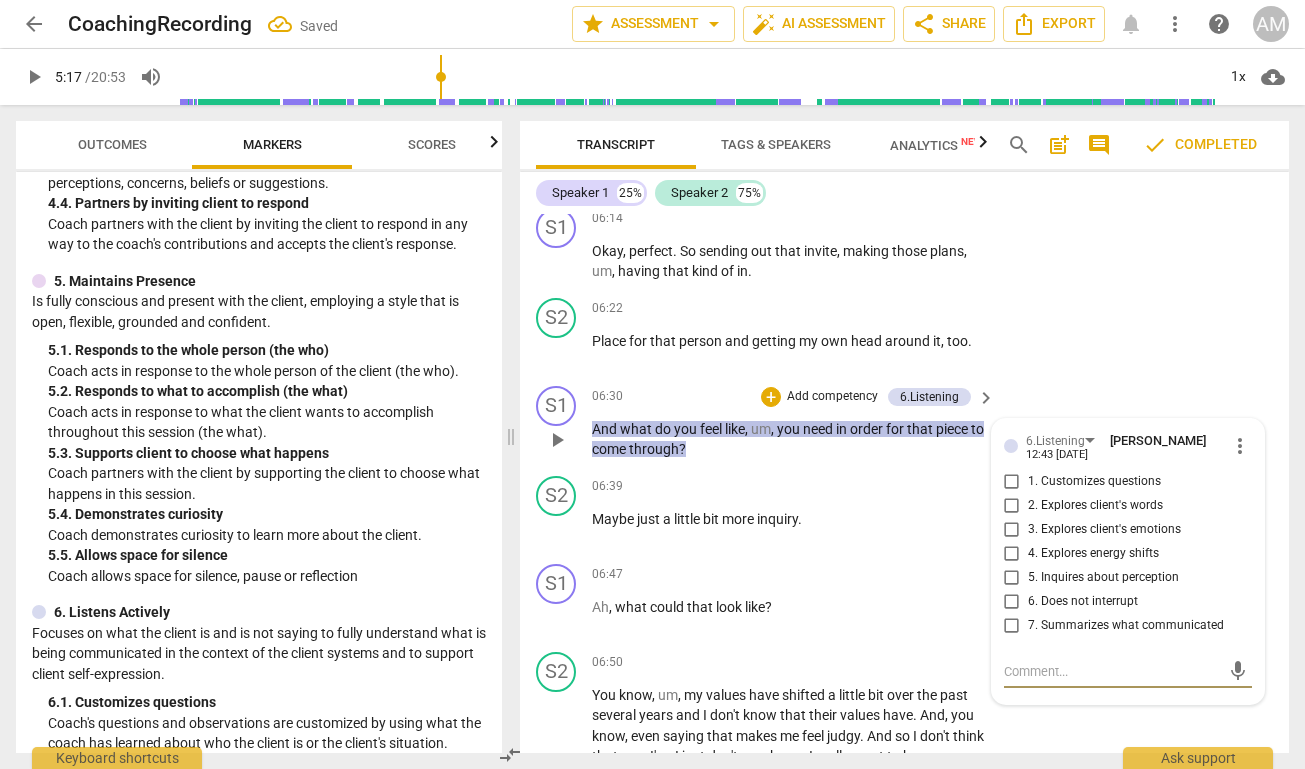 click on "1. Customizes questions" at bounding box center (1012, 482) 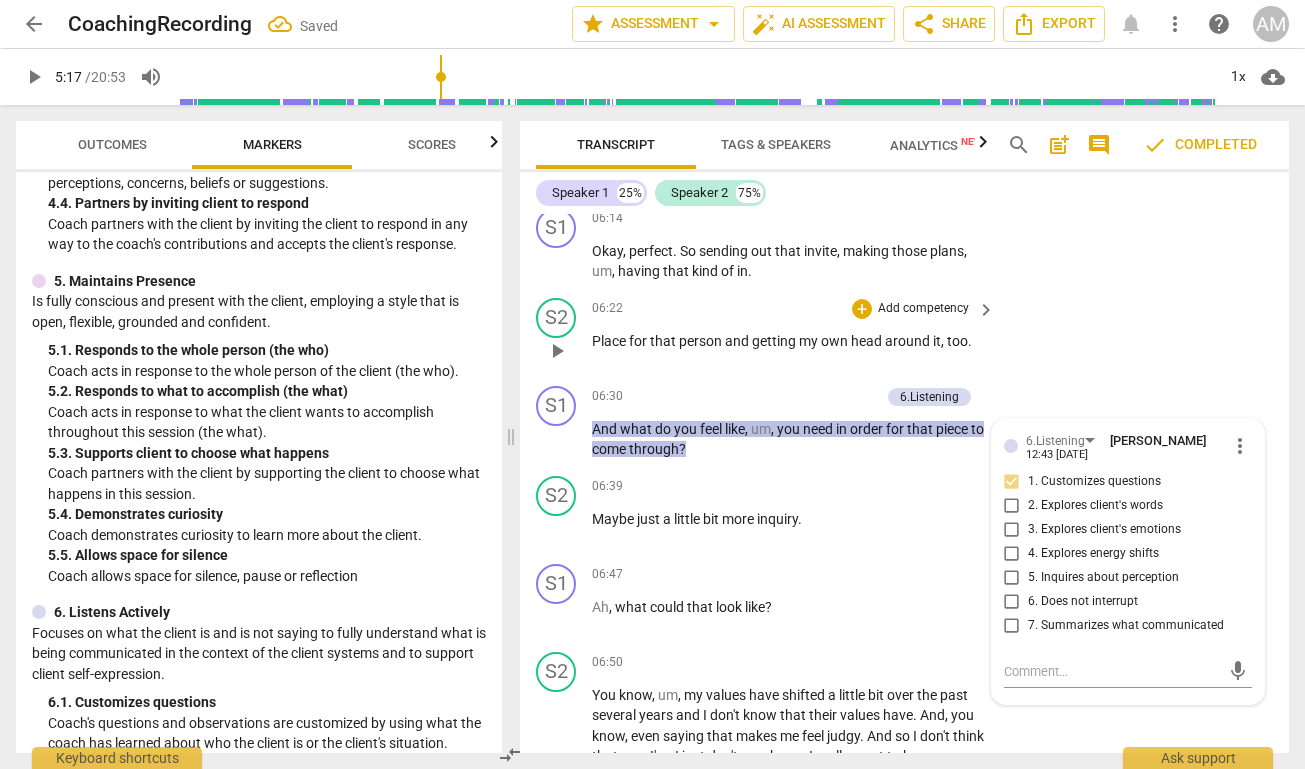 click on "play_arrow" at bounding box center (557, 351) 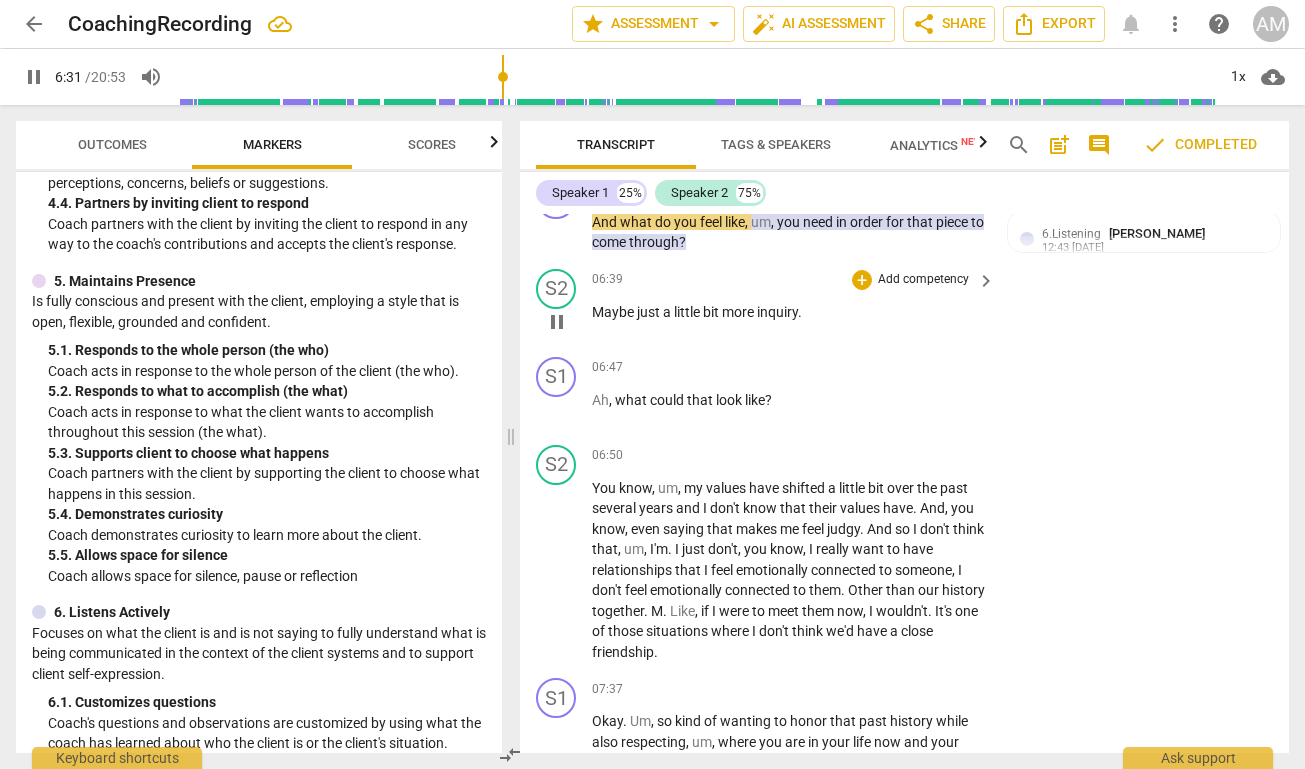 scroll, scrollTop: 2618, scrollLeft: 0, axis: vertical 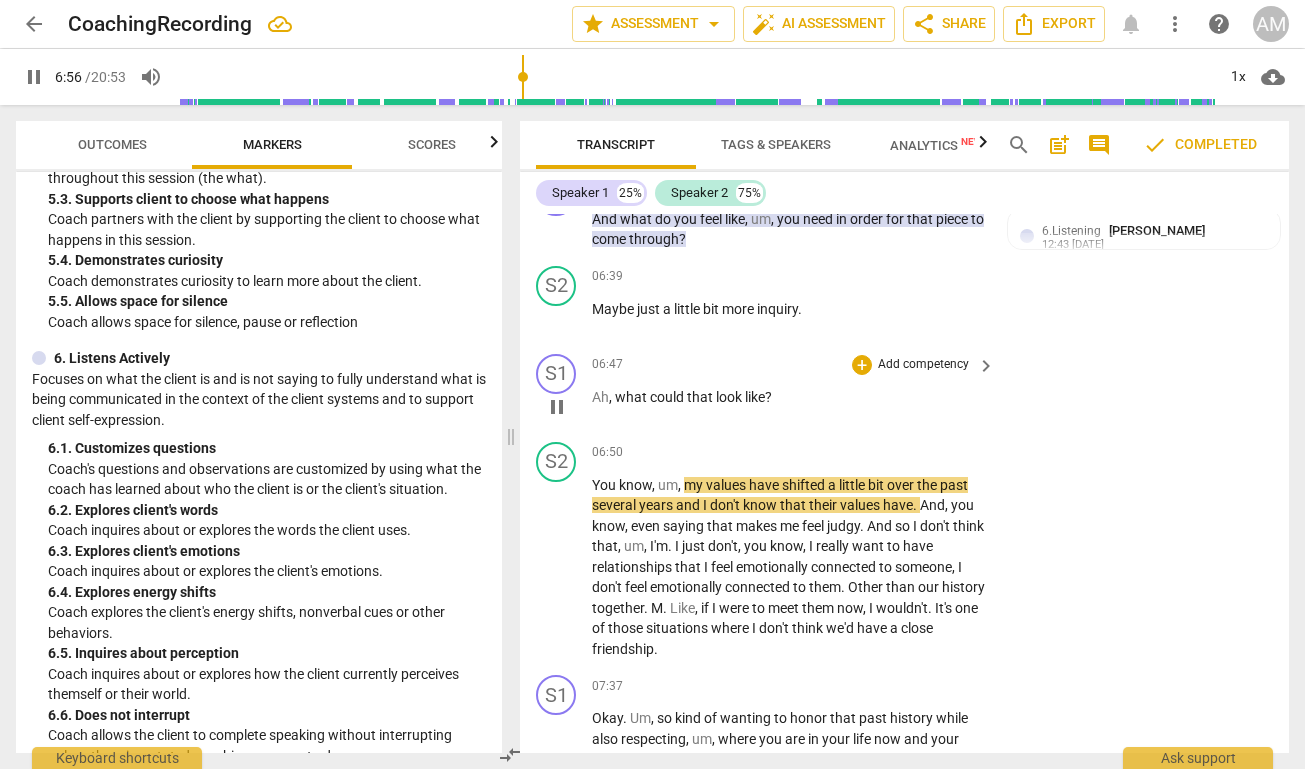 click on "Add competency" at bounding box center [923, 365] 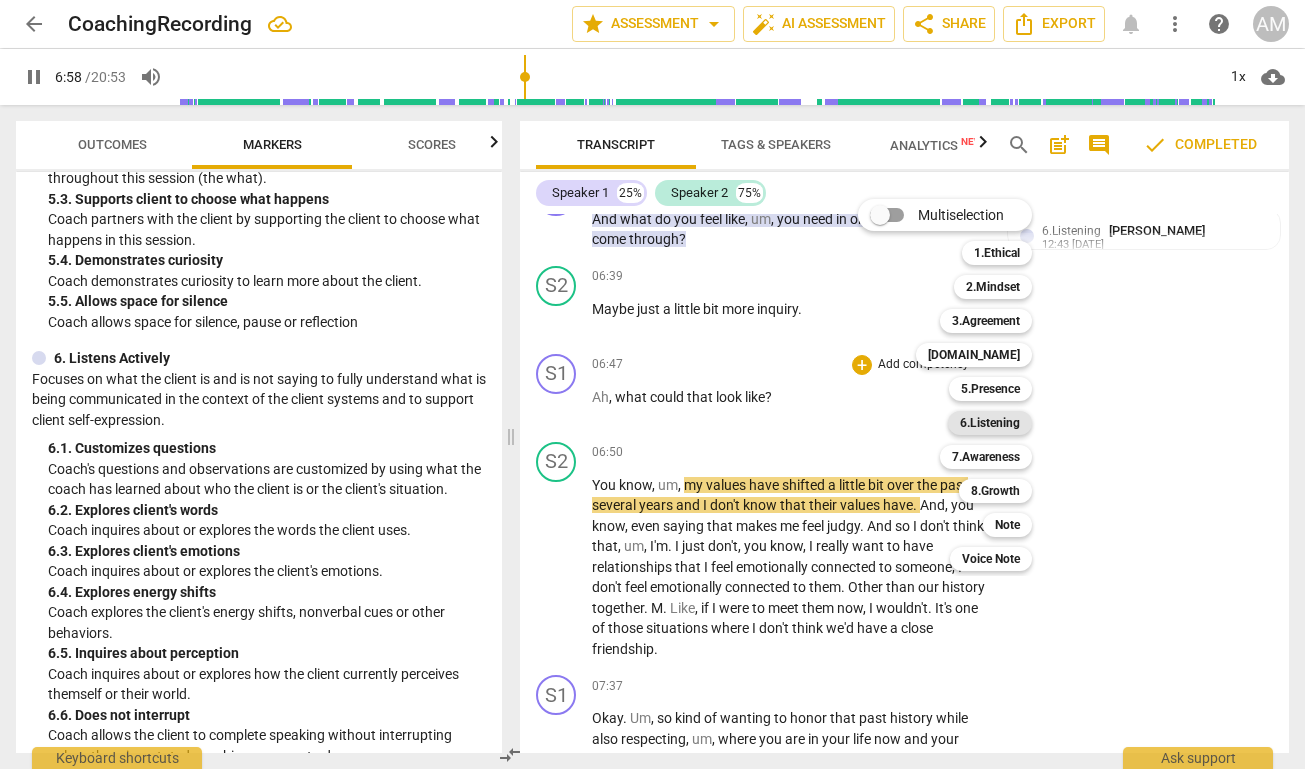 click on "6.Listening" at bounding box center [990, 423] 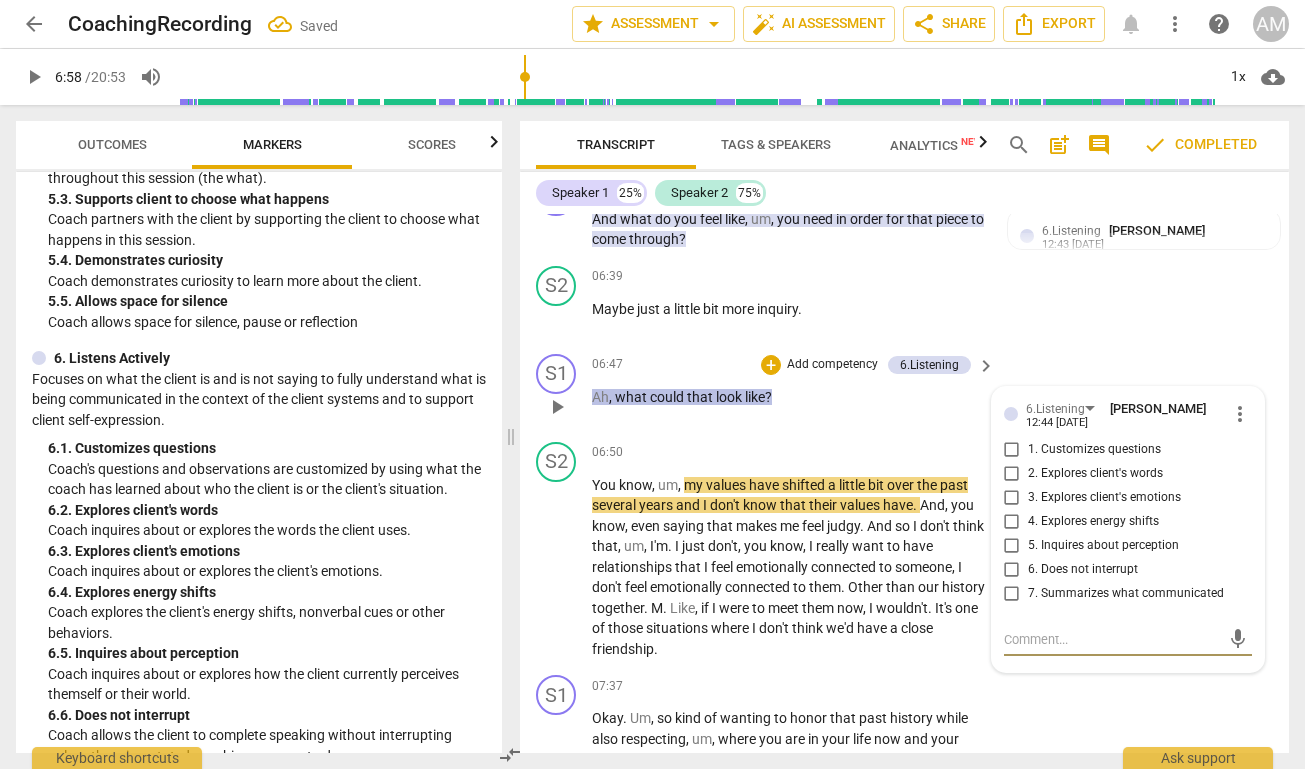 click on "3. Explores client's emotions" at bounding box center [1012, 498] 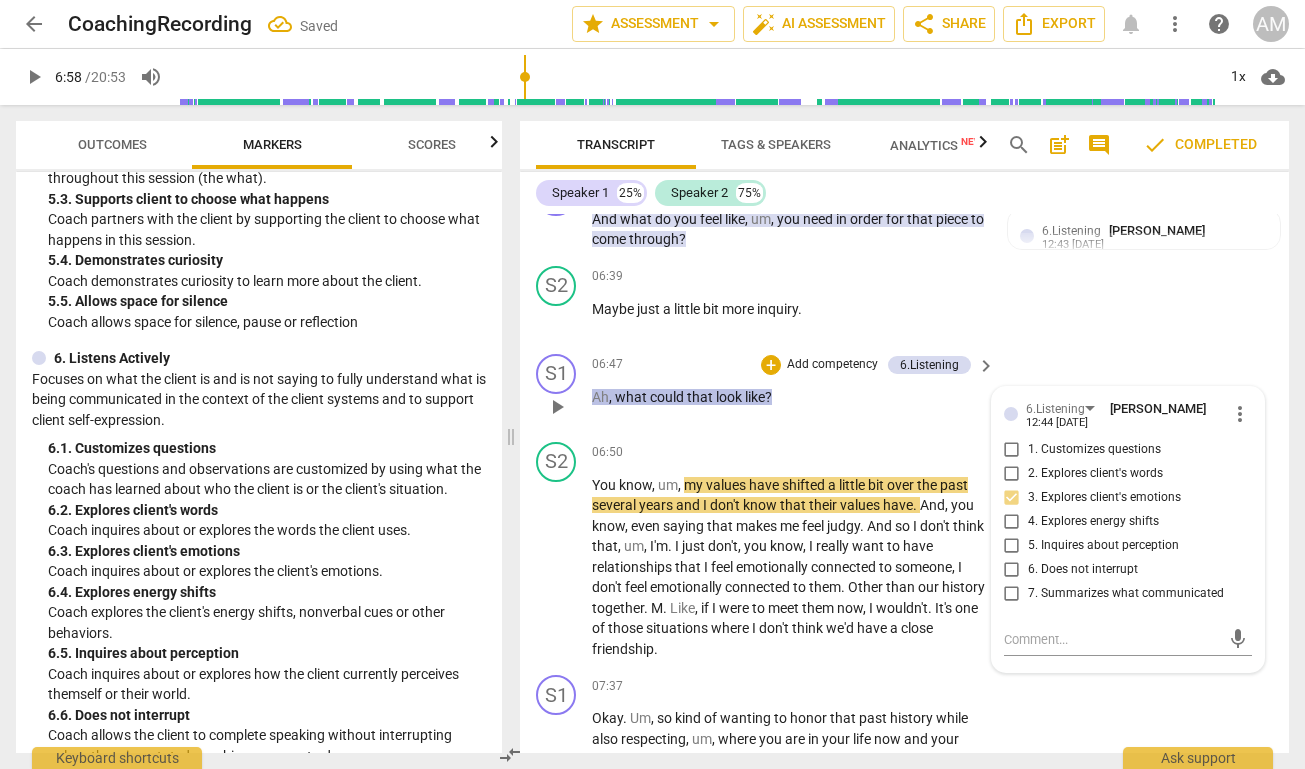 click on "Ah ,   what   could   that   look   like ?" at bounding box center [788, 397] 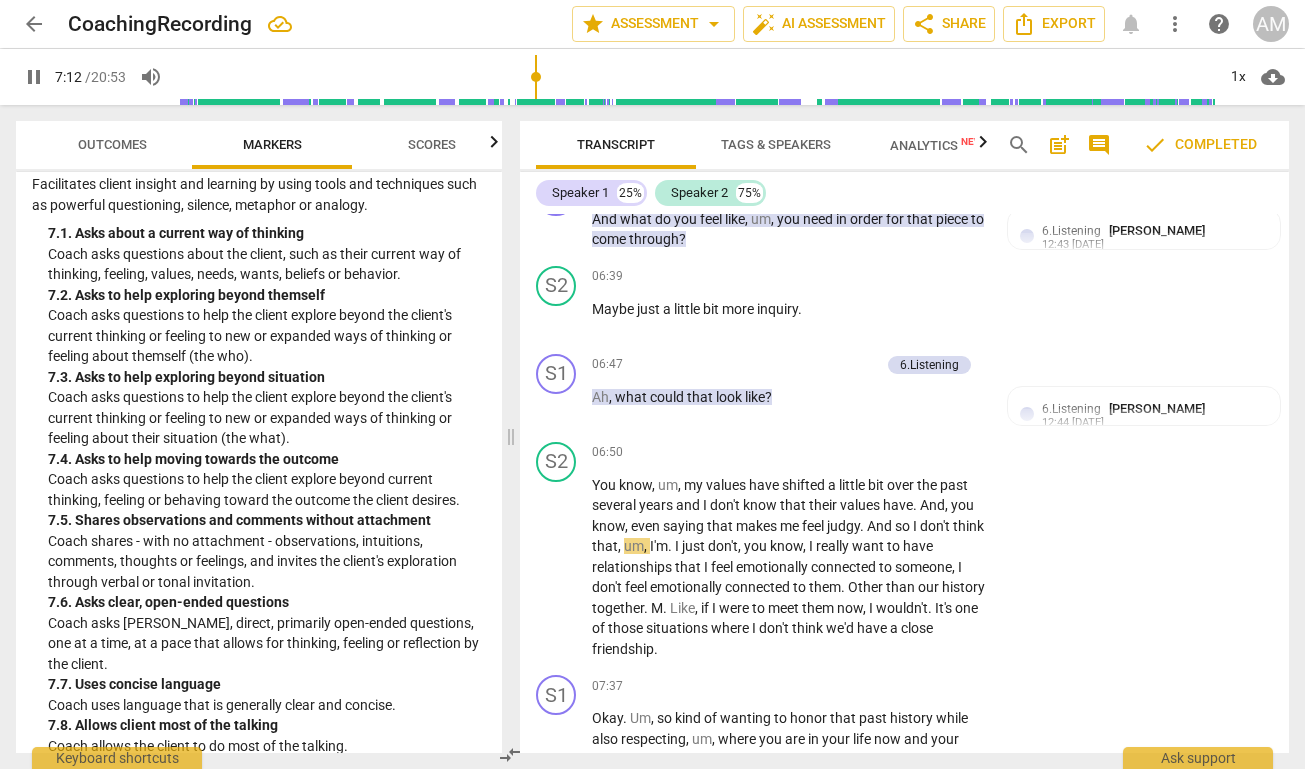 scroll, scrollTop: 1923, scrollLeft: 0, axis: vertical 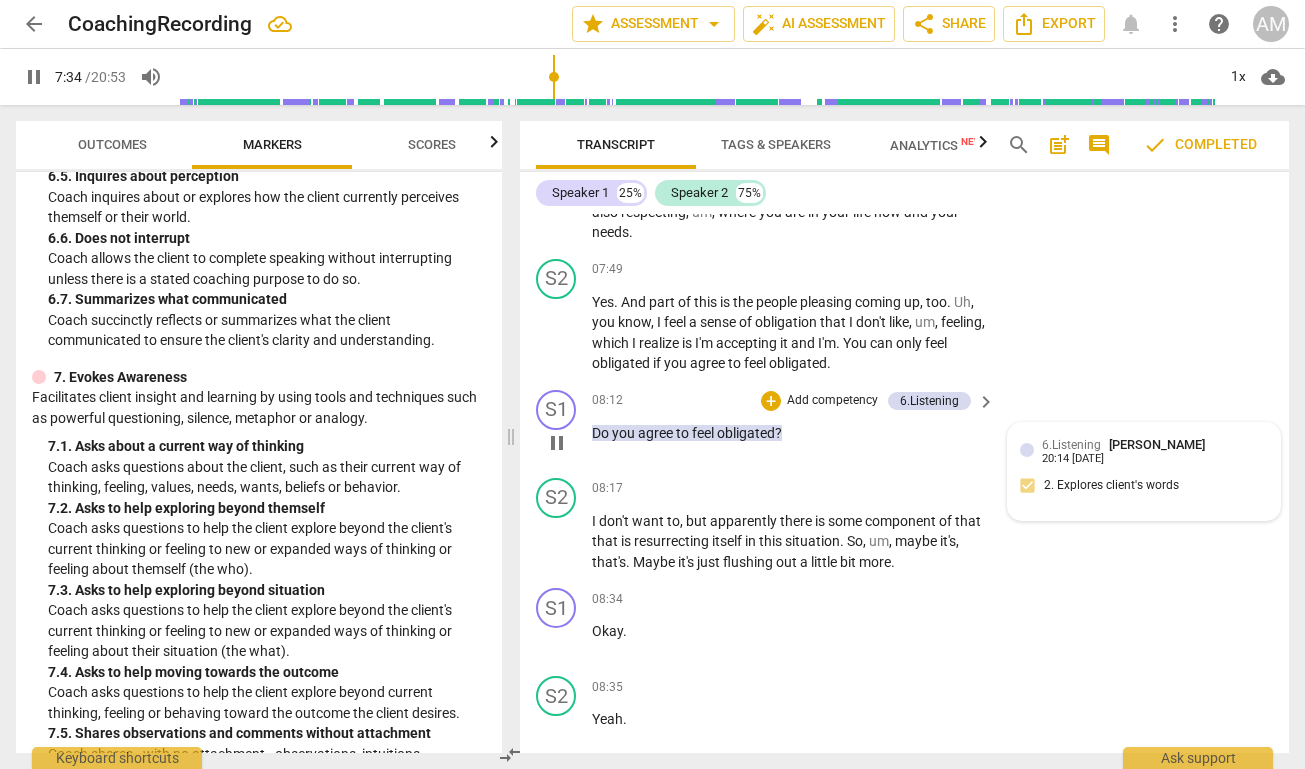 click on "6.Listening" at bounding box center [1071, 445] 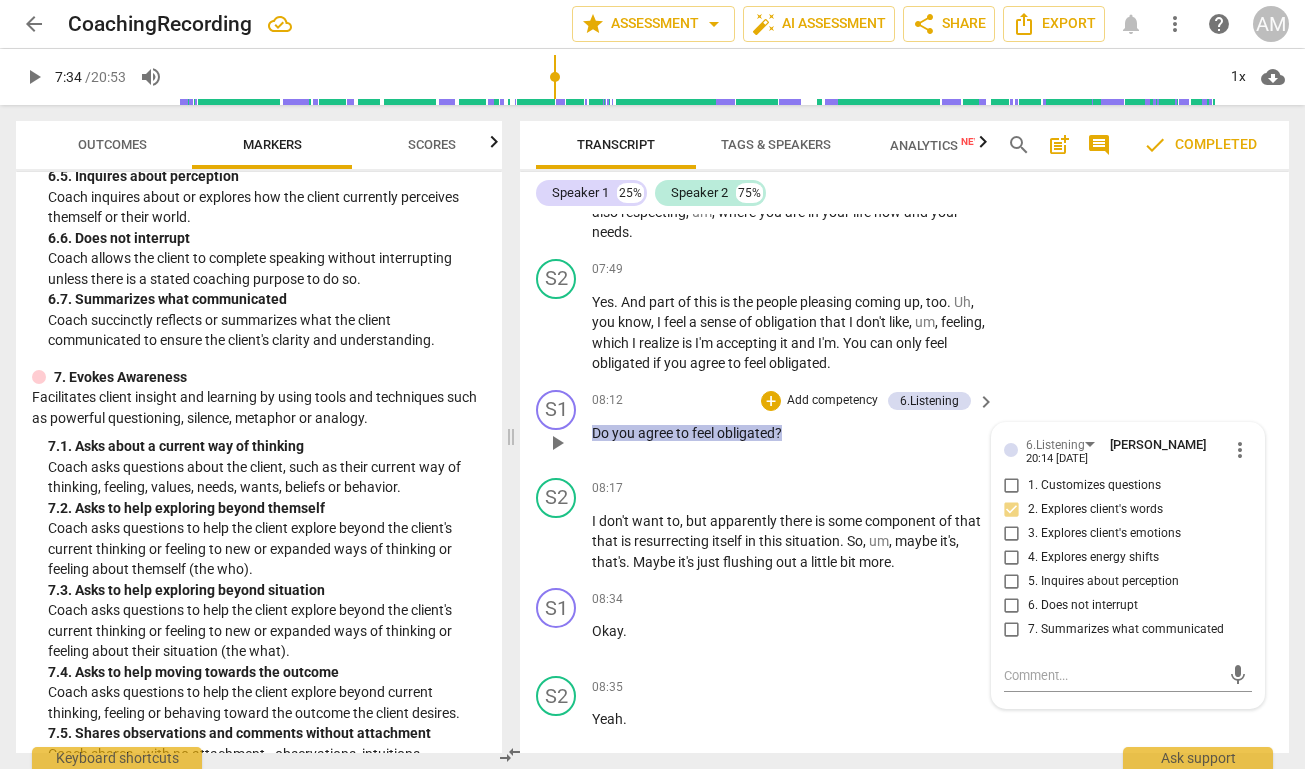 click on "+ Add competency" at bounding box center [820, 401] 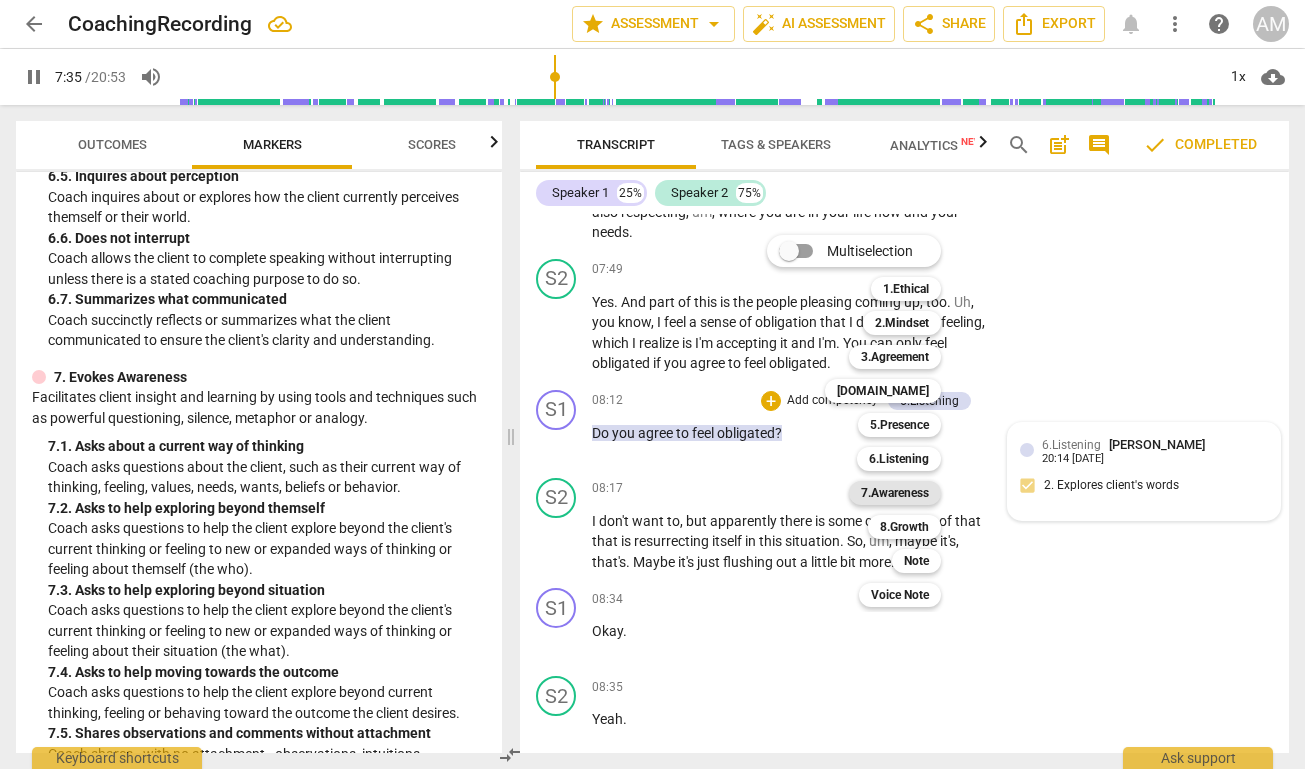 click on "7.Awareness" at bounding box center [895, 493] 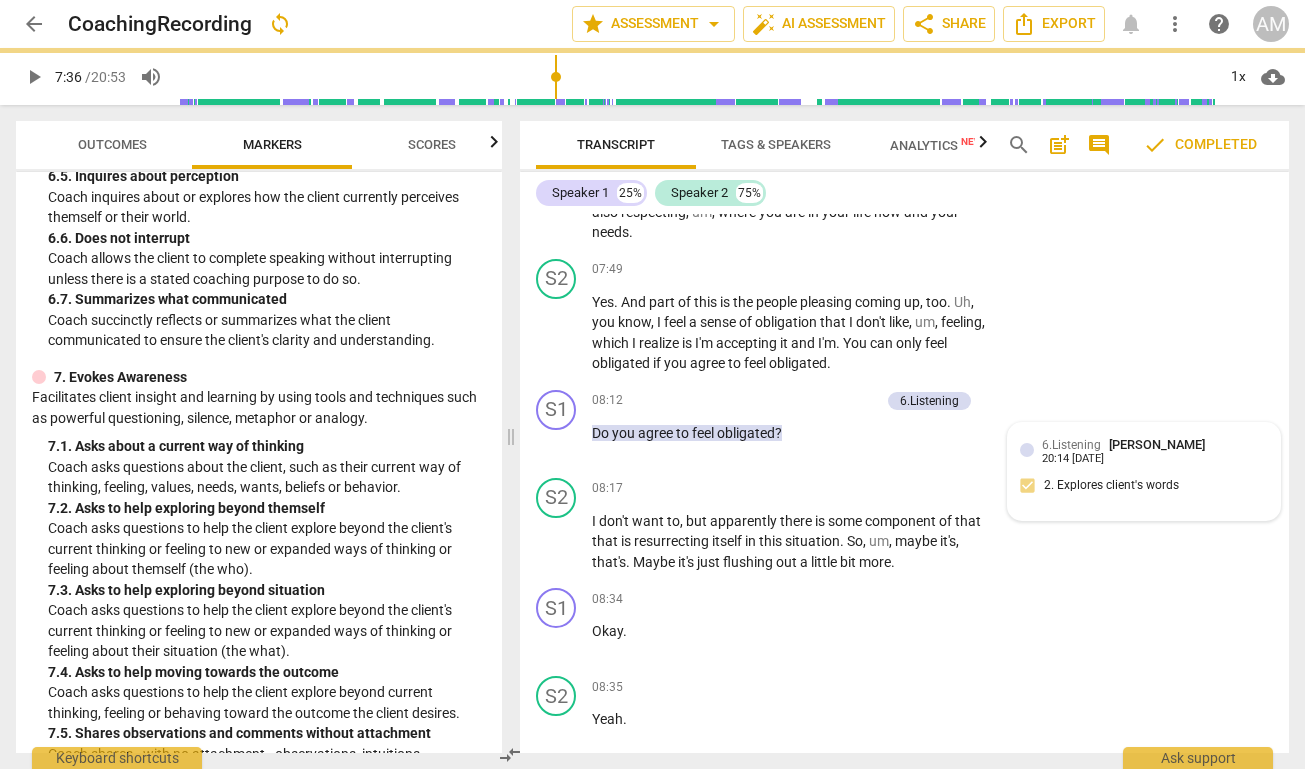 type on "456" 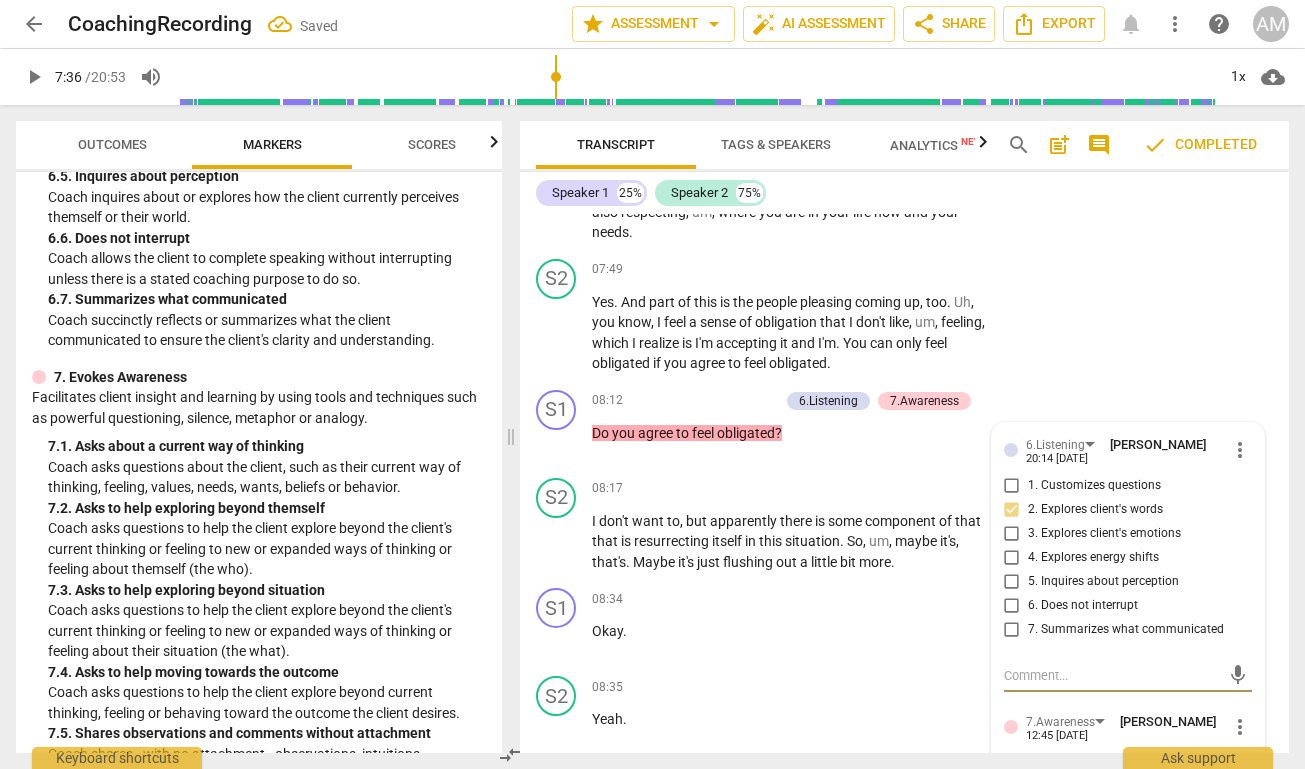click on "1. Customizes questions" at bounding box center [1012, 486] 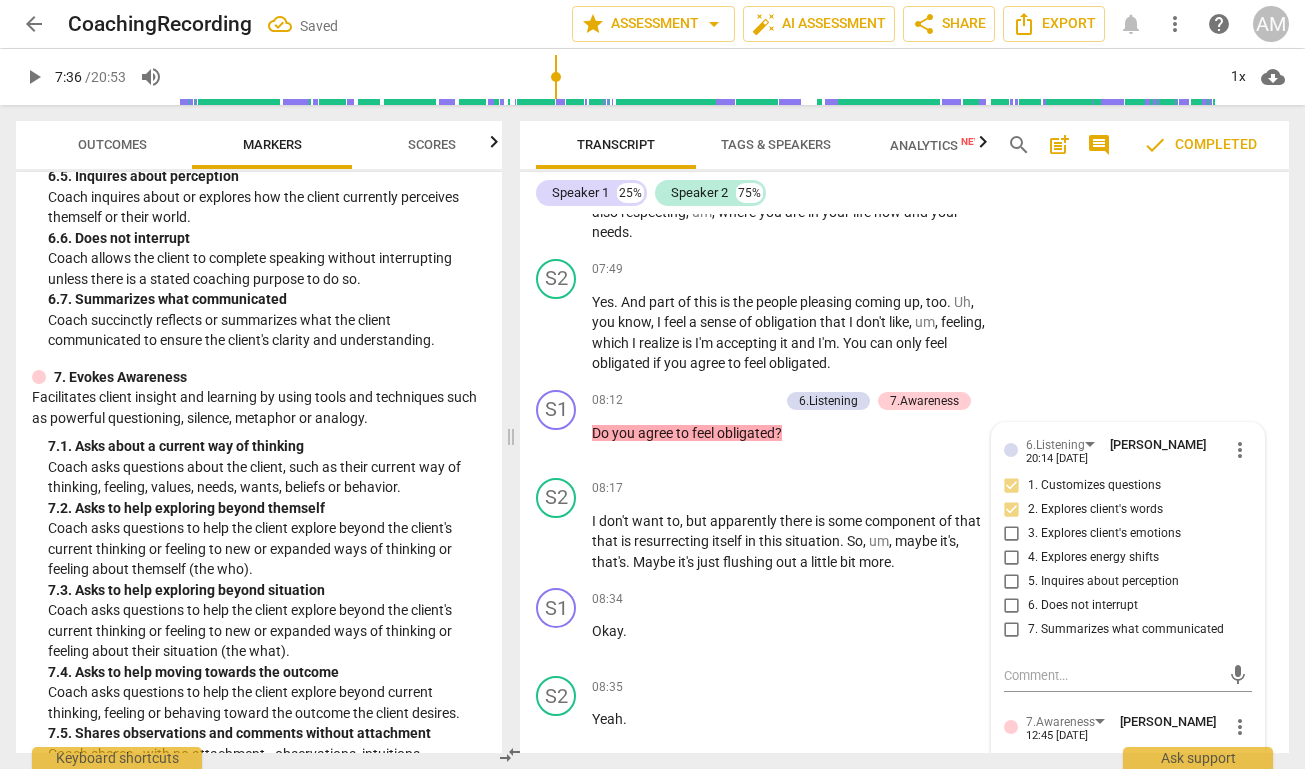 click on "1. Customizes questions" at bounding box center [1012, 486] 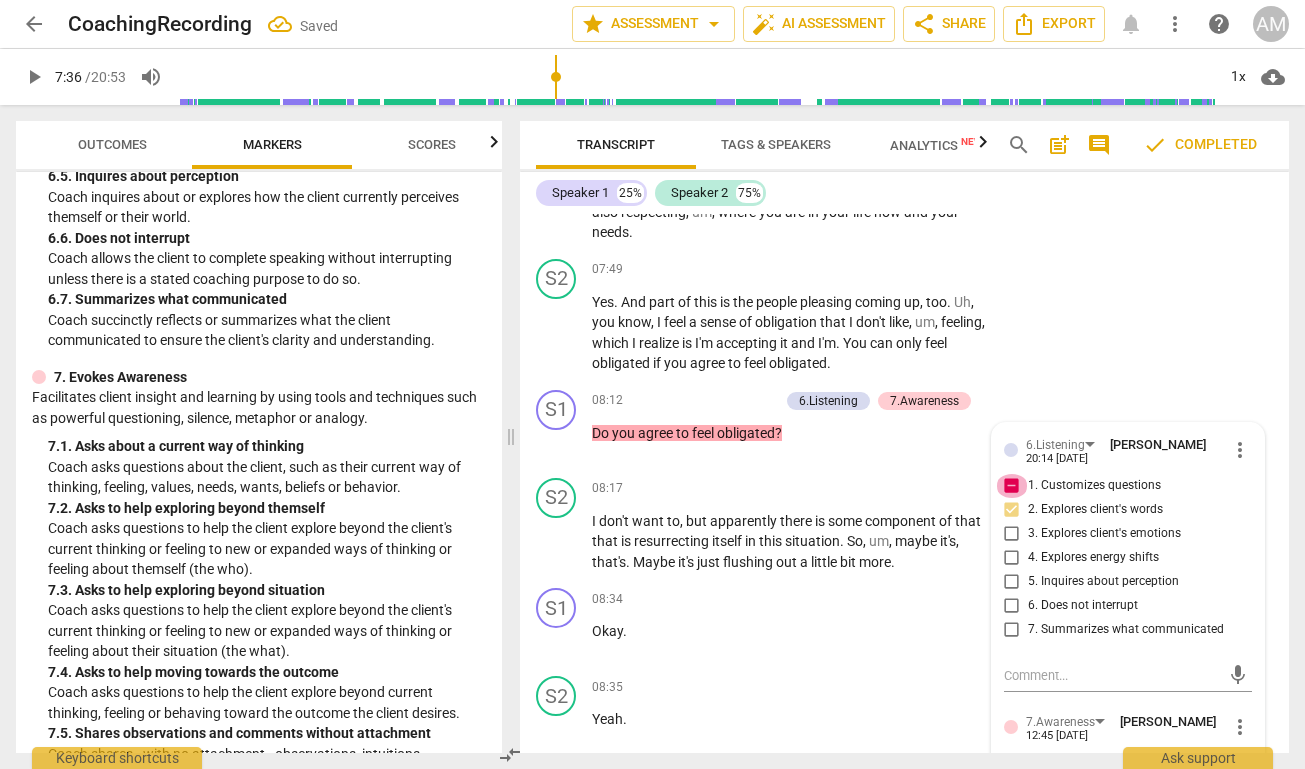 click on "1. Customizes questions" at bounding box center (1012, 486) 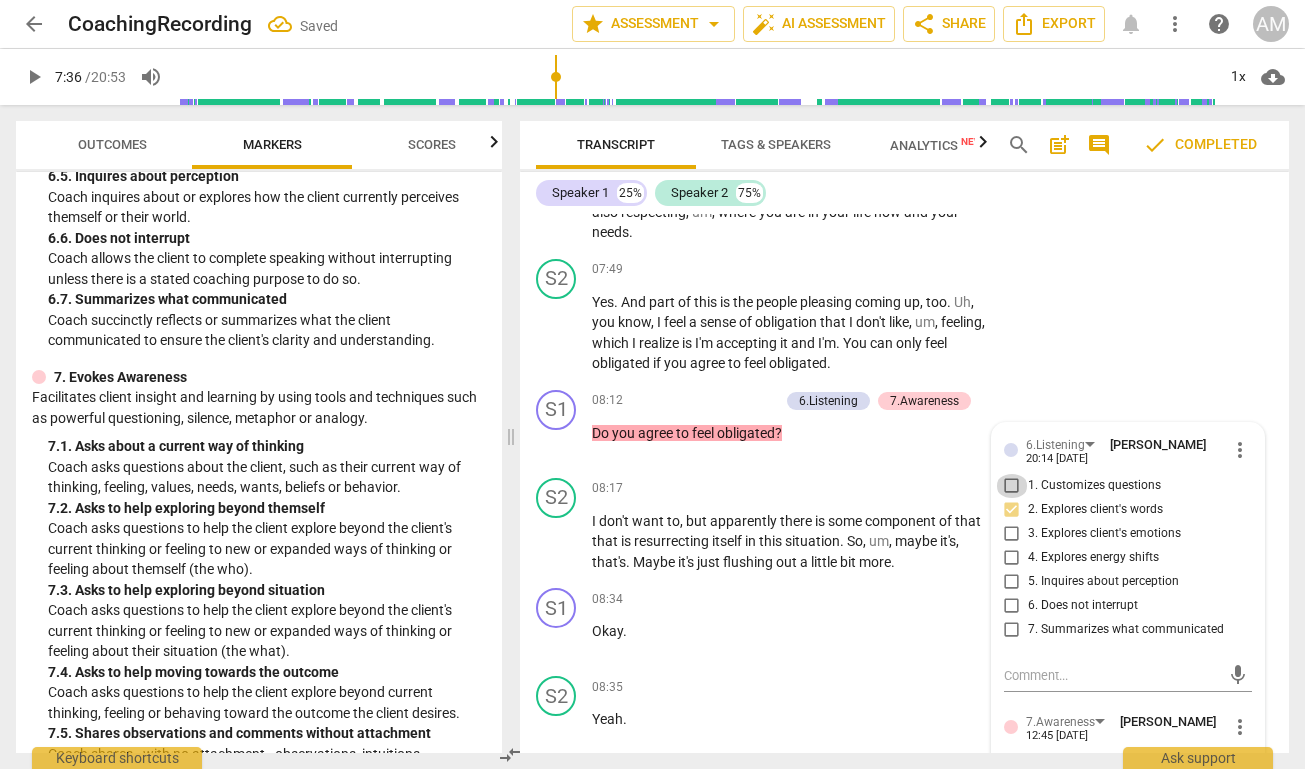 click on "1. Customizes questions" at bounding box center (1012, 486) 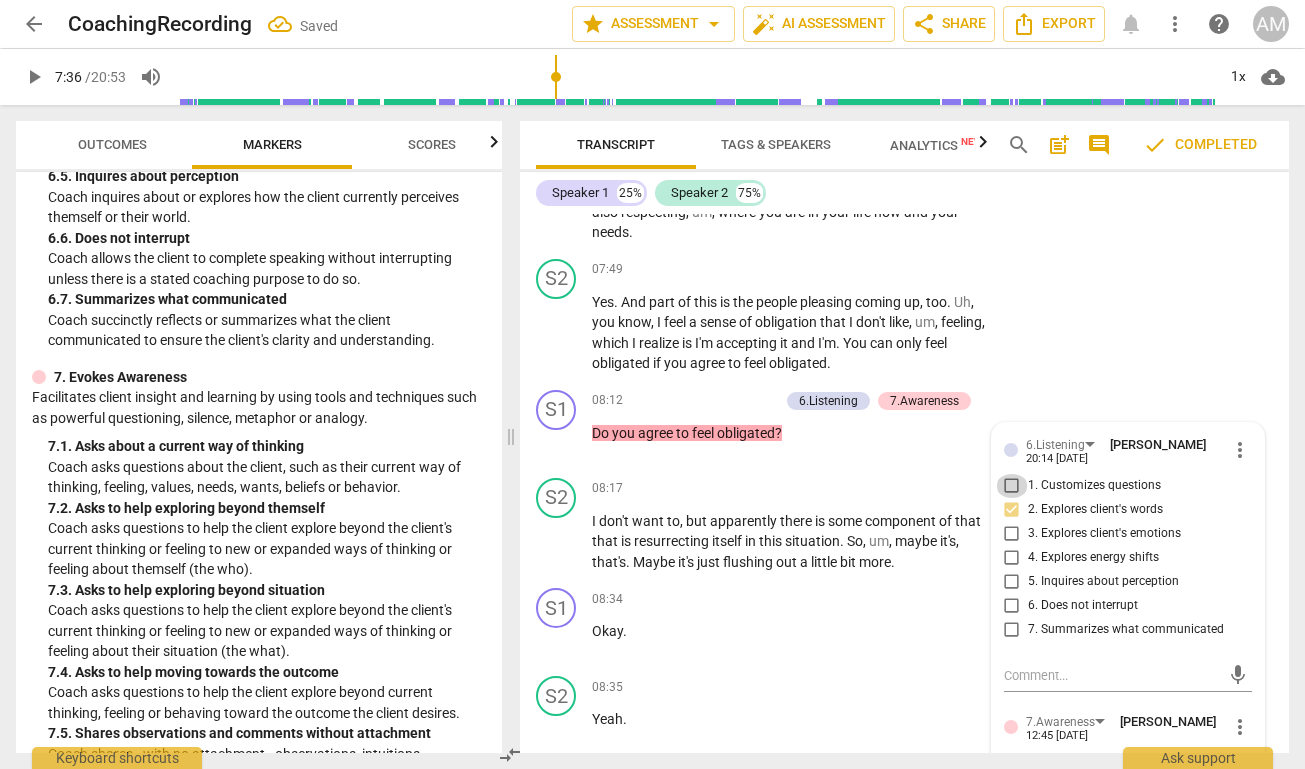 checkbox on "true" 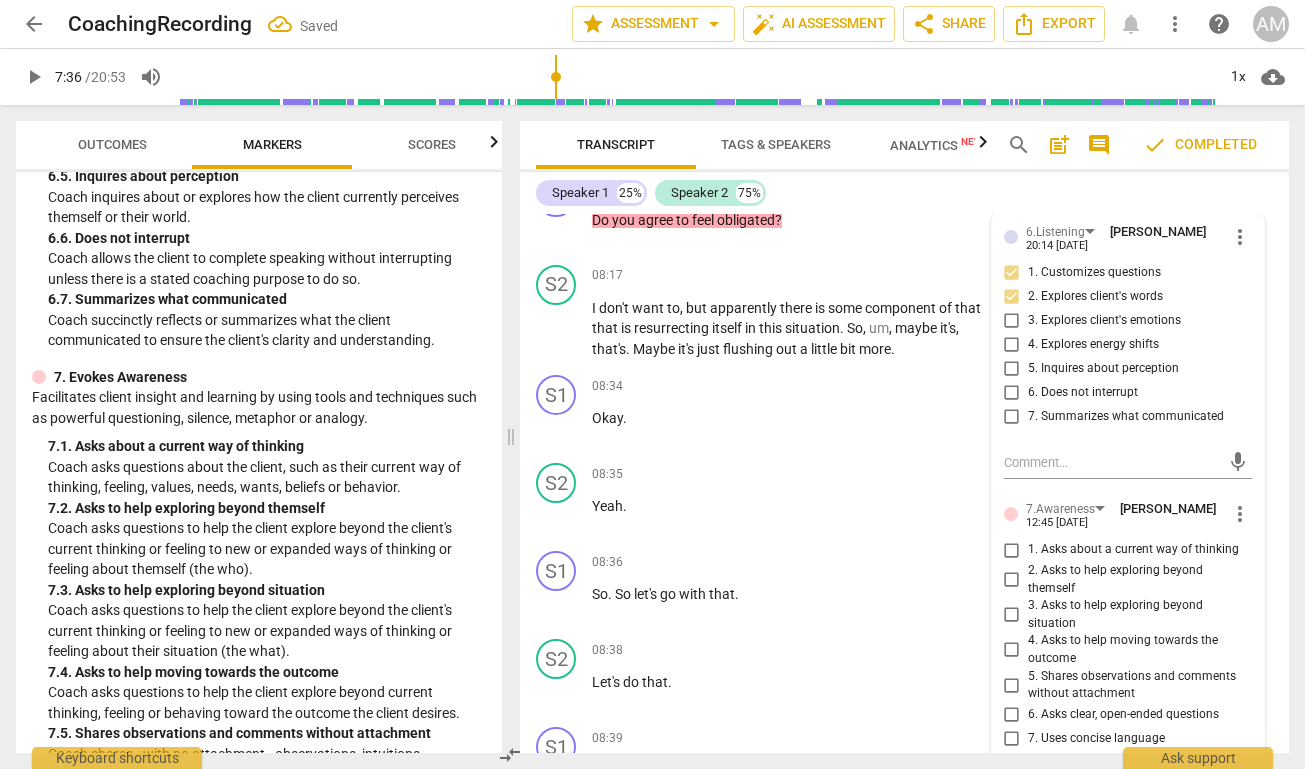 scroll, scrollTop: 3364, scrollLeft: 0, axis: vertical 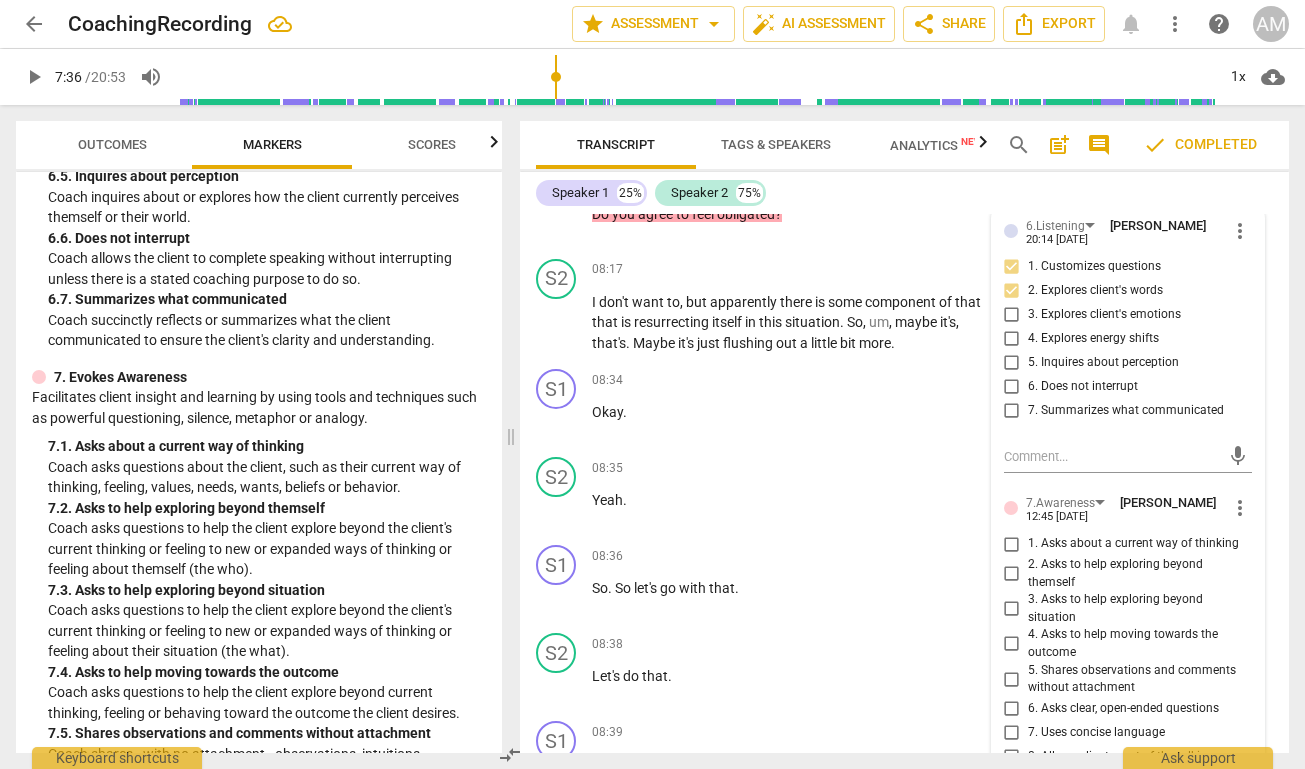 click on "1. Asks about a current way of thinking" at bounding box center [1012, 544] 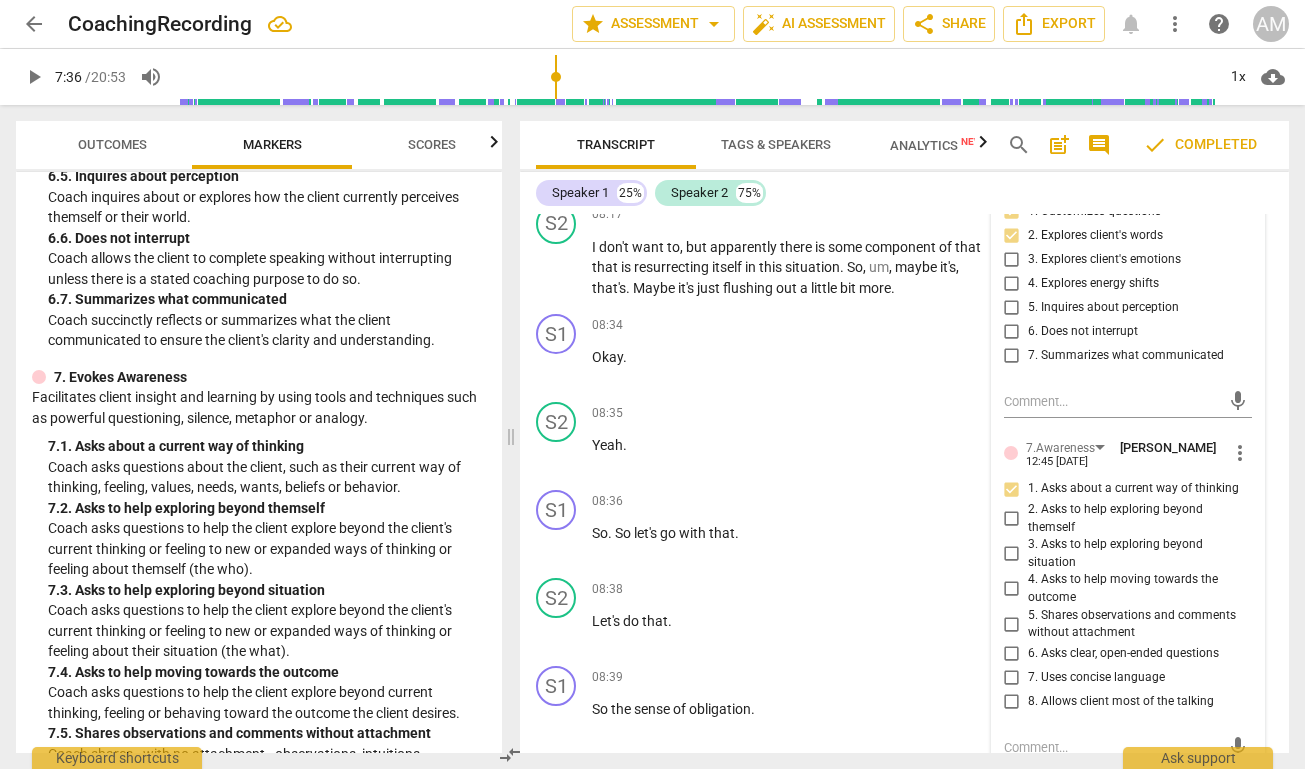scroll, scrollTop: 3424, scrollLeft: 0, axis: vertical 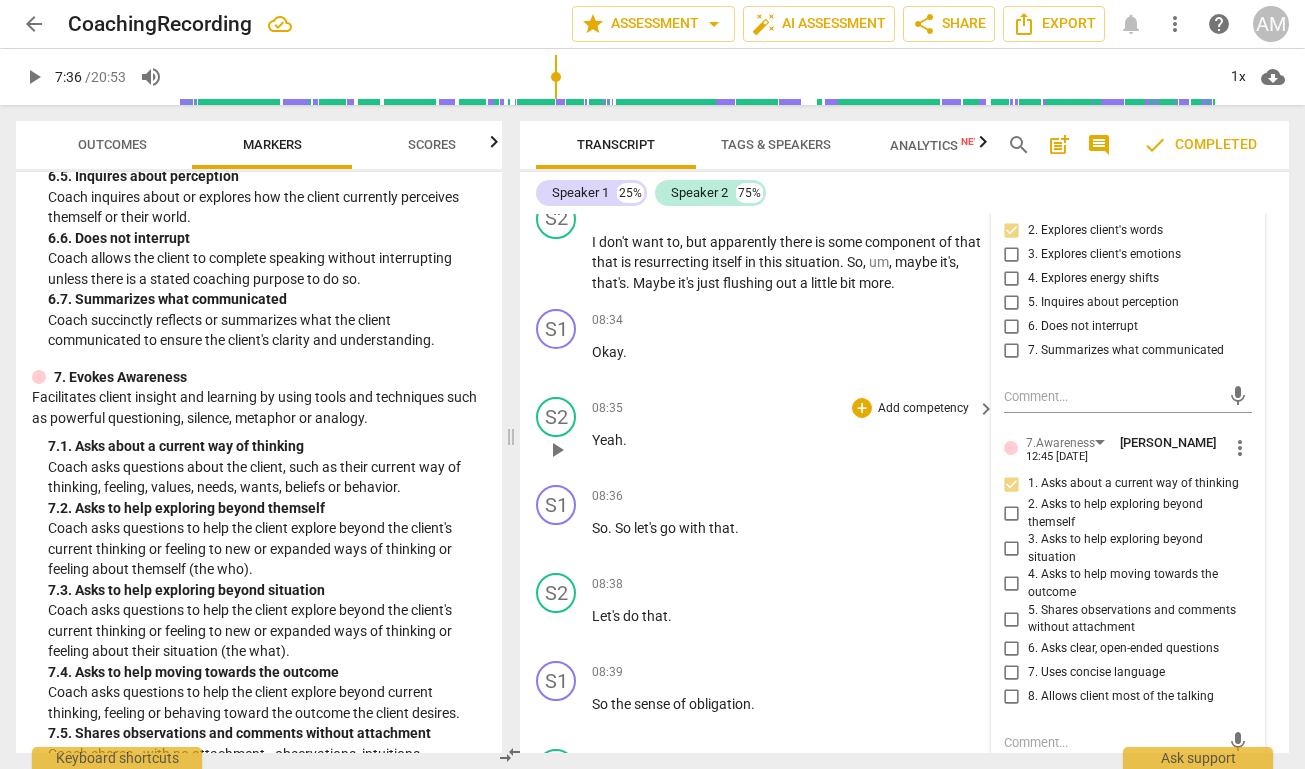 click on "08:35 + Add competency keyboard_arrow_right Yeah ." at bounding box center (794, 433) 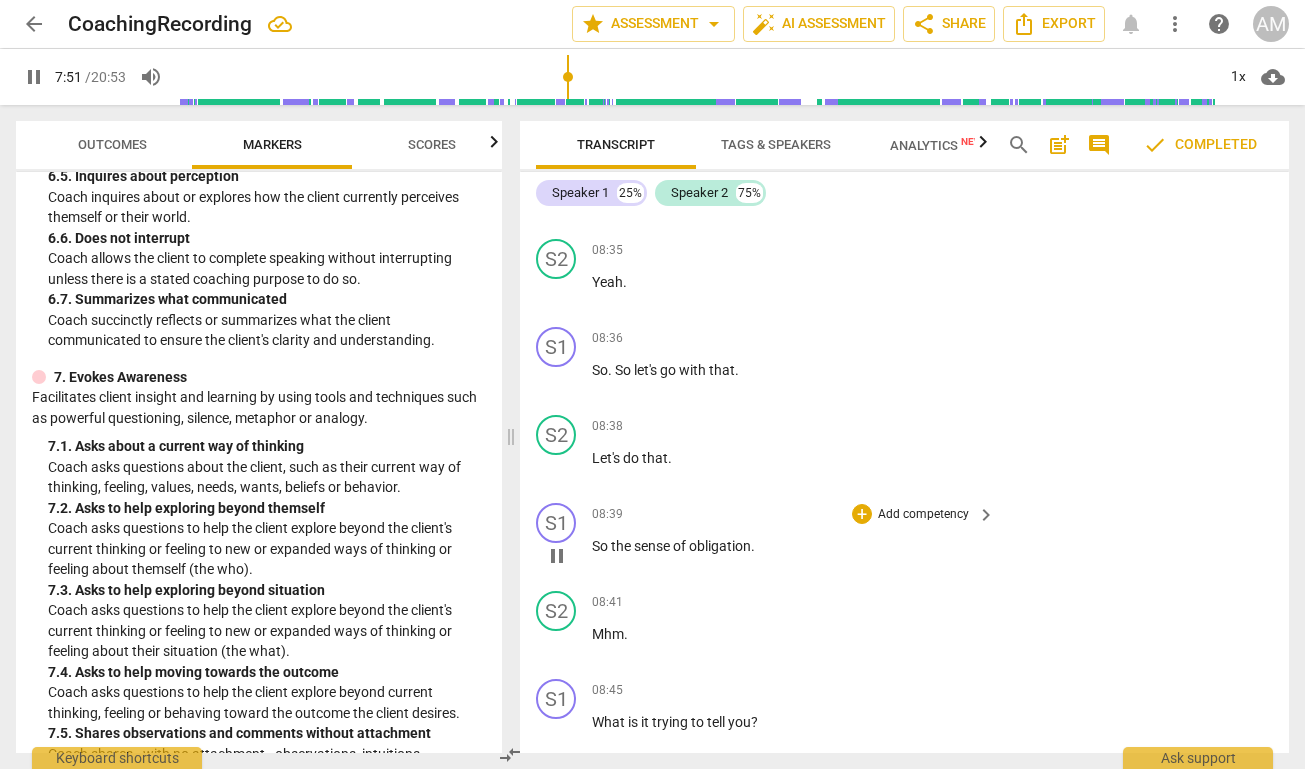 scroll, scrollTop: 3691, scrollLeft: 0, axis: vertical 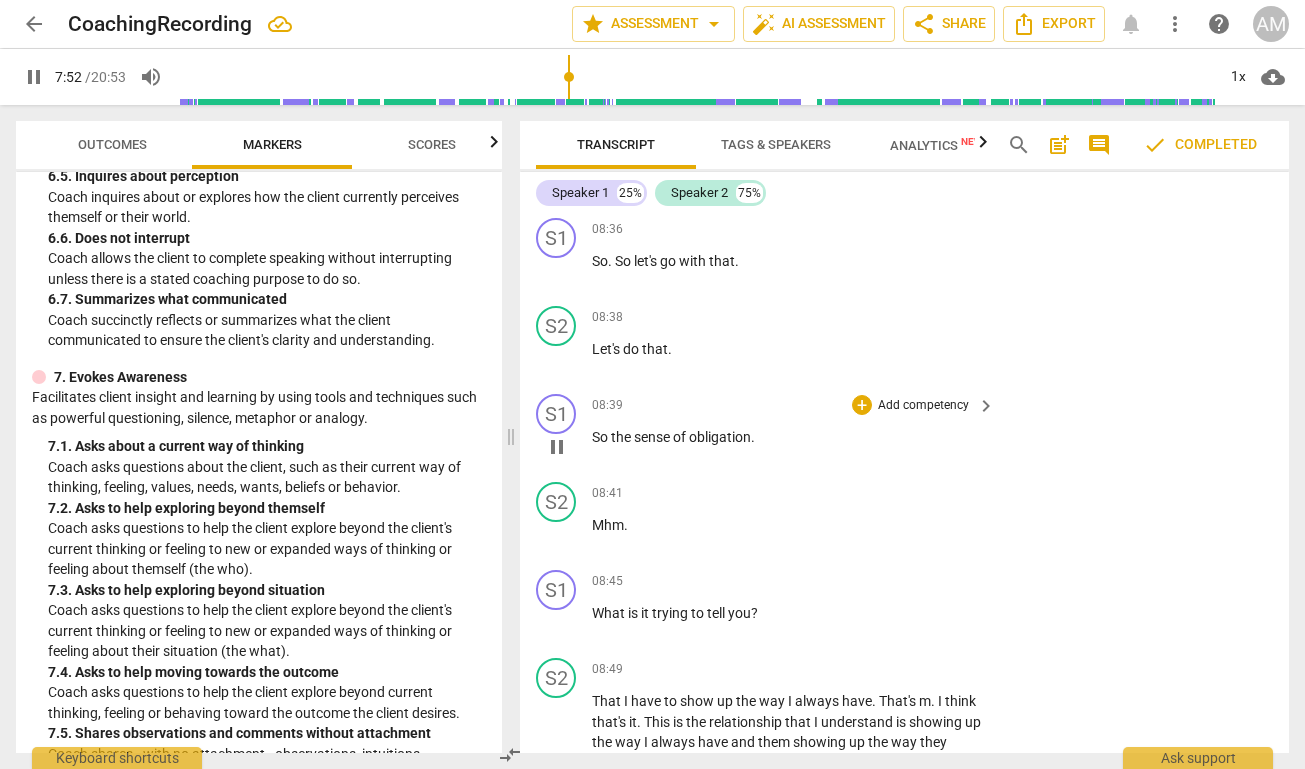 click on "obligation" at bounding box center [720, 437] 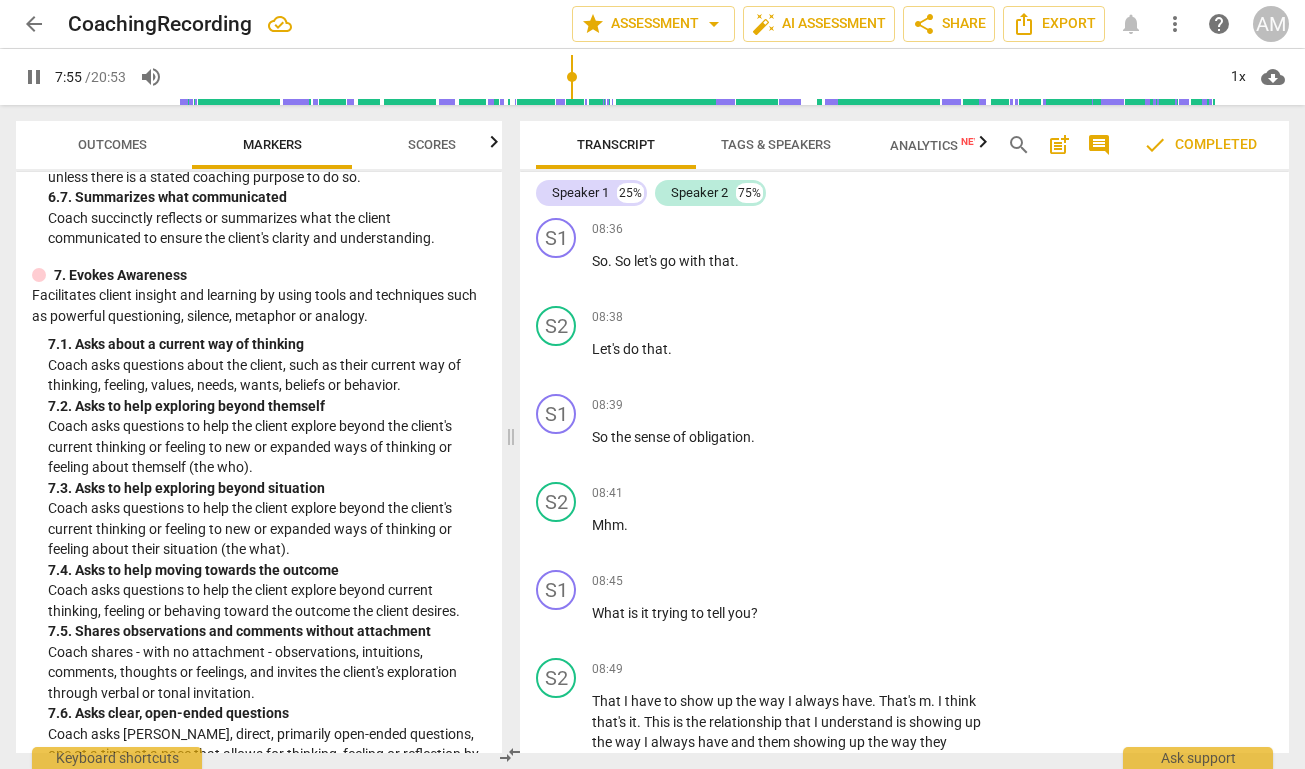 scroll, scrollTop: 1889, scrollLeft: 0, axis: vertical 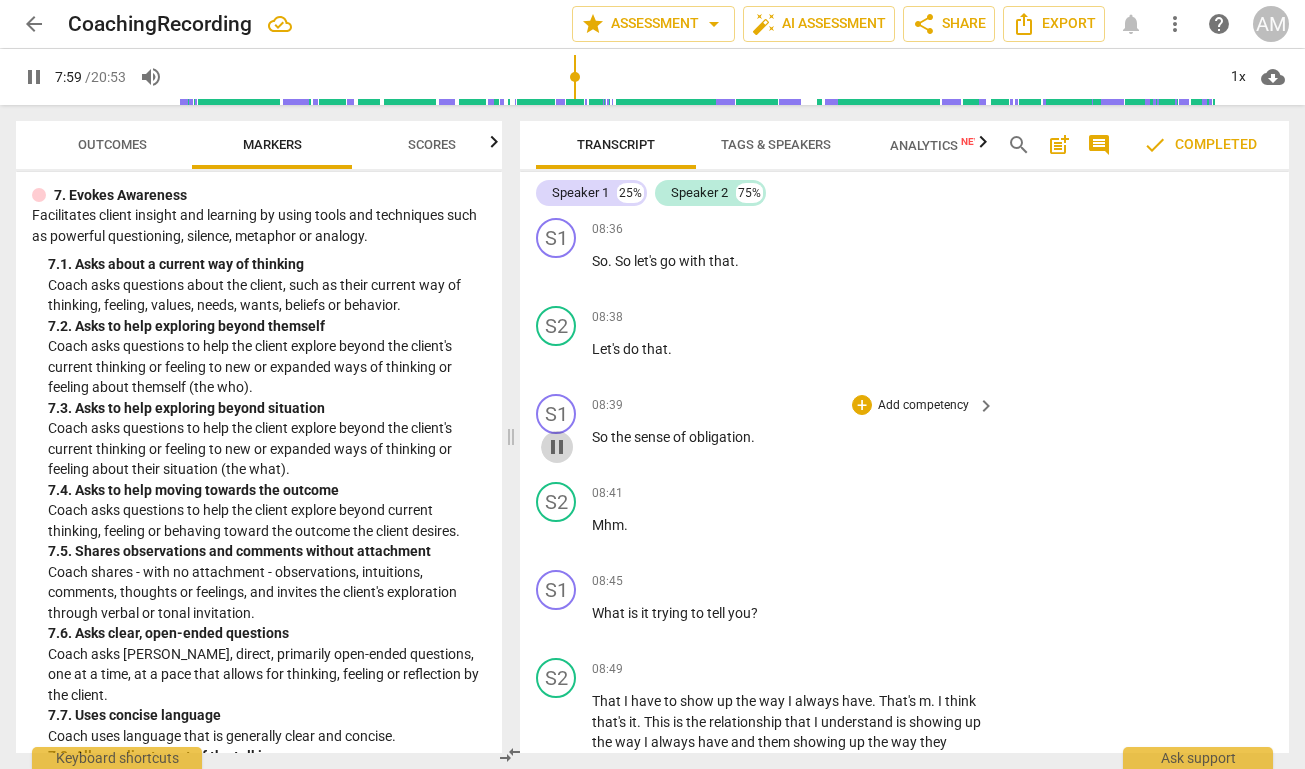 click on "pause" at bounding box center [557, 447] 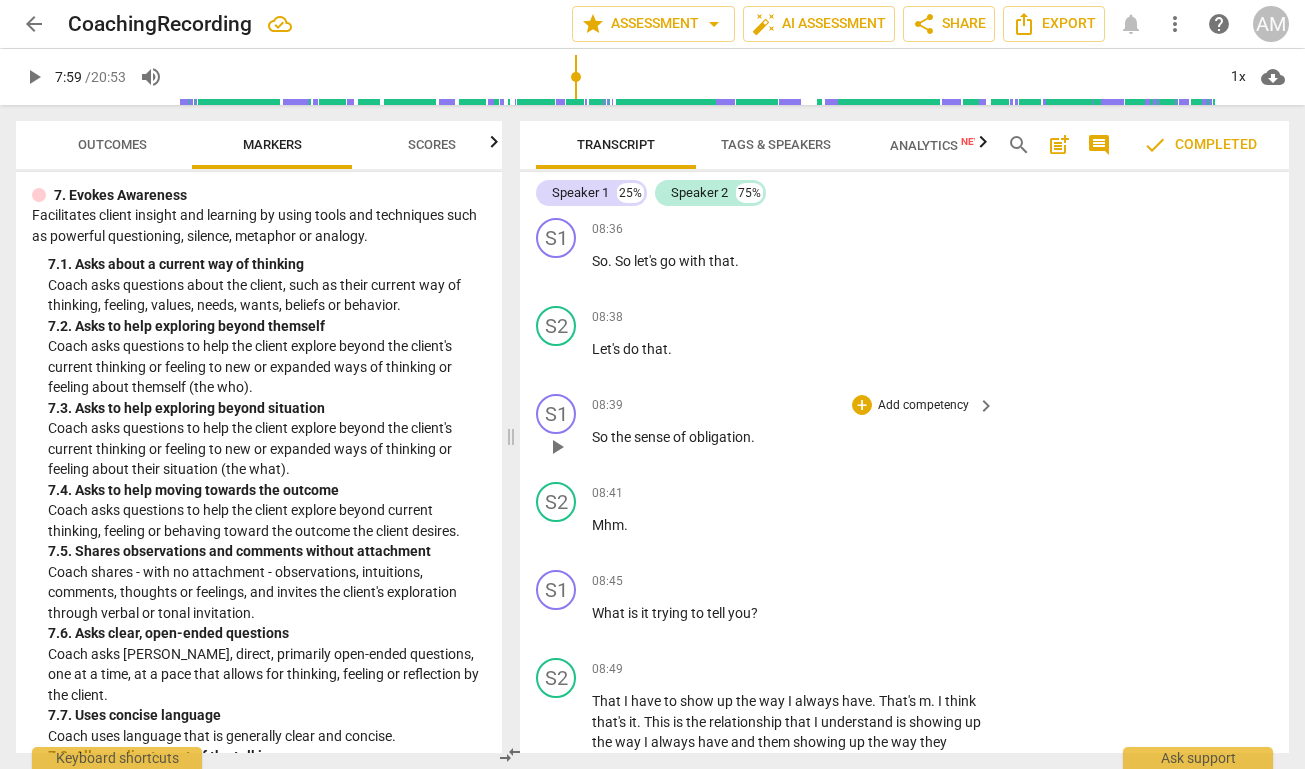 click on "play_arrow" at bounding box center [557, 447] 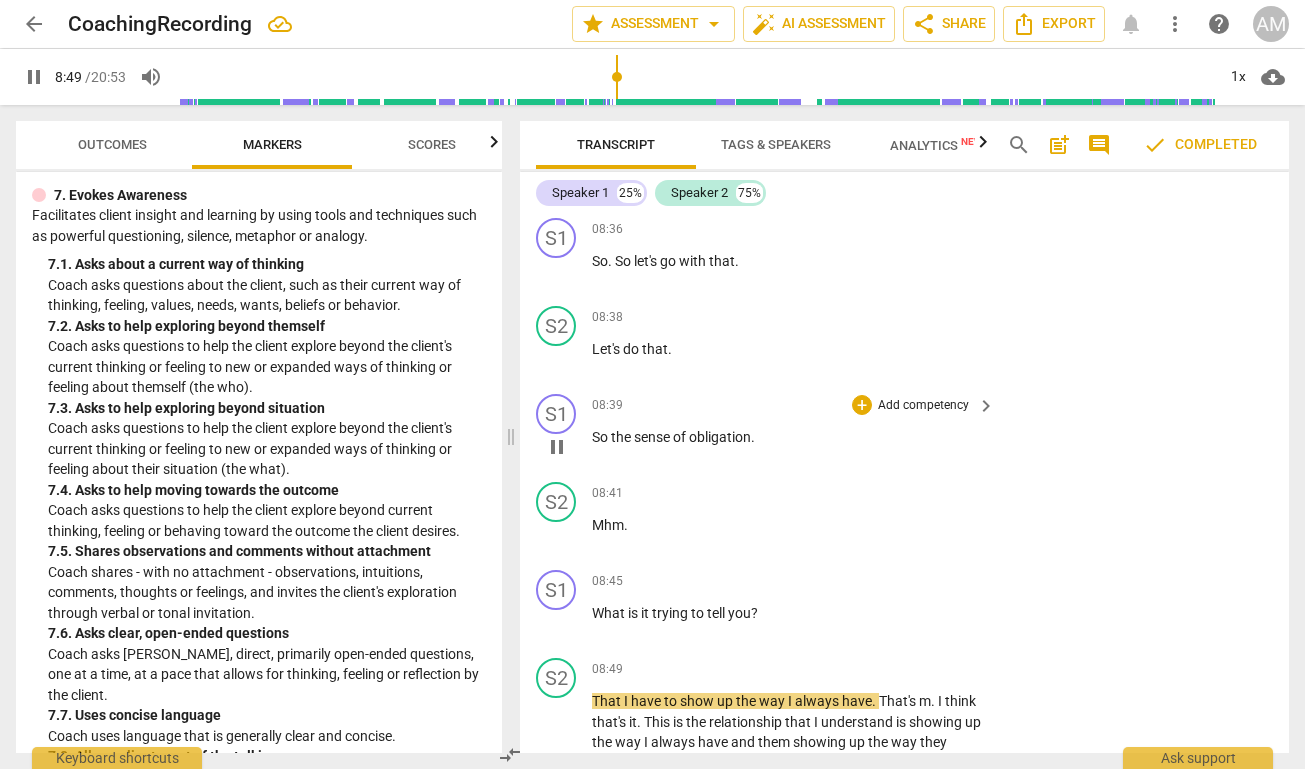 click on "Add competency" at bounding box center [923, 406] 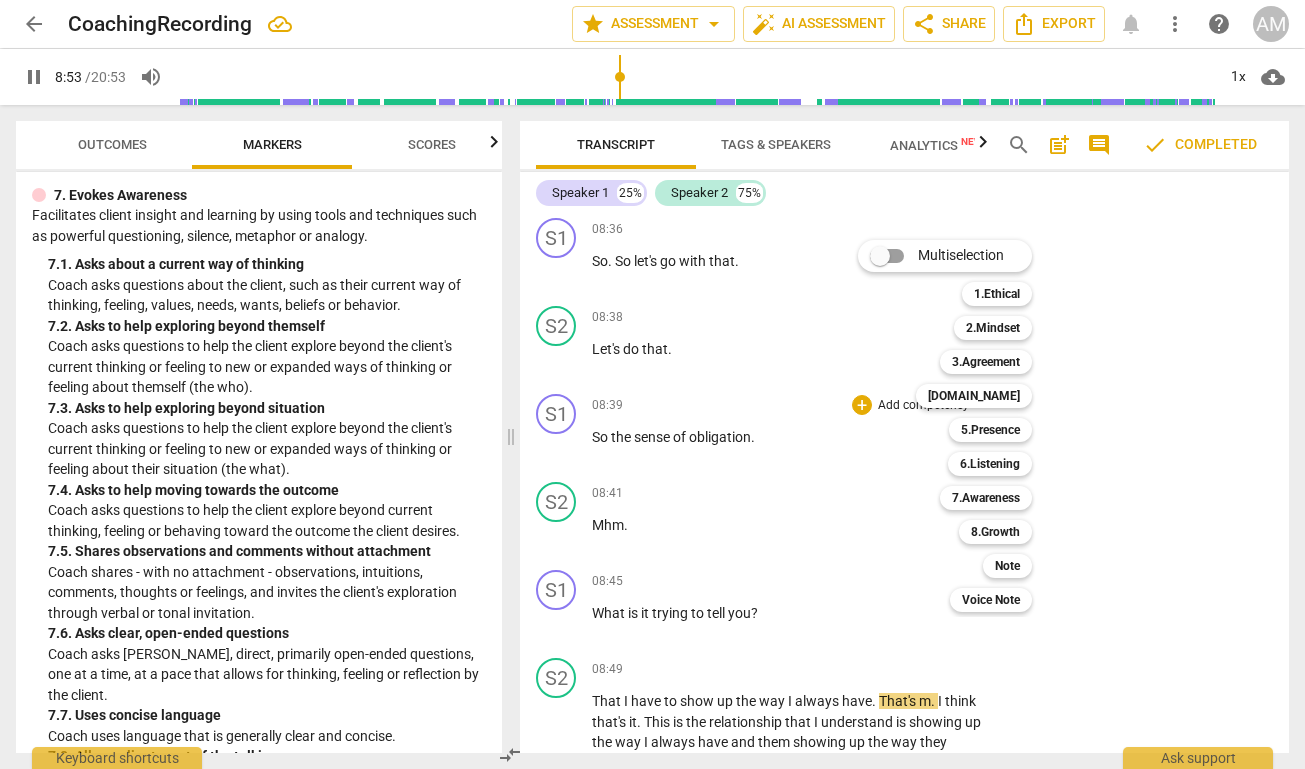 click at bounding box center (652, 384) 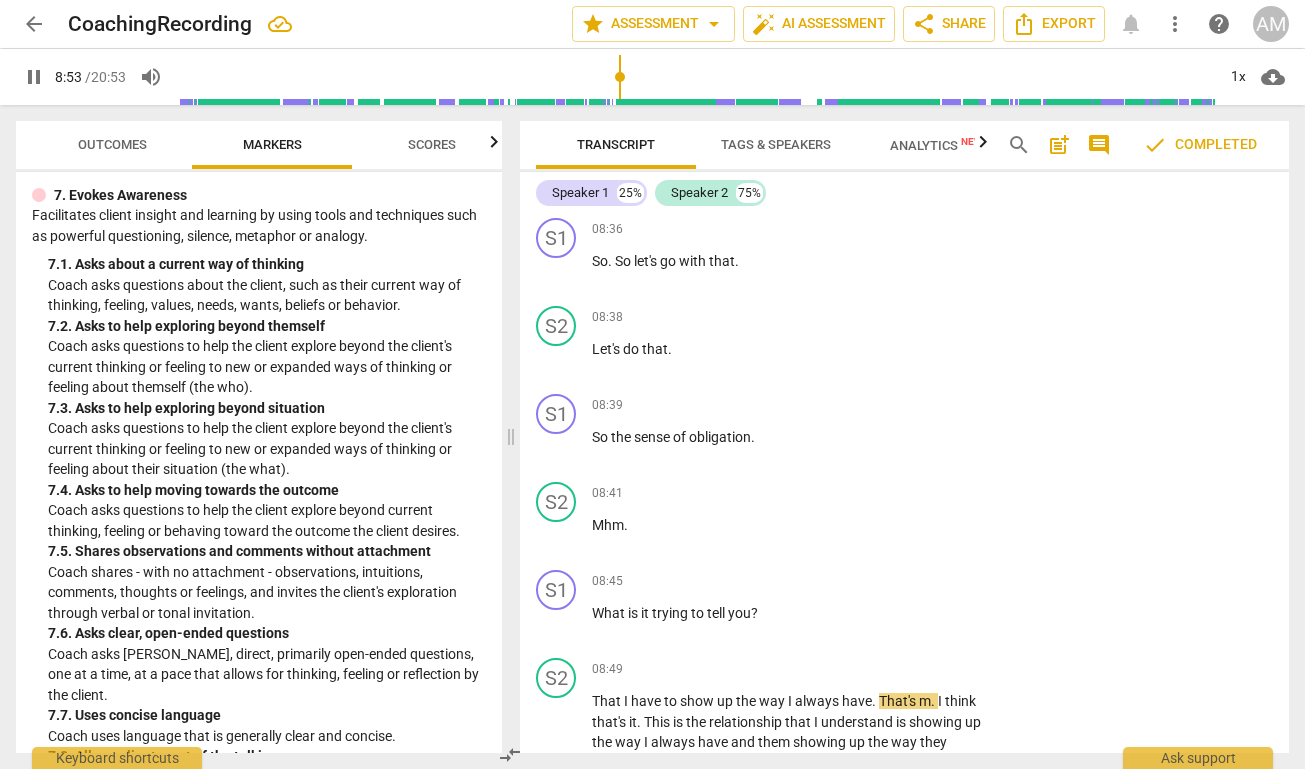 click on "pause" at bounding box center [34, 77] 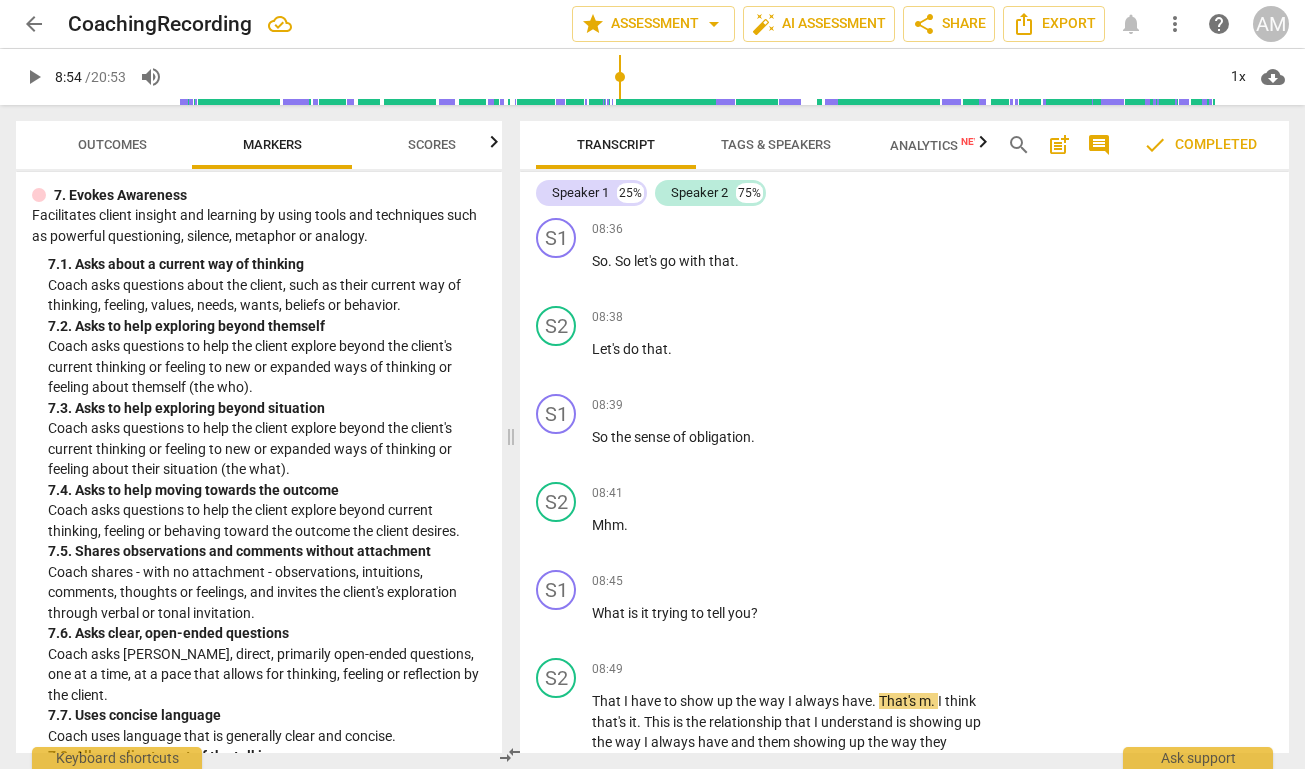 type on "534" 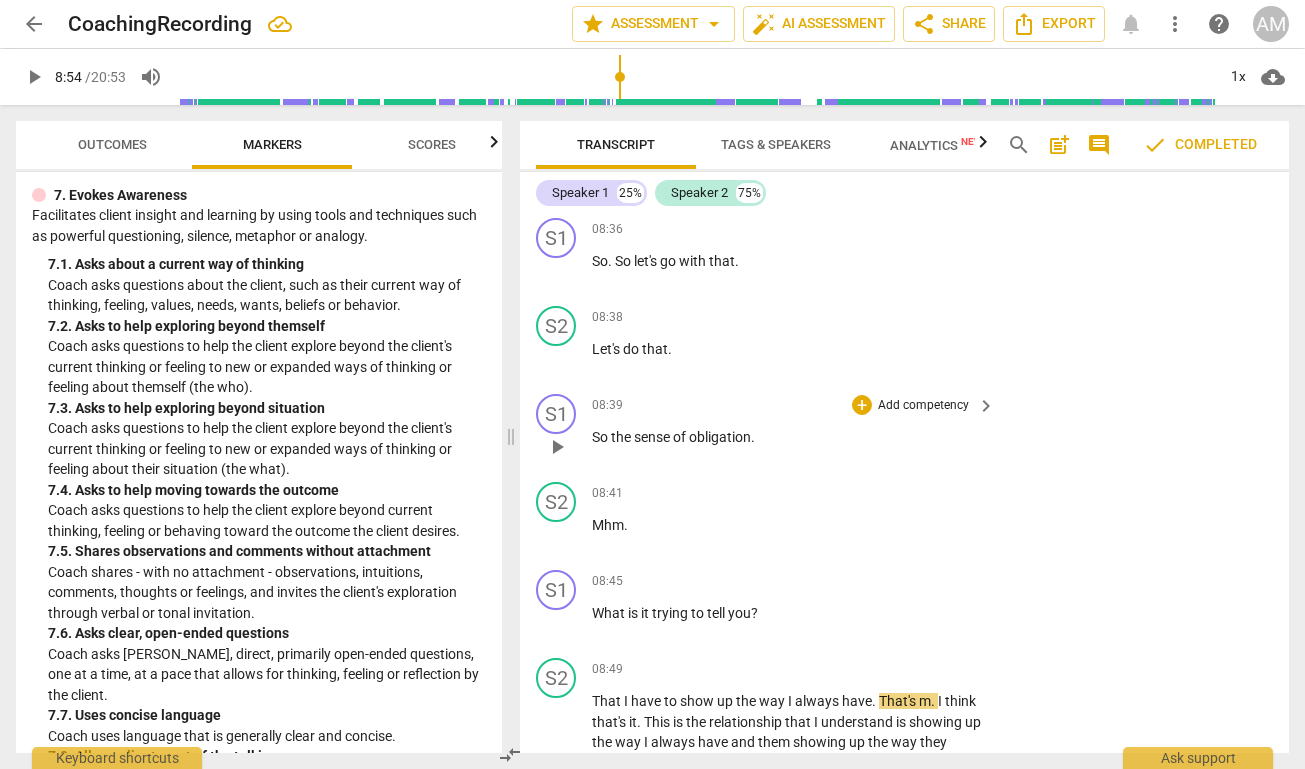 click on "Add competency" at bounding box center [923, 406] 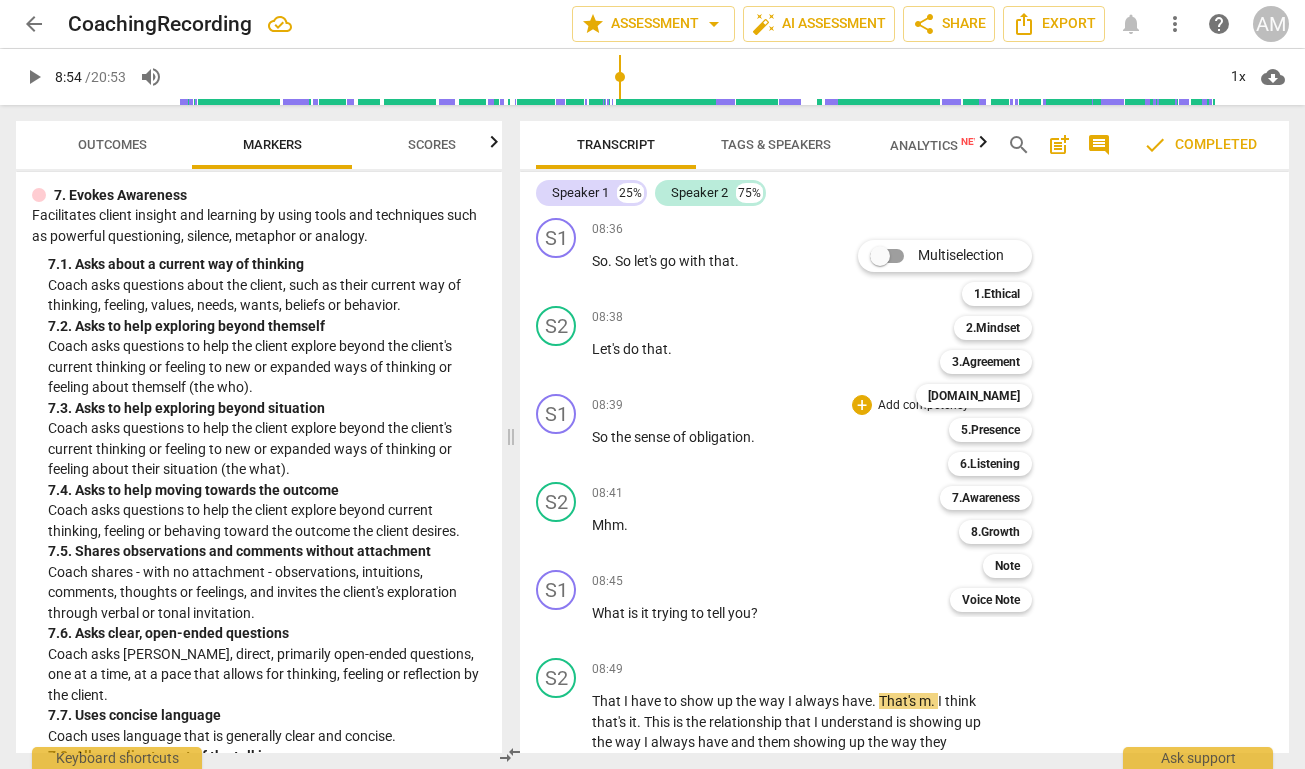 drag, startPoint x: 497, startPoint y: 595, endPoint x: 497, endPoint y: 650, distance: 55 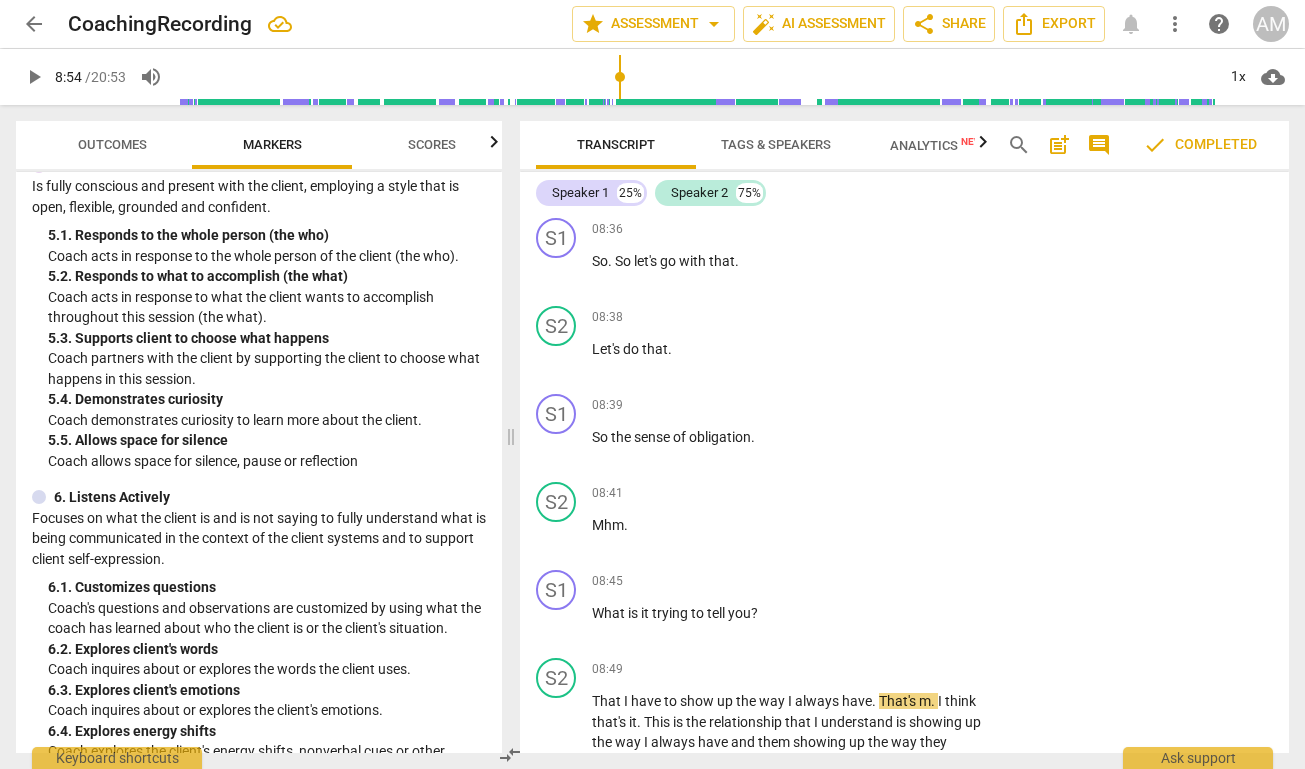 scroll, scrollTop: 1137, scrollLeft: 0, axis: vertical 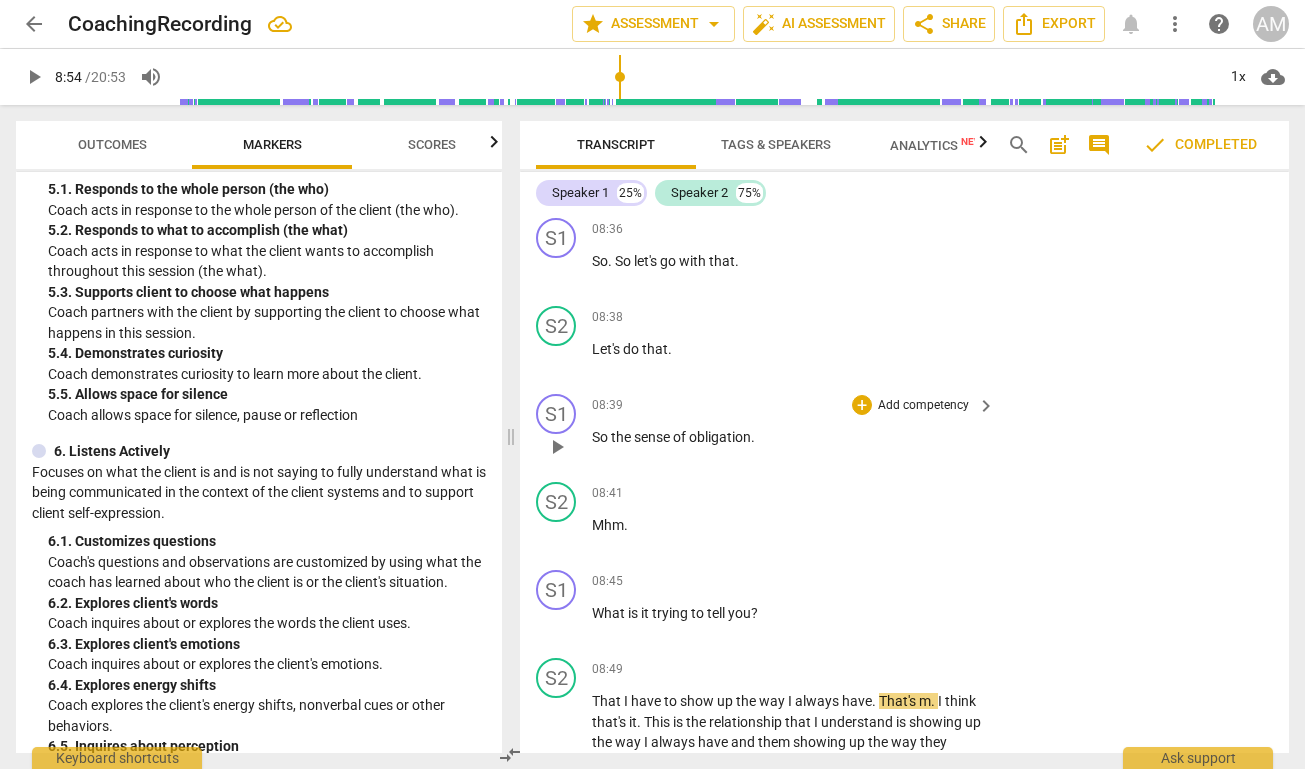 click on "Add competency" at bounding box center [923, 406] 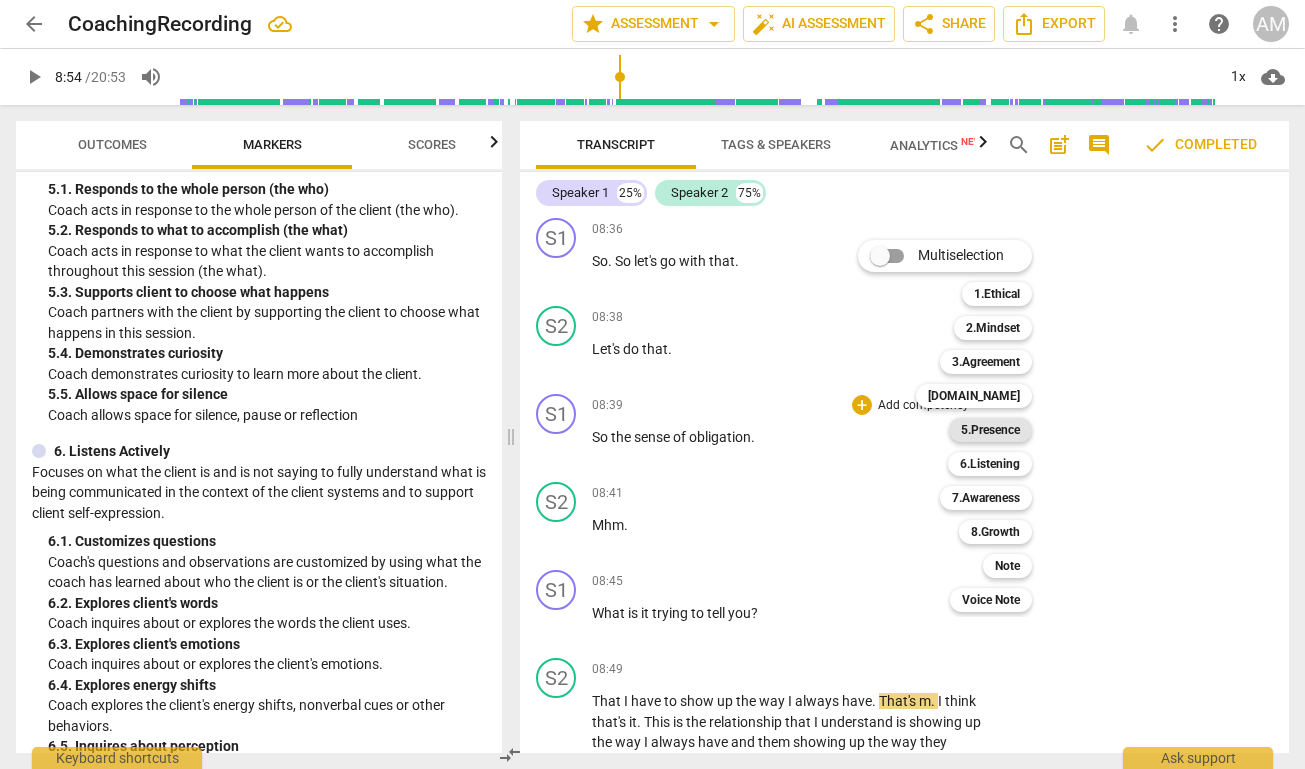 click on "5.Presence" at bounding box center [990, 430] 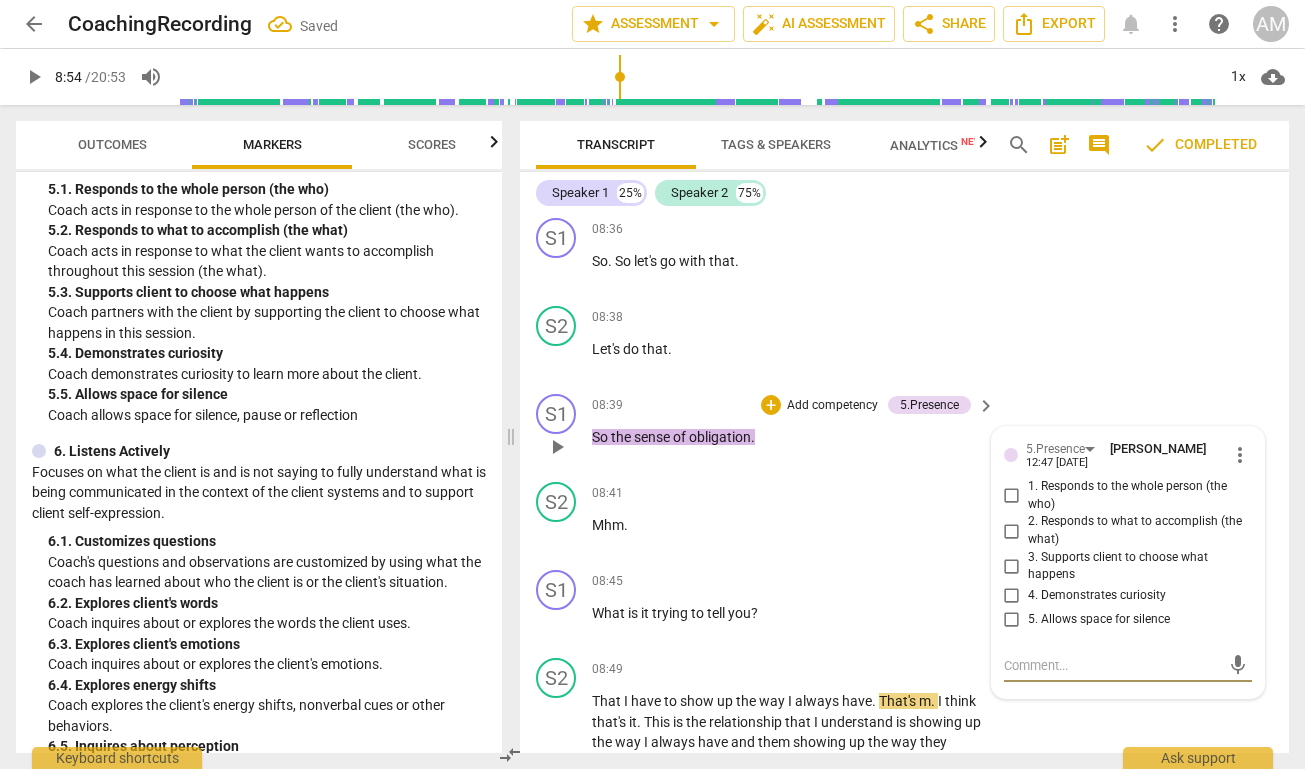 click on "5. Allows space for silence" at bounding box center [1012, 620] 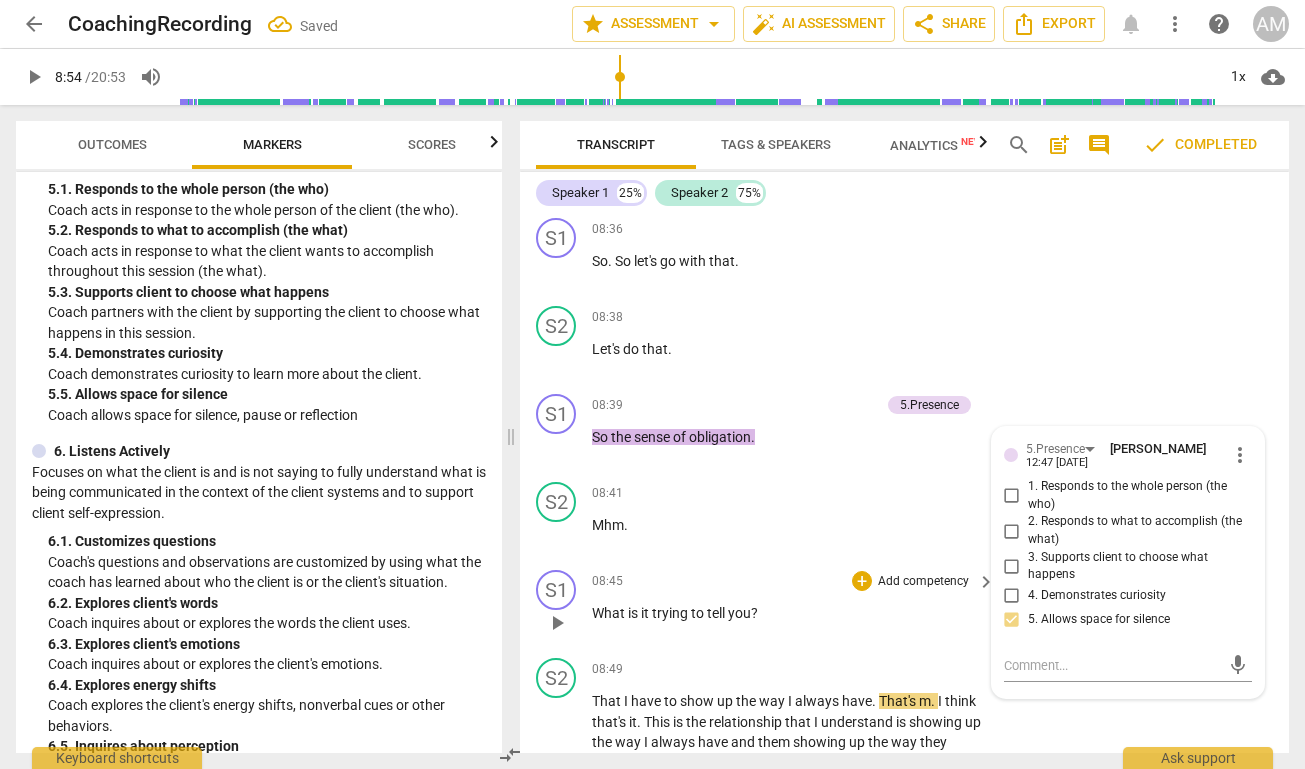 click on "tell" at bounding box center [717, 613] 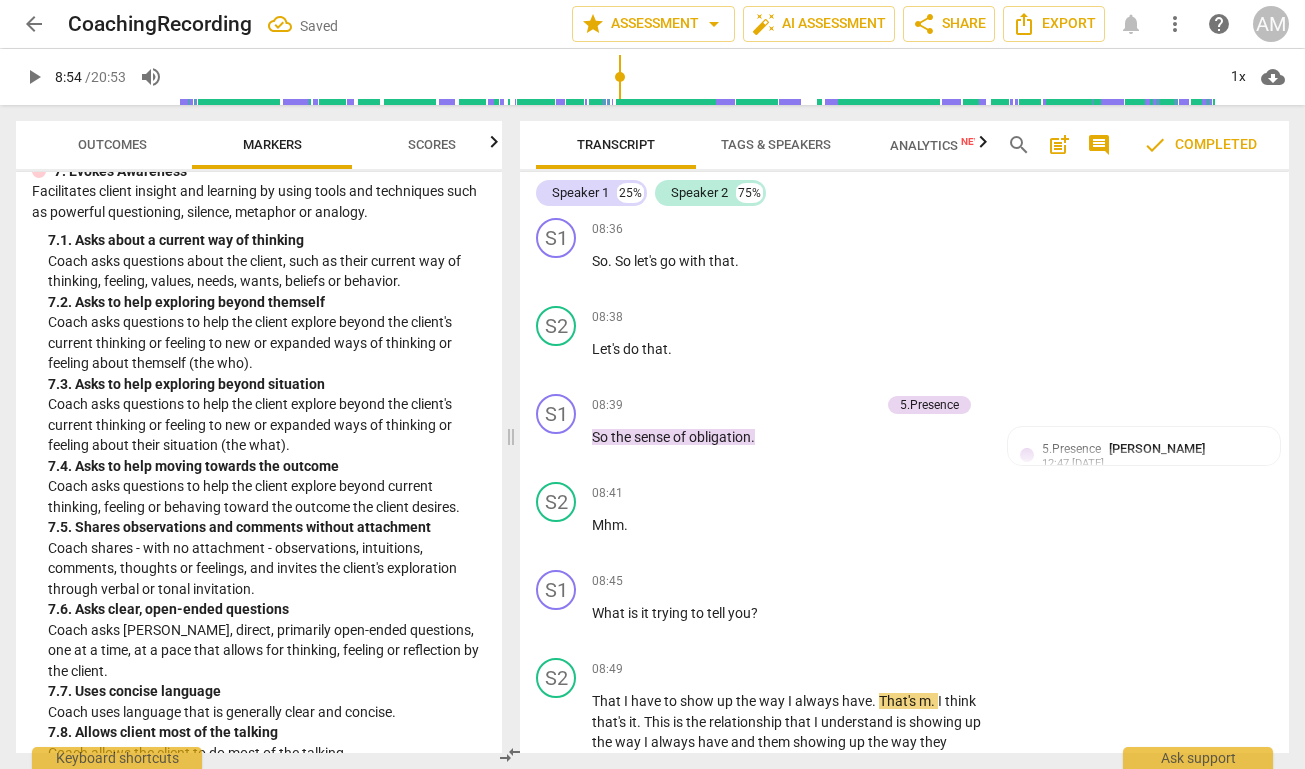 scroll, scrollTop: 1893, scrollLeft: 0, axis: vertical 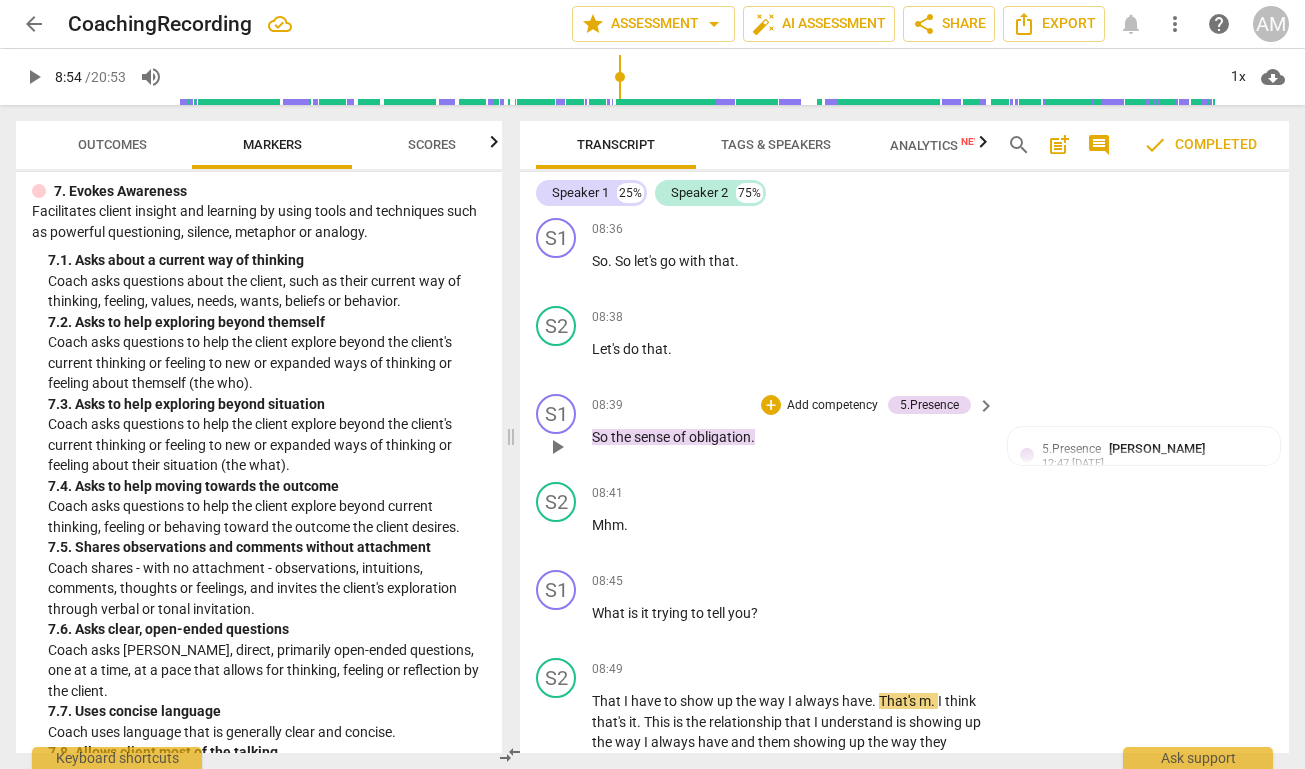 click on "keyboard_arrow_right" at bounding box center (986, 406) 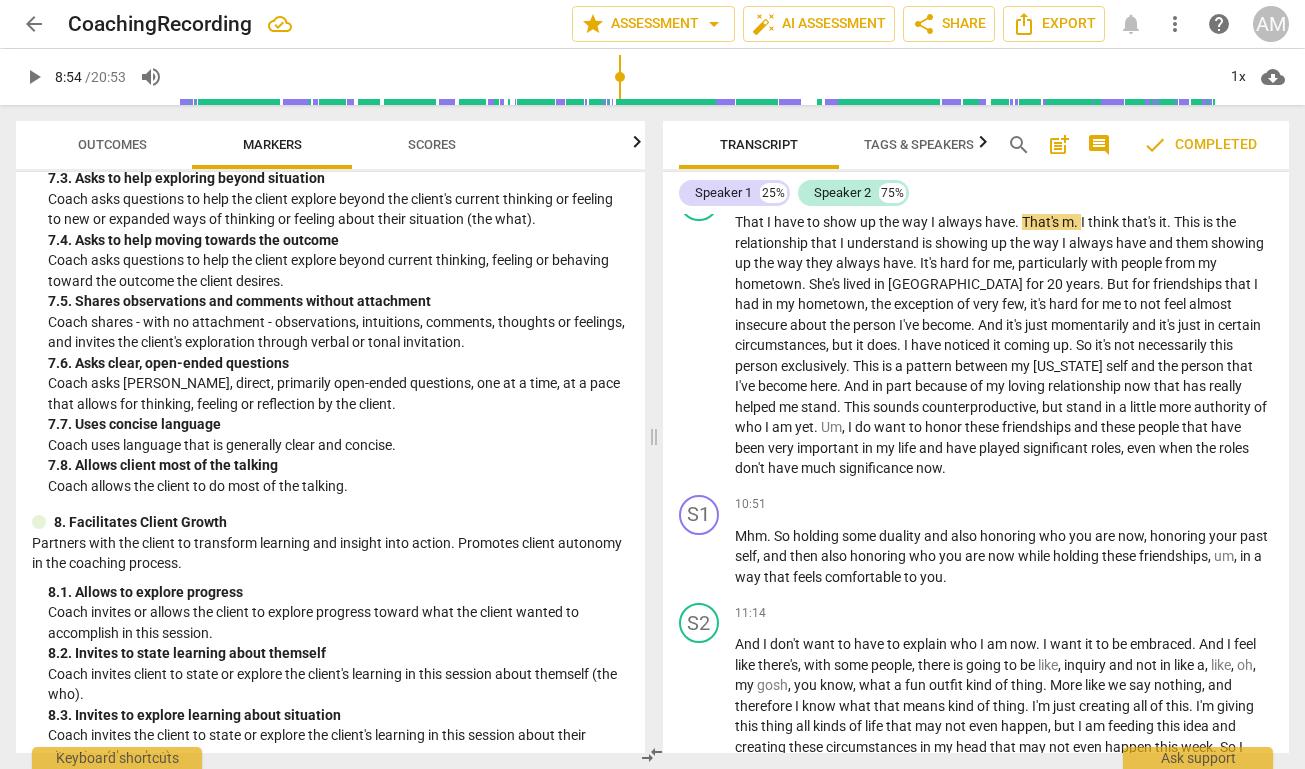 scroll, scrollTop: 3193, scrollLeft: 0, axis: vertical 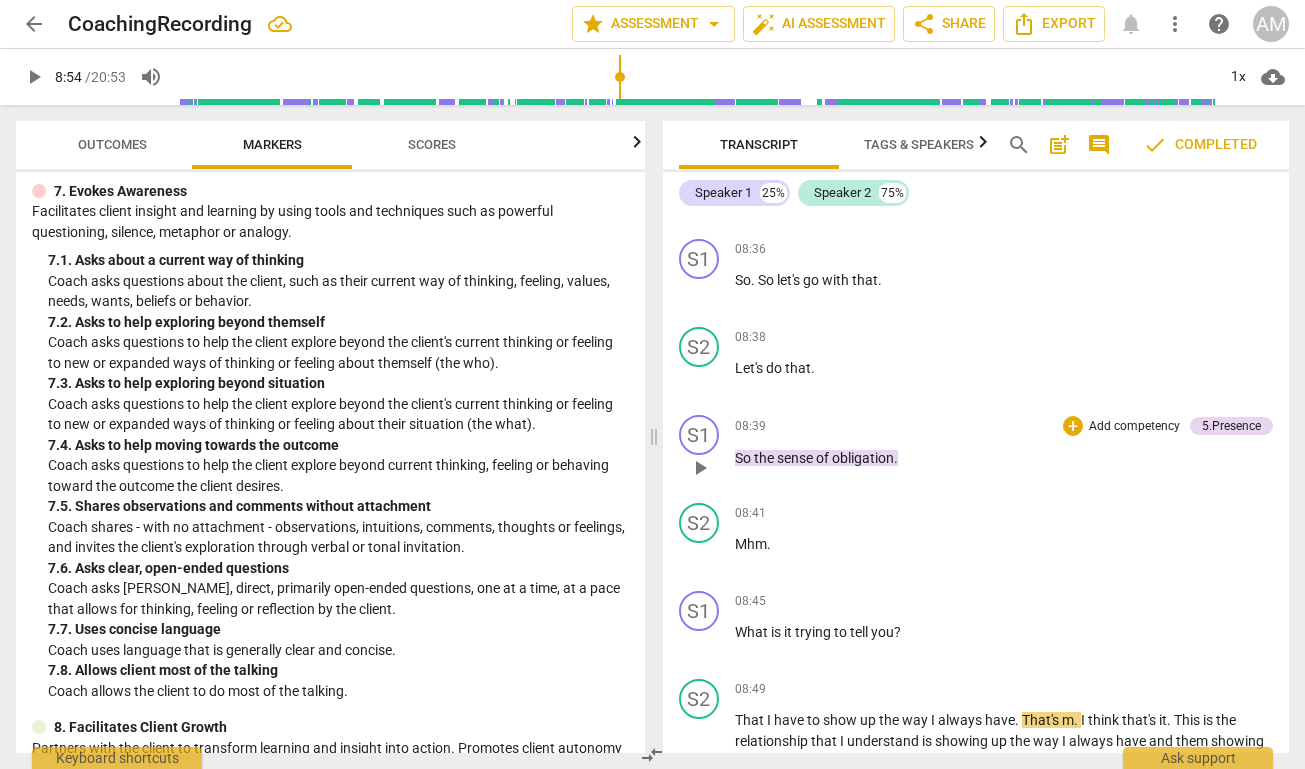 click on "Add competency" at bounding box center (1134, 427) 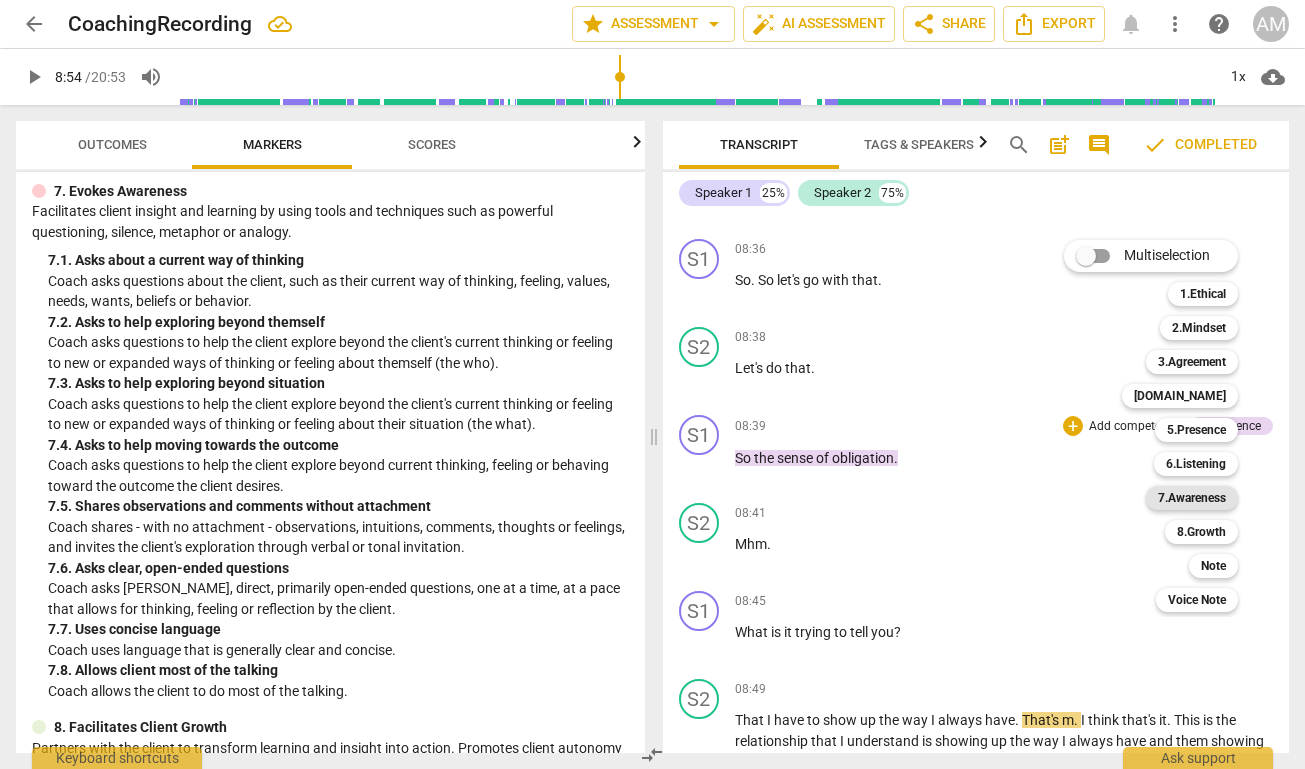 click on "7.Awareness" at bounding box center (1192, 498) 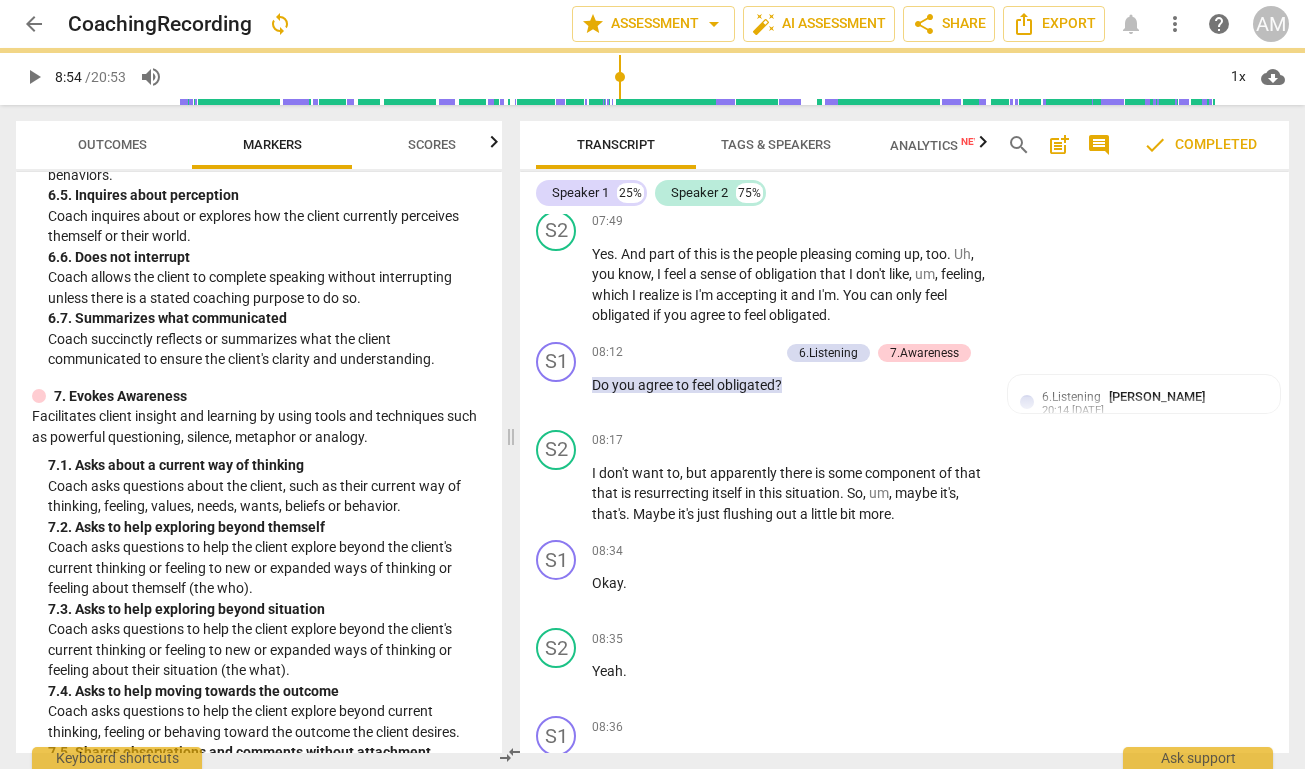 scroll, scrollTop: 3691, scrollLeft: 0, axis: vertical 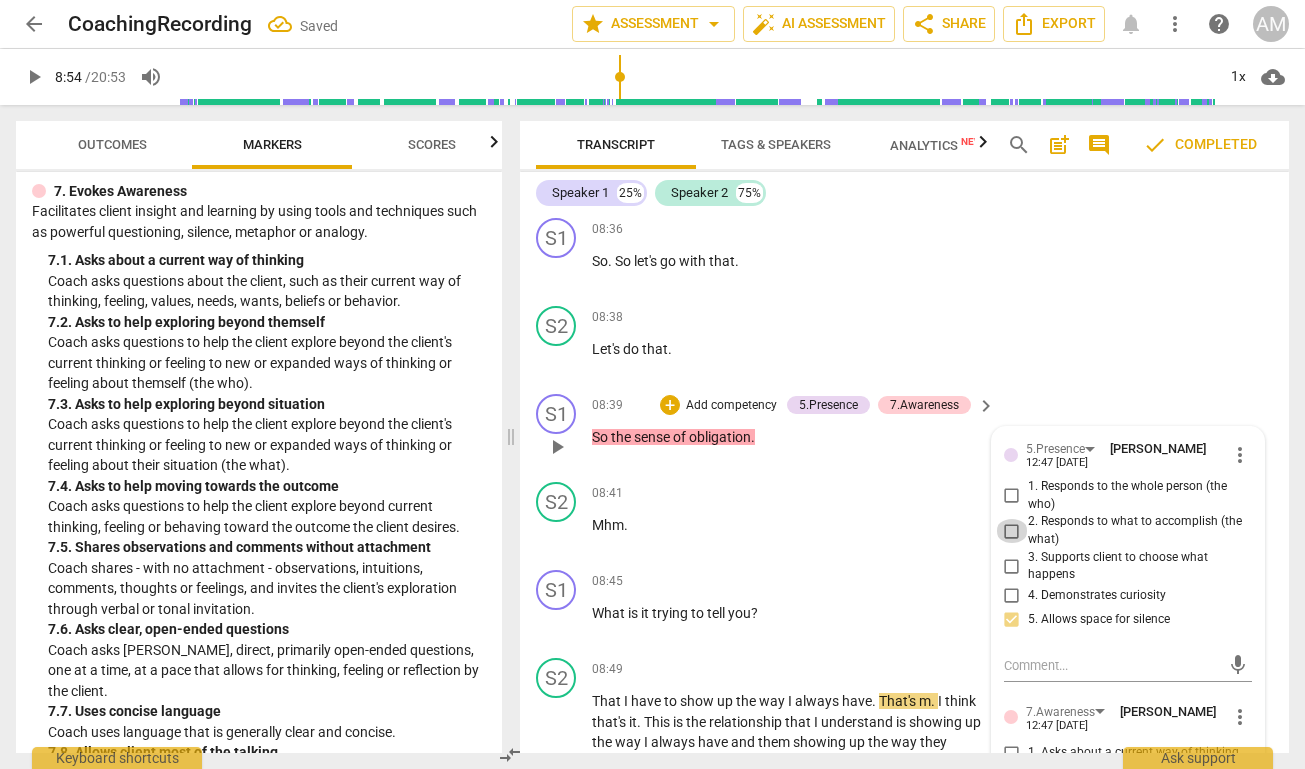 click on "2. Responds to what to accomplish (the what)" at bounding box center [1012, 531] 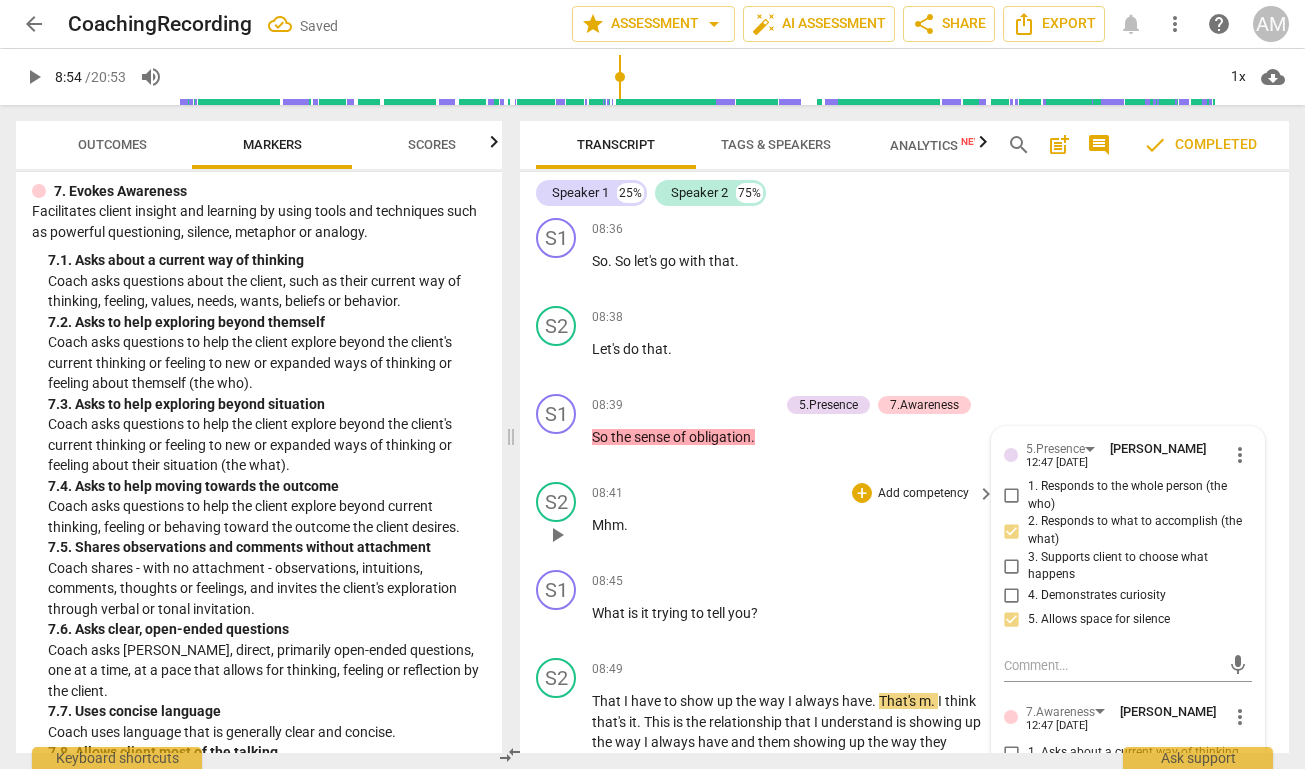 click on "08:41 + Add competency keyboard_arrow_right Mhm ." at bounding box center (794, 518) 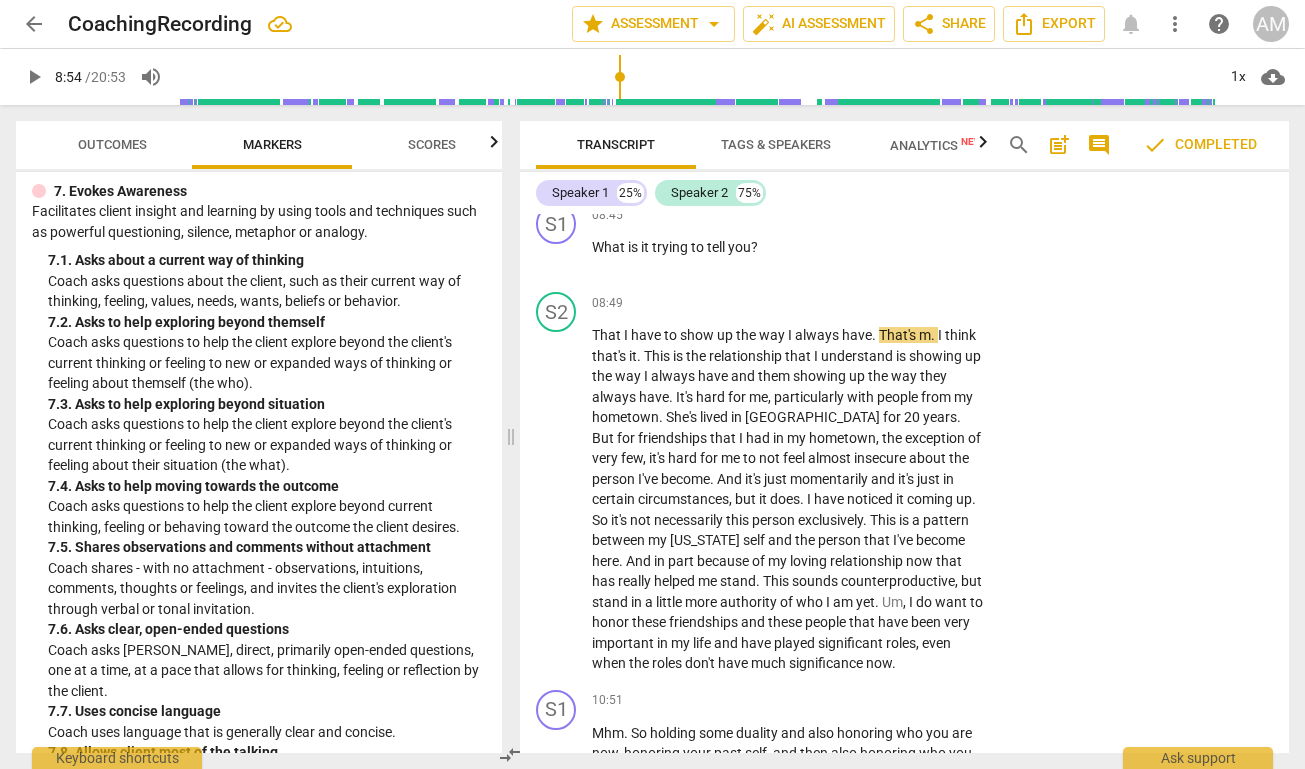 scroll, scrollTop: 4083, scrollLeft: 0, axis: vertical 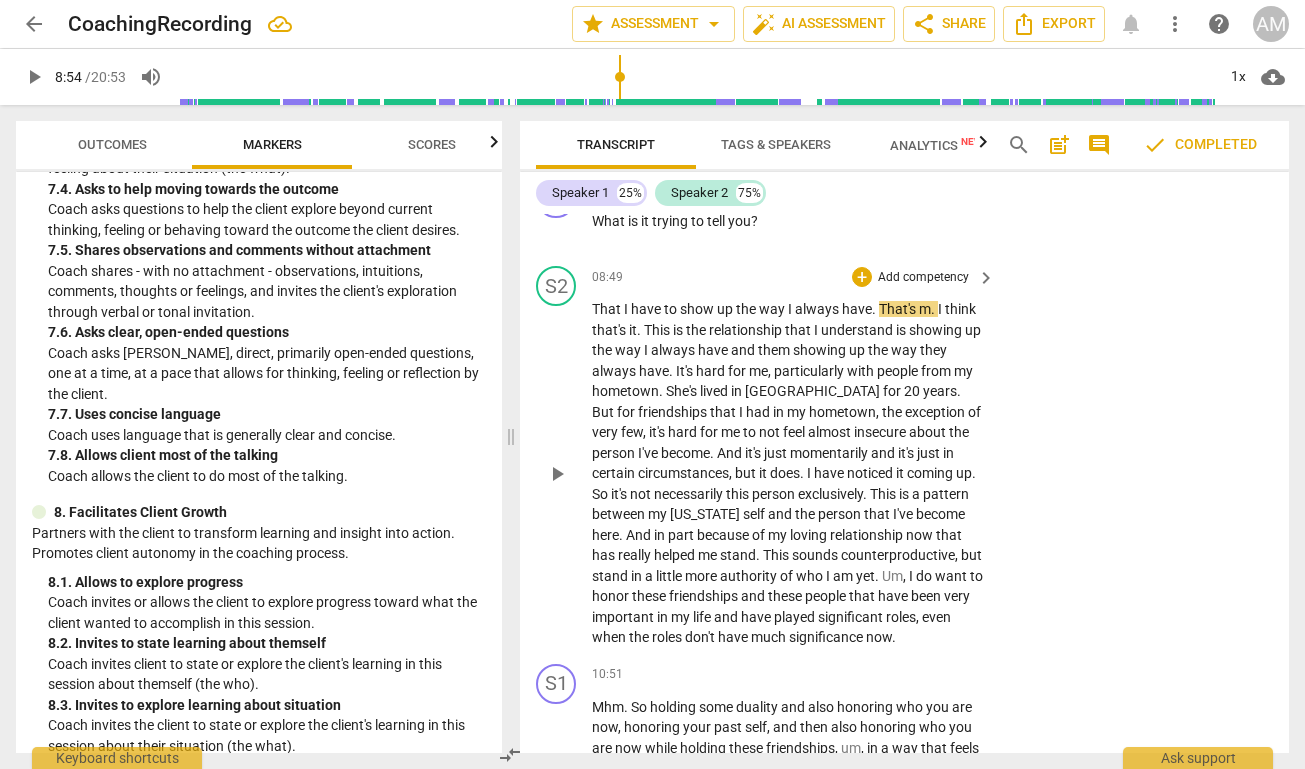 click on "Add competency" at bounding box center [923, 278] 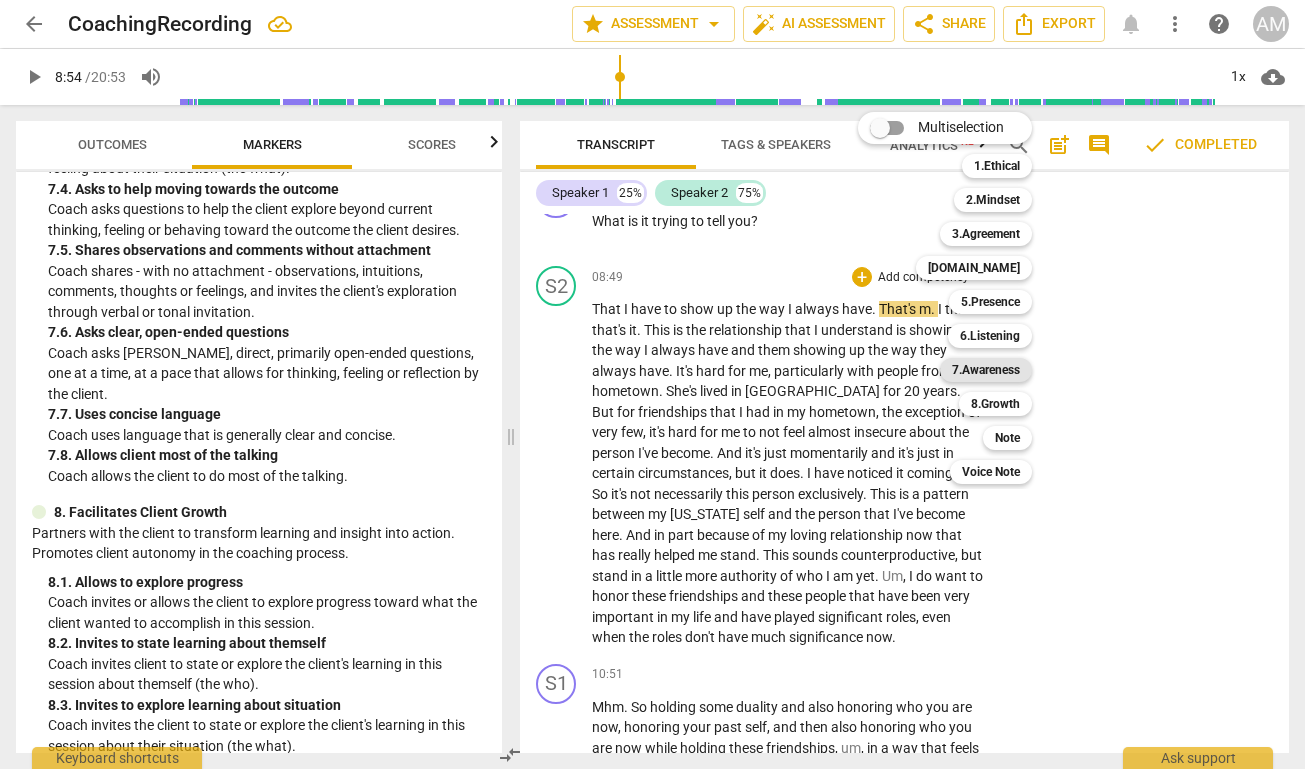 click on "7.Awareness" at bounding box center [986, 370] 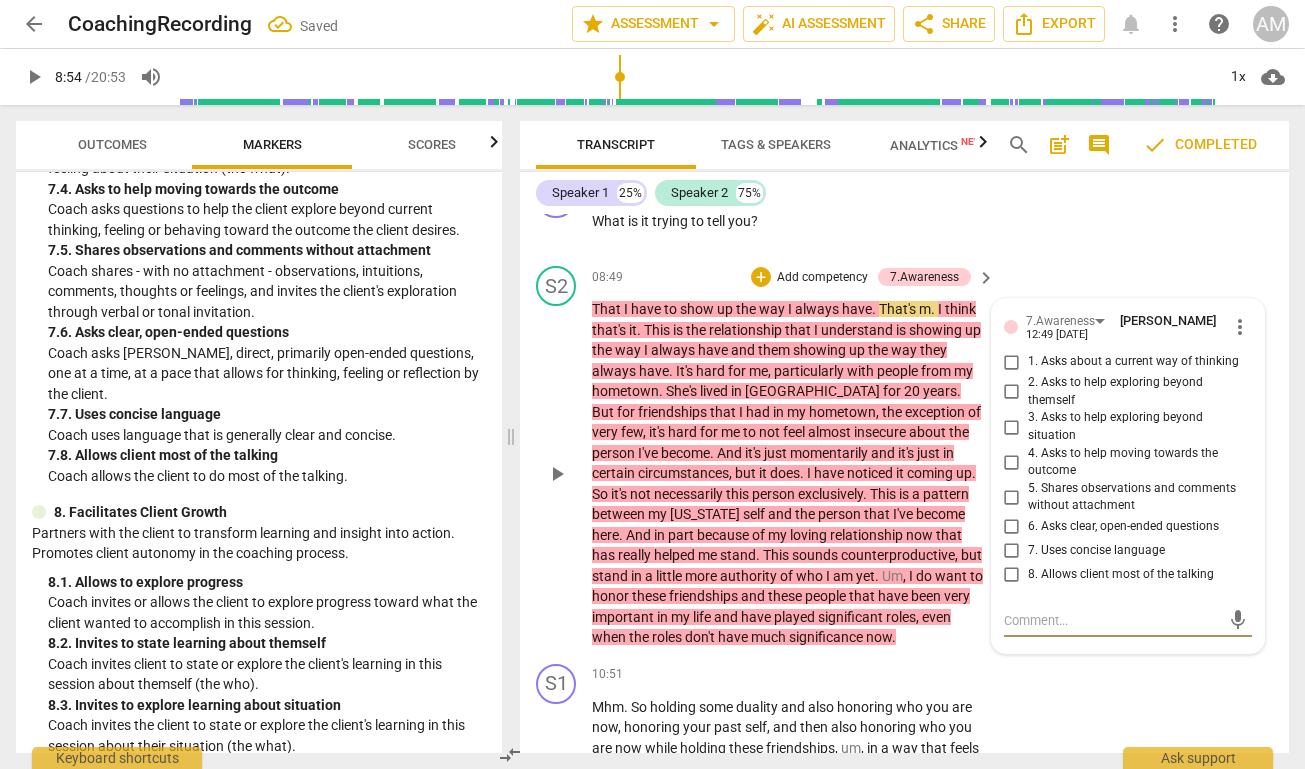 click on "8. Allows client most of the talking" at bounding box center (1012, 575) 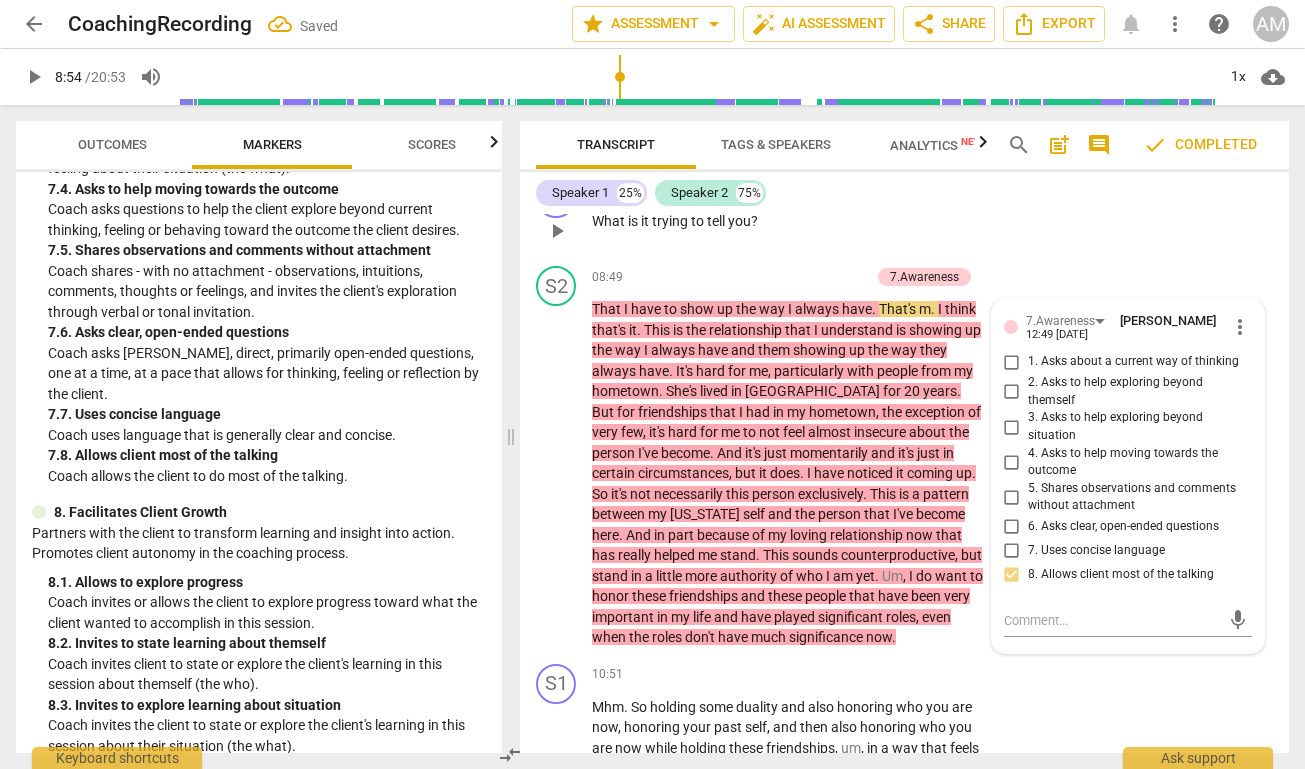 click on "S1 play_arrow pause 08:45 + Add competency keyboard_arrow_right What   is   it   trying   to   tell   you ?" at bounding box center [904, 214] 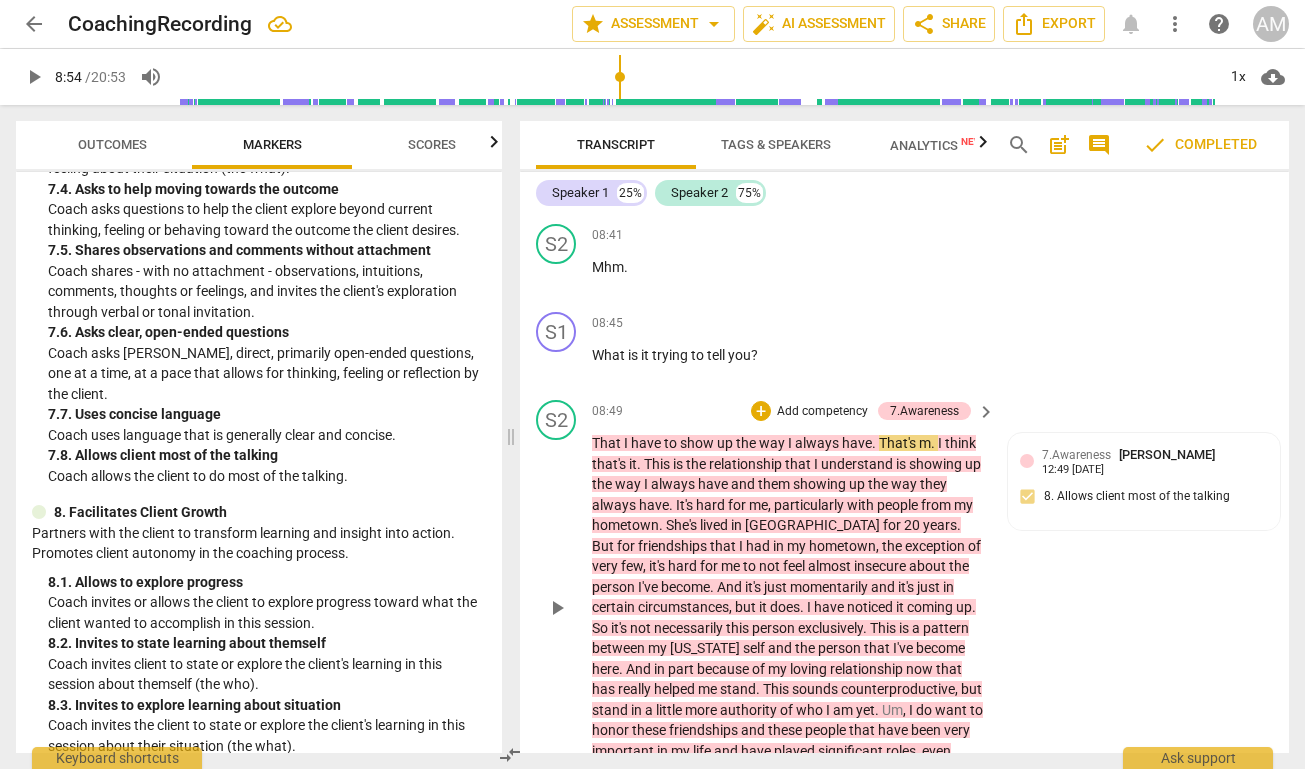 scroll, scrollTop: 3939, scrollLeft: 0, axis: vertical 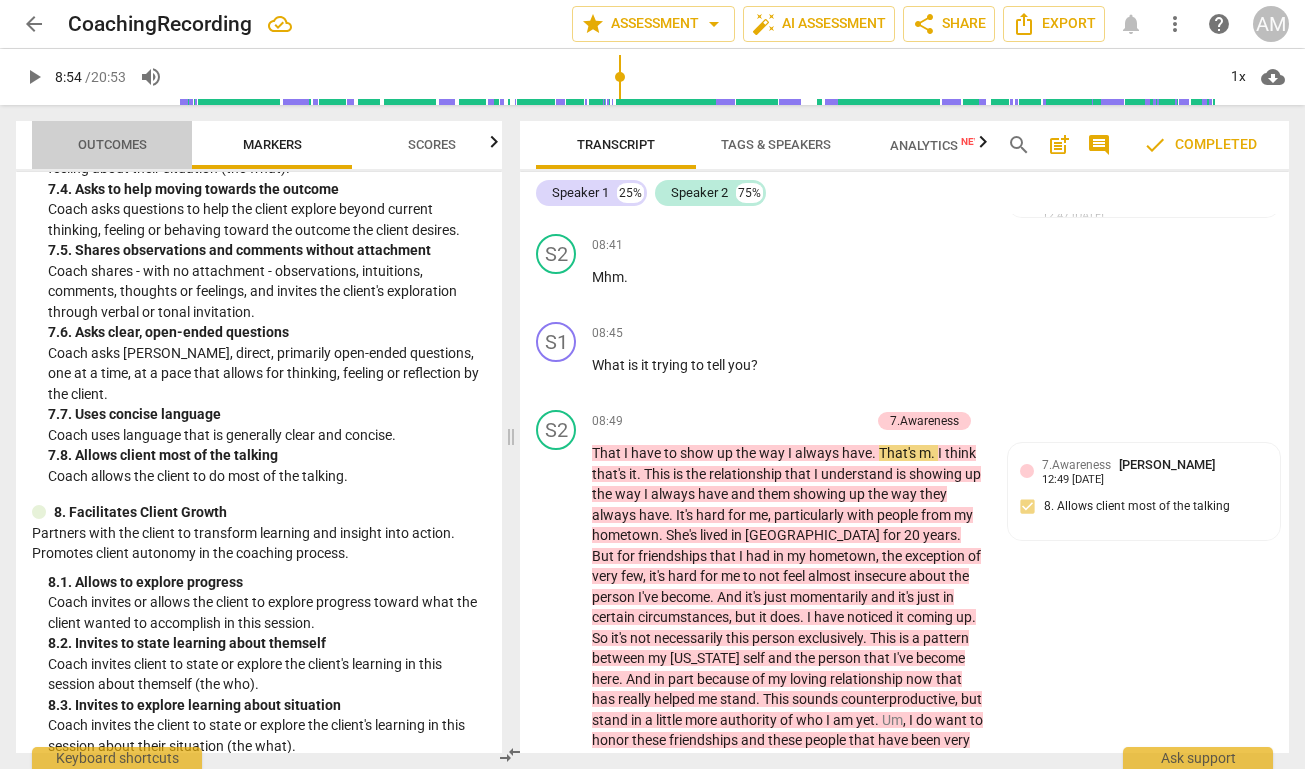 click on "Outcomes" at bounding box center [112, 145] 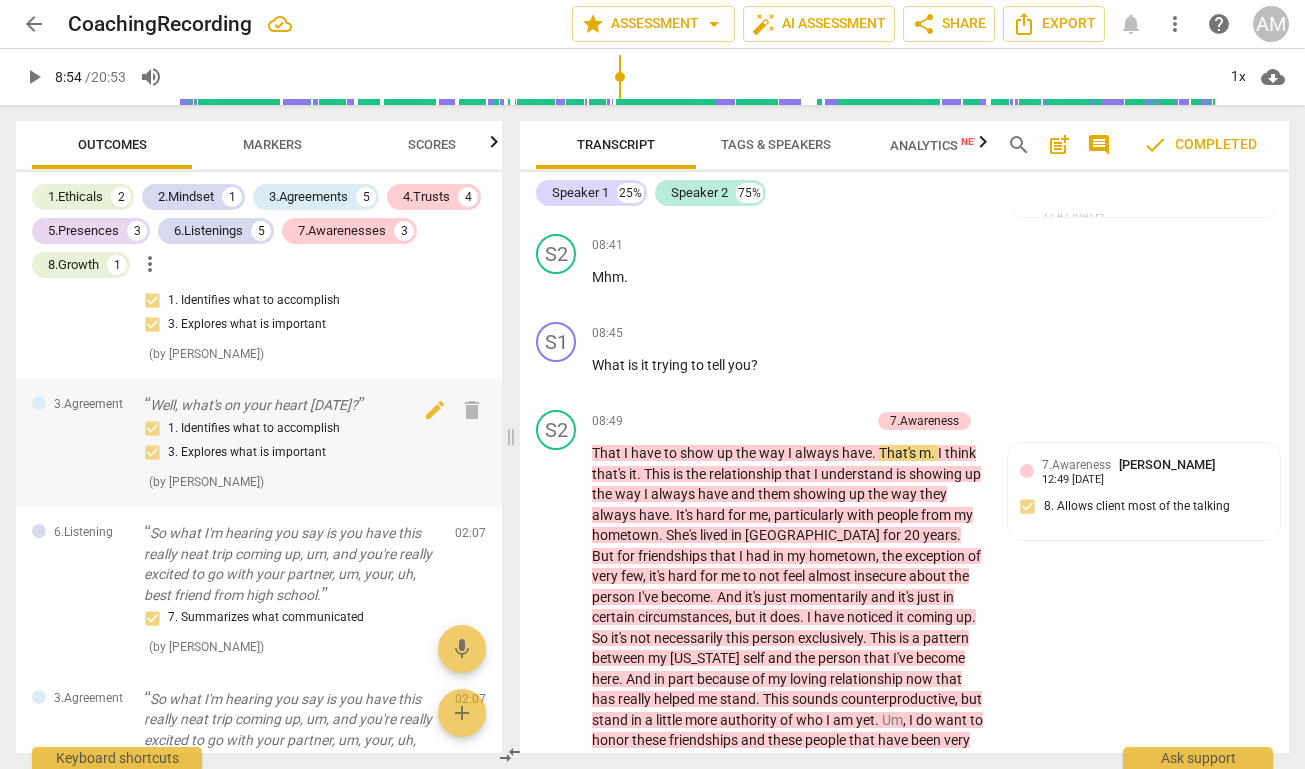 scroll, scrollTop: 0, scrollLeft: 0, axis: both 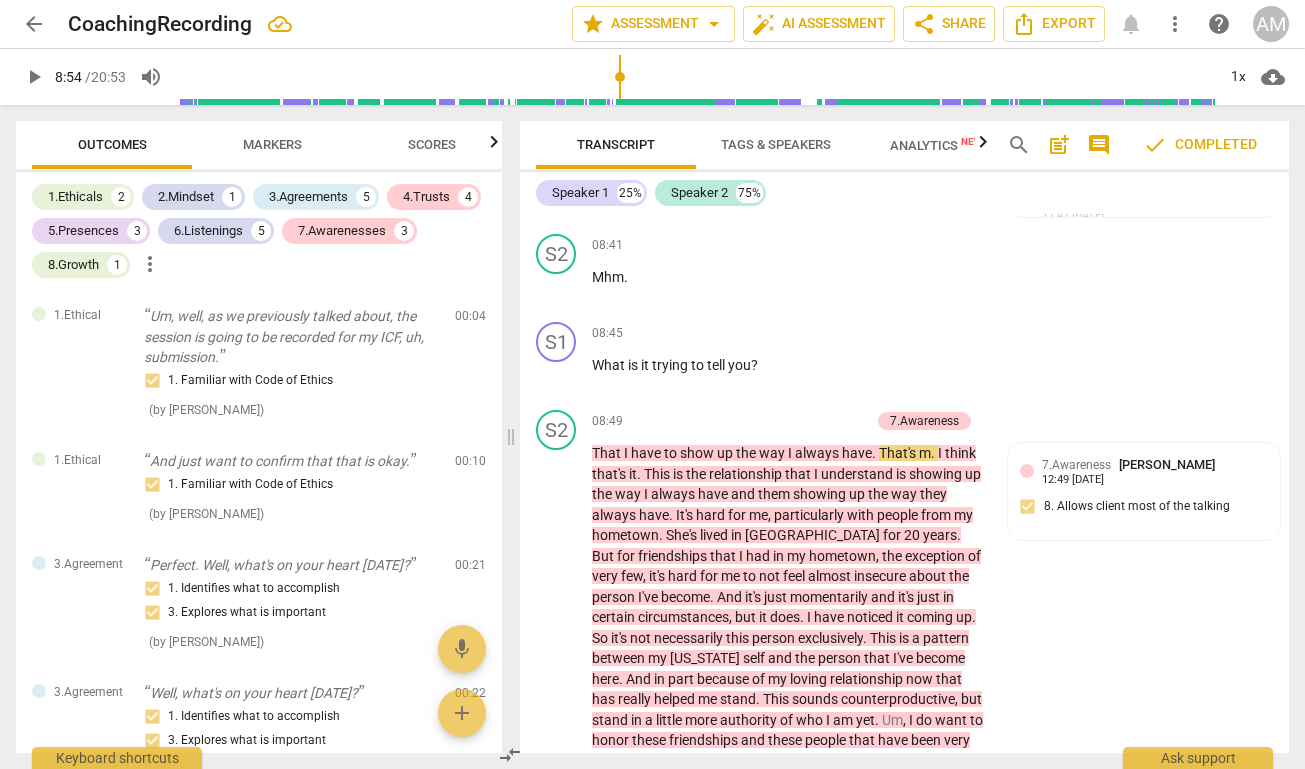 click on "Markers" at bounding box center [272, 144] 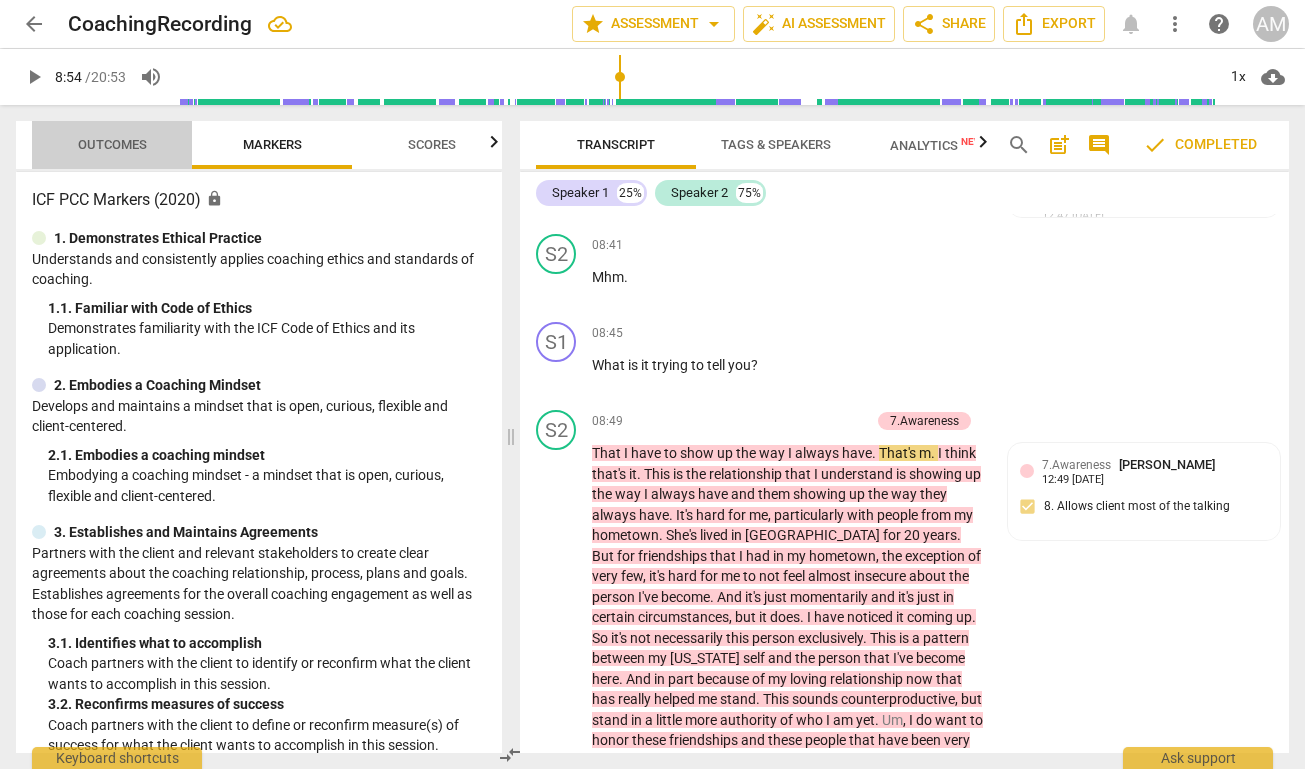 click on "Outcomes" at bounding box center (112, 144) 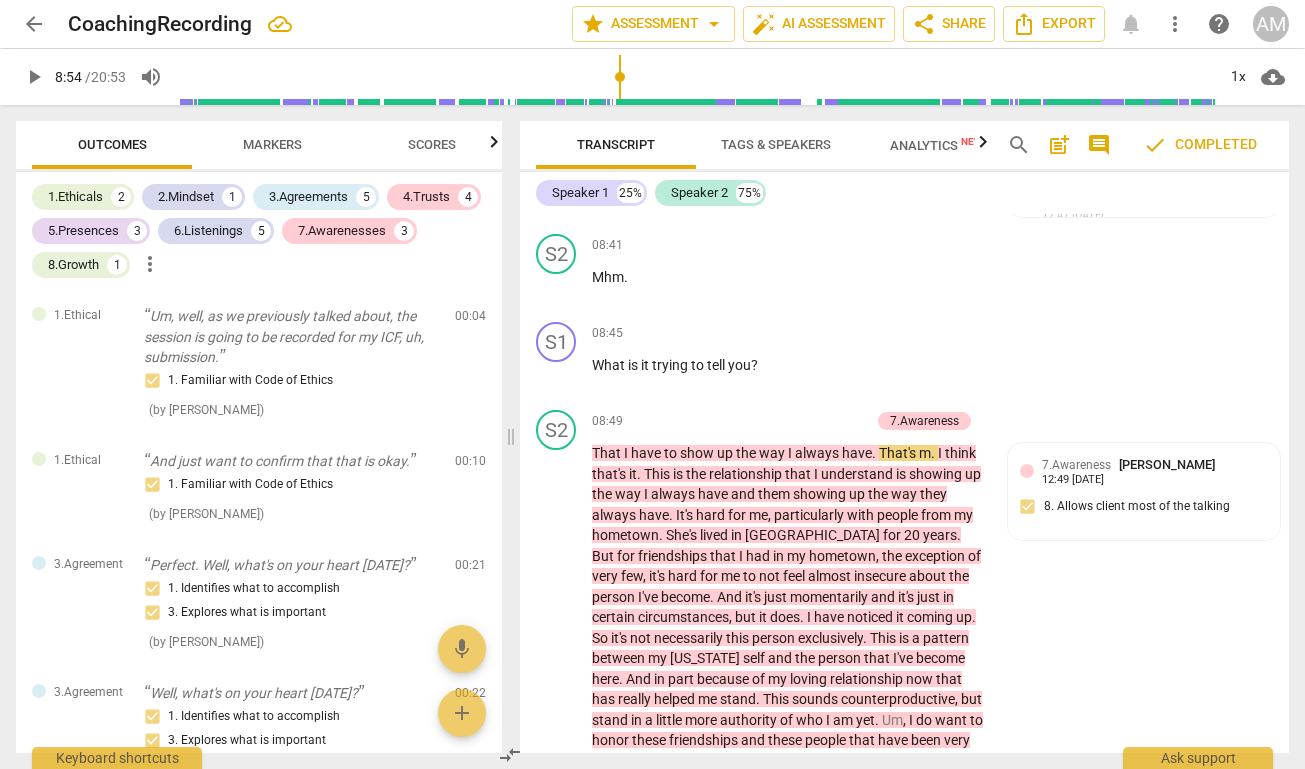 click on "Markers" at bounding box center (272, 144) 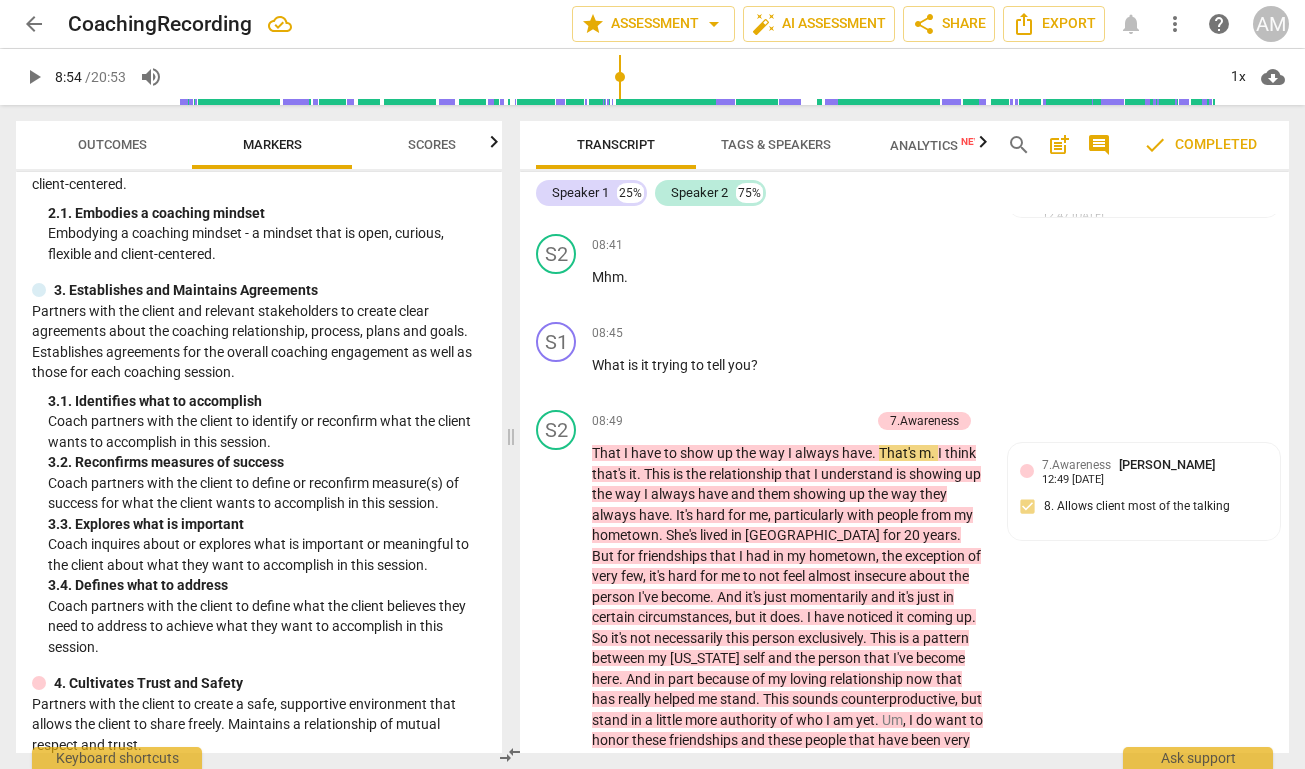 scroll, scrollTop: 248, scrollLeft: 0, axis: vertical 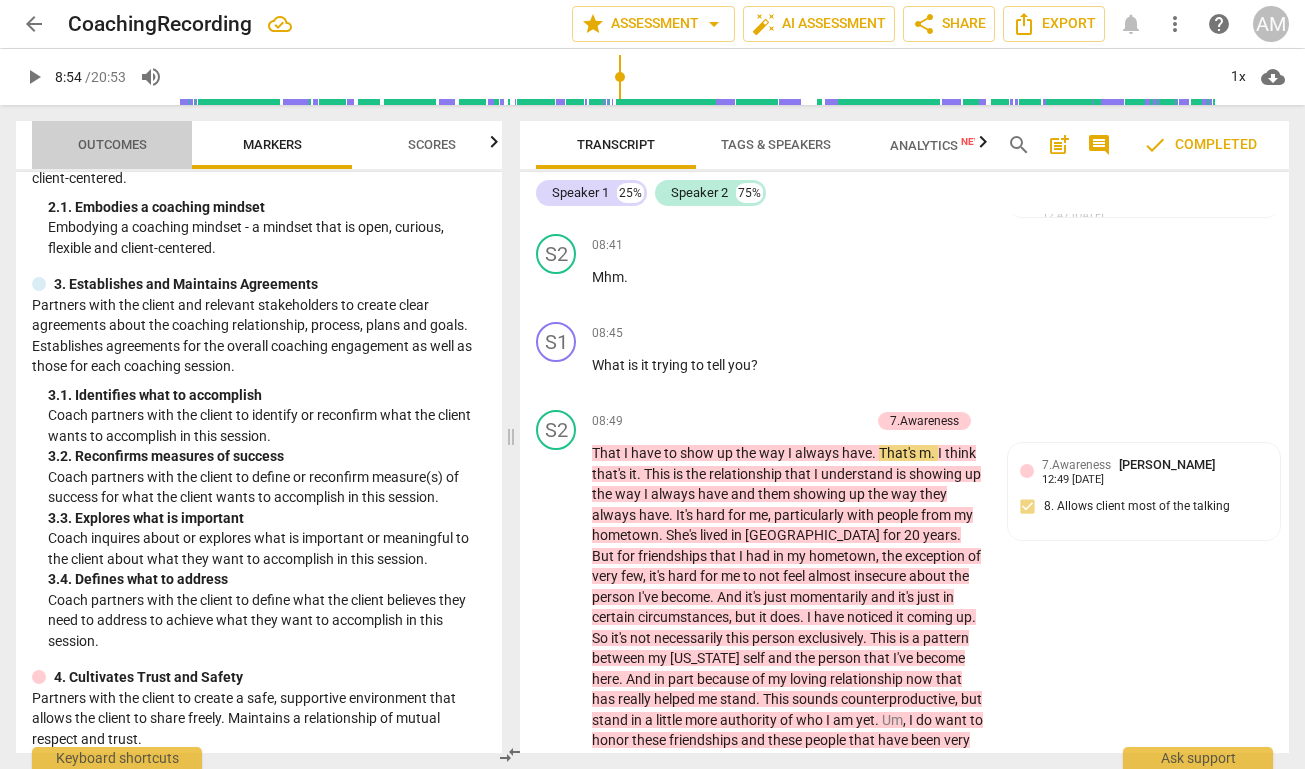 click on "Outcomes" at bounding box center (112, 144) 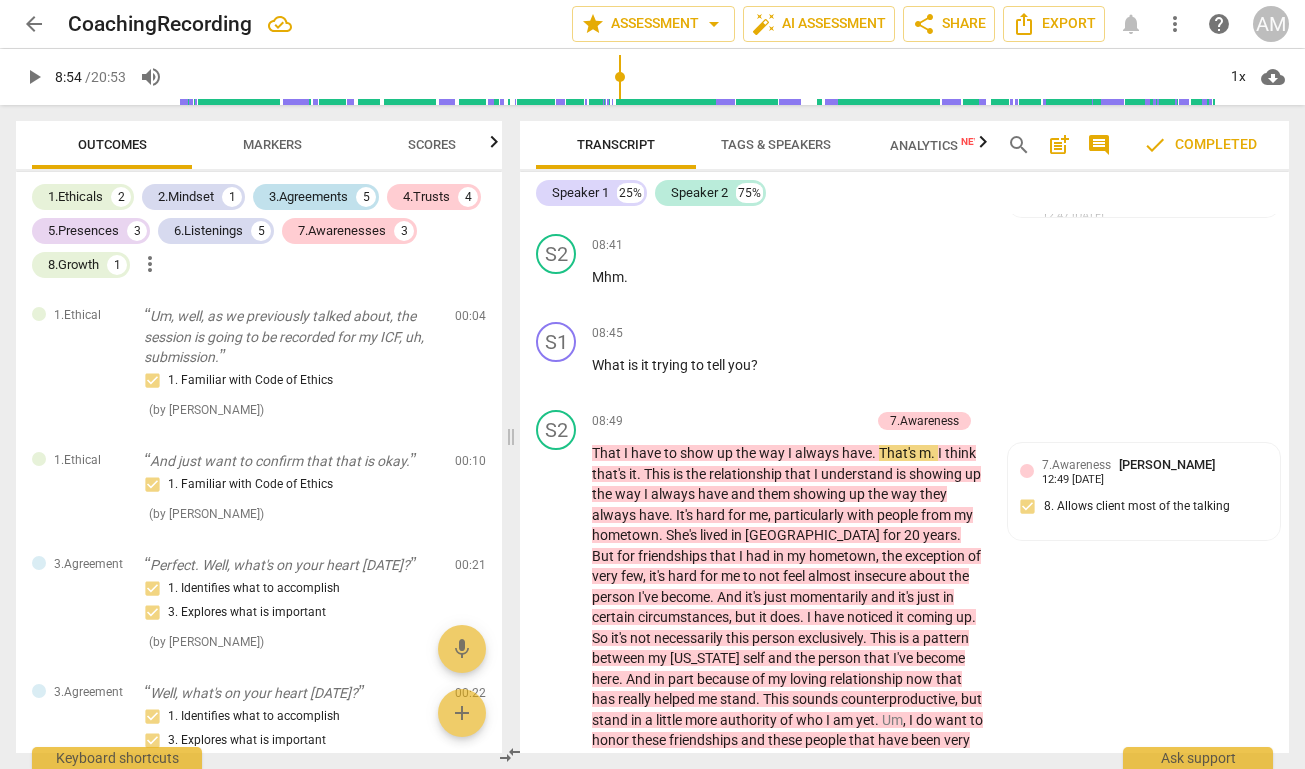 click on "3.Agreements" at bounding box center [308, 197] 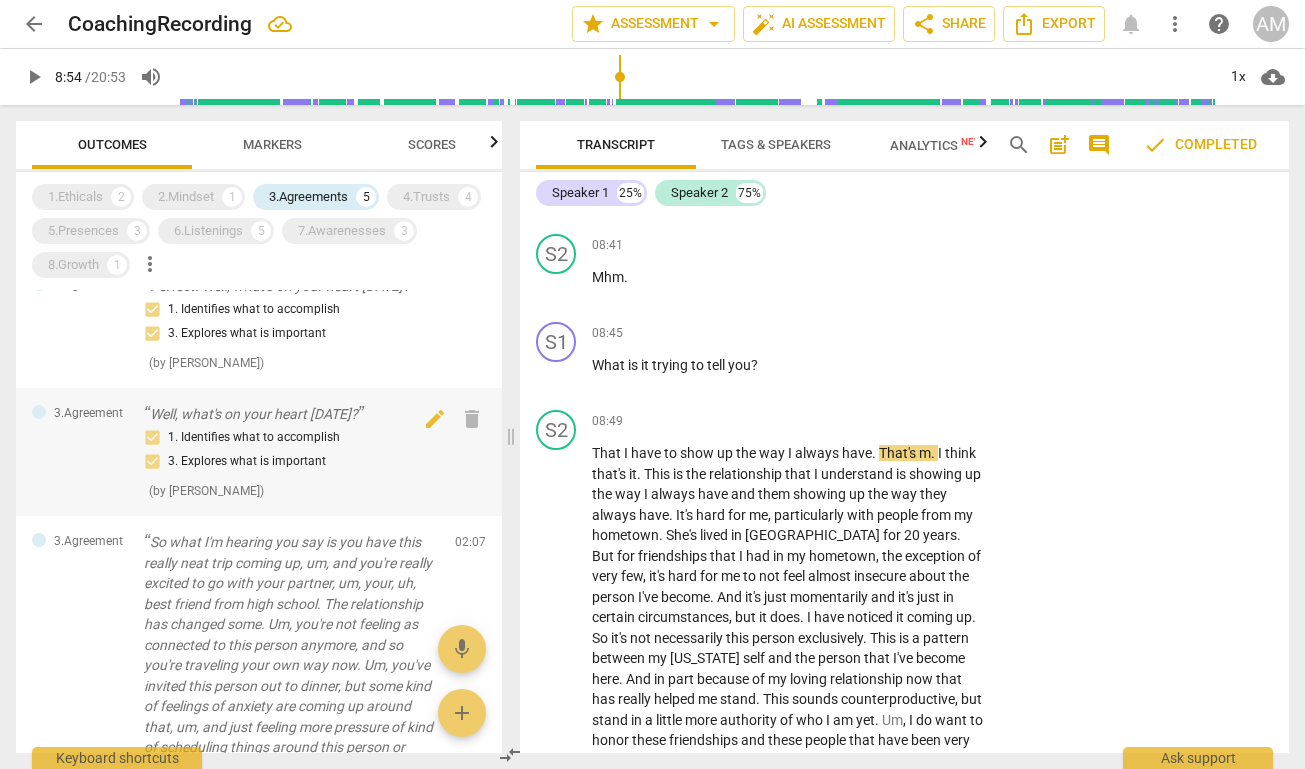 scroll, scrollTop: 0, scrollLeft: 0, axis: both 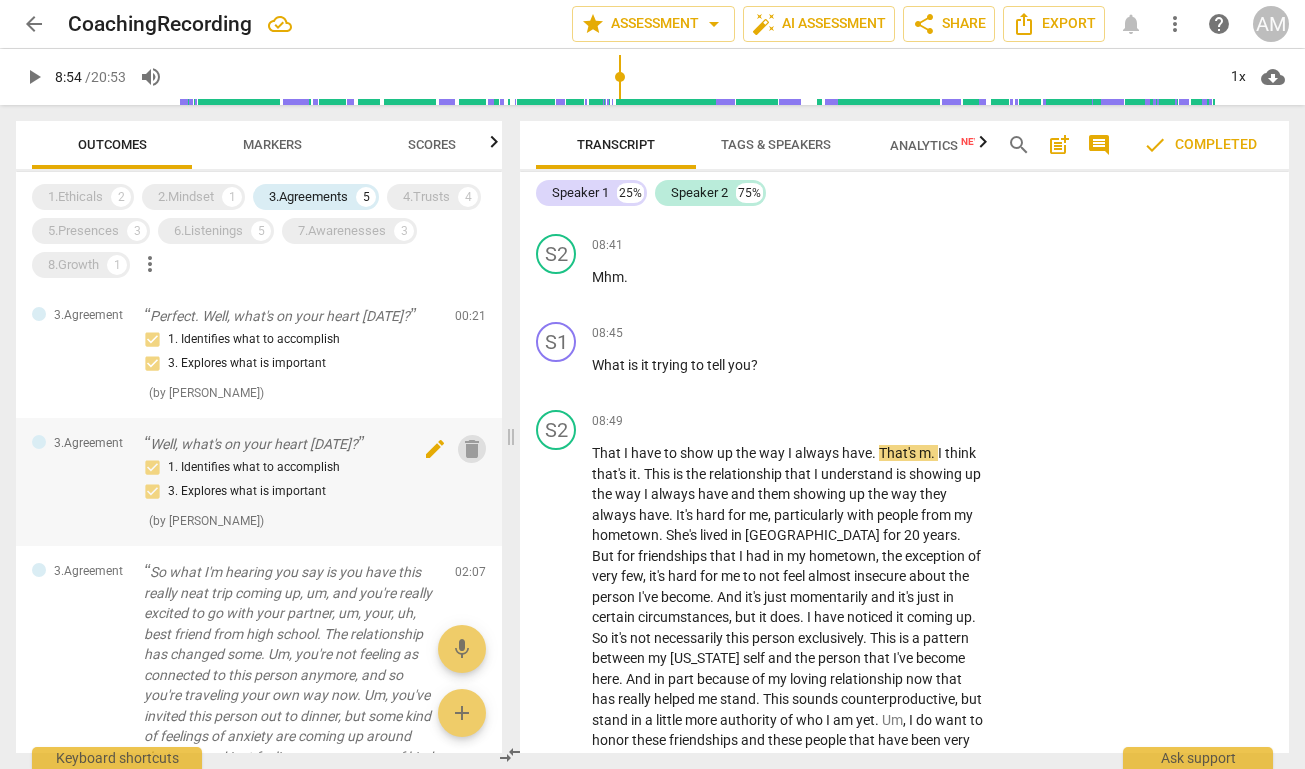click on "delete" at bounding box center [472, 449] 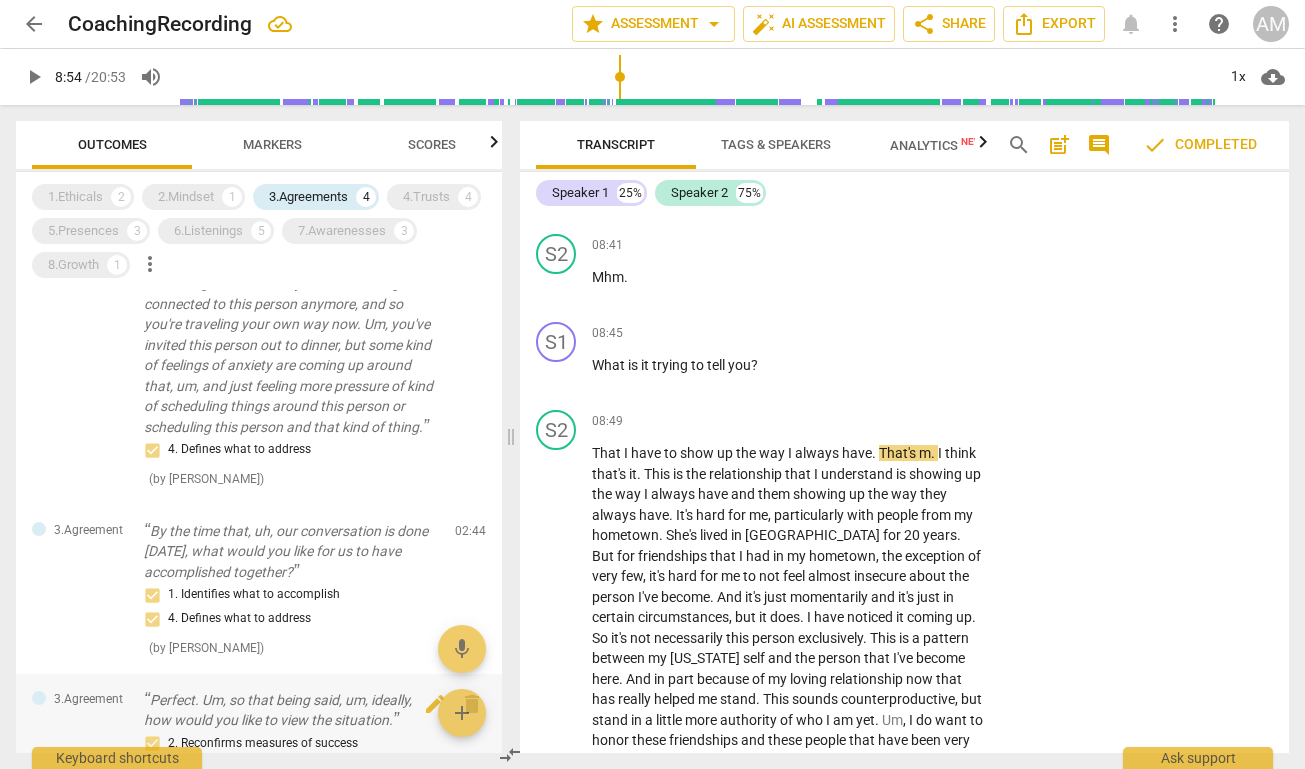 scroll, scrollTop: 0, scrollLeft: 0, axis: both 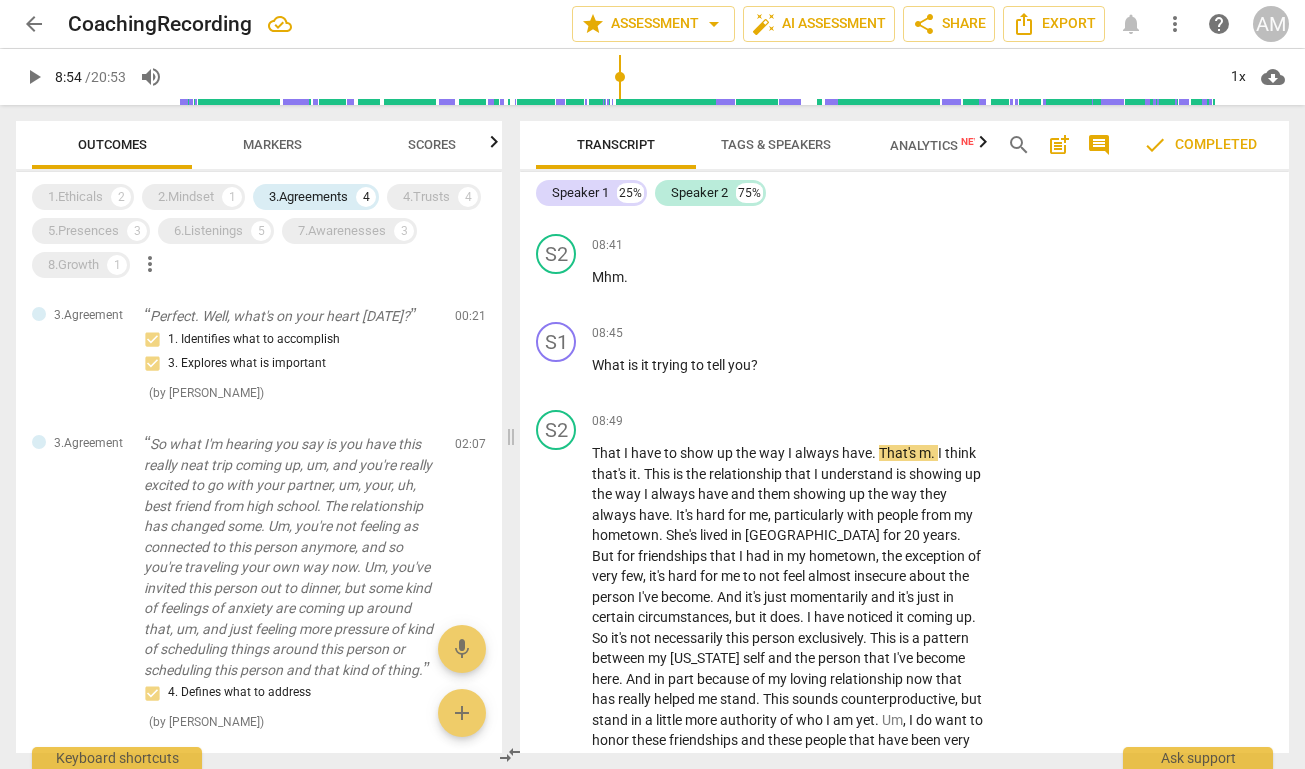 click on "So what I'm hearing you say is you have this really neat trip coming up, um, and you're really excited to go with your partner, um, your, uh, best friend from high school. The relationship has changed some. Um, you're not feeling as connected to this person anymore, and so you're traveling your own way now. Um, you've invited this person out to dinner, but some kind of feelings of anxiety are coming up around that, um, and just feeling more pressure of kind of scheduling things around this person or scheduling this person and that kind of thing." at bounding box center (291, 557) 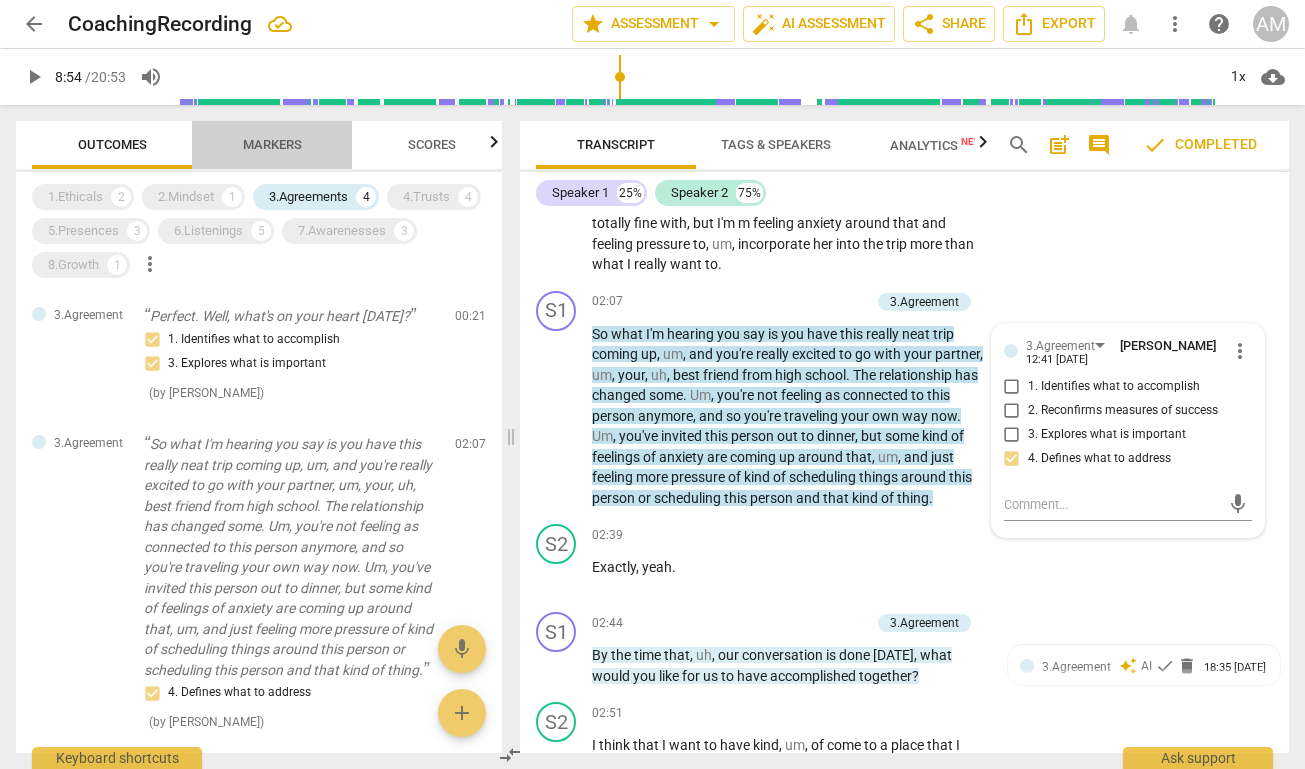 click on "Markers" at bounding box center (272, 144) 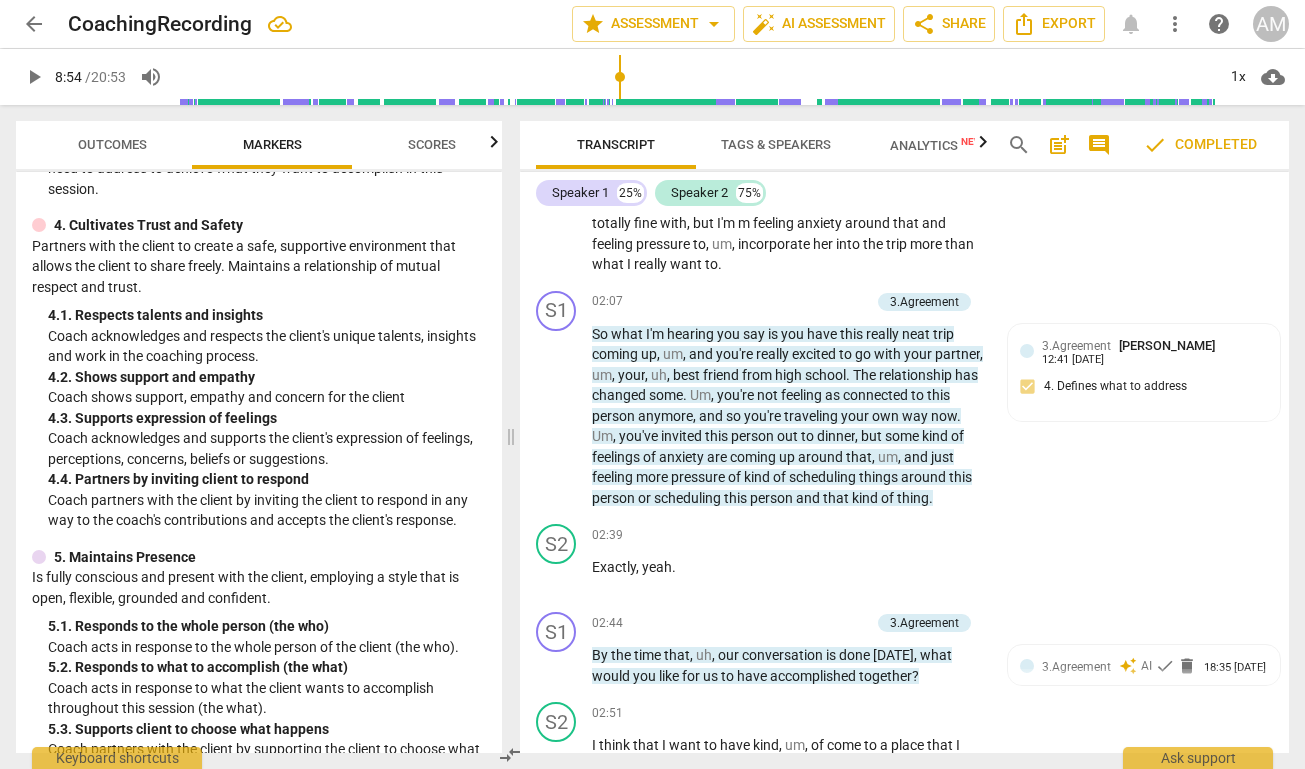 scroll, scrollTop: 703, scrollLeft: 0, axis: vertical 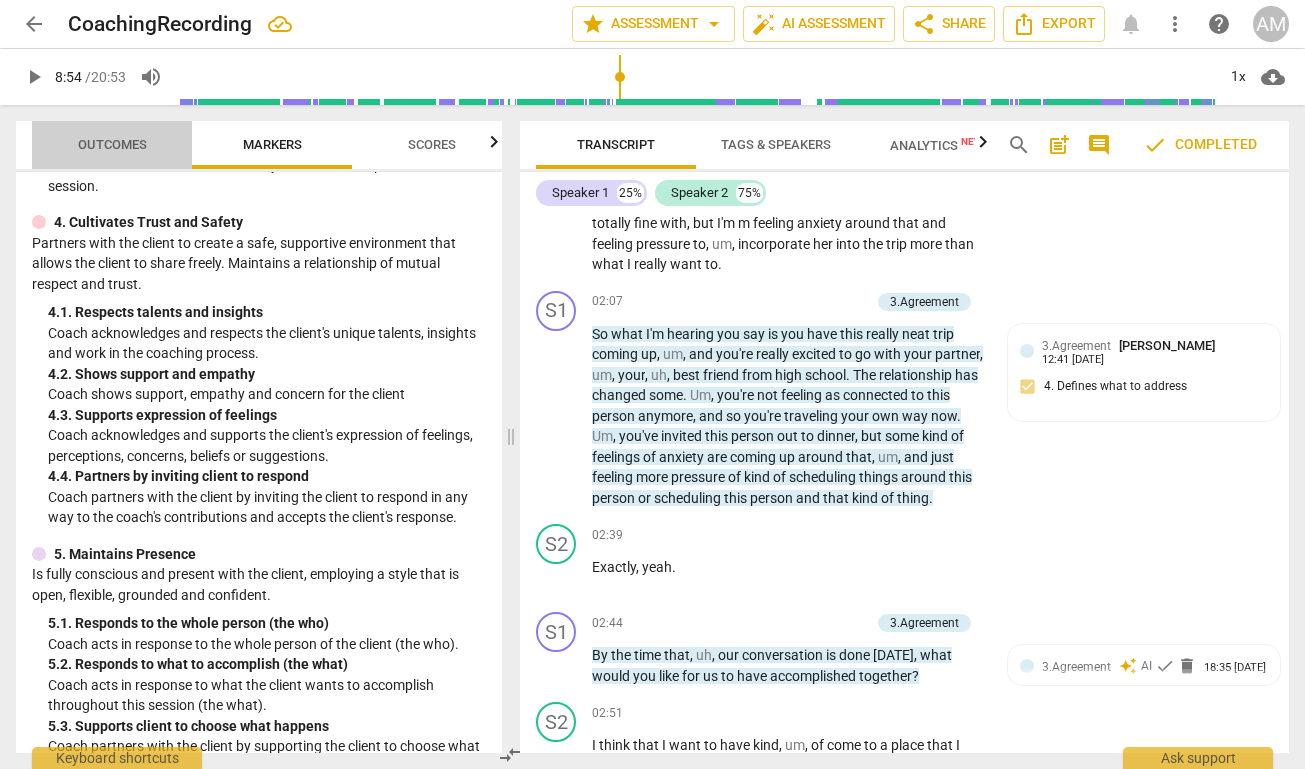 click on "Outcomes" at bounding box center [112, 144] 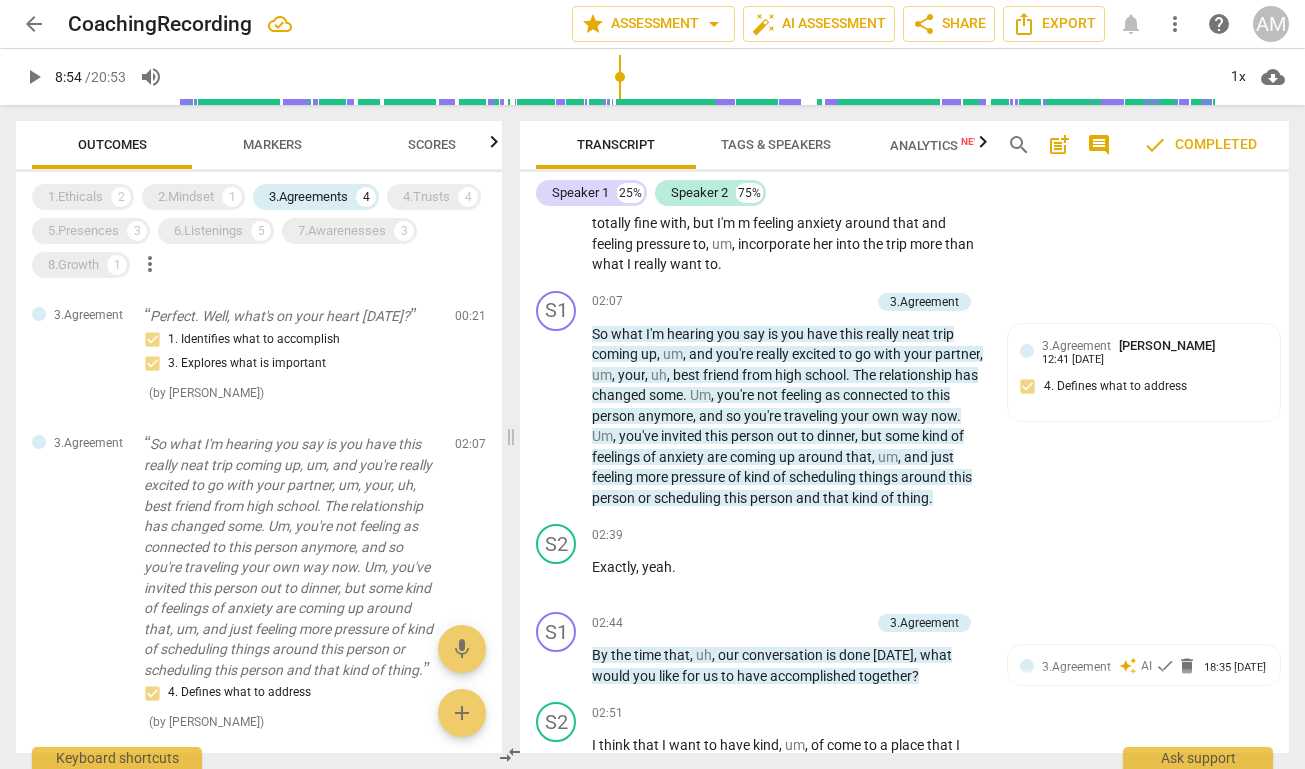 click on "Markers" at bounding box center (272, 144) 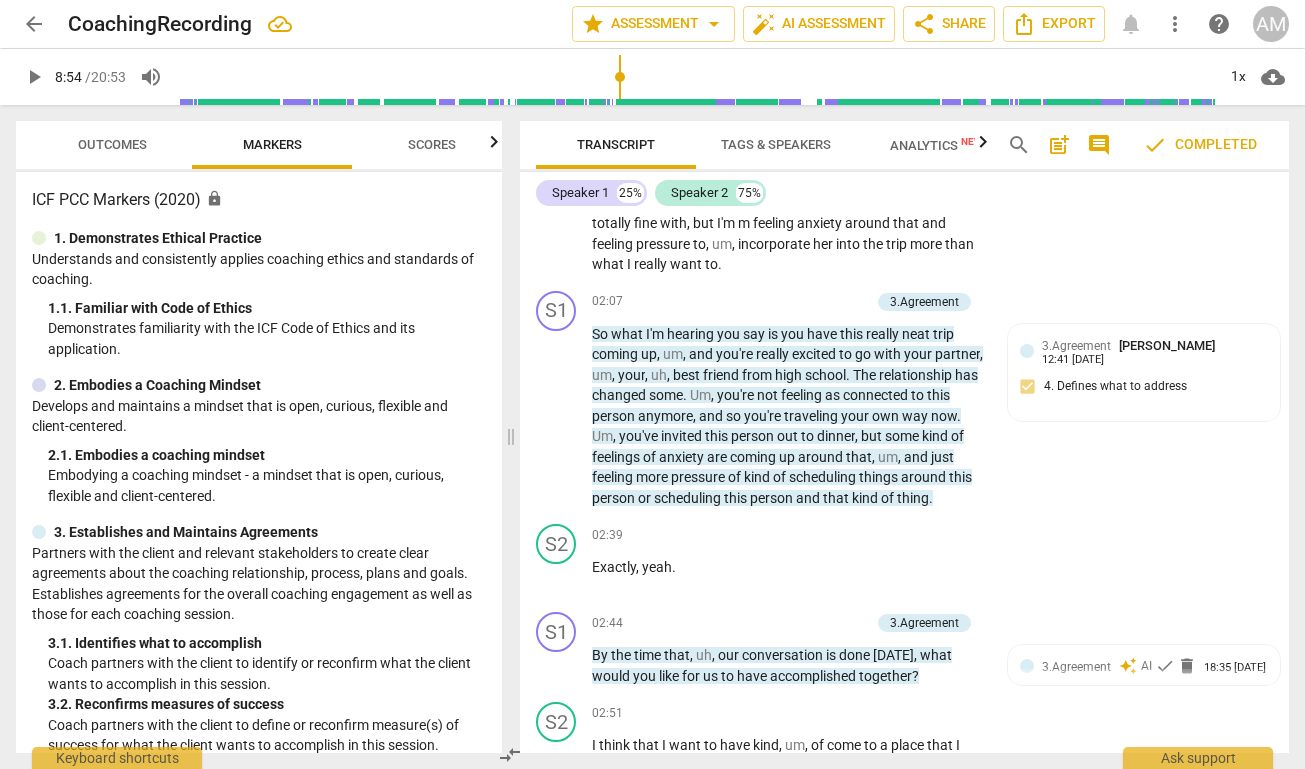 click on "Outcomes" at bounding box center (112, 144) 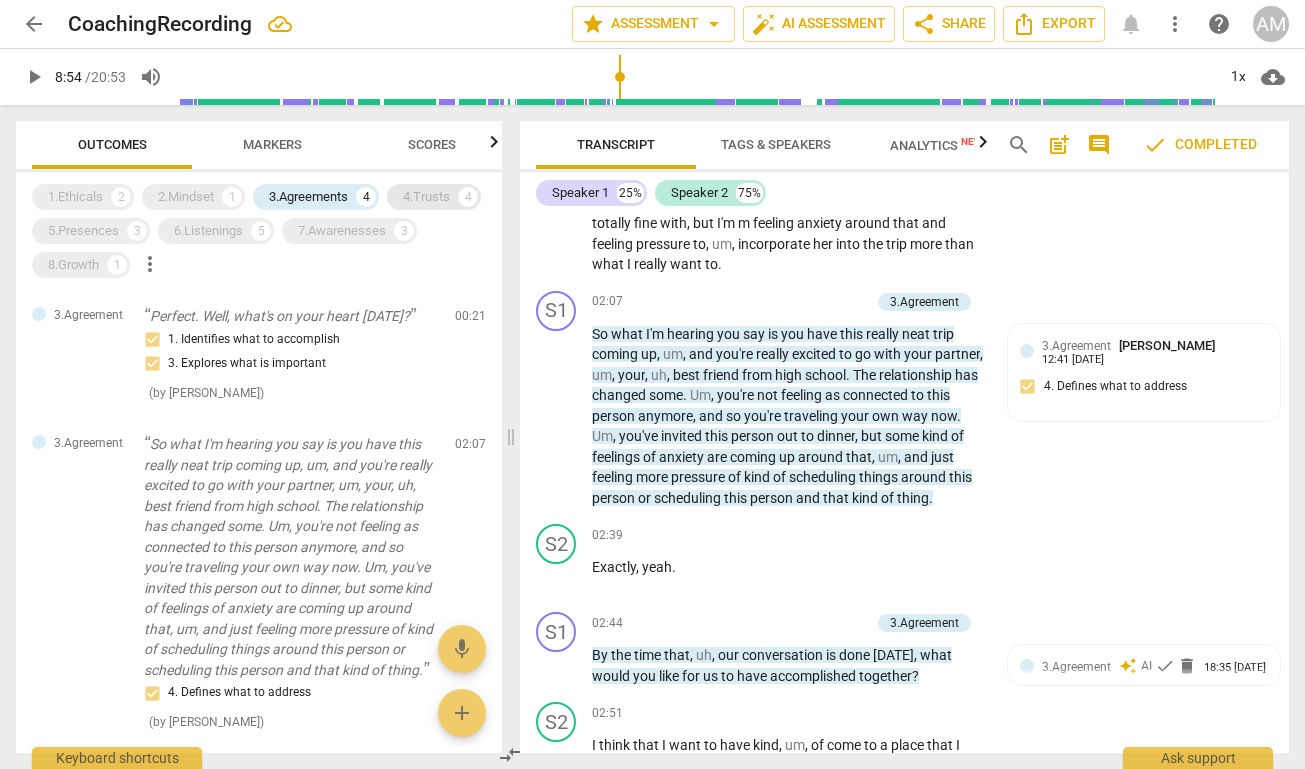 click on "4.Trusts" at bounding box center [426, 197] 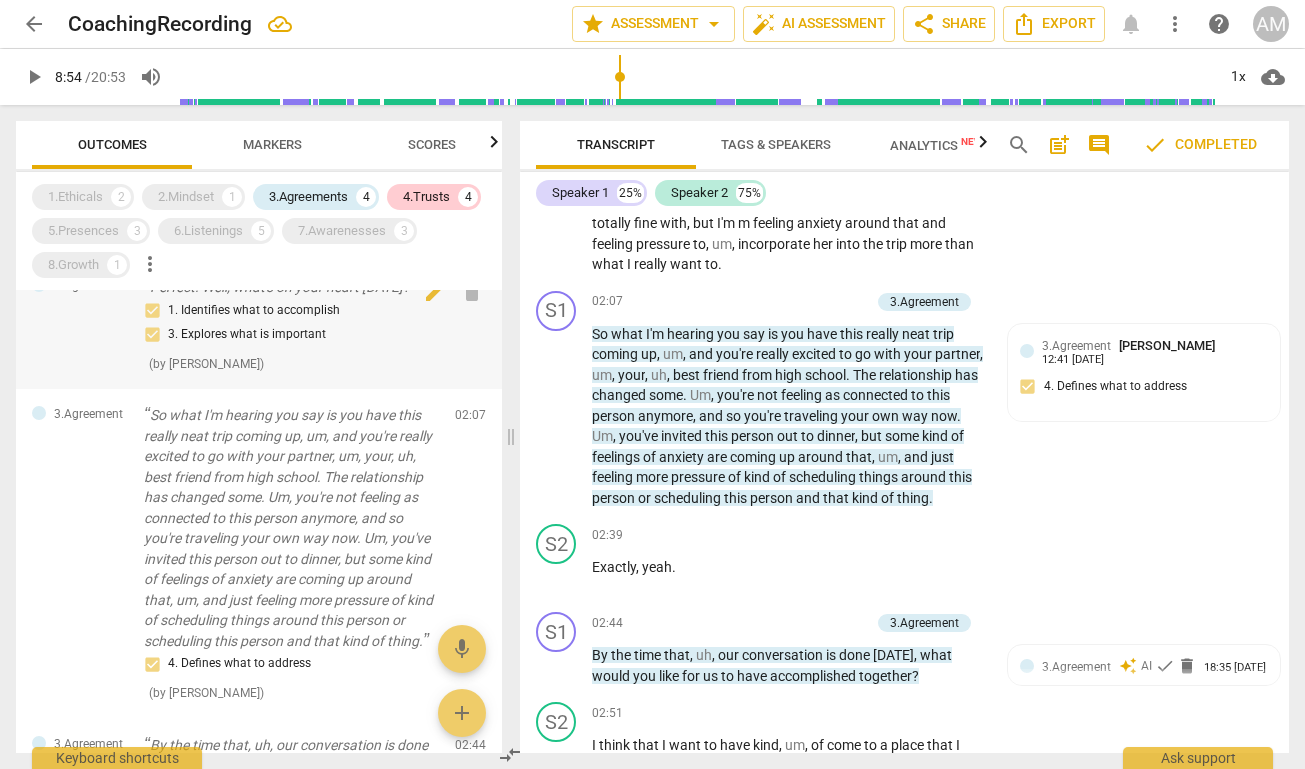 scroll, scrollTop: 0, scrollLeft: 0, axis: both 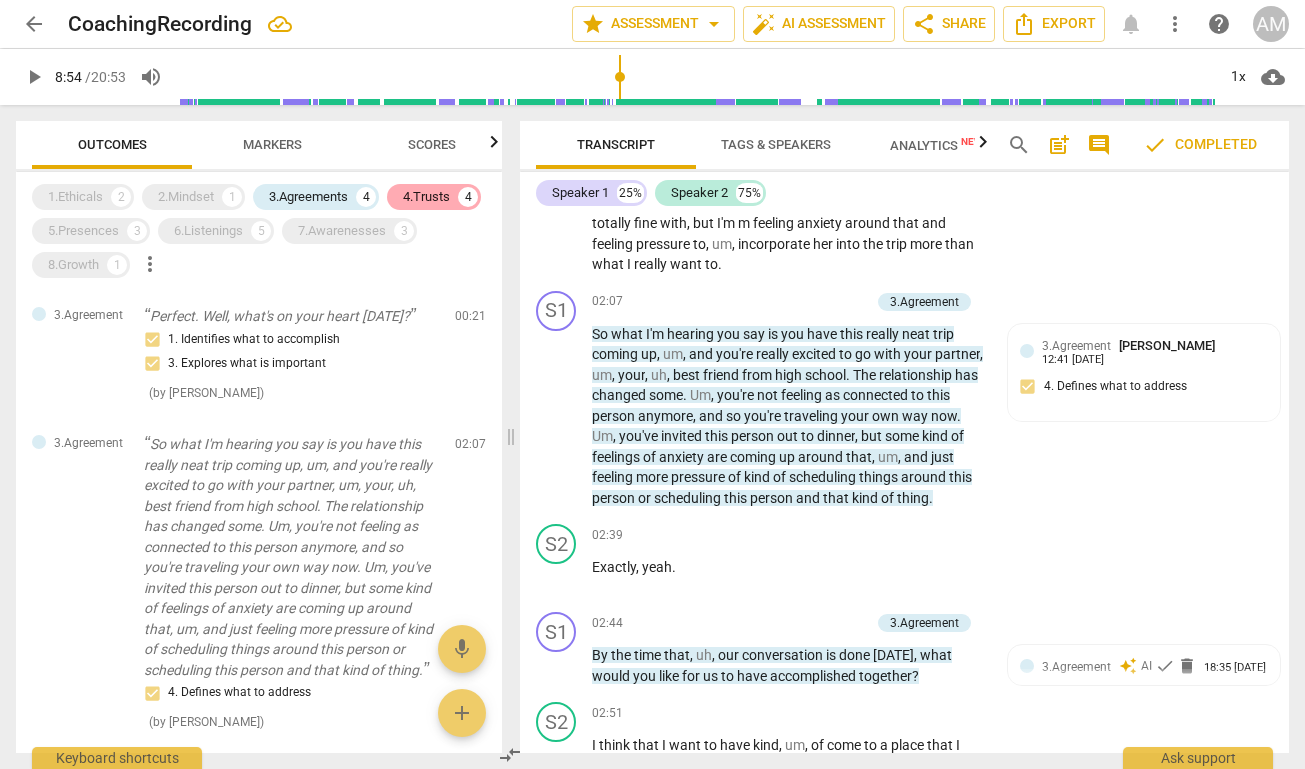 click on "4.Trusts" at bounding box center (426, 197) 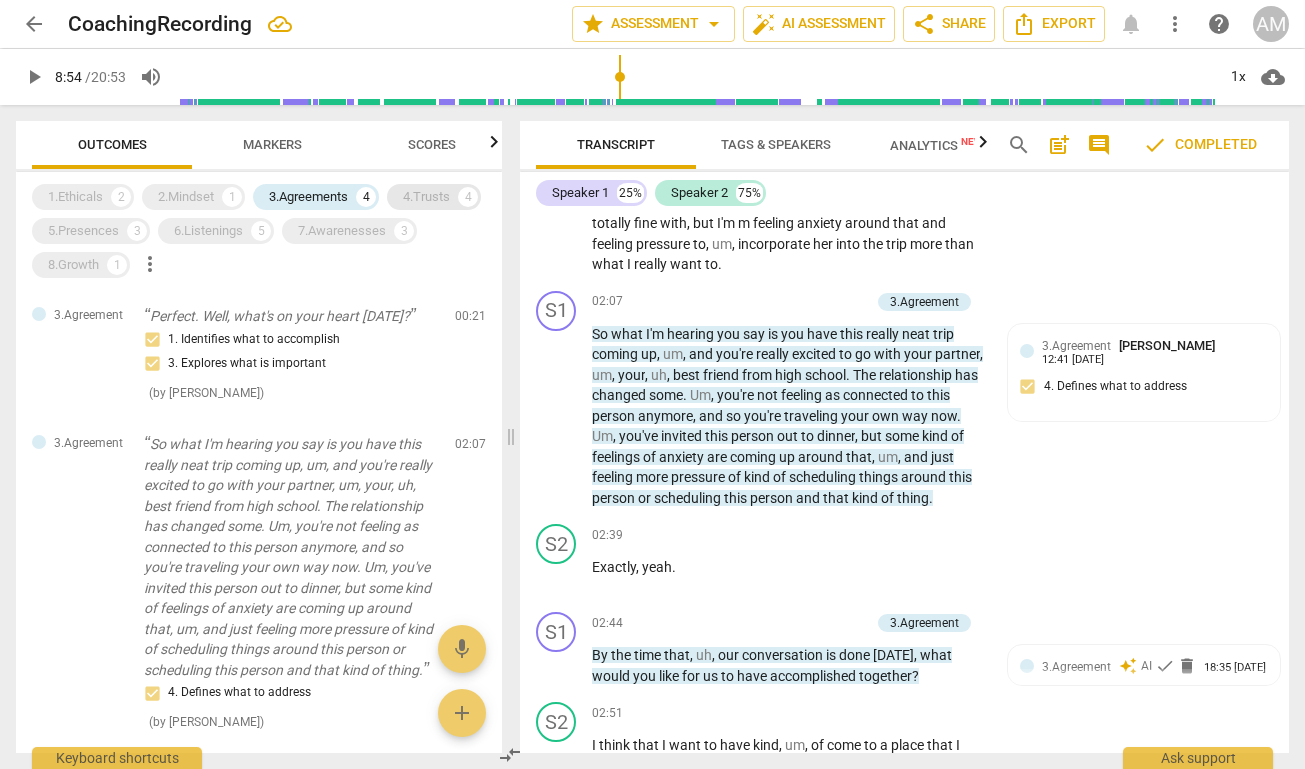 click on "4.Trusts" at bounding box center (426, 197) 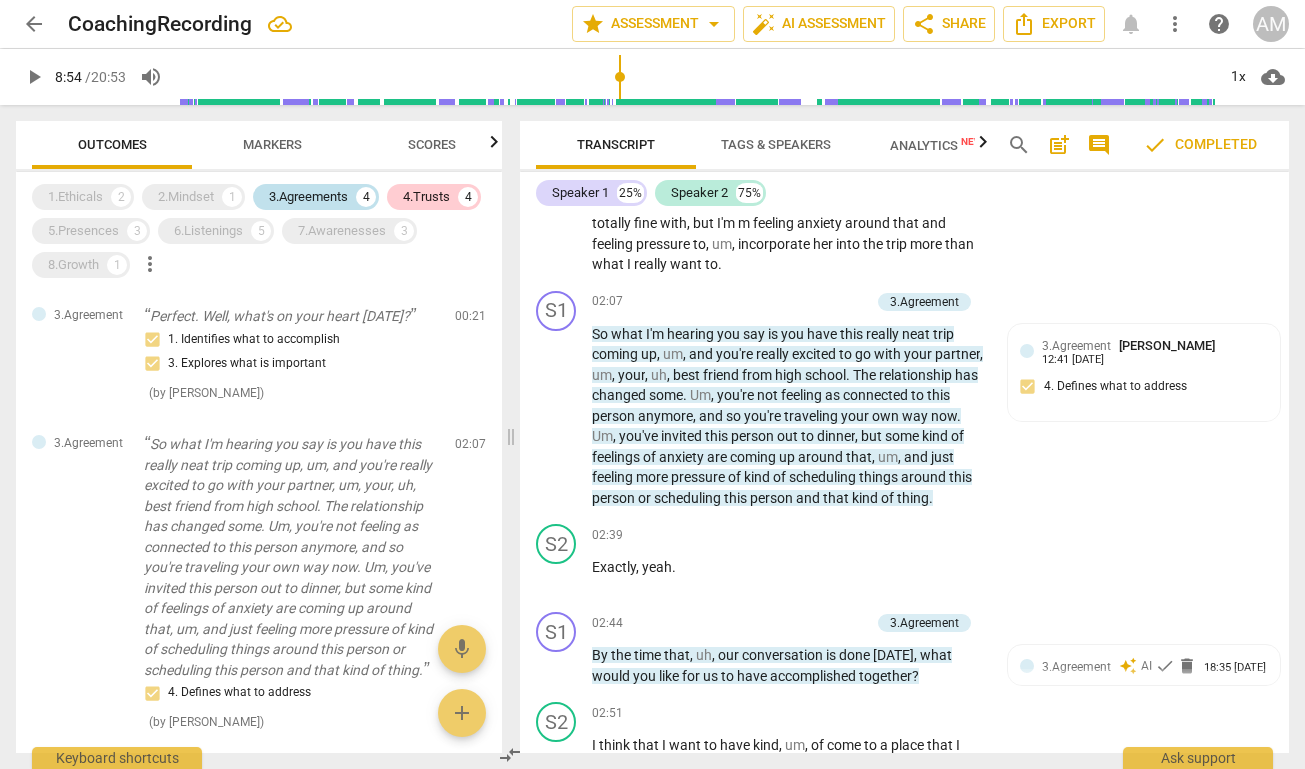 click on "3.Agreements 4" at bounding box center (316, 197) 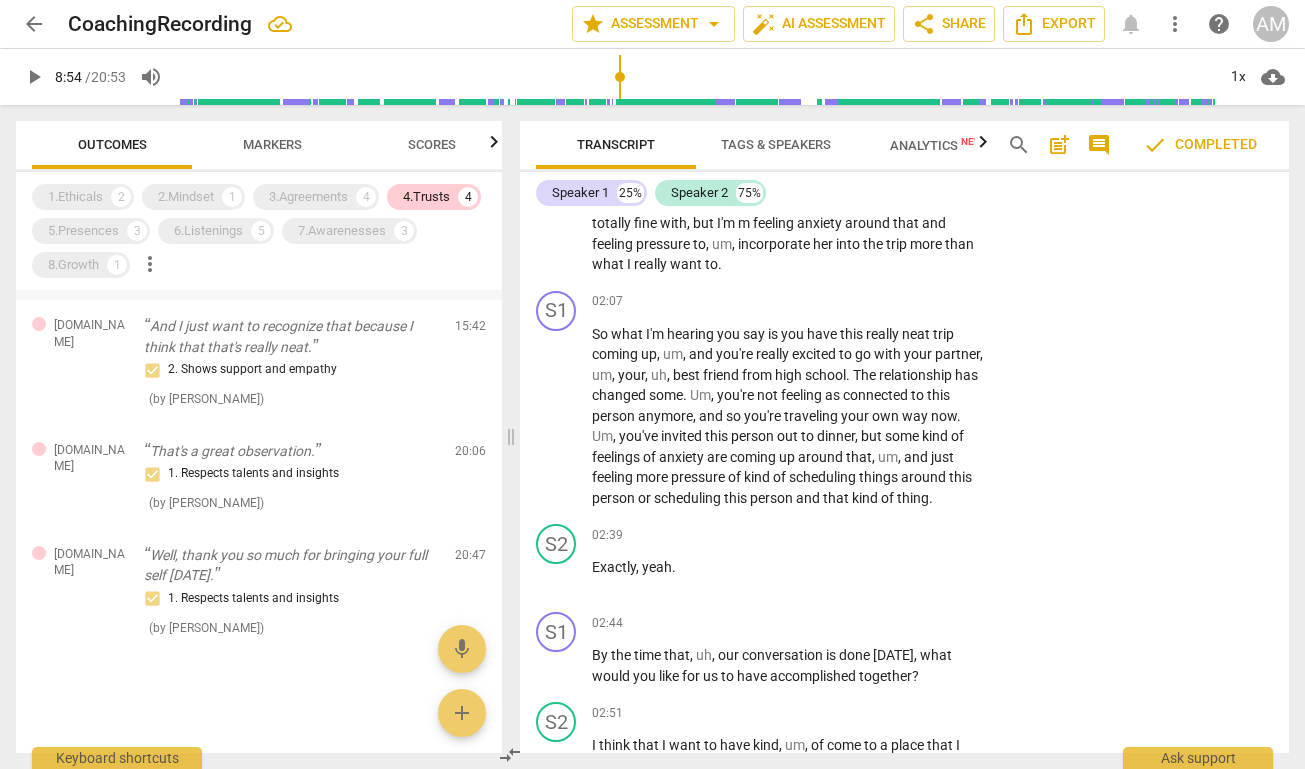scroll, scrollTop: 0, scrollLeft: 0, axis: both 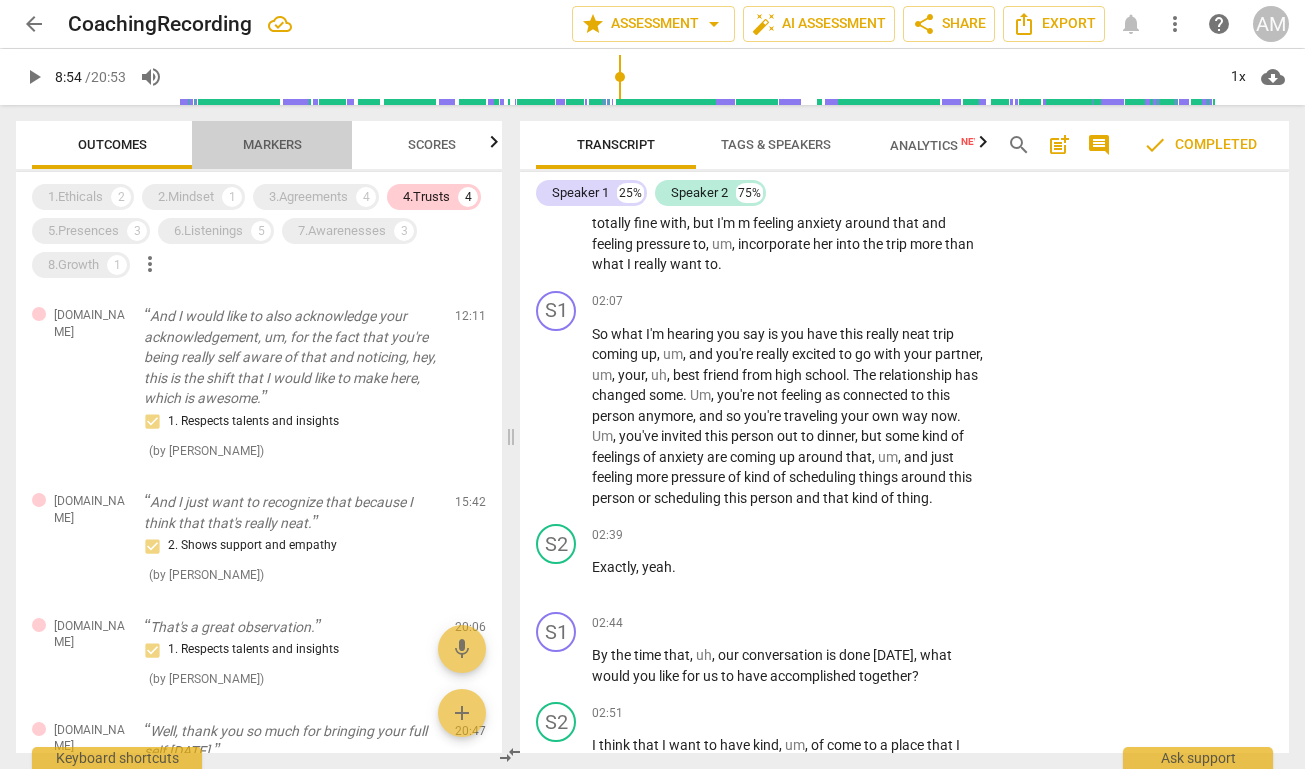 click on "Markers" at bounding box center [272, 144] 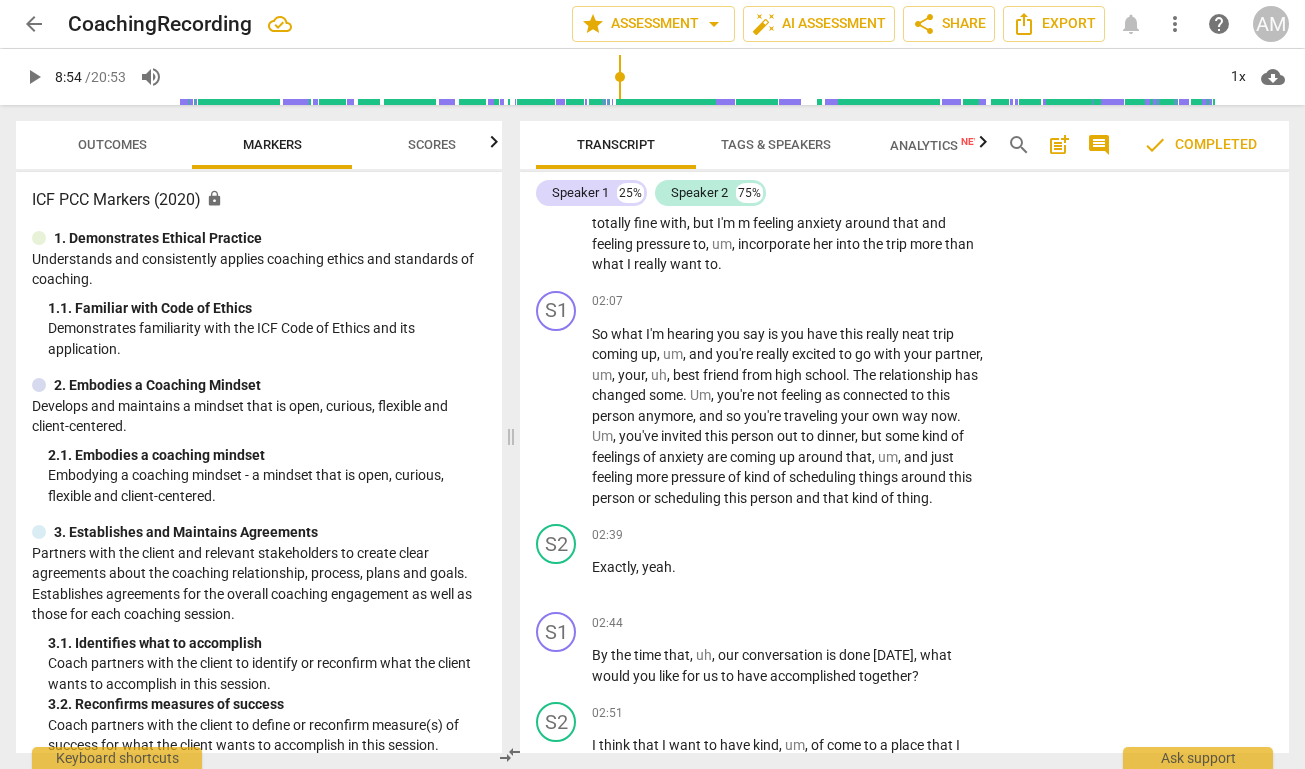 click on "Scores" at bounding box center (432, 144) 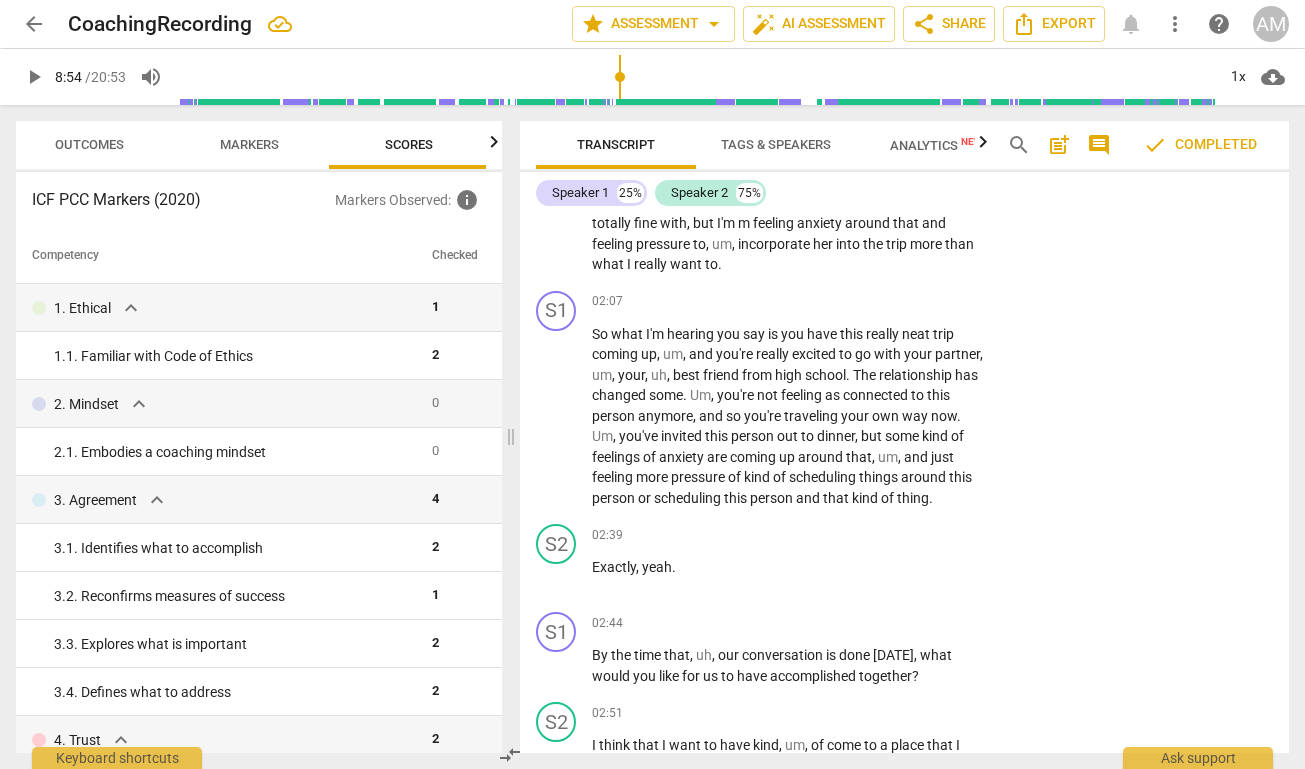 scroll, scrollTop: 0, scrollLeft: 26, axis: horizontal 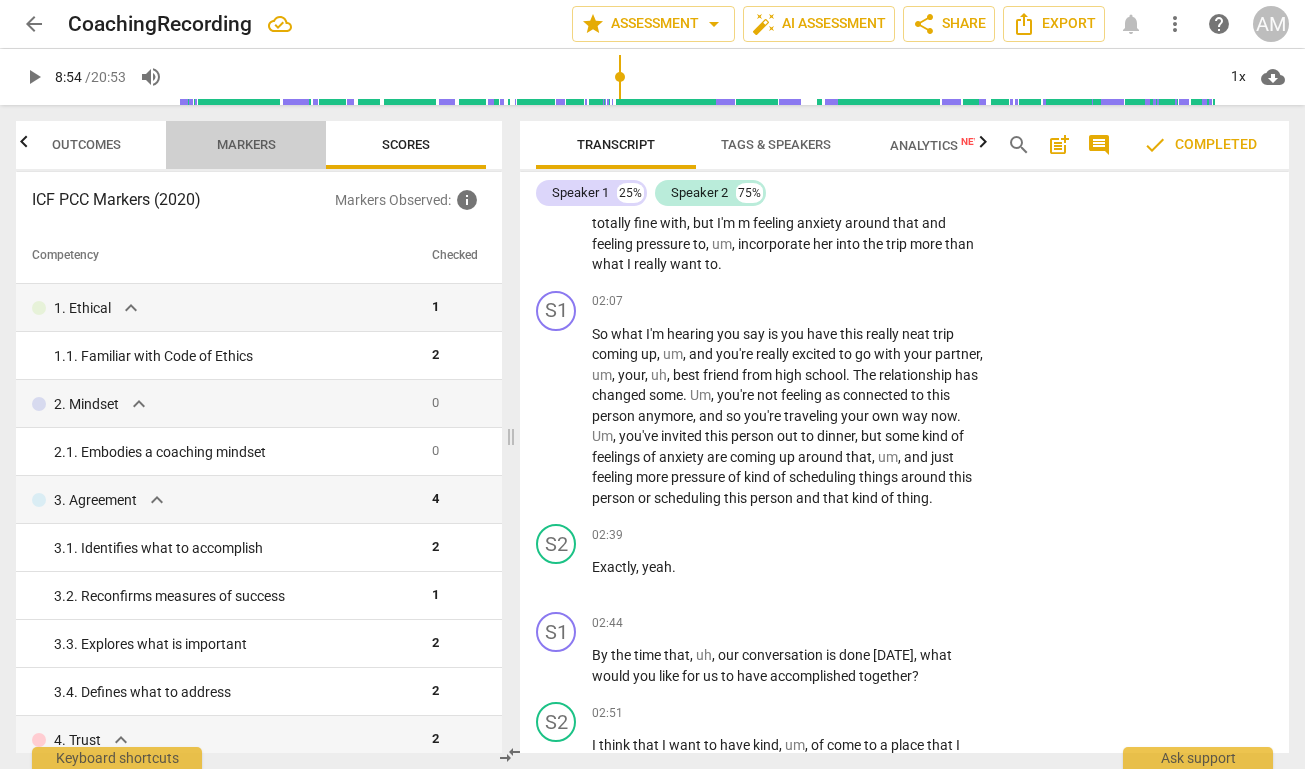 click on "Markers" at bounding box center (246, 145) 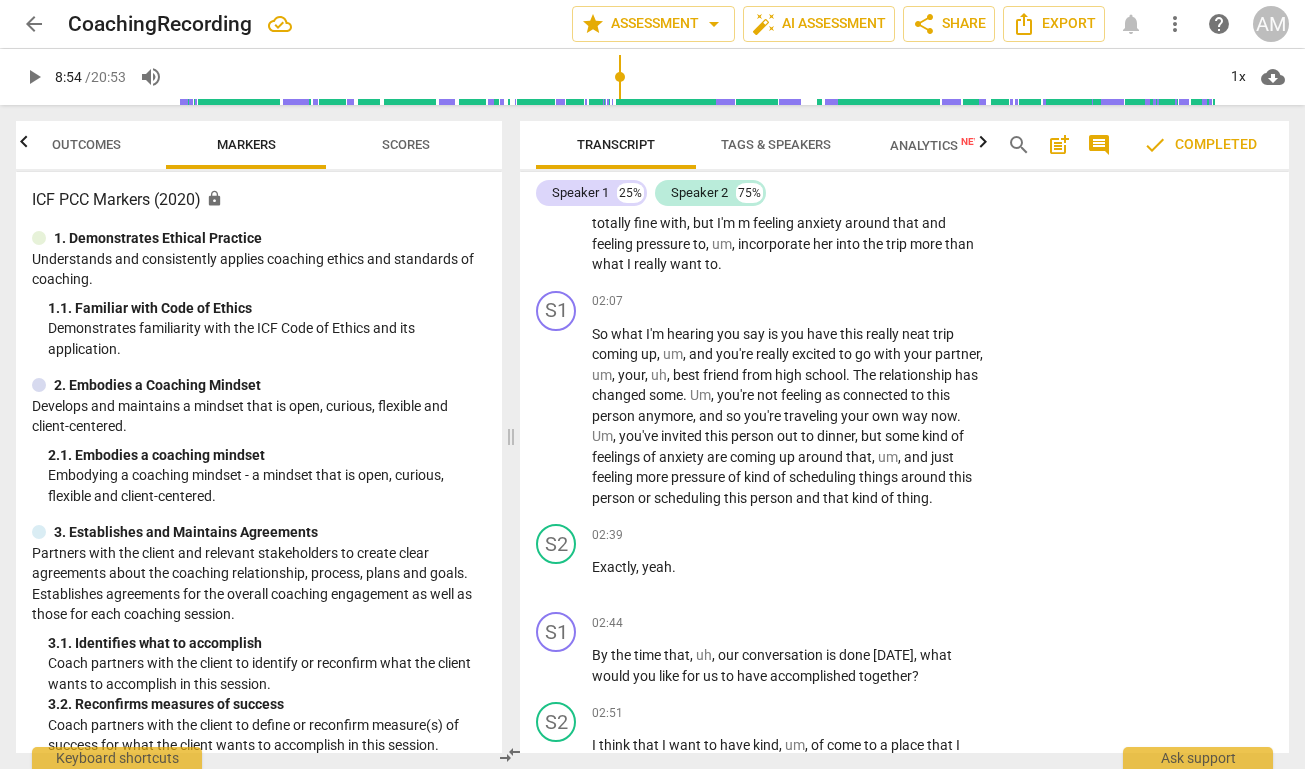 click on "Outcomes" at bounding box center [86, 144] 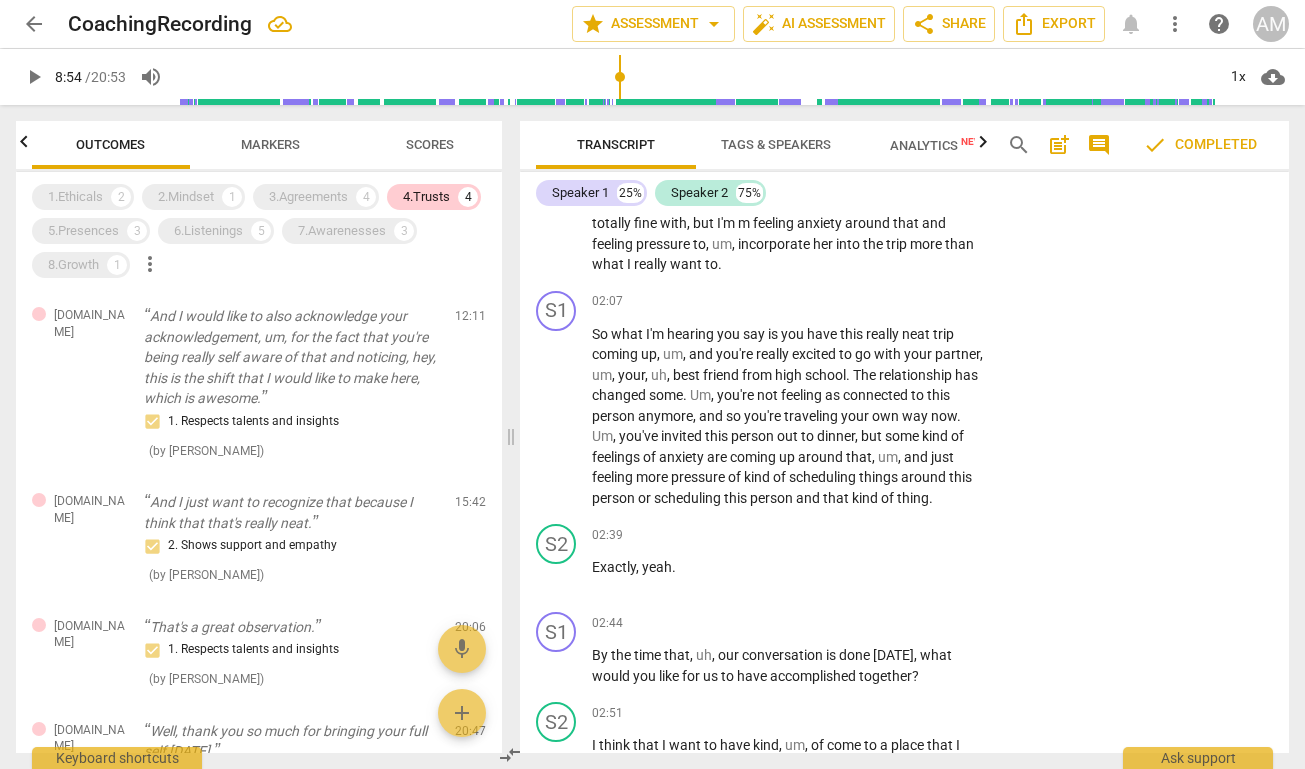 scroll, scrollTop: 0, scrollLeft: 0, axis: both 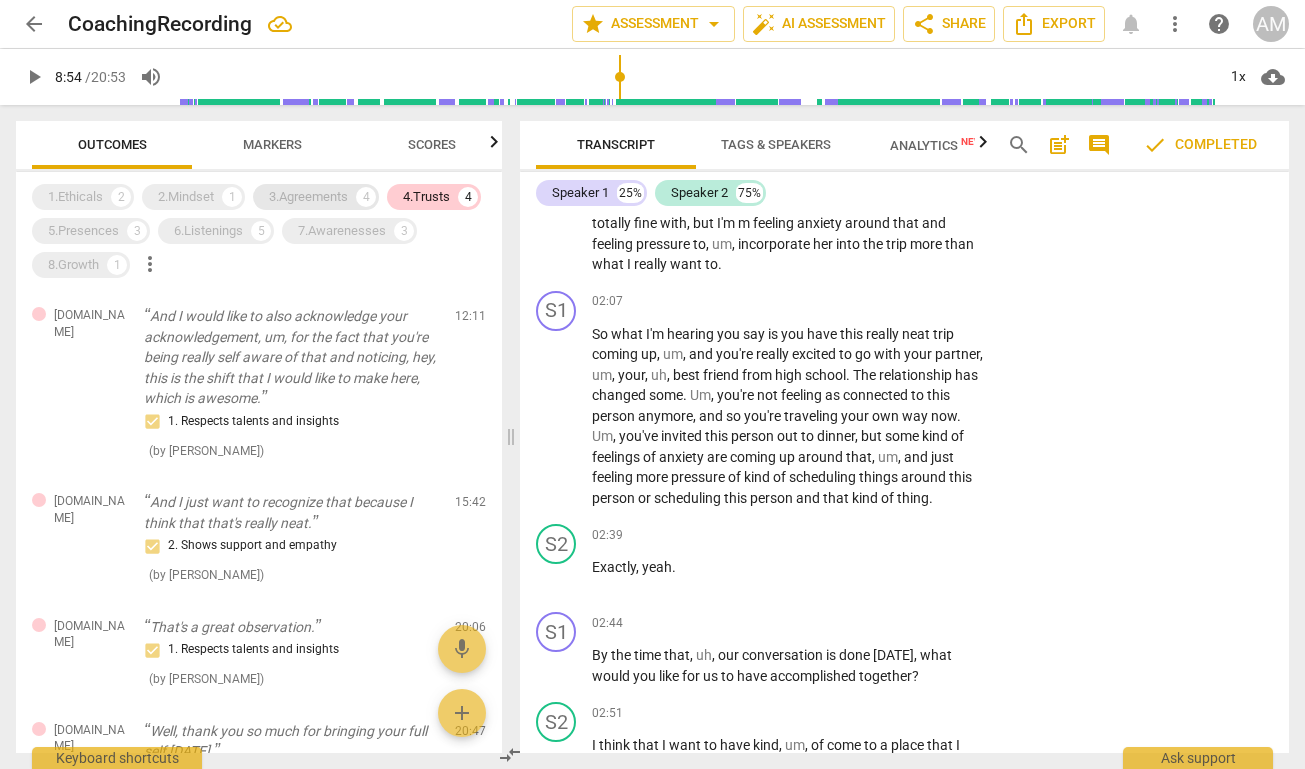 click on "3.Agreements" at bounding box center (308, 197) 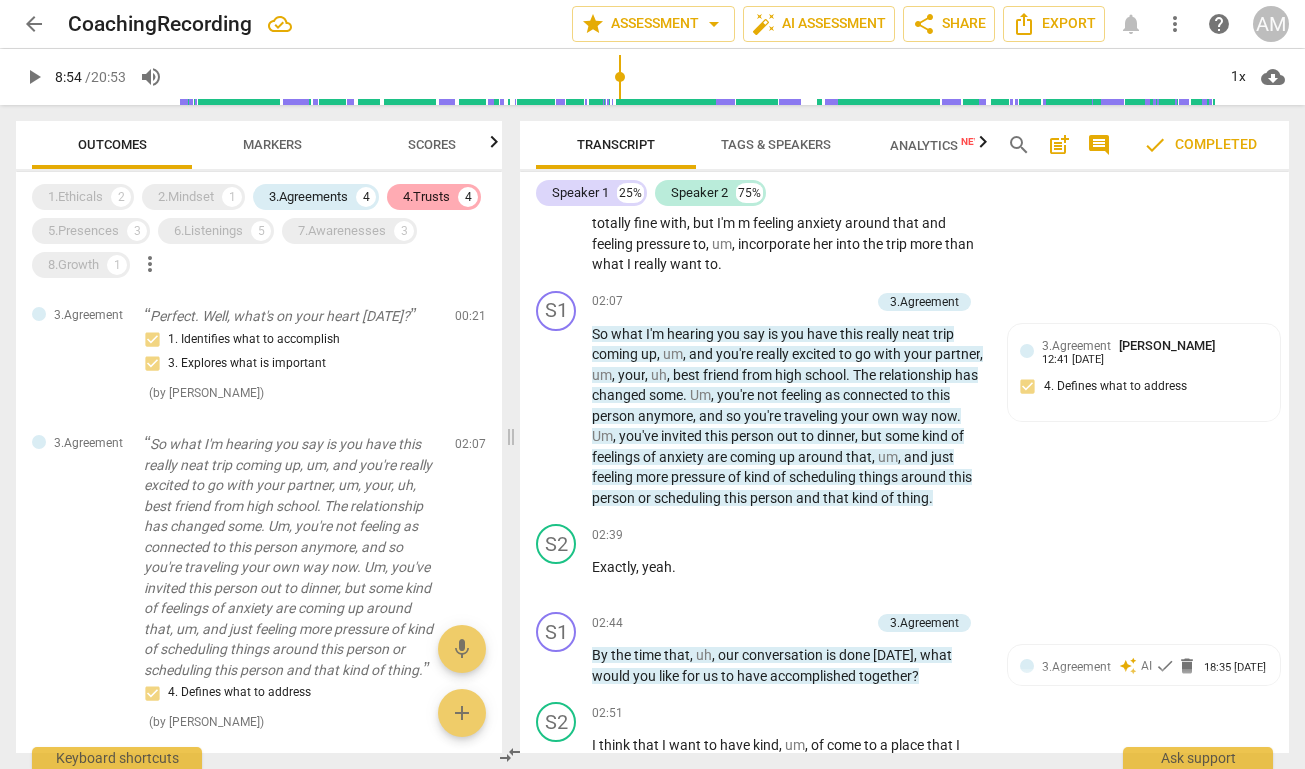 click on "4.Trusts" at bounding box center (426, 197) 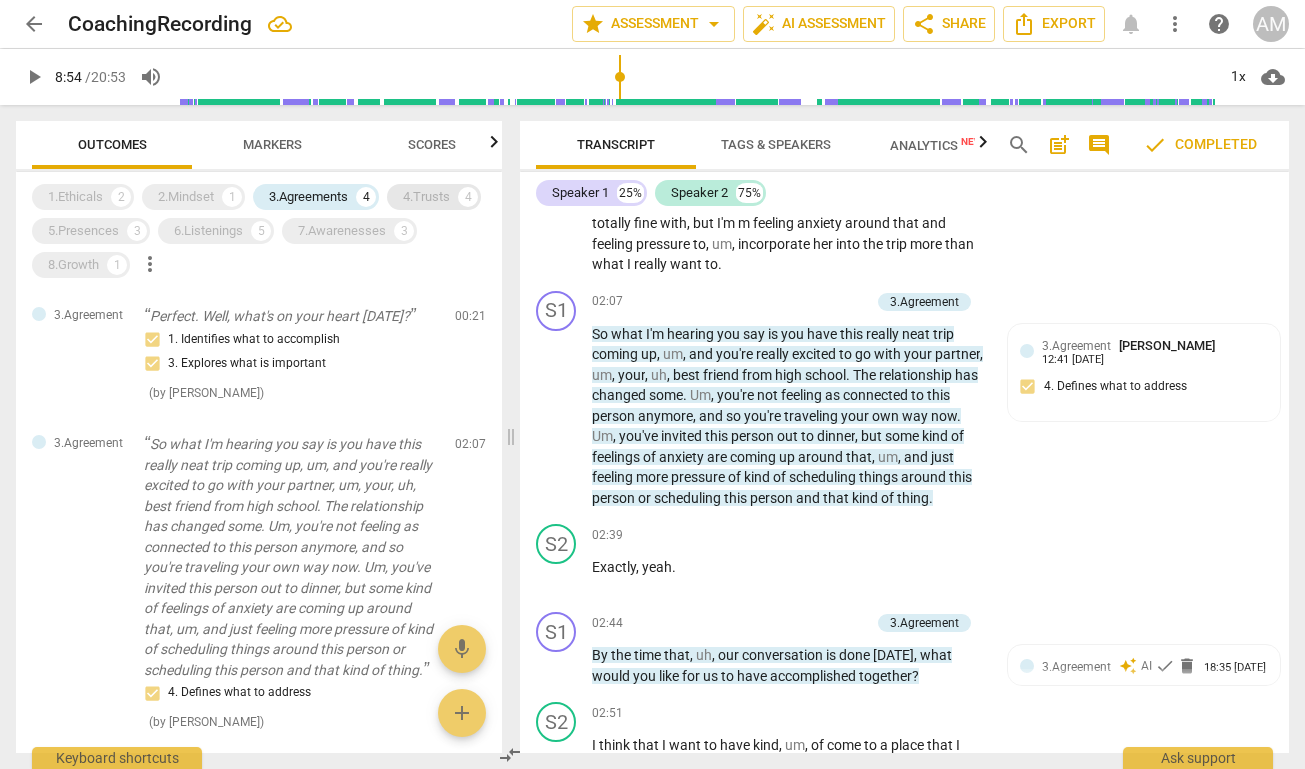 click on "4.Trusts" at bounding box center [426, 197] 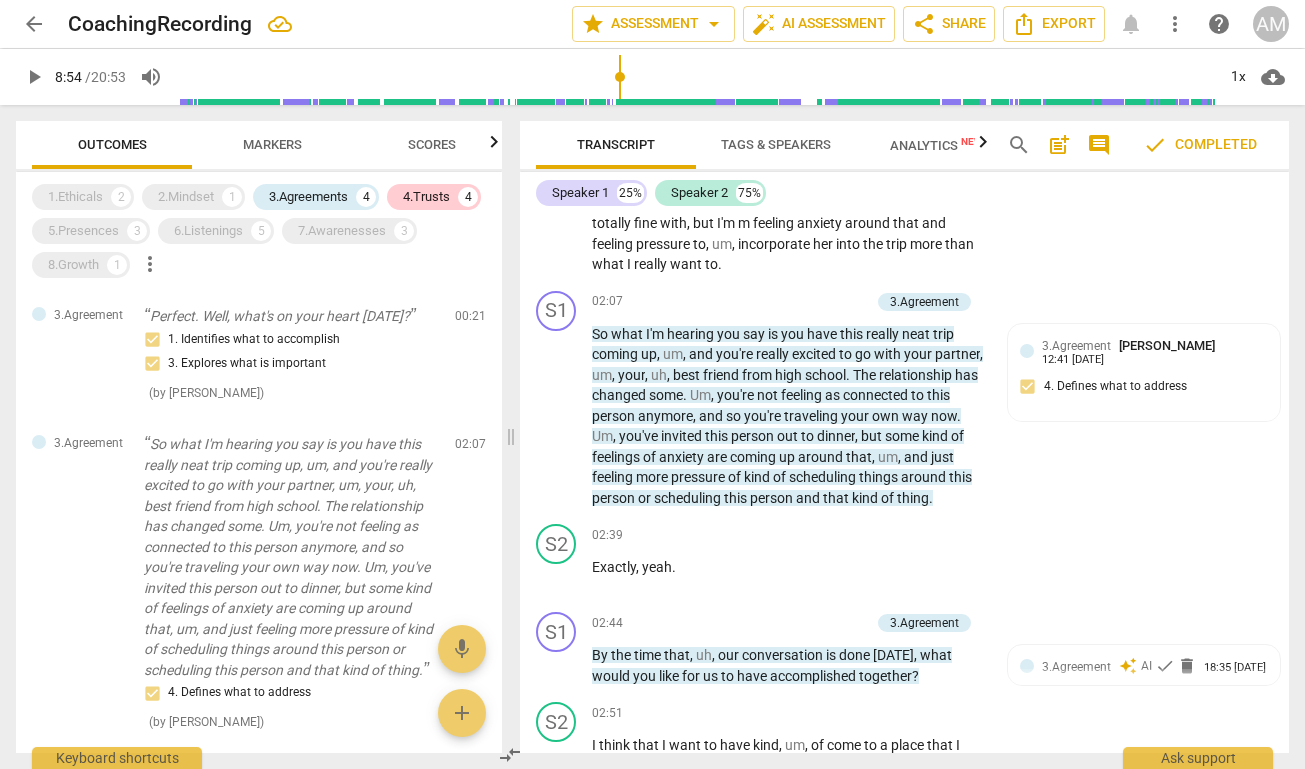 click on "Markers" at bounding box center (272, 144) 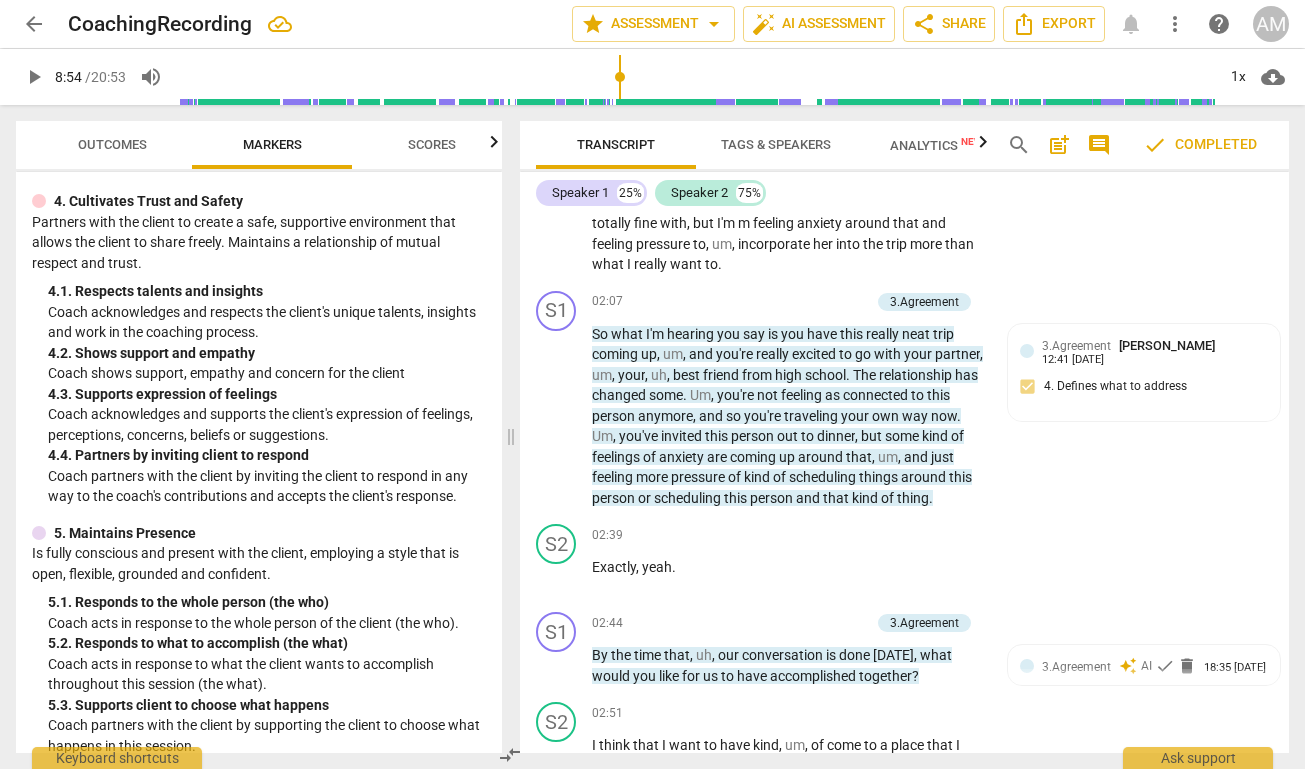 scroll, scrollTop: 735, scrollLeft: 0, axis: vertical 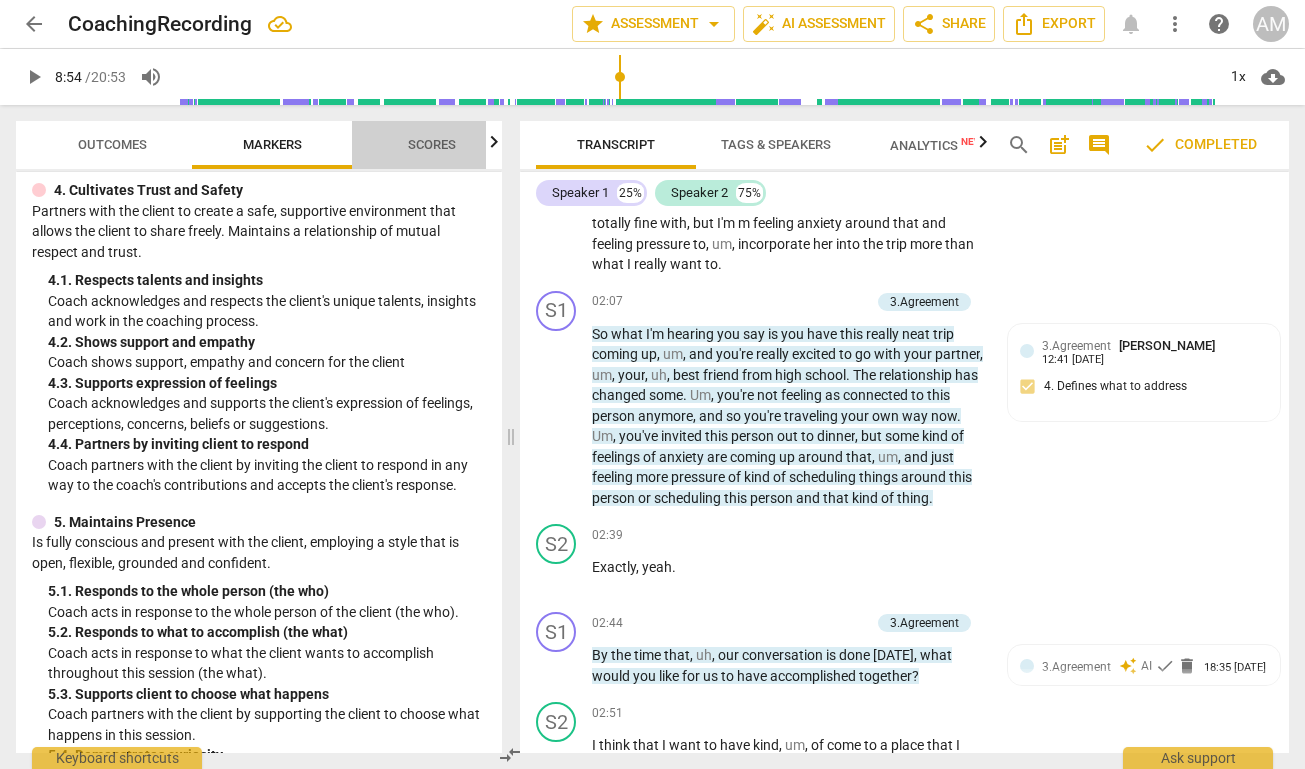 click on "Scores" at bounding box center [432, 144] 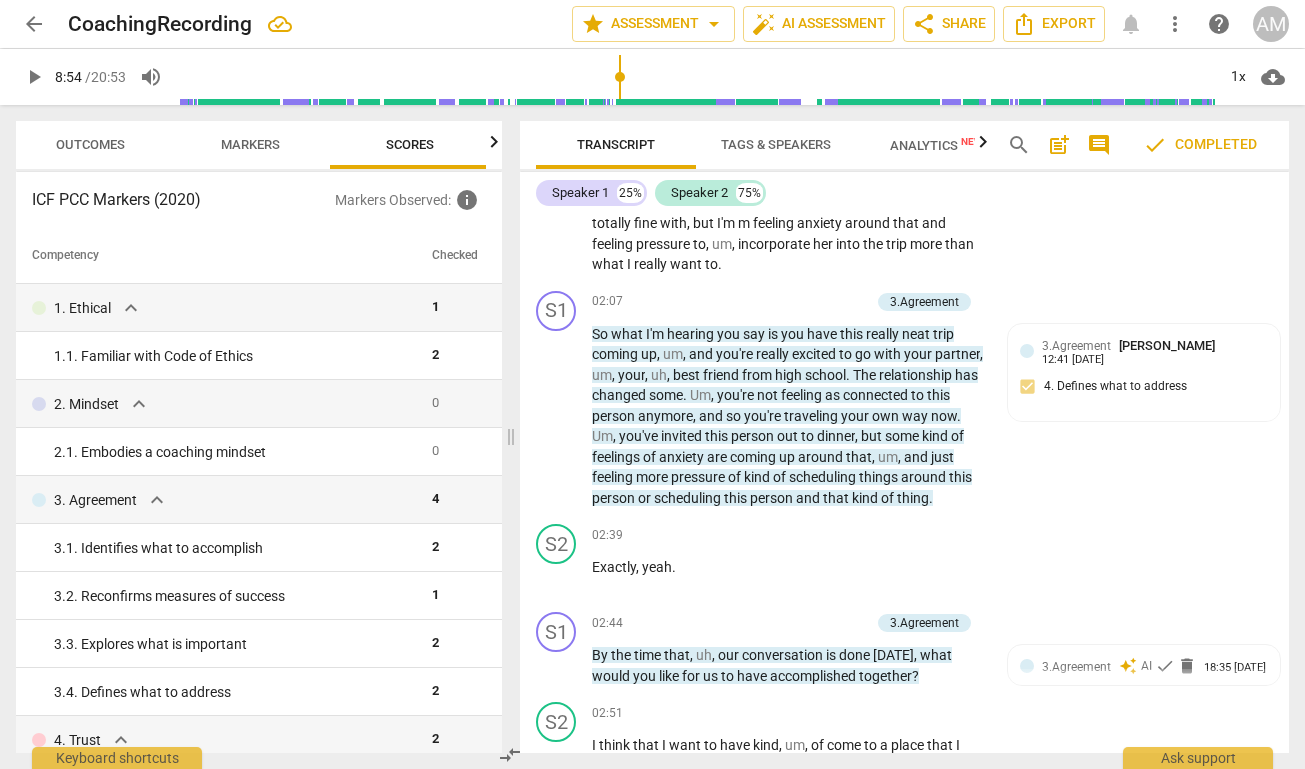 scroll, scrollTop: 0, scrollLeft: 26, axis: horizontal 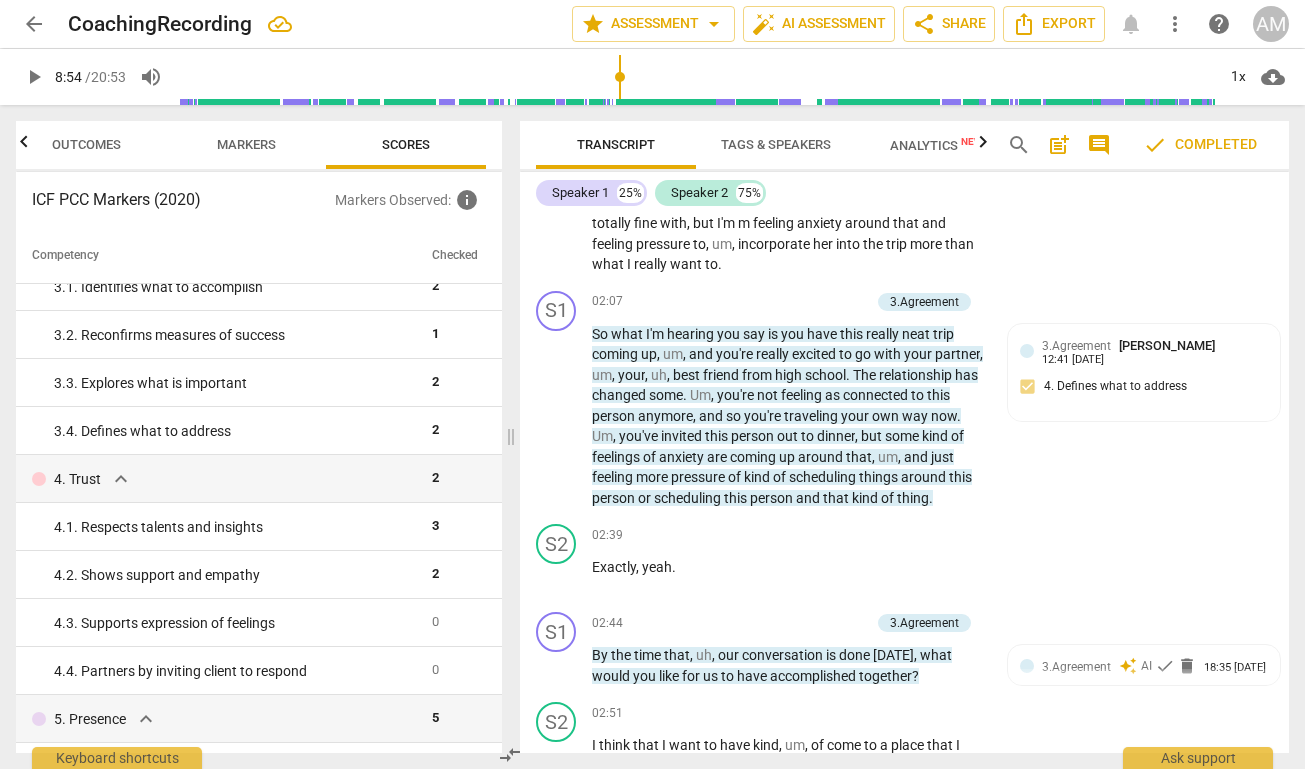 click on "Markers" at bounding box center (246, 144) 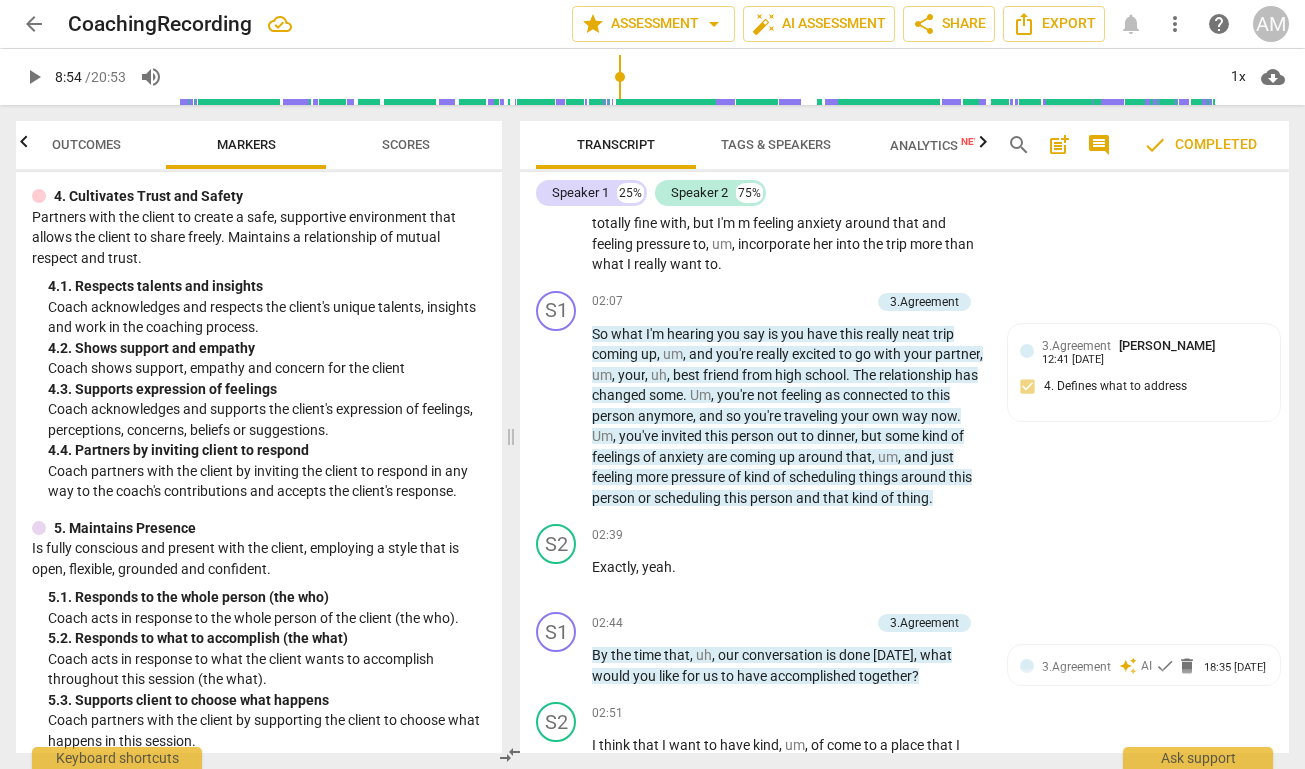 scroll, scrollTop: 734, scrollLeft: 0, axis: vertical 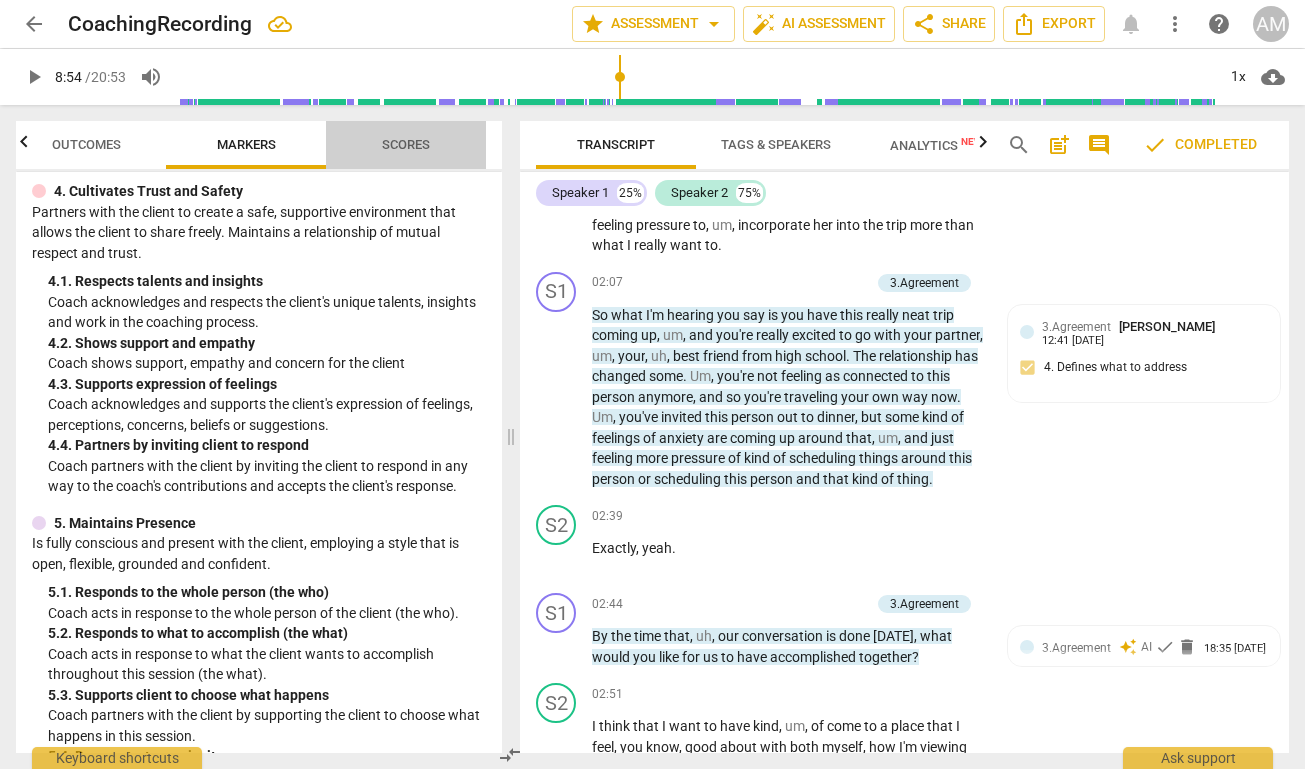 click on "Scores" at bounding box center [406, 145] 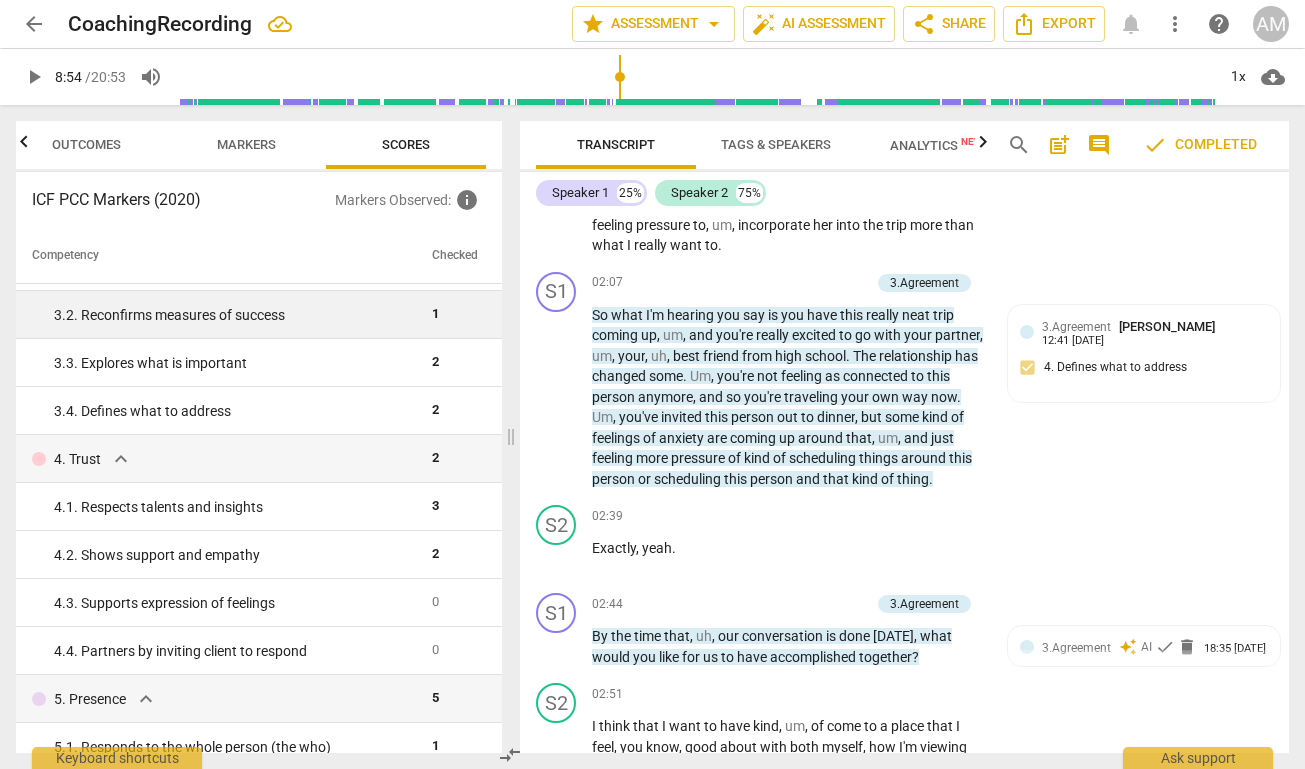 scroll, scrollTop: 289, scrollLeft: 0, axis: vertical 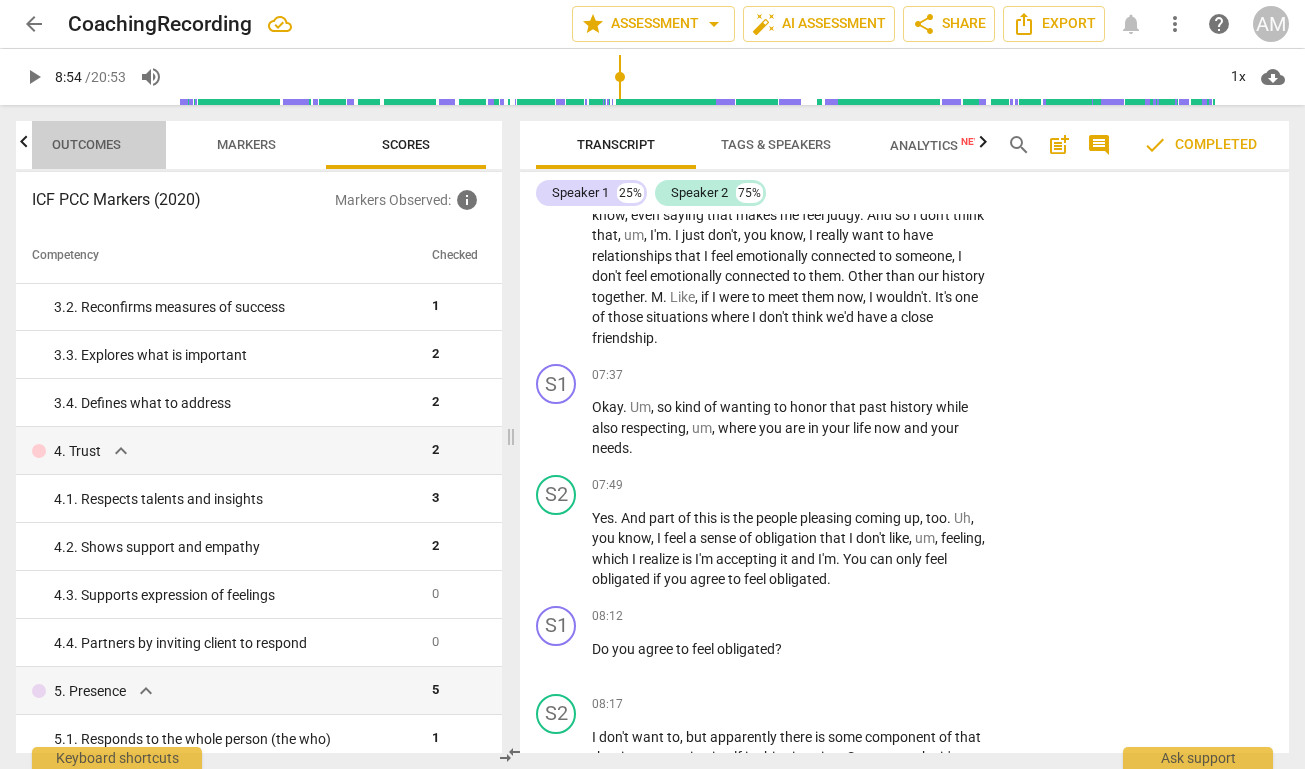 click on "Outcomes" at bounding box center (86, 144) 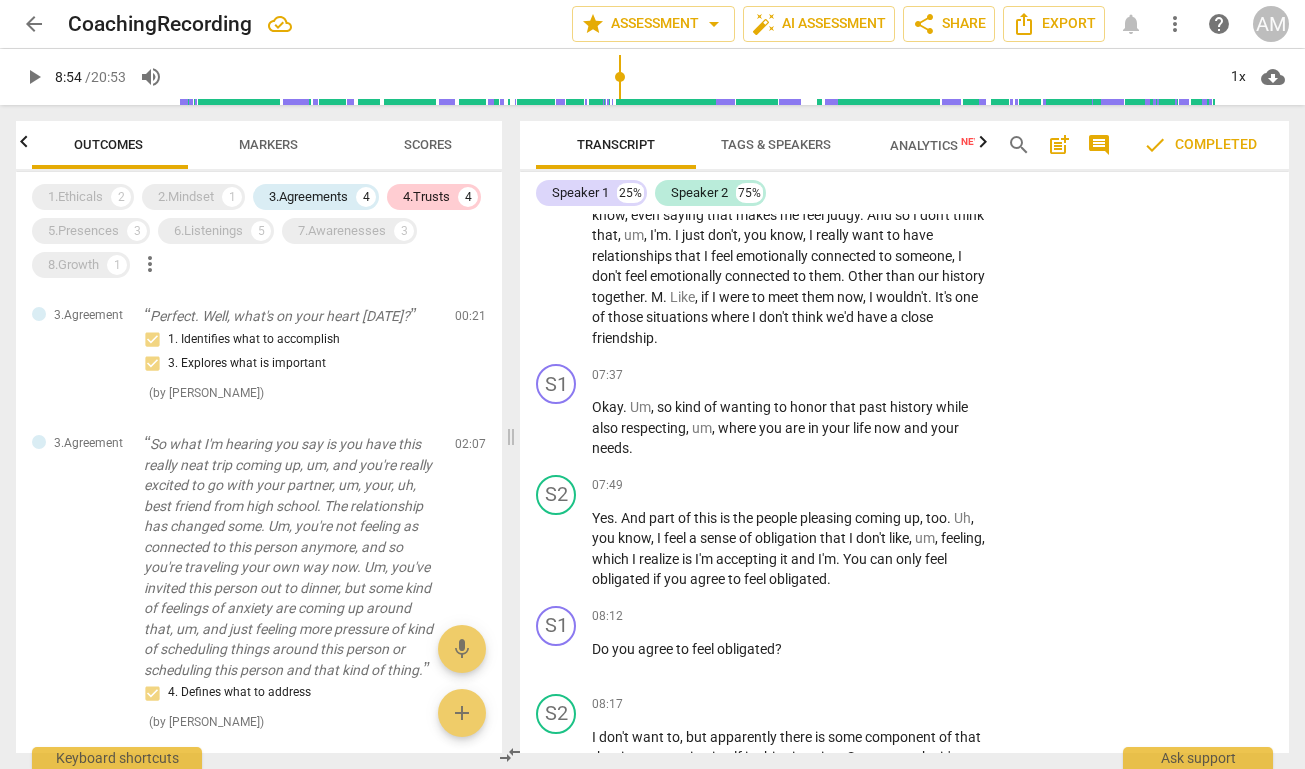scroll, scrollTop: 0, scrollLeft: 0, axis: both 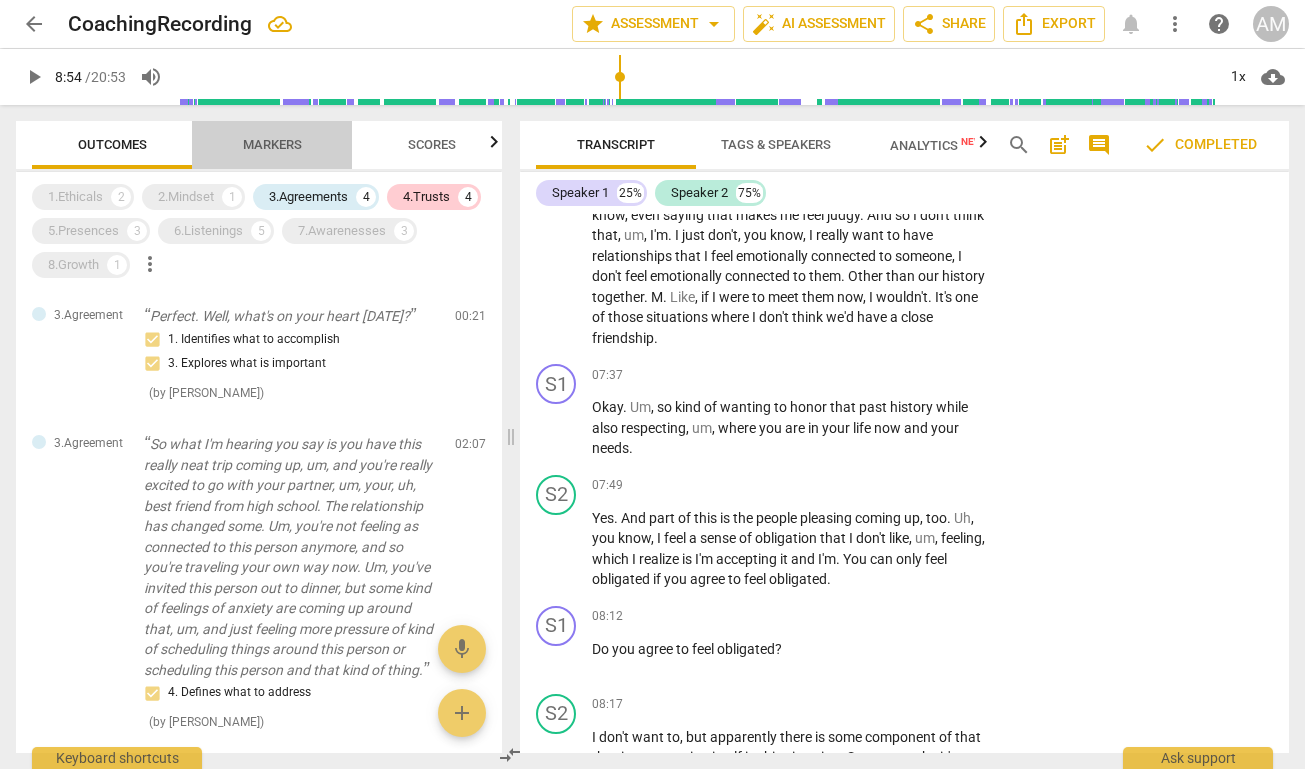 click on "Markers" at bounding box center [272, 145] 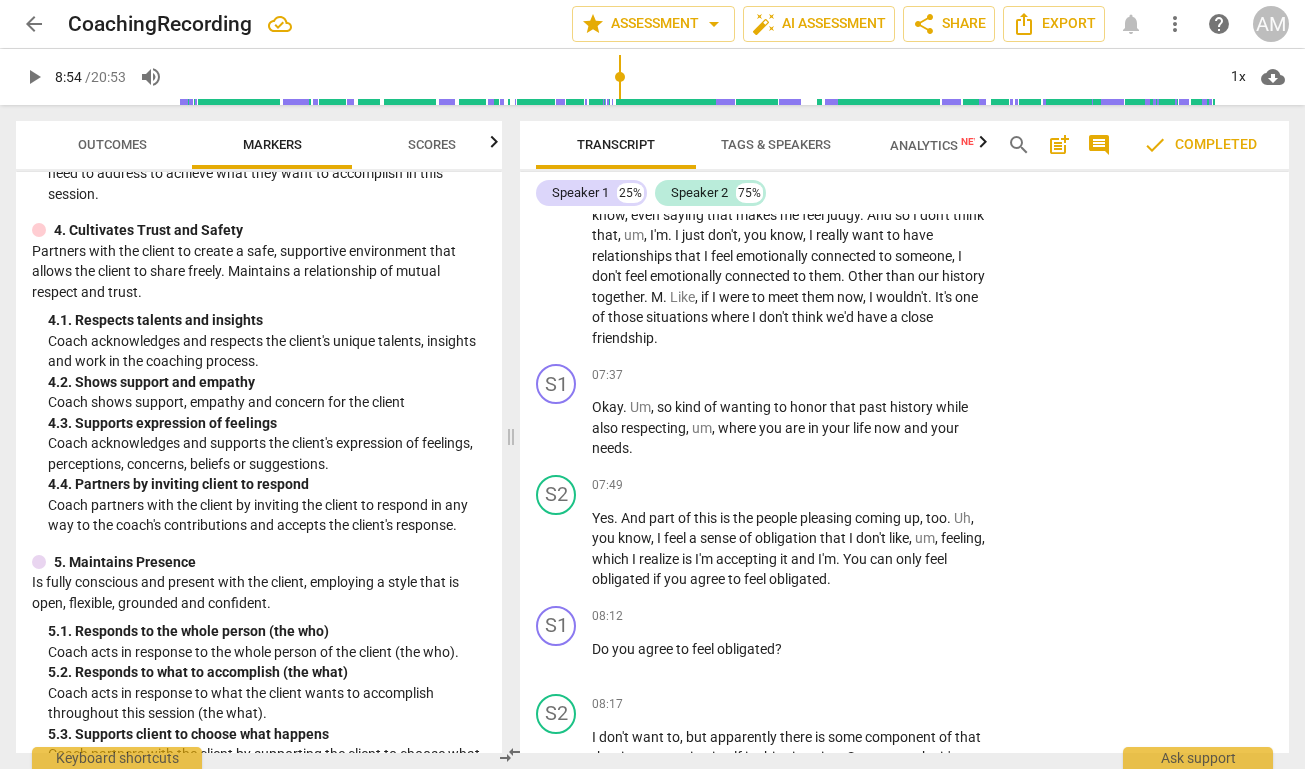 scroll, scrollTop: 729, scrollLeft: 0, axis: vertical 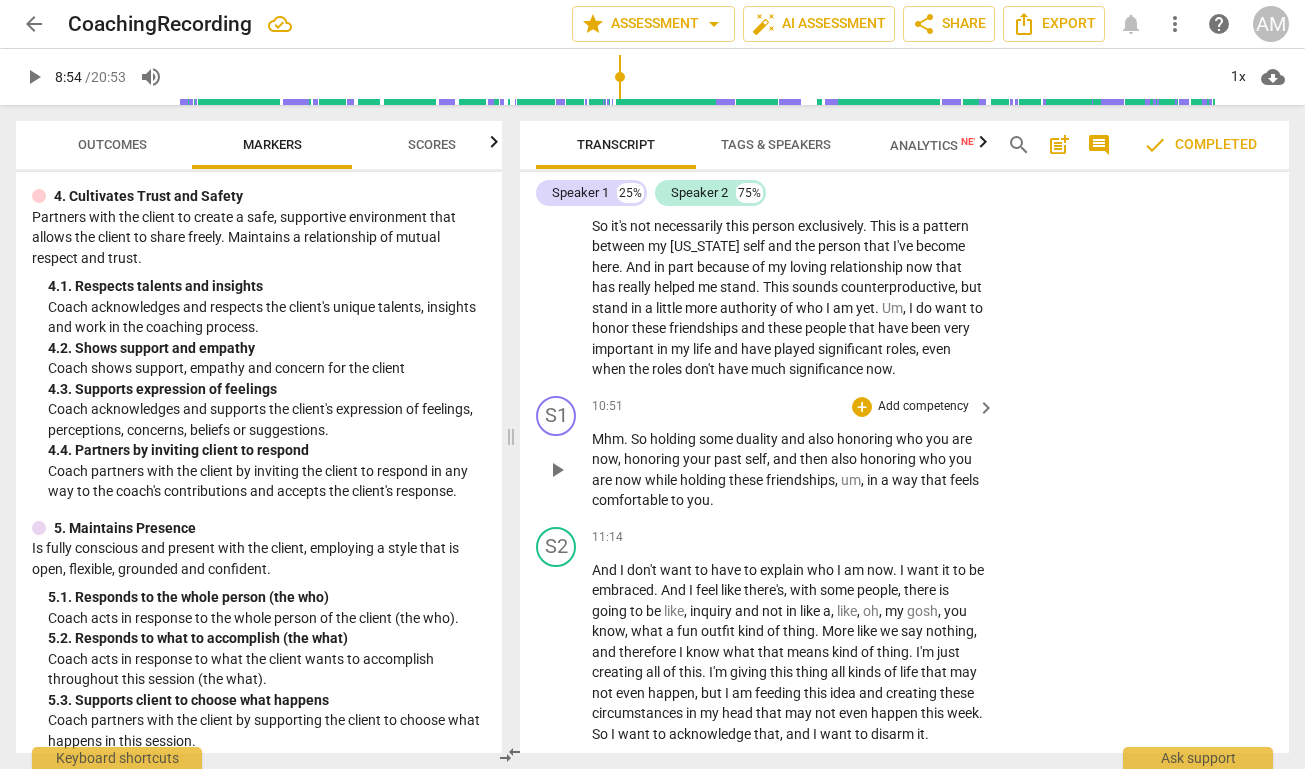 click on "Add competency" at bounding box center (923, 407) 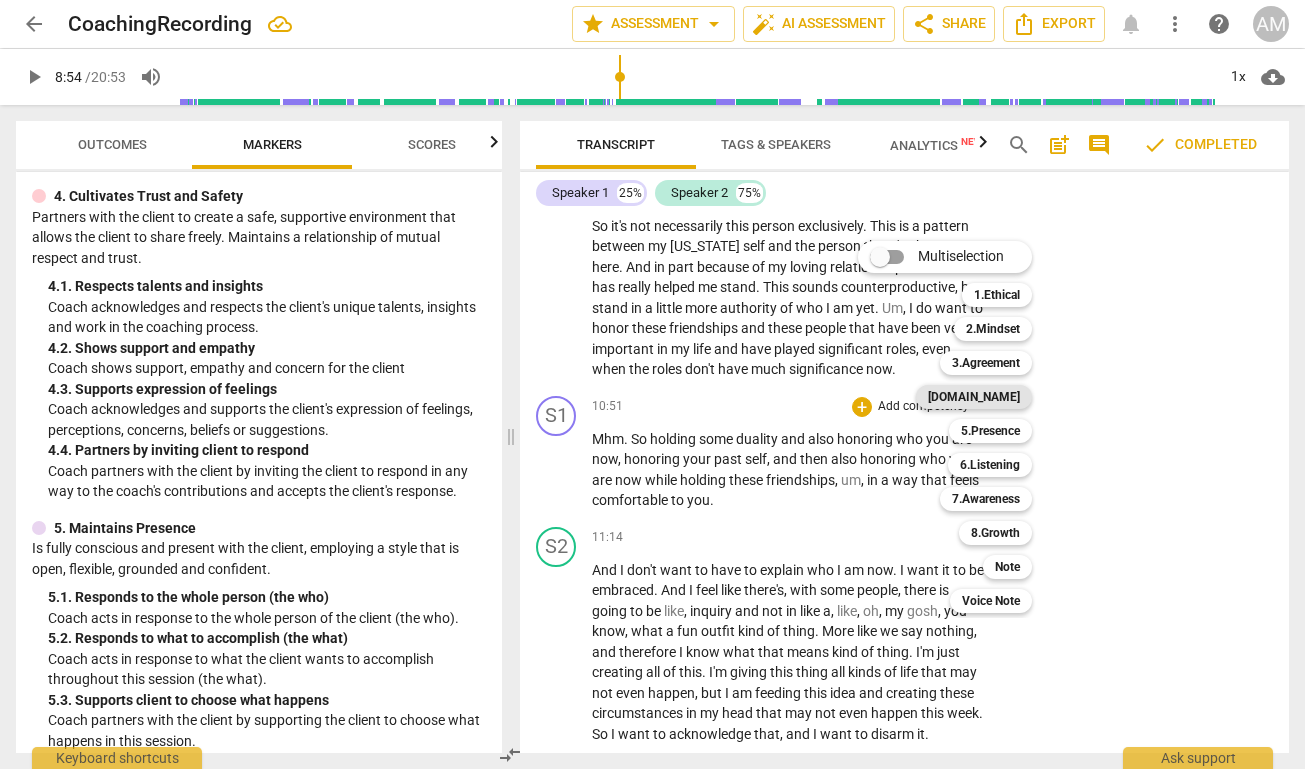 click on "[DOMAIN_NAME]" at bounding box center (974, 397) 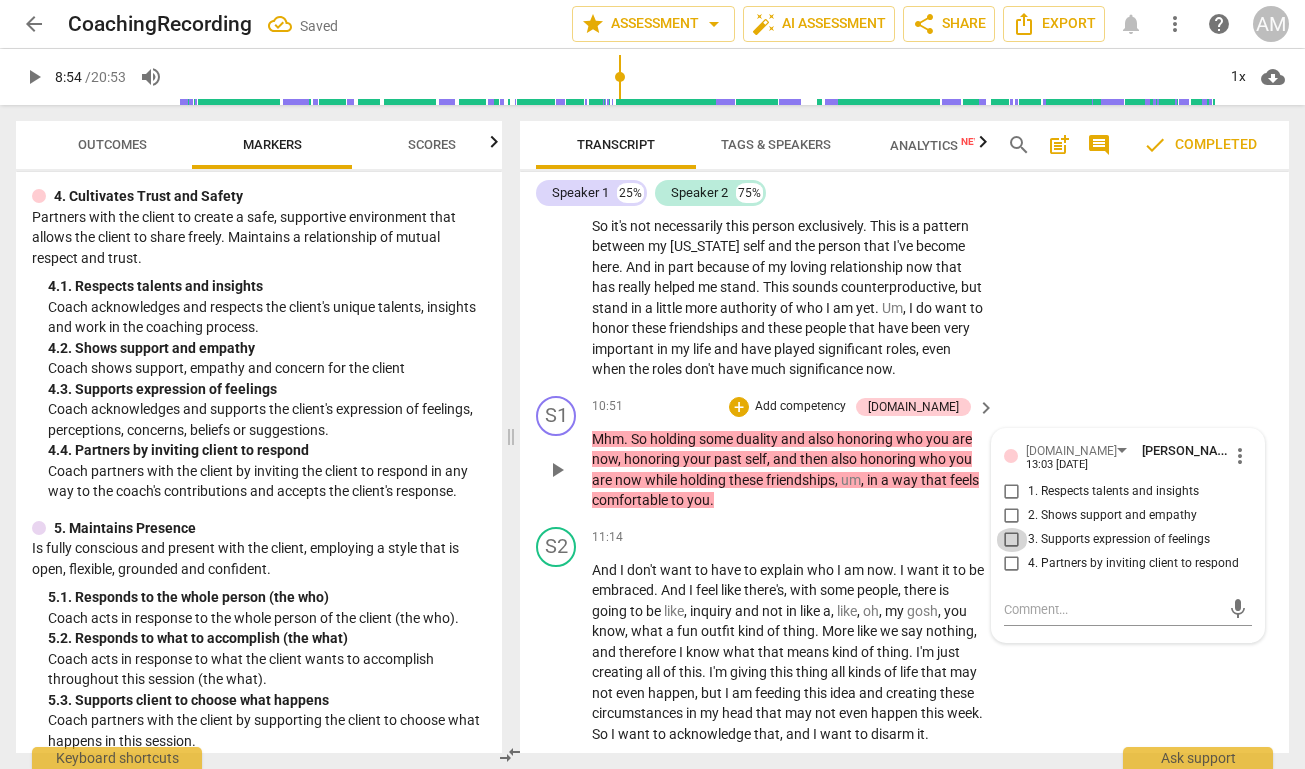 click on "3. Supports expression of feelings" at bounding box center [1012, 540] 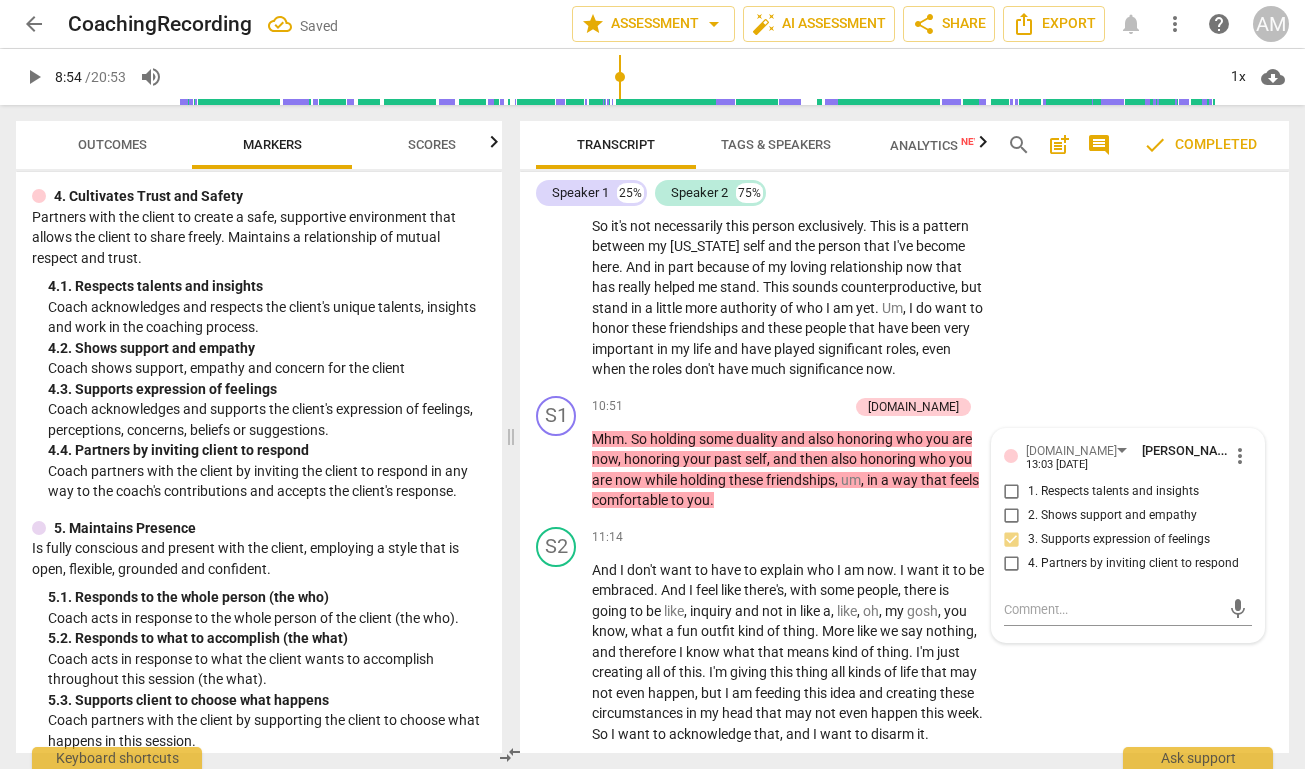 click on "S2 play_arrow pause 08:49 + Add competency keyboard_arrow_right That   I   have   to   show   up   the   way   I   always   have .   That's   m .   I   think   that's   it .   This   is   the   relationship   that   I   understand   is   showing   up   the   way   I   always   have   and   them   showing   up   the   way   they   always   have .   It's   hard   for   me ,   particularly   with   people   from   my   hometown .   She's   lived   in   [GEOGRAPHIC_DATA]   for   20   years .   But   for   friendships   that   I   had   in   my   hometown ,   the   exception   of   very   few ,   it's   hard   for   me   to   not   feel   almost   insecure   about   the   person   I've   become .   And   it's   just   momentarily   and   it's   just   in   certain   circumstances ,   but   it   does .   I   have   noticed   it   coming   up .   So   it's   not   necessarily   this   person   exclusively .   This   is   a   pattern   between   my   [US_STATE]   self   and   the   person   that   I've   become   here .   And" at bounding box center (904, 189) 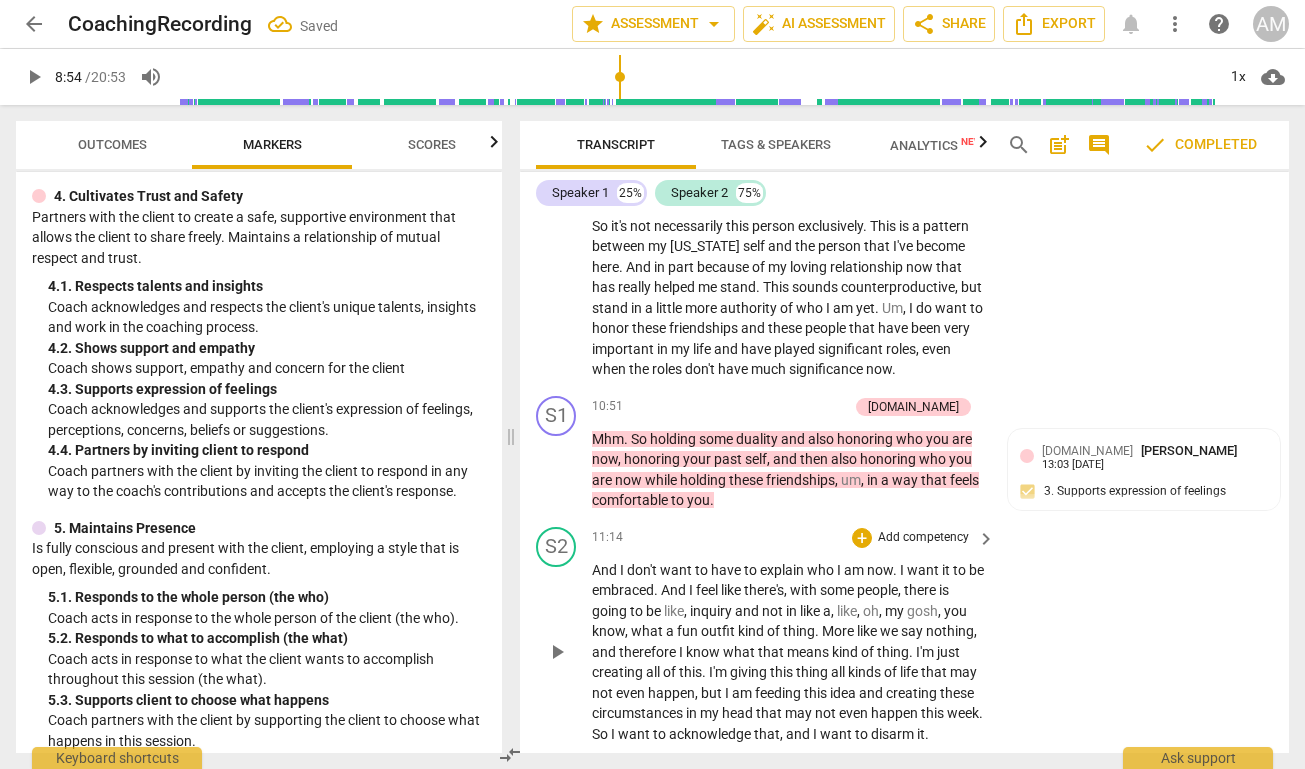 scroll, scrollTop: 4732, scrollLeft: 0, axis: vertical 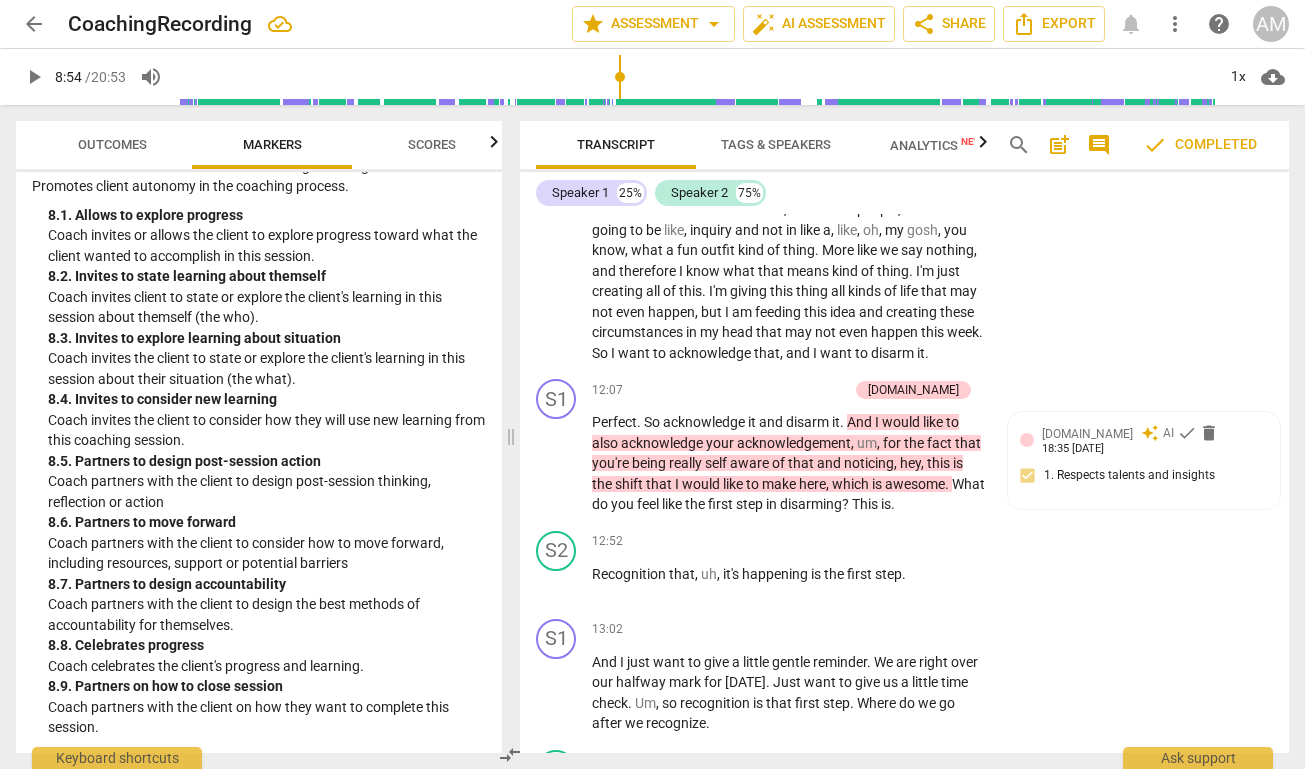 click on "Analytics   New" at bounding box center [936, 145] 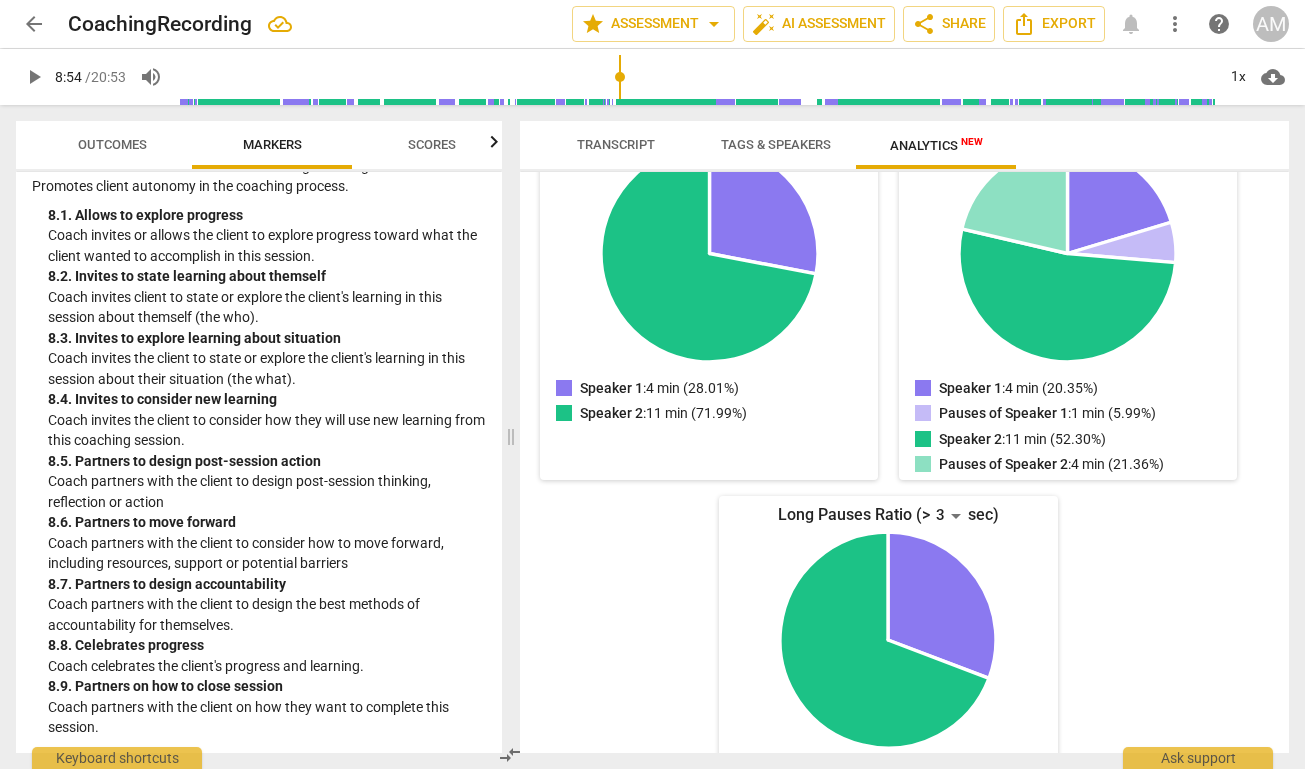 scroll, scrollTop: 0, scrollLeft: 0, axis: both 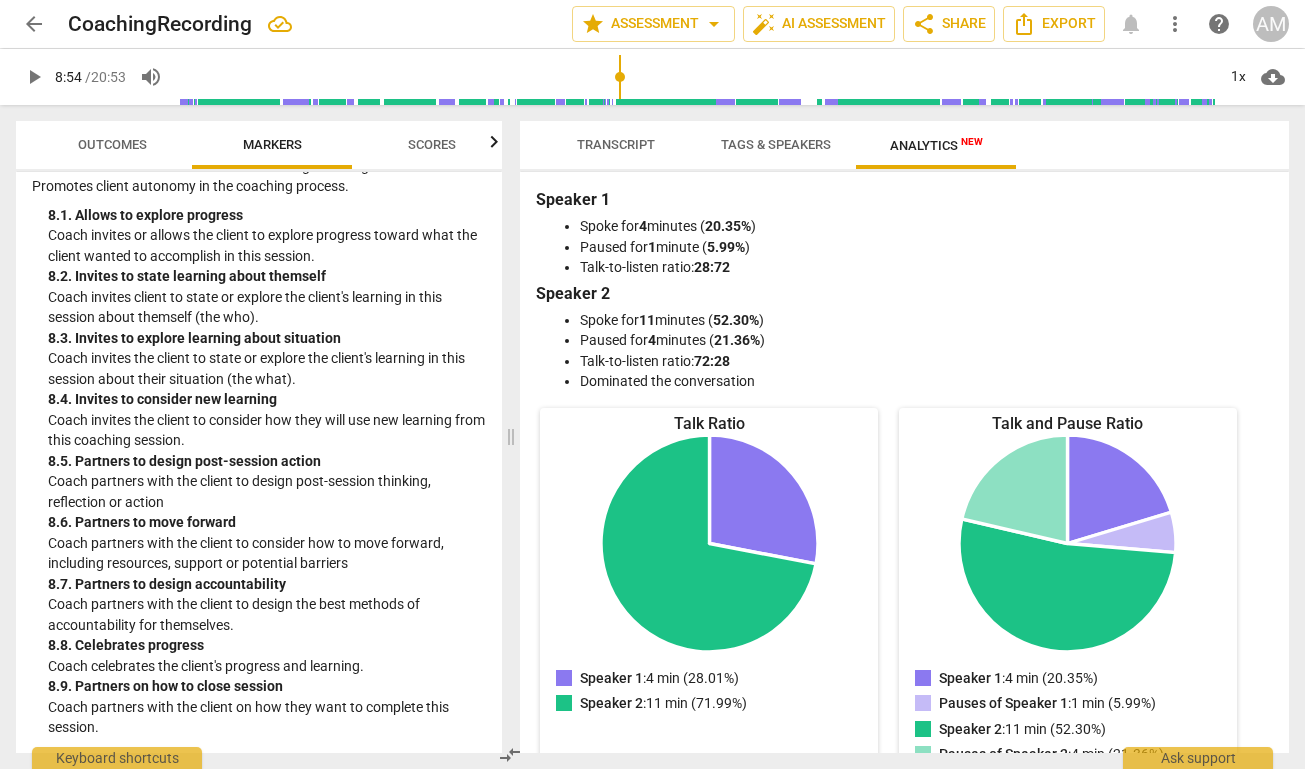 click on "Transcript" at bounding box center [616, 144] 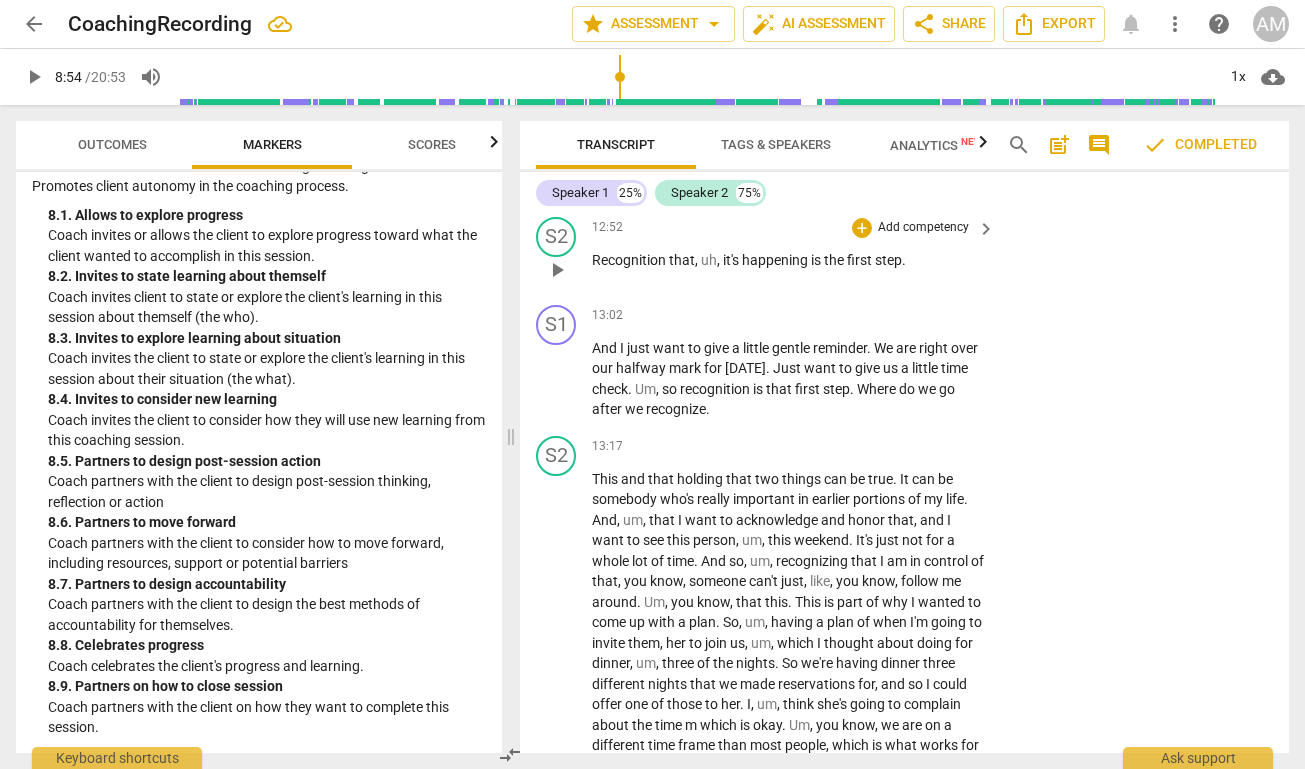 scroll, scrollTop: 5049, scrollLeft: 0, axis: vertical 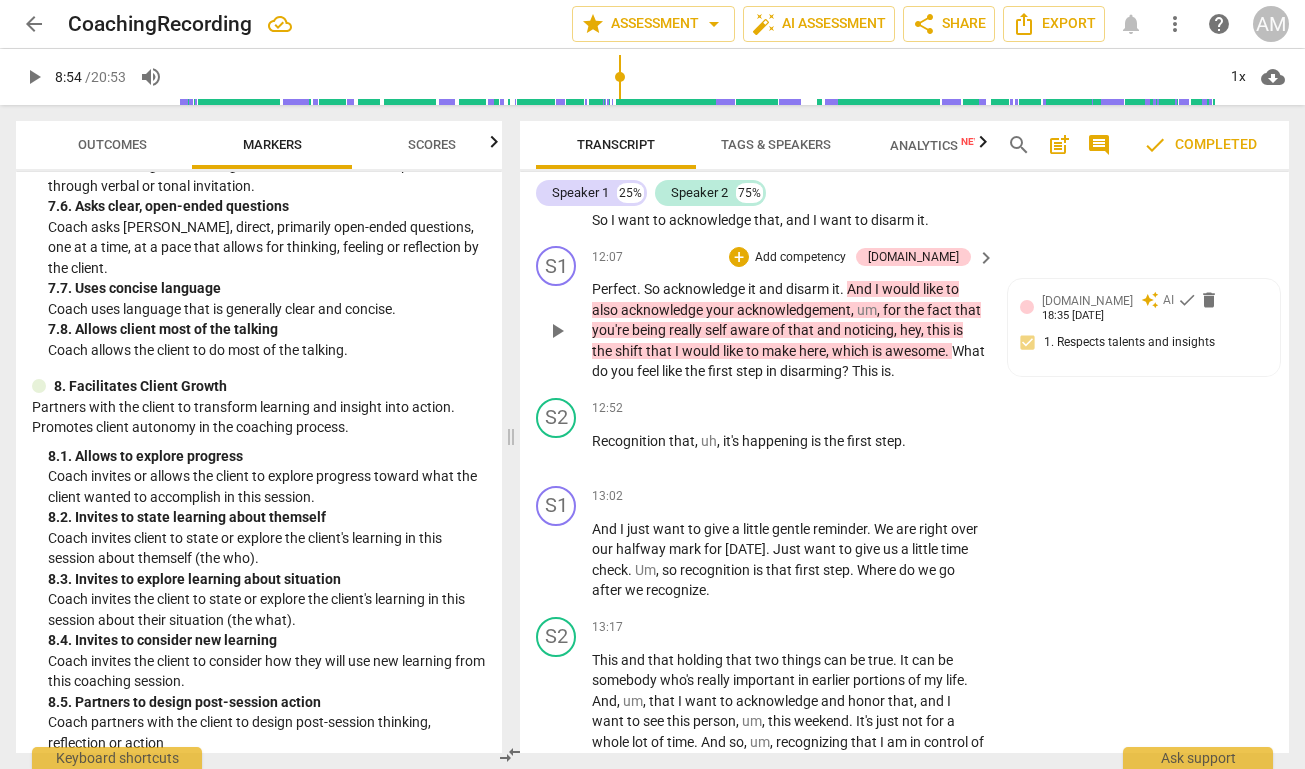 click on "play_arrow" at bounding box center [557, 331] 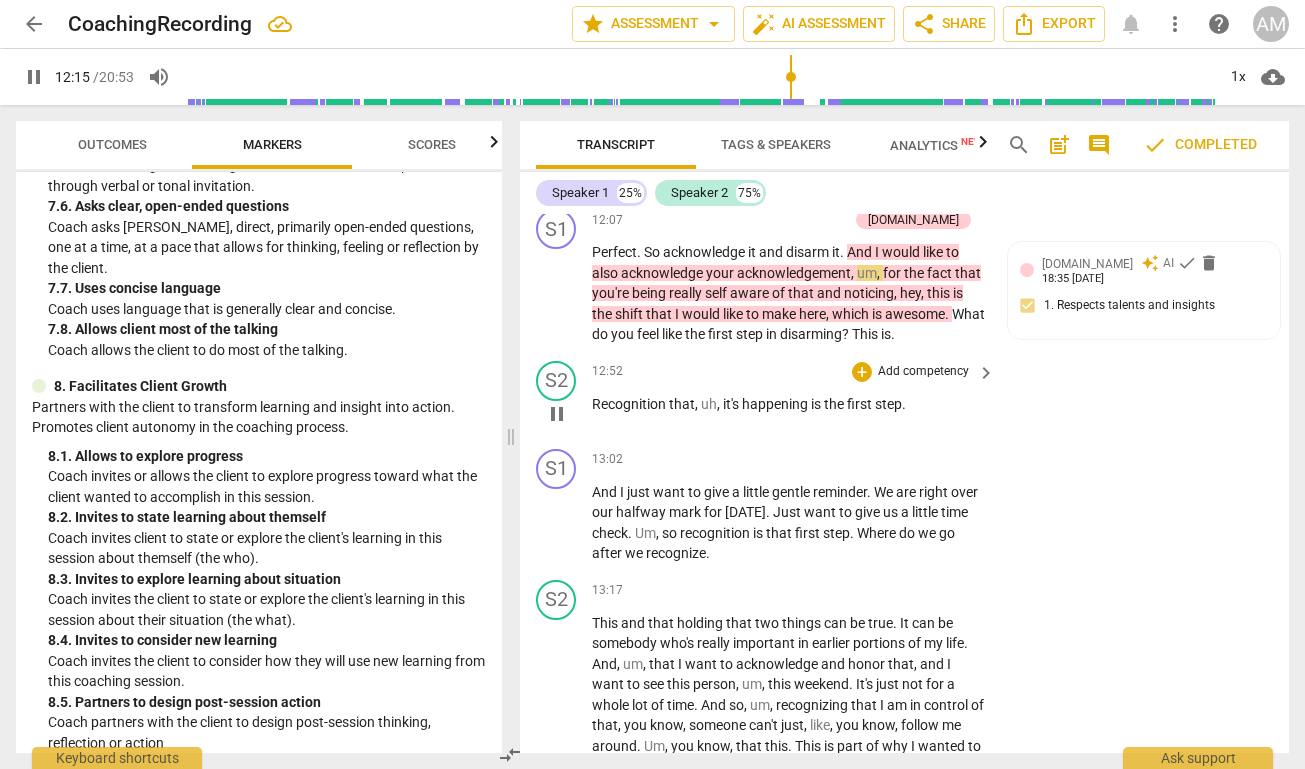 scroll, scrollTop: 4901, scrollLeft: 0, axis: vertical 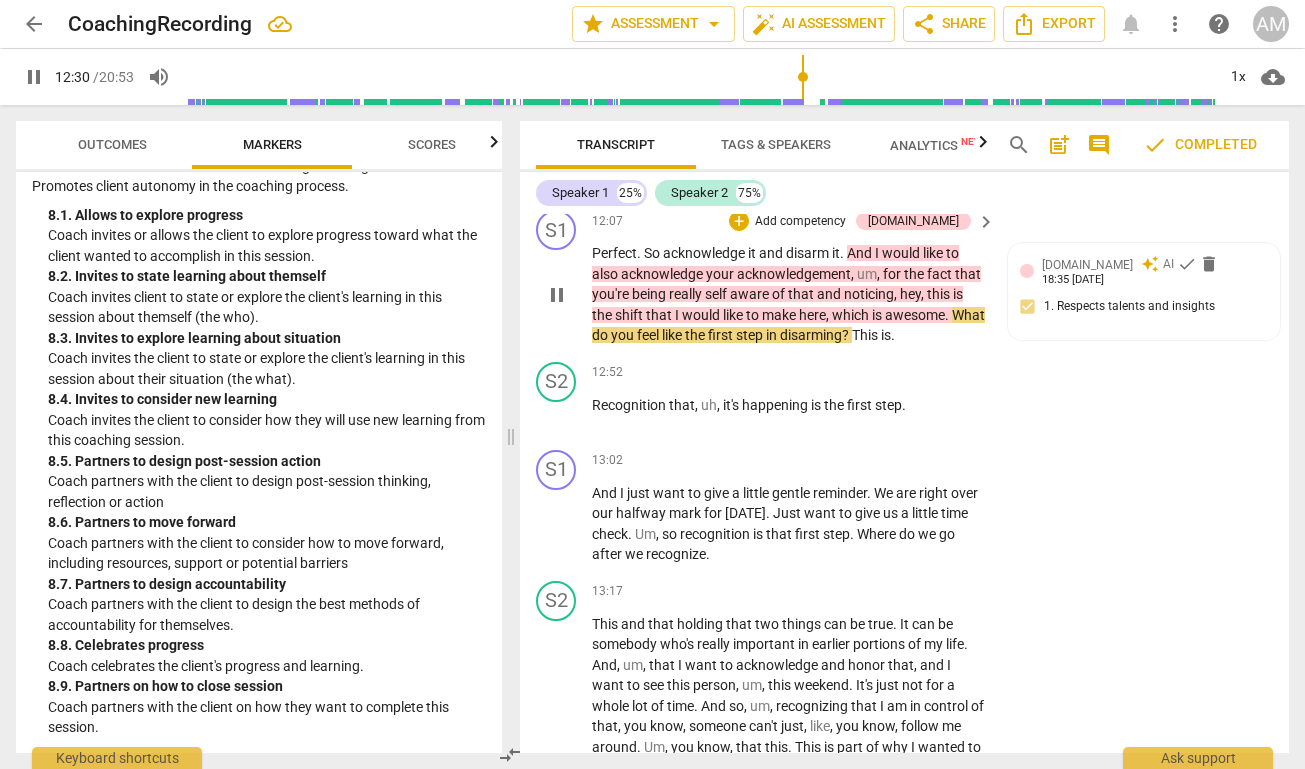 click on "keyboard_arrow_right" at bounding box center (986, 222) 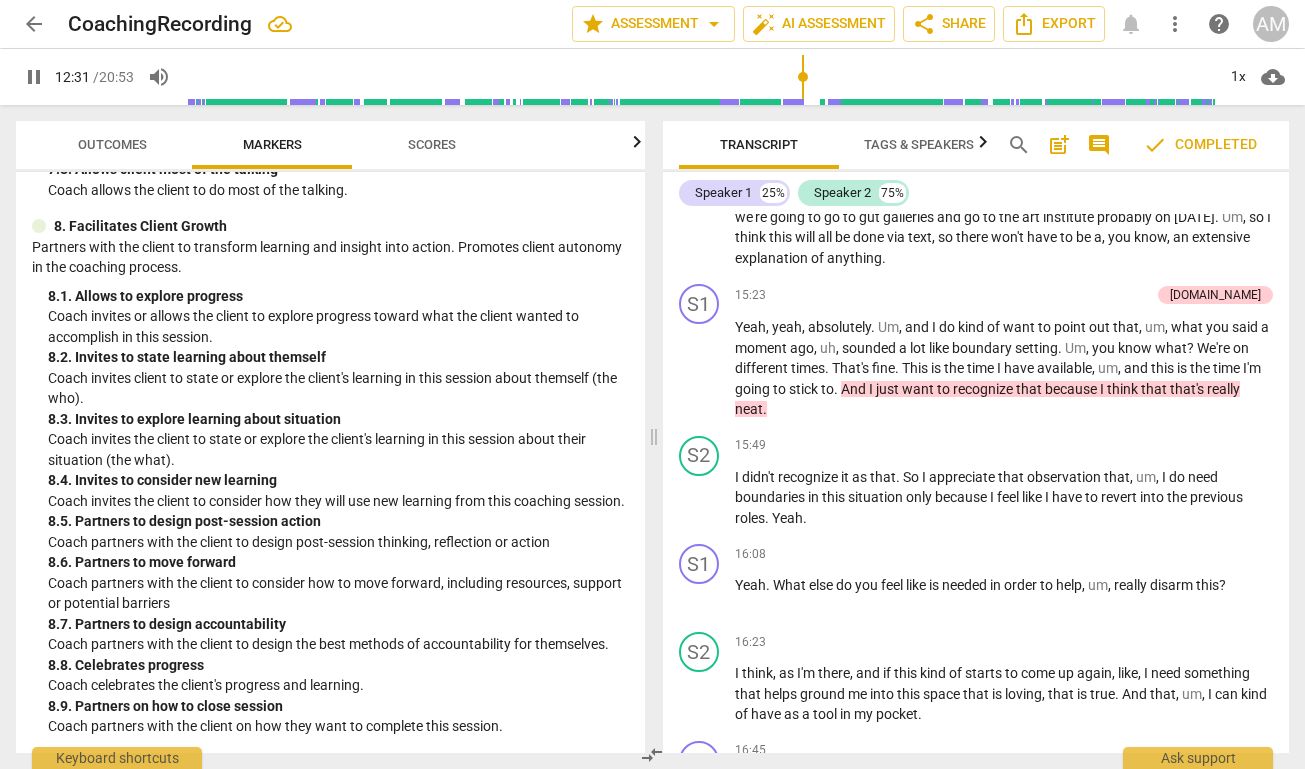 scroll, scrollTop: 4295, scrollLeft: 0, axis: vertical 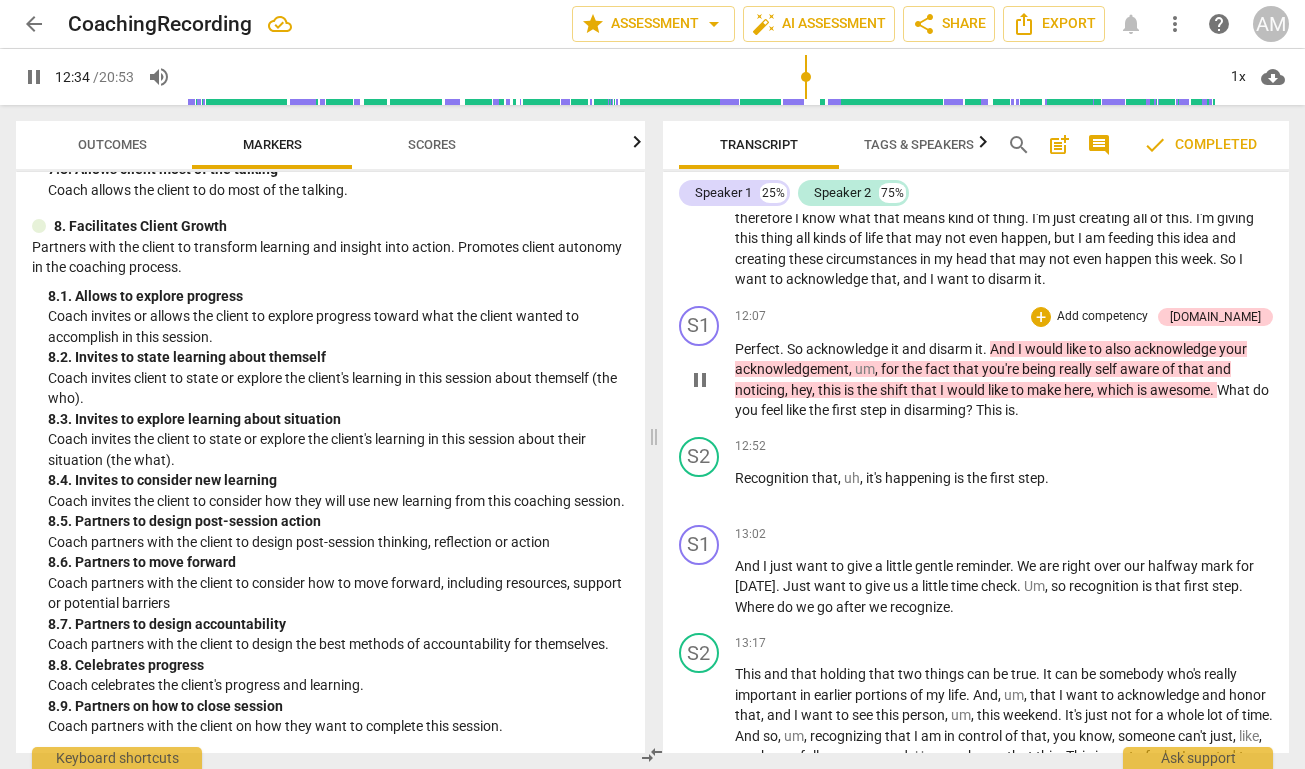 click on "+ Add competency" at bounding box center (1090, 317) 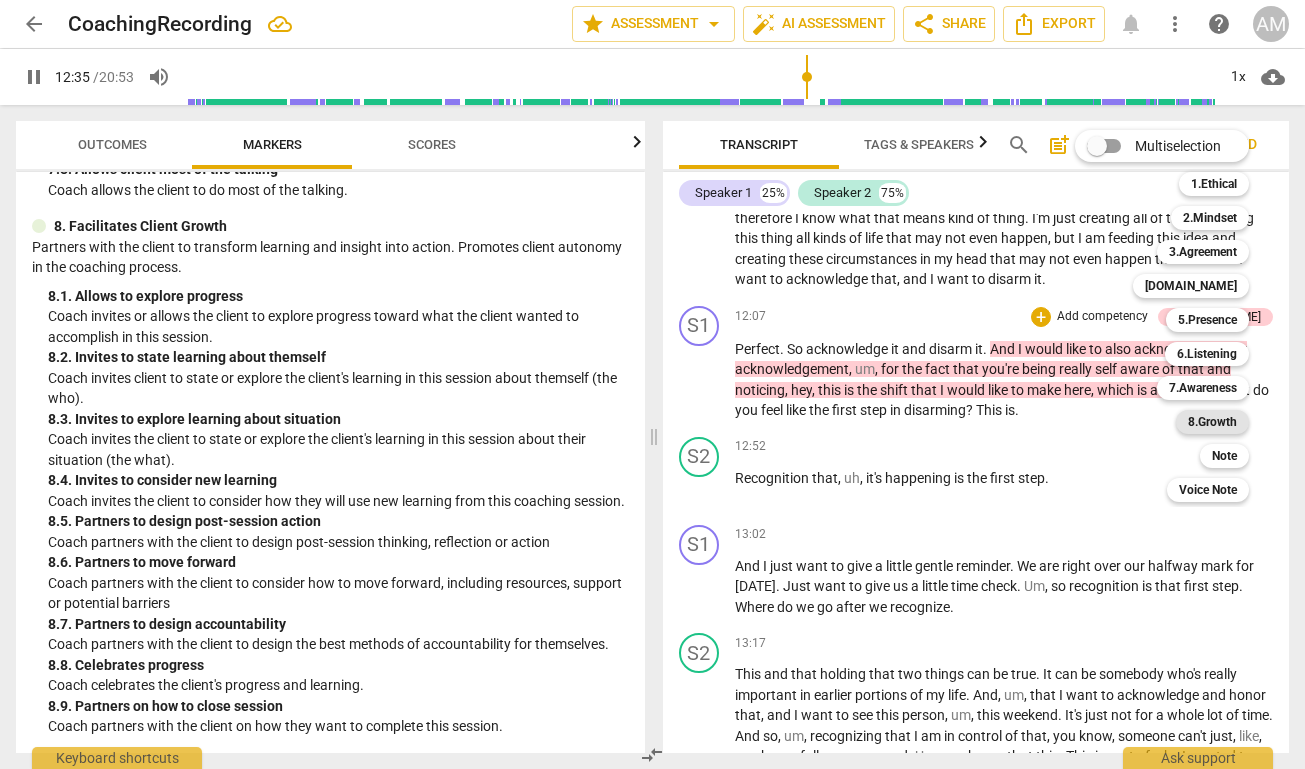 click on "8.Growth" at bounding box center [1212, 422] 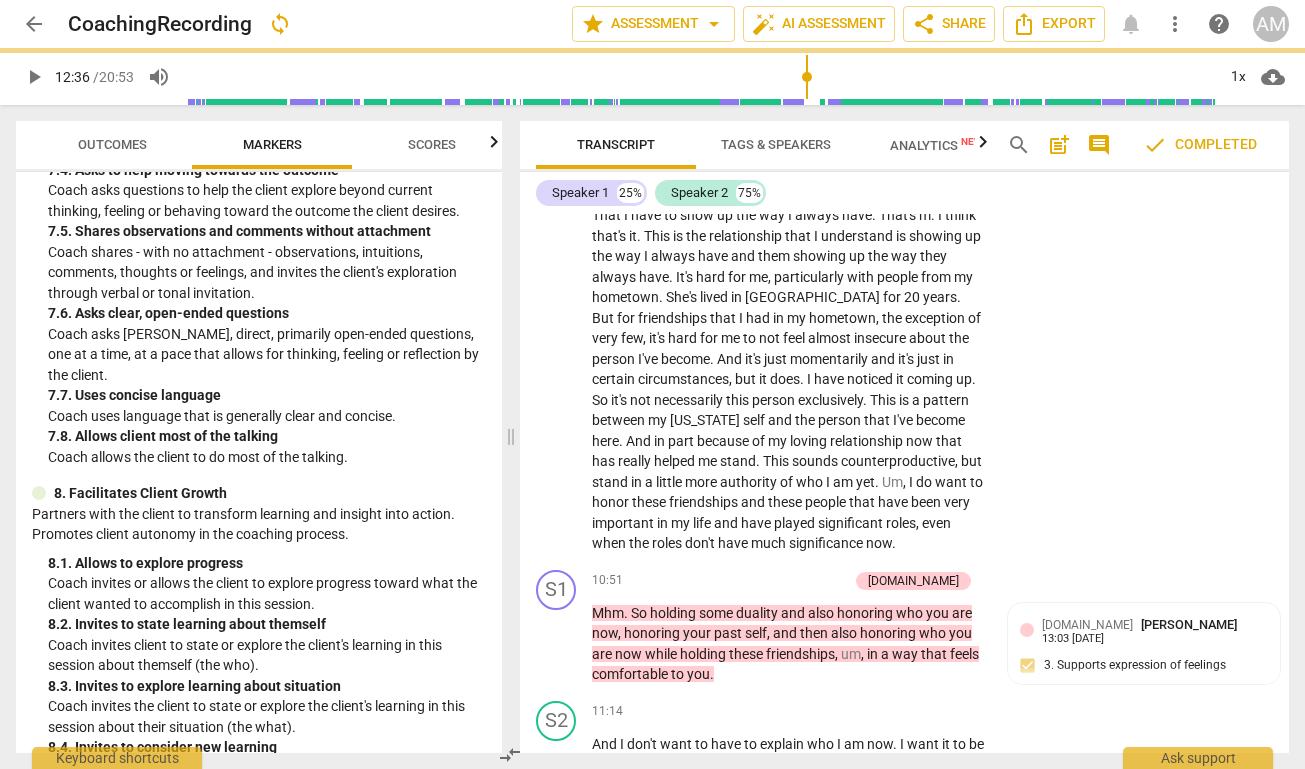 type on "756" 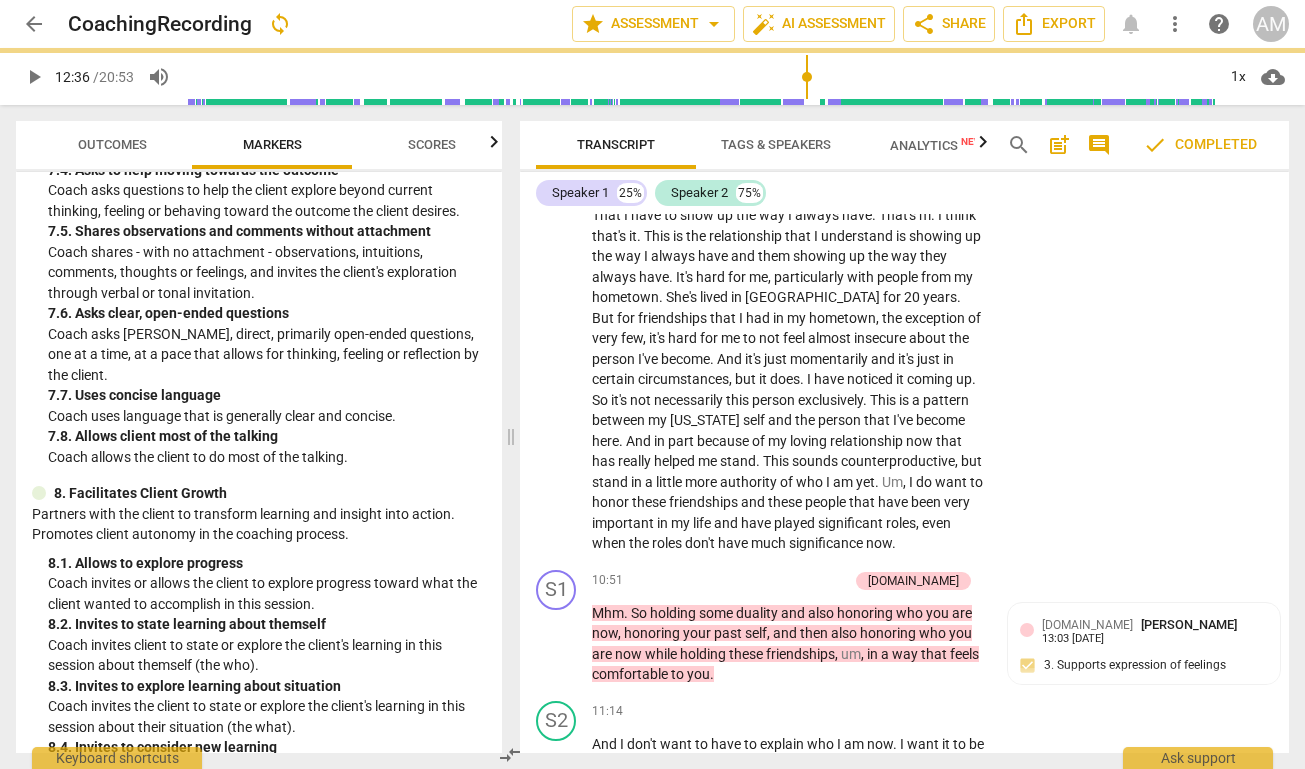 scroll, scrollTop: 4835, scrollLeft: 0, axis: vertical 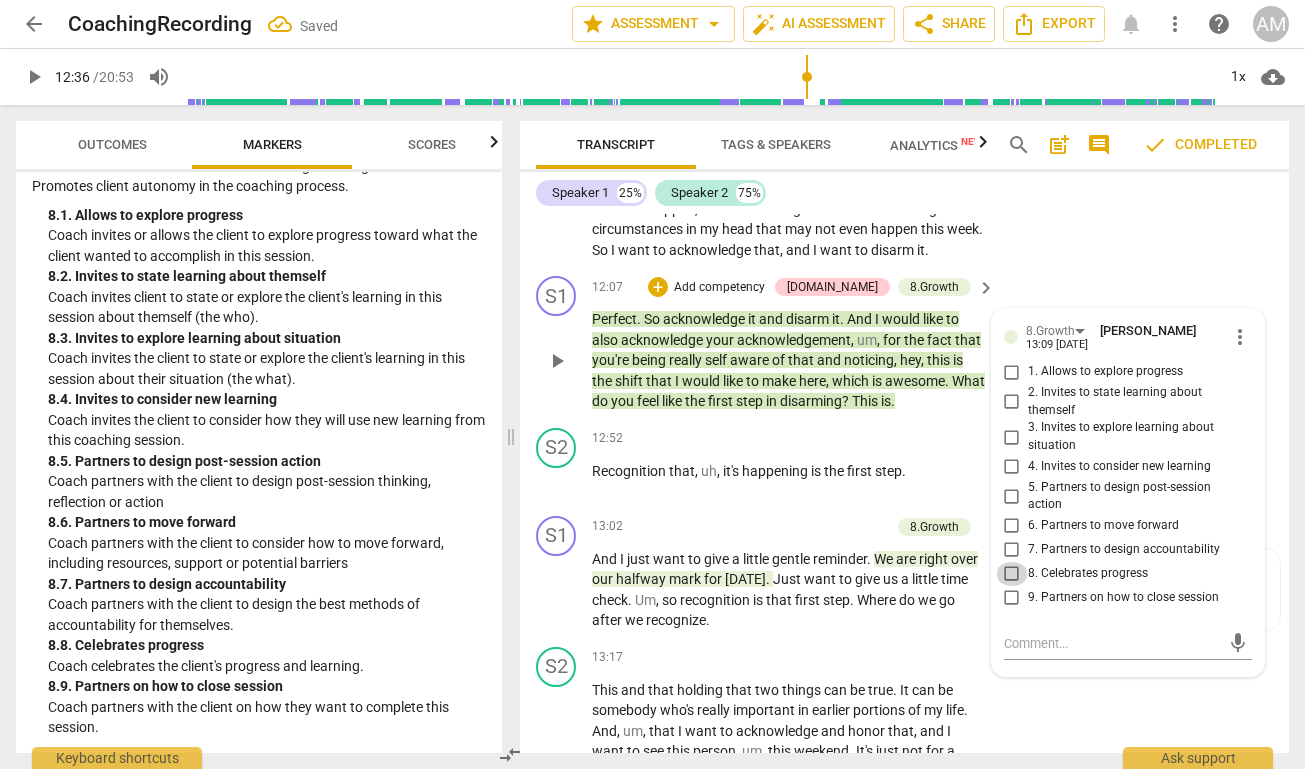 click on "8. Celebrates progress" at bounding box center [1012, 574] 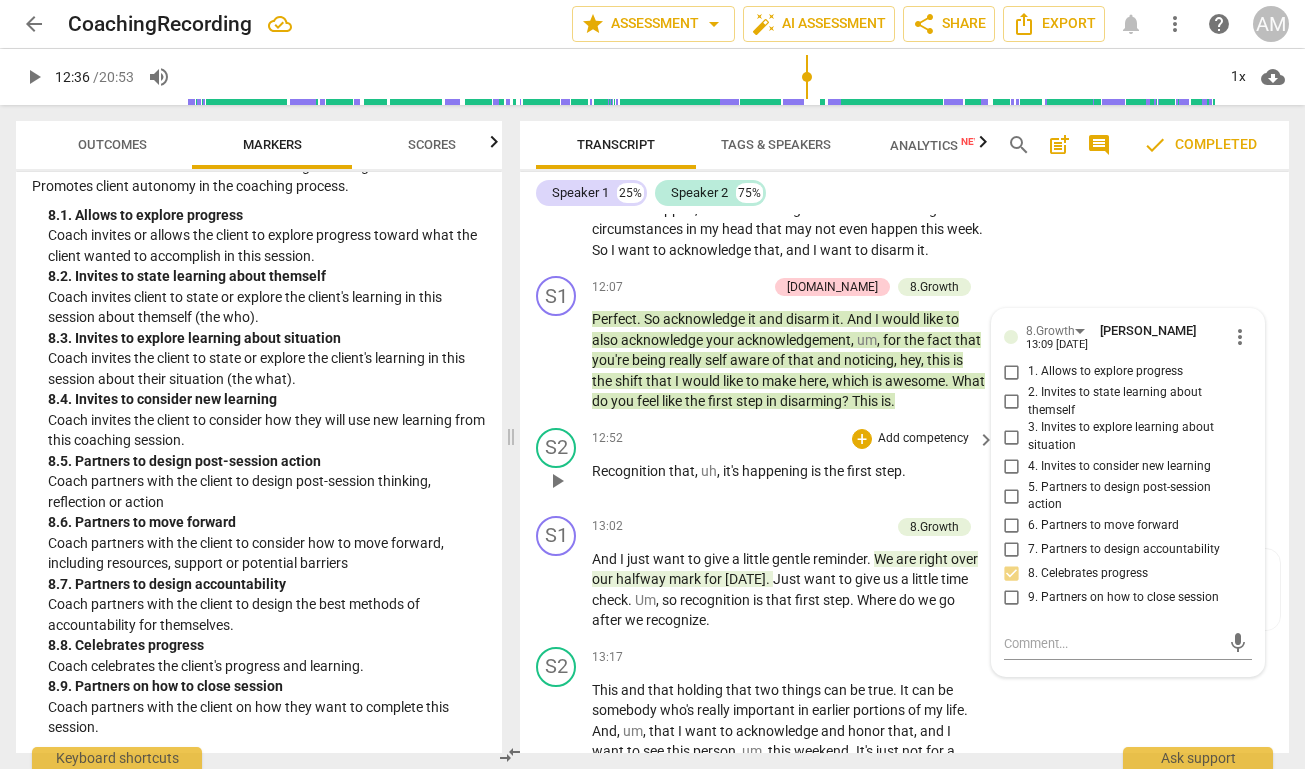 click on "12:52 + Add competency keyboard_arrow_right Recognition   that ,   uh ,   it's   happening   is   the   first   step ." at bounding box center [794, 464] 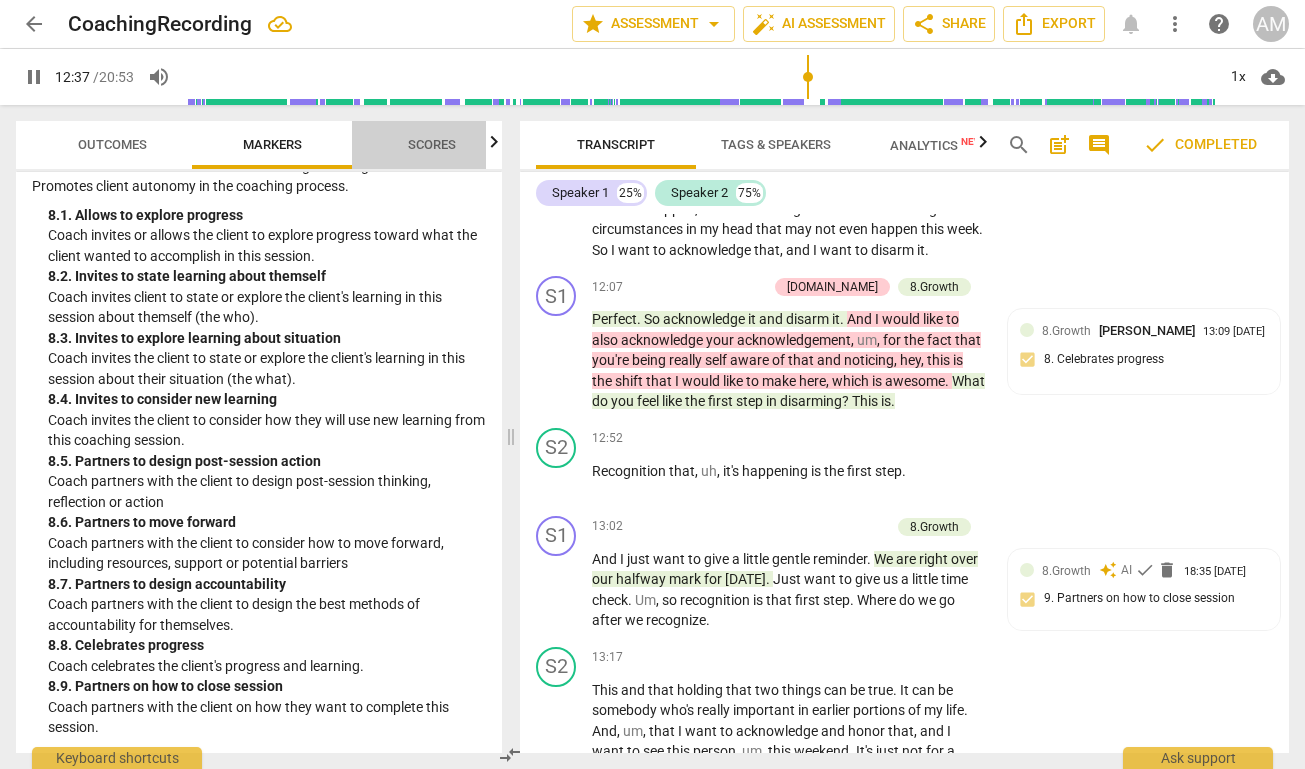 click on "Scores" at bounding box center [432, 144] 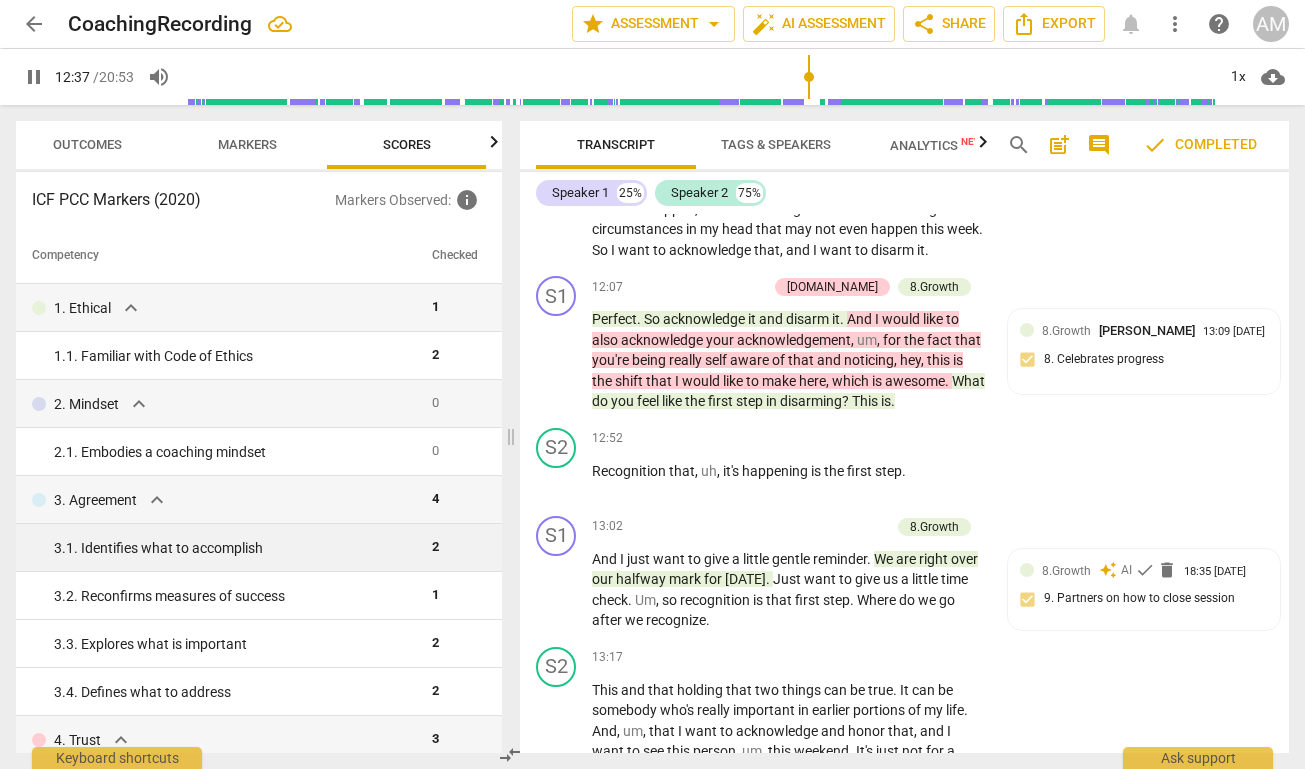 scroll, scrollTop: 0, scrollLeft: 26, axis: horizontal 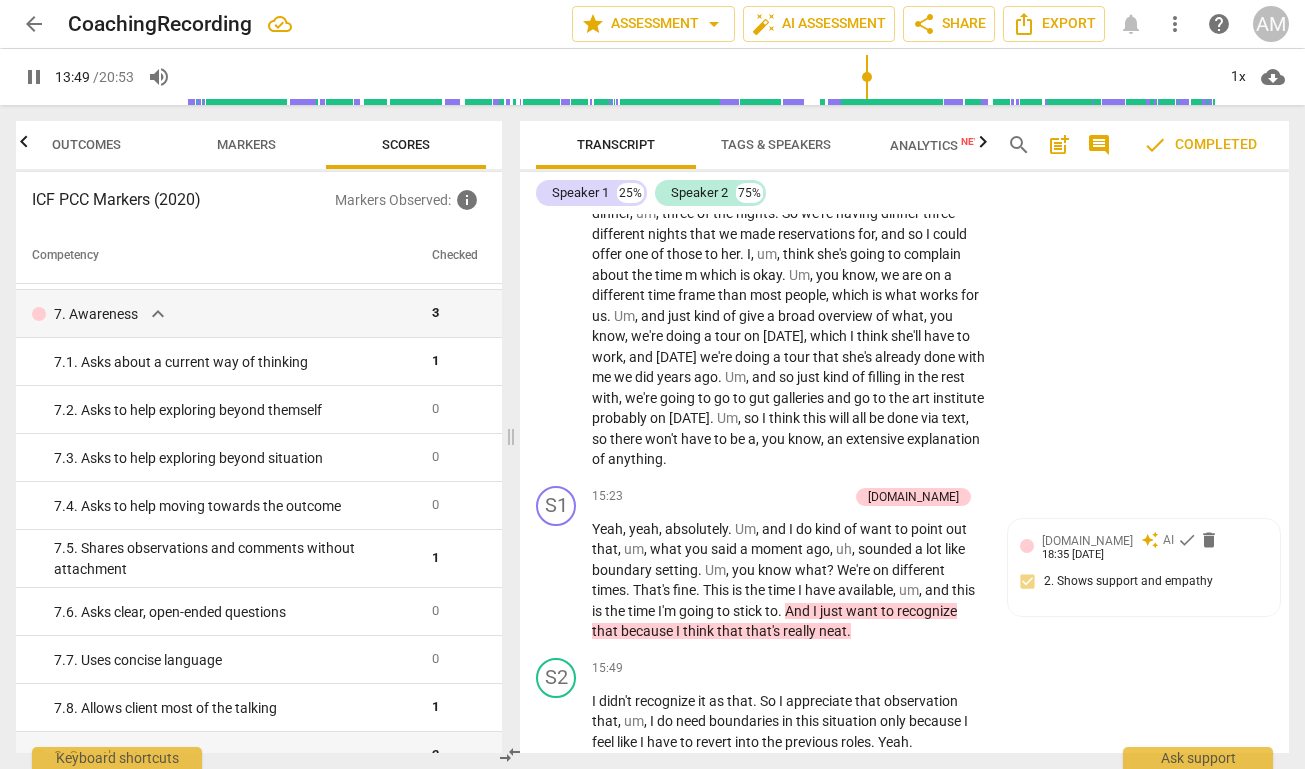 click on "Outcomes" at bounding box center [86, 144] 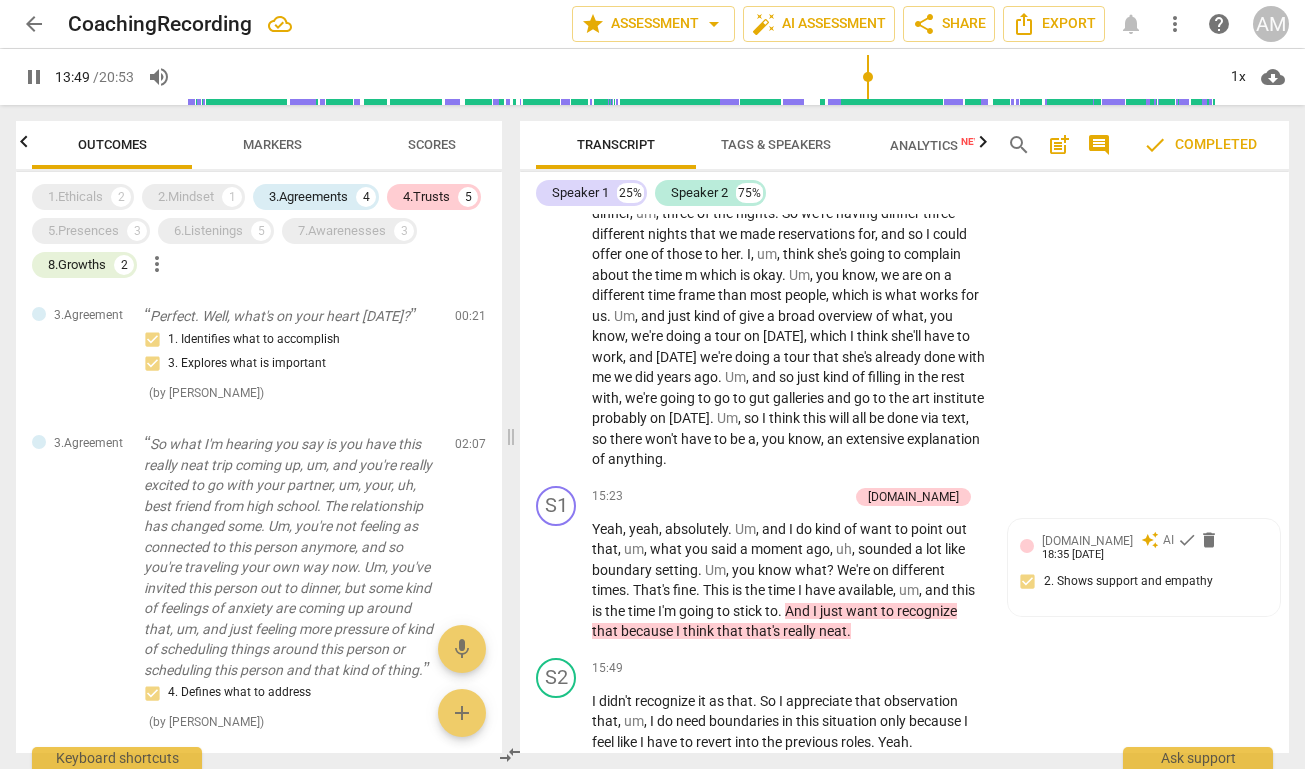 scroll, scrollTop: 0, scrollLeft: 0, axis: both 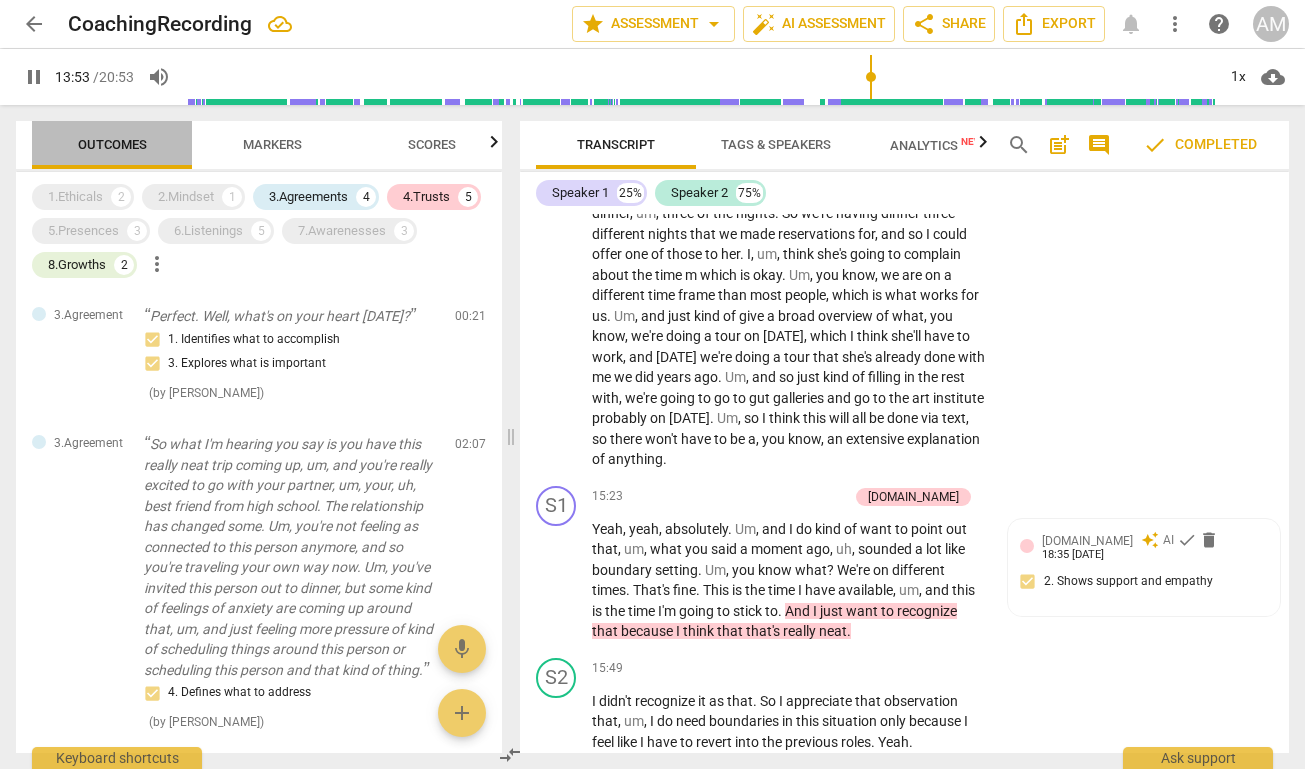 click on "Outcomes" at bounding box center [112, 145] 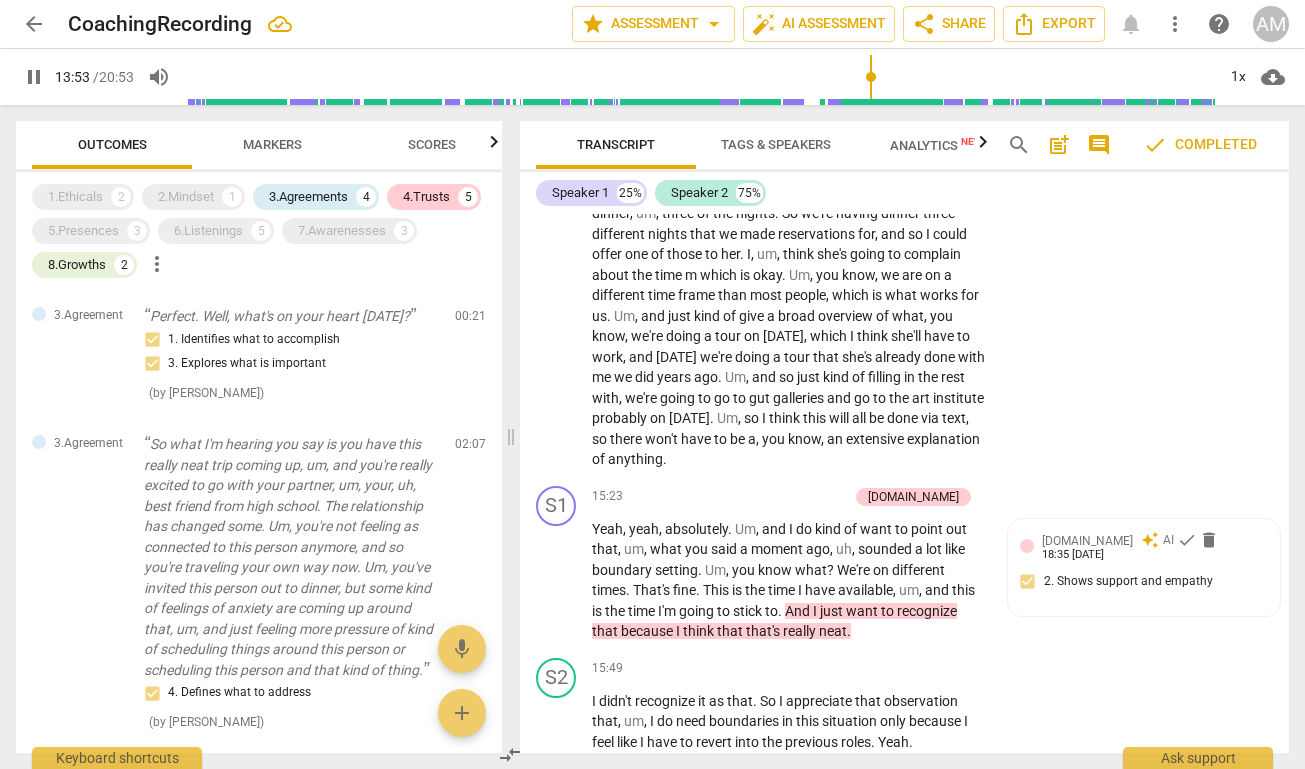 click on "Outcomes" at bounding box center [112, 145] 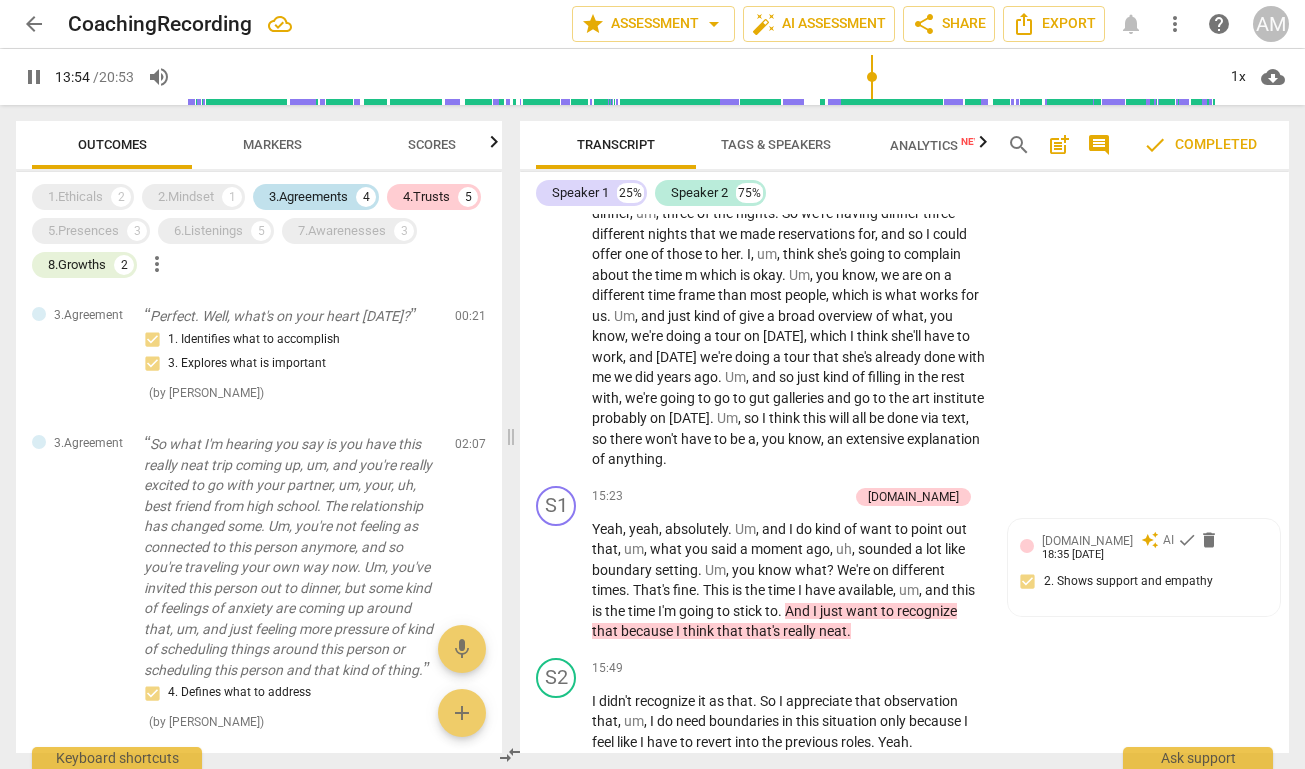 click on "3.Agreements" at bounding box center [308, 197] 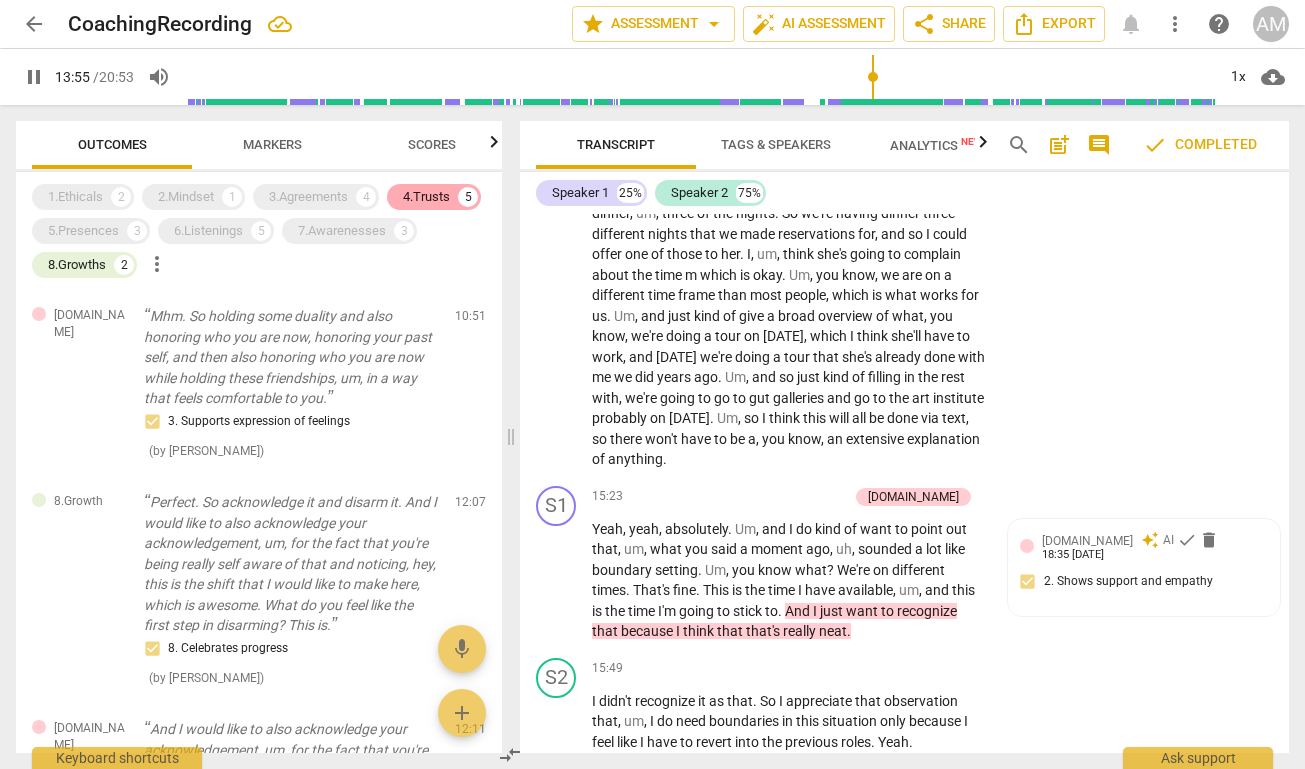 click on "4.Trusts" at bounding box center [426, 197] 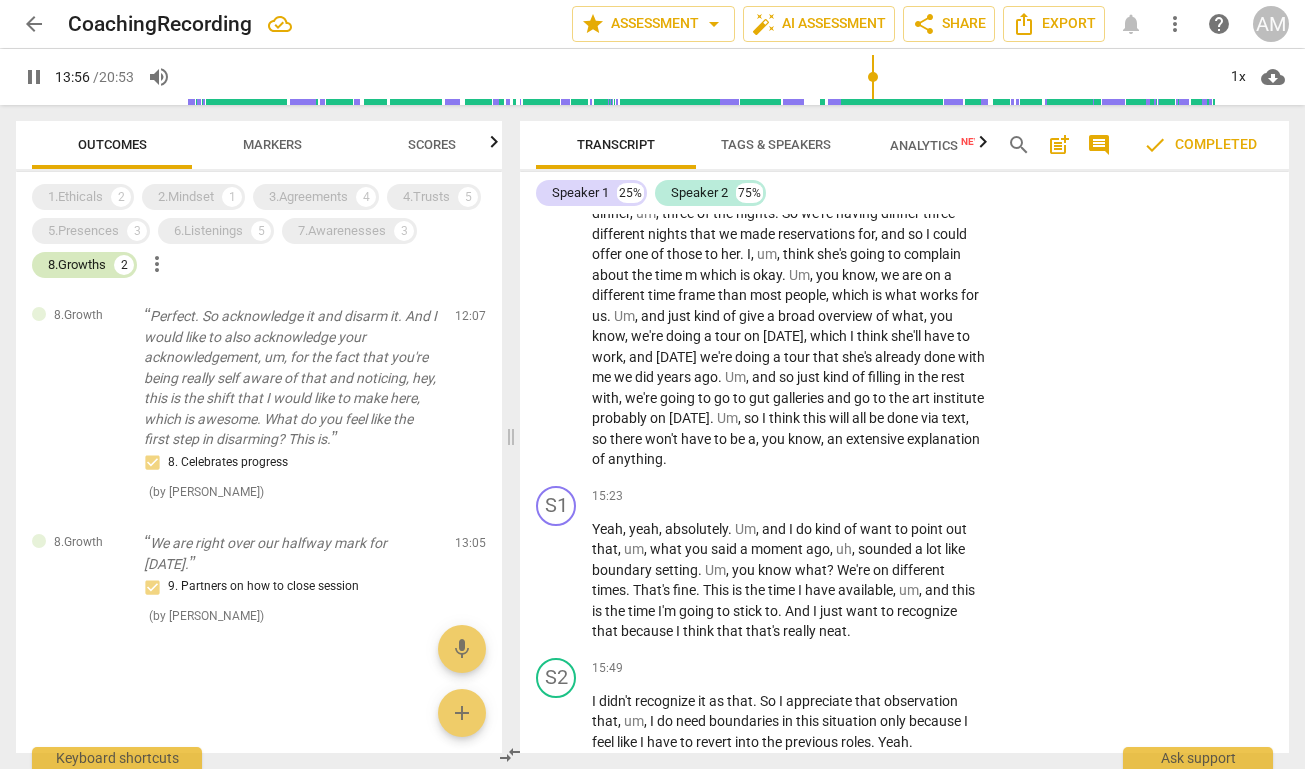 click on "8.Growths" at bounding box center (77, 265) 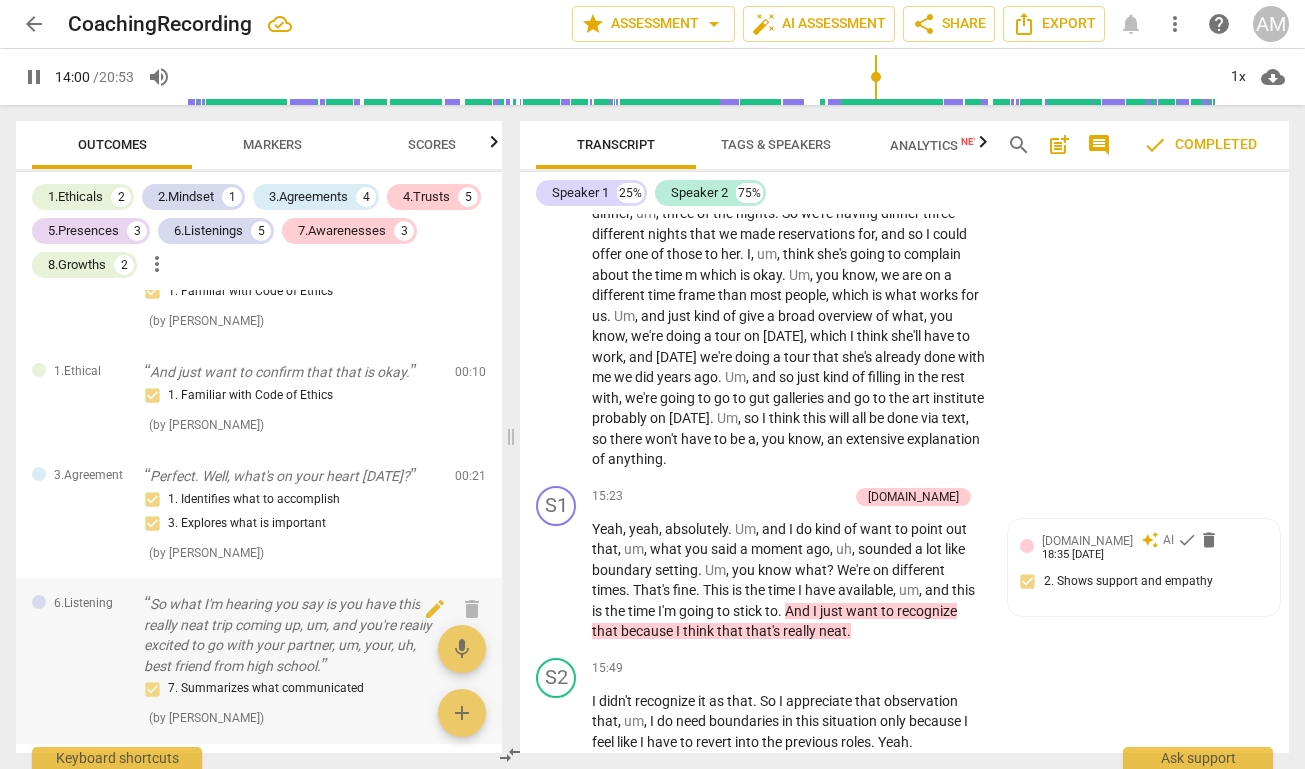 scroll, scrollTop: 0, scrollLeft: 0, axis: both 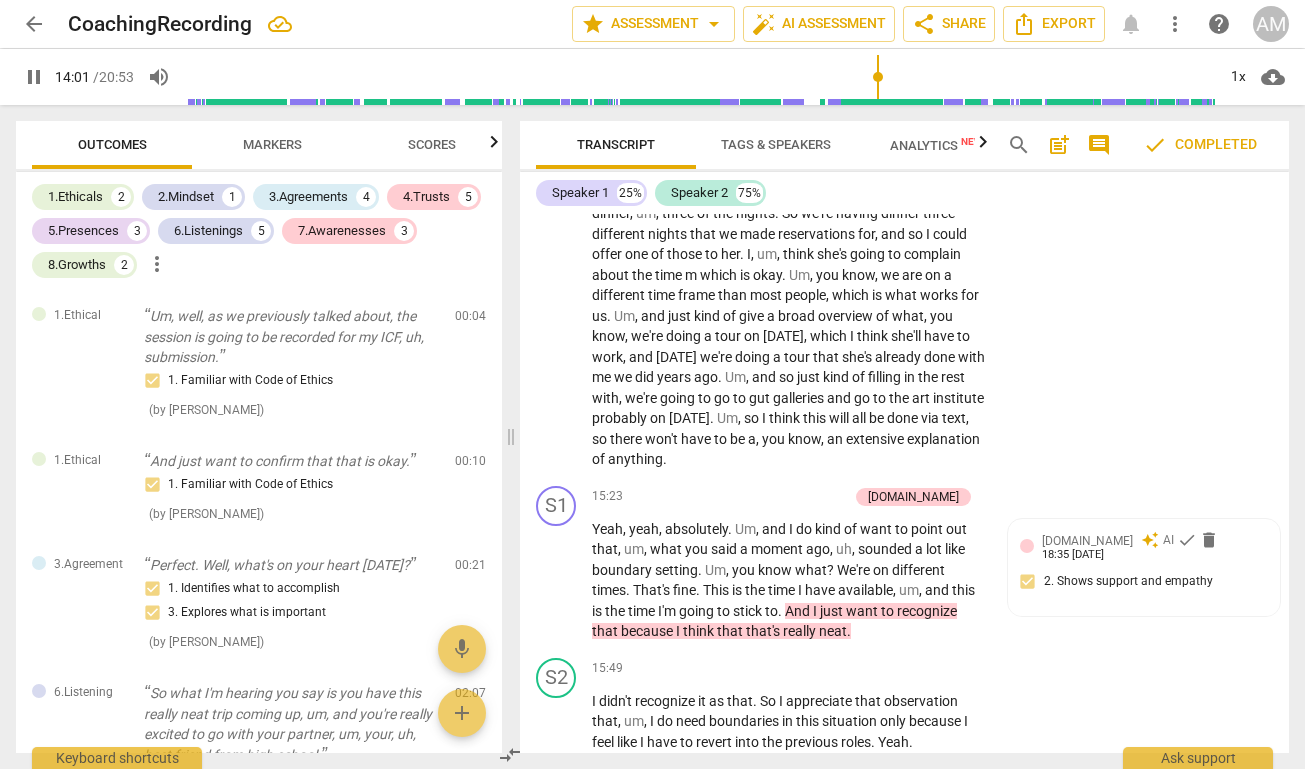 click on "Markers" at bounding box center [272, 144] 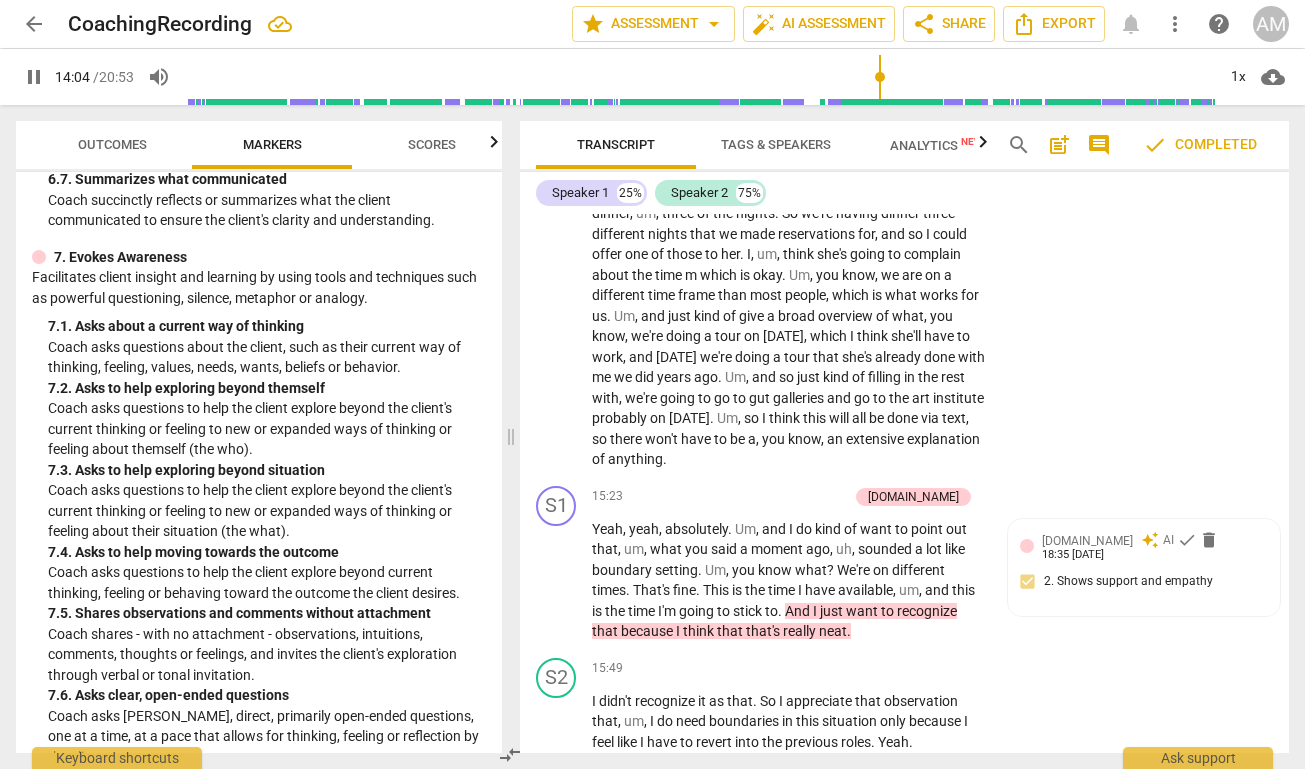 scroll, scrollTop: 1828, scrollLeft: 0, axis: vertical 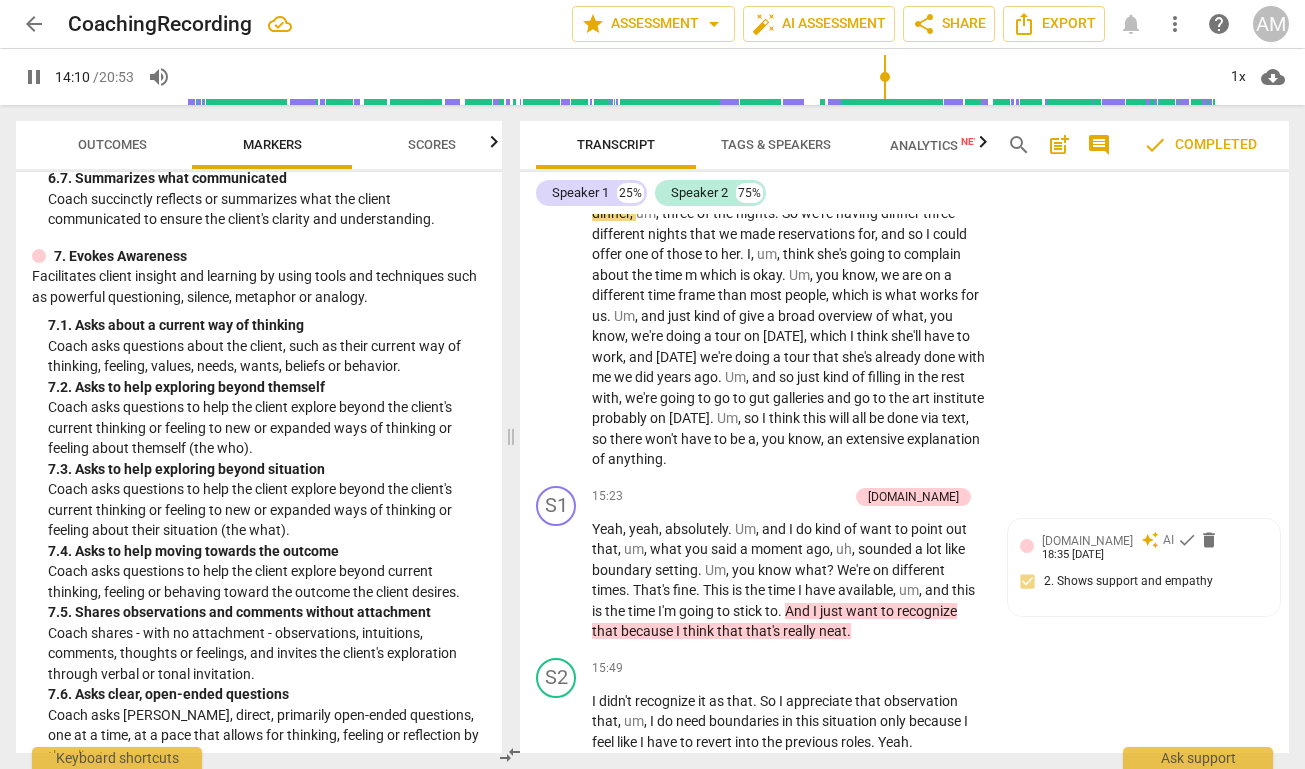 click on "pause" at bounding box center [34, 77] 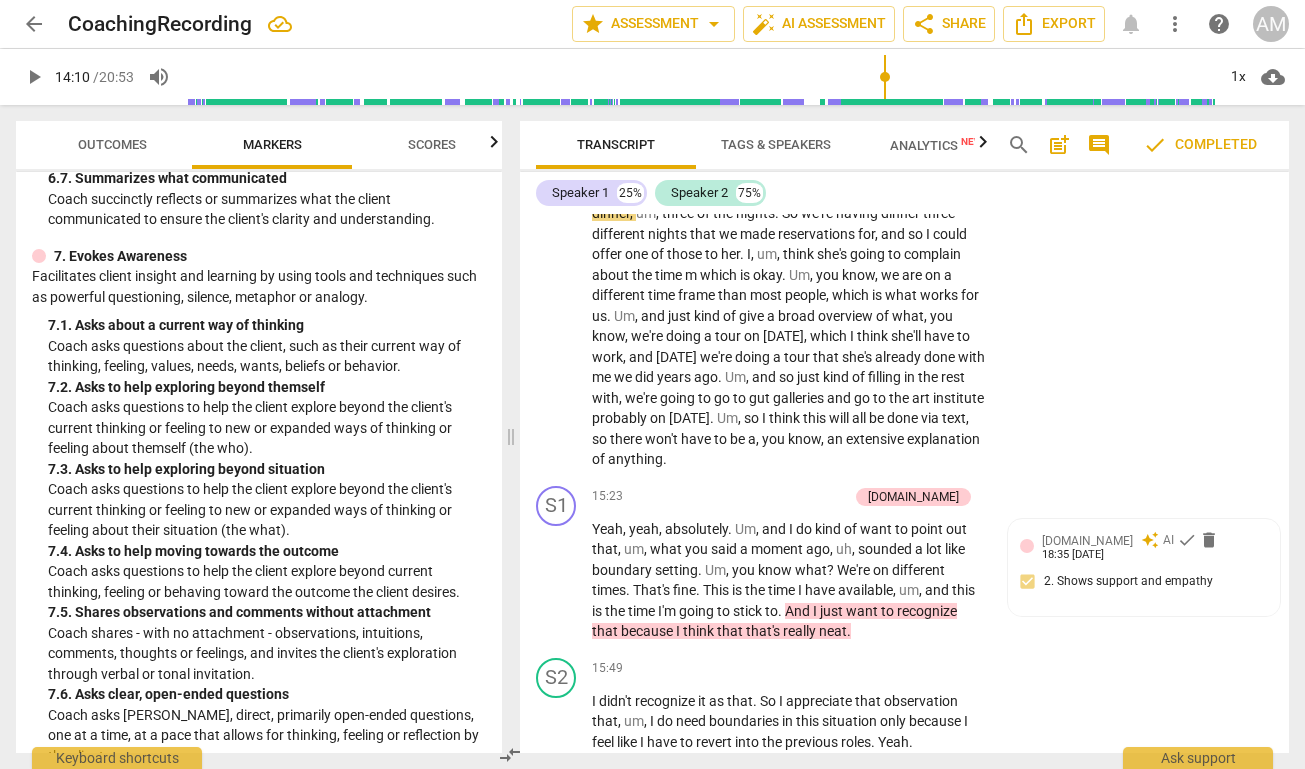 type on "851" 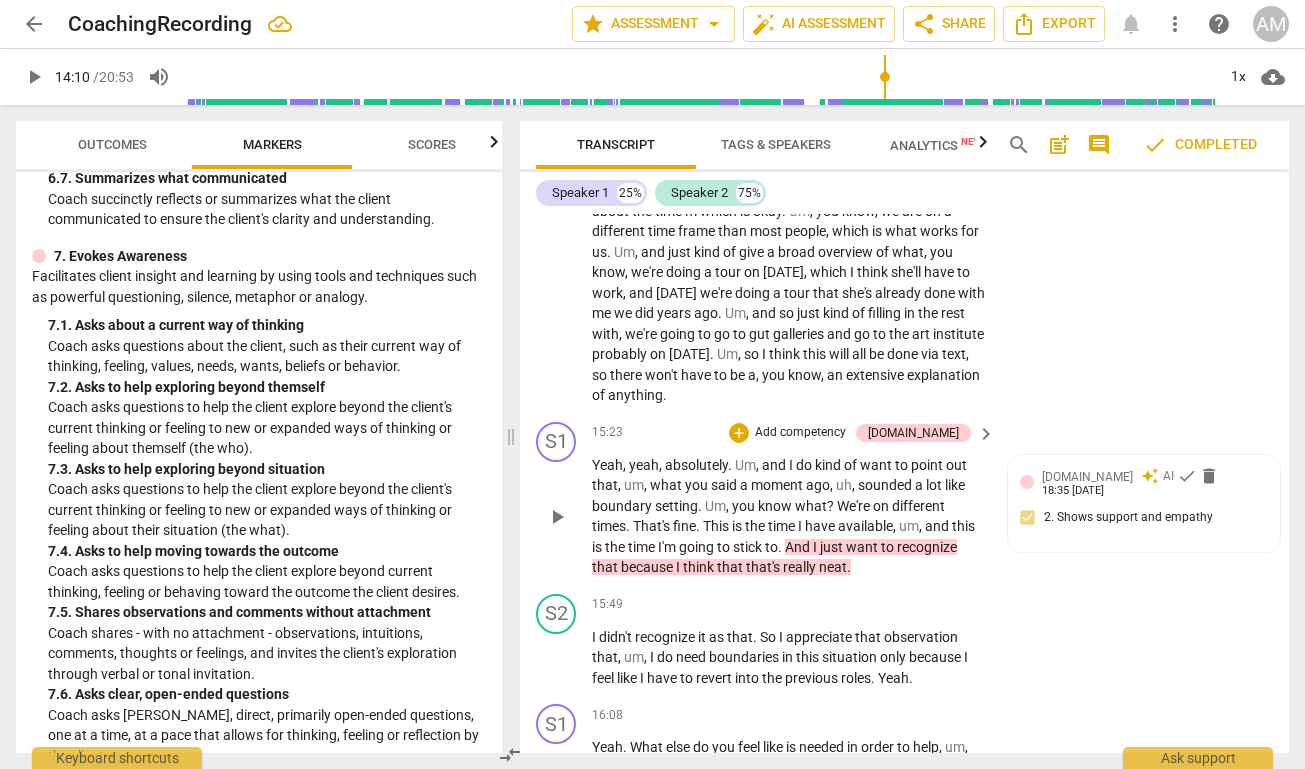 scroll, scrollTop: 5565, scrollLeft: 0, axis: vertical 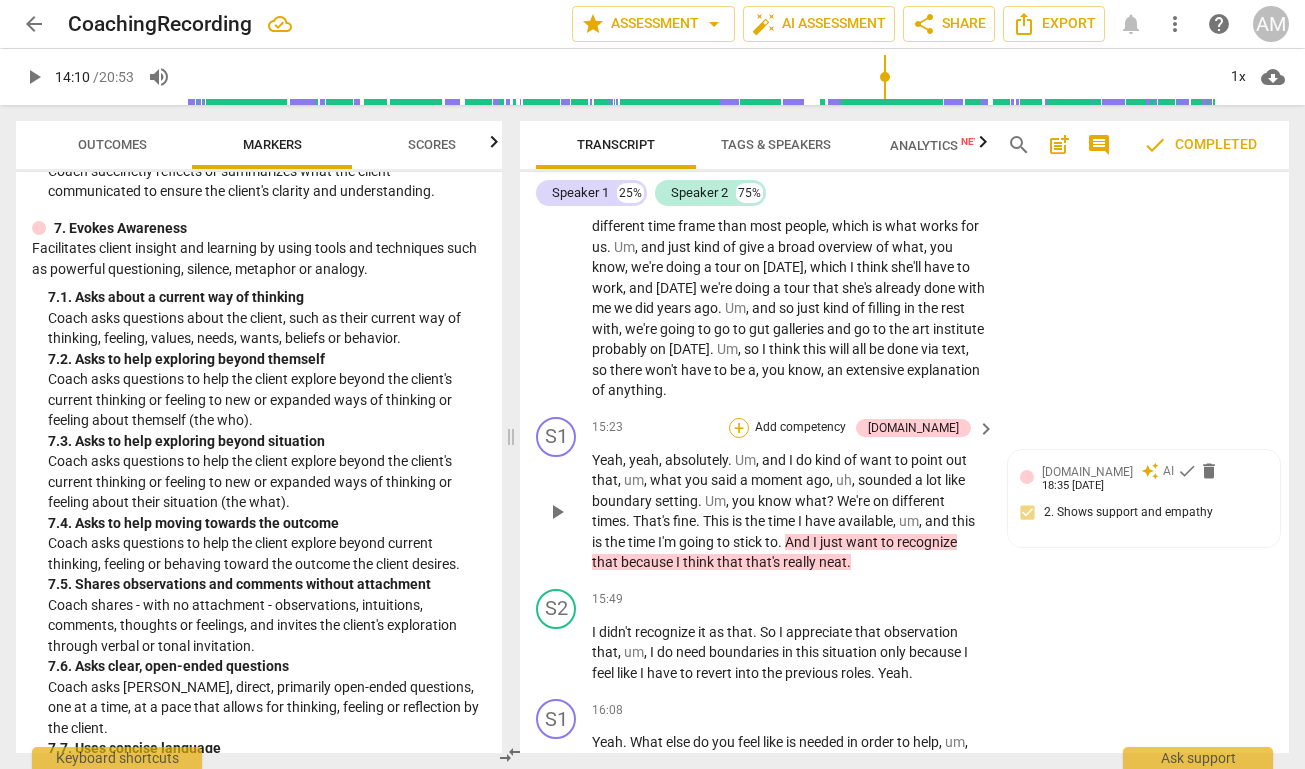 click on "+" at bounding box center [739, 428] 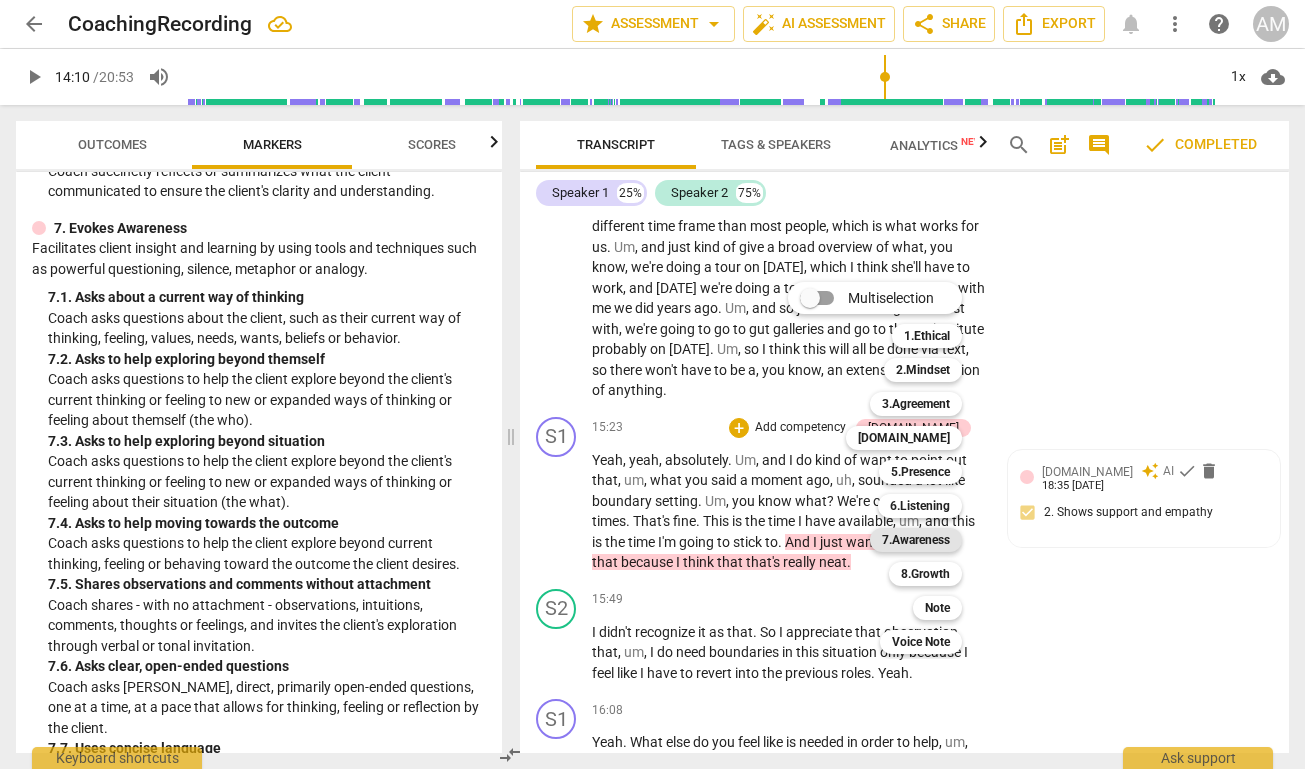 click on "7.Awareness" at bounding box center (916, 540) 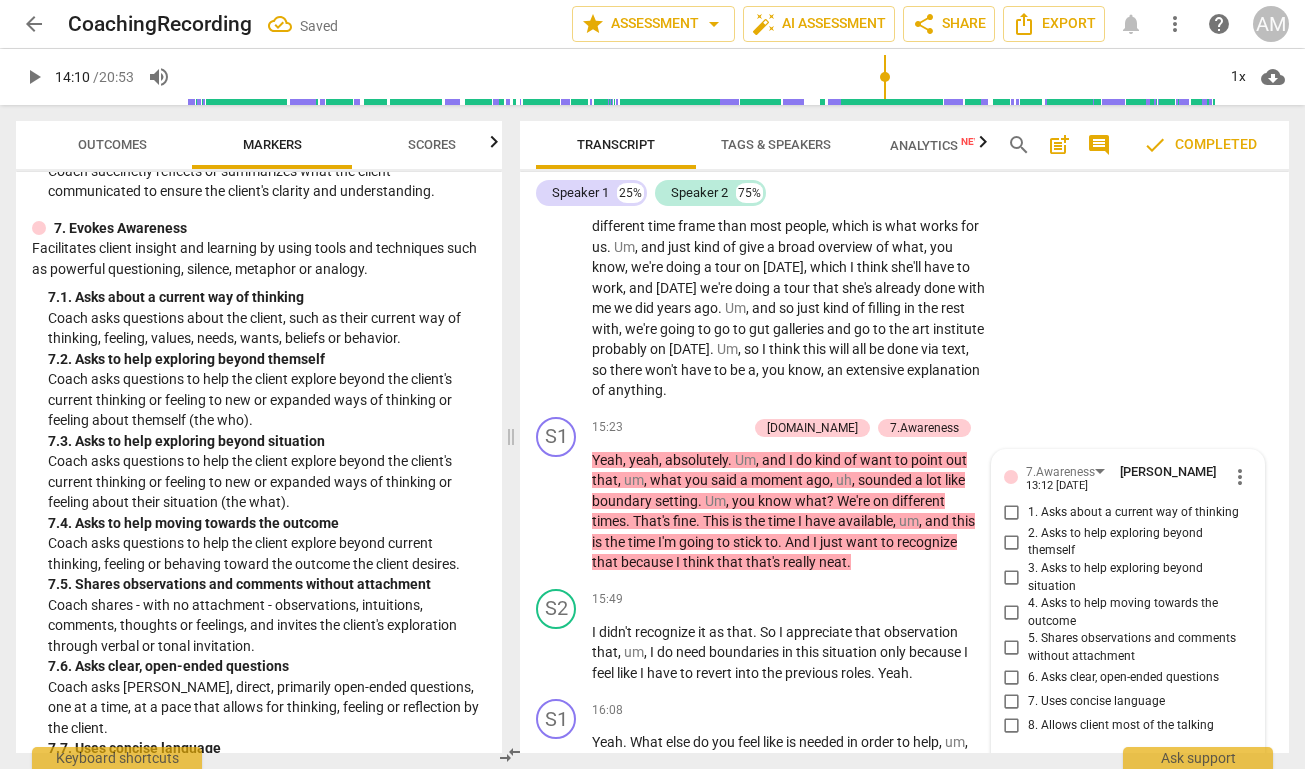 scroll, scrollTop: 5893, scrollLeft: 0, axis: vertical 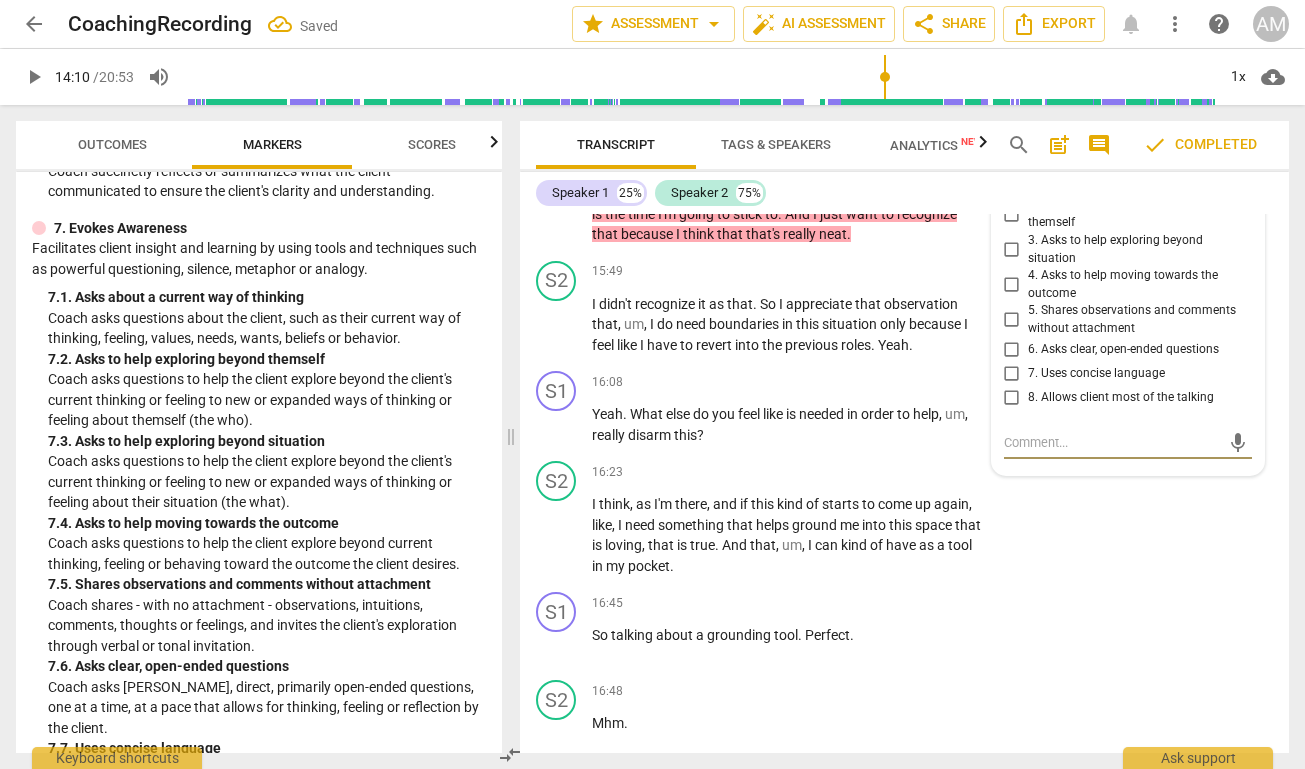 click on "5. Shares observations and comments without attachment" at bounding box center [1012, 320] 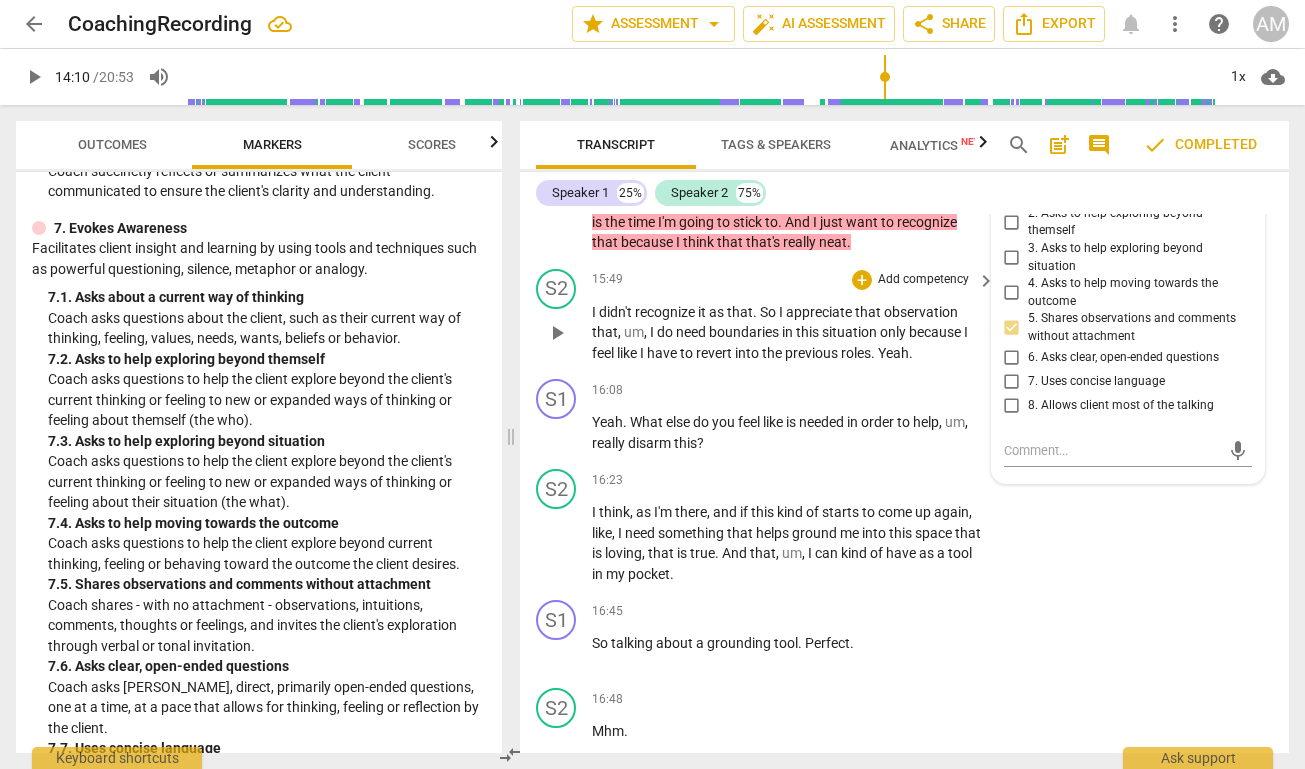 scroll, scrollTop: 5886, scrollLeft: 0, axis: vertical 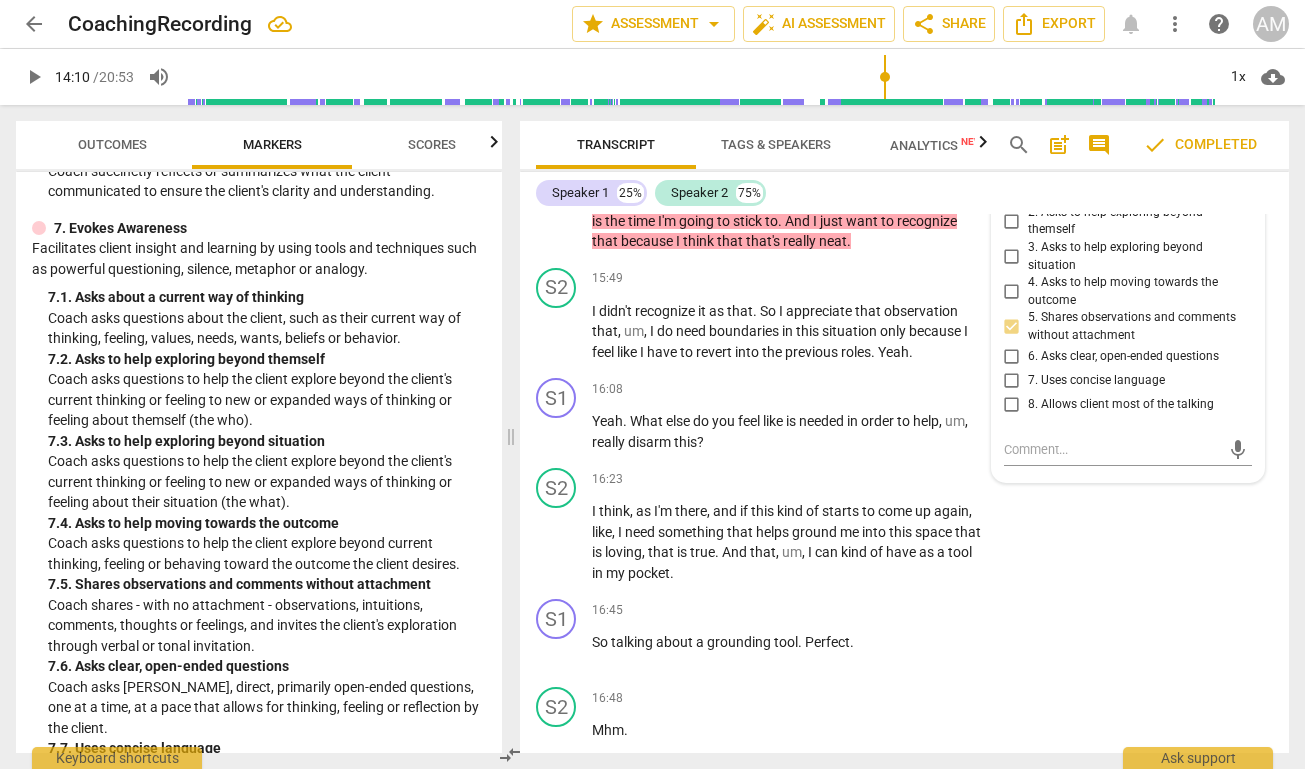 click on "Coach asks questions to help the client explore beyond current thinking, feeling or behaving toward the outcome the client desires." at bounding box center (267, 553) 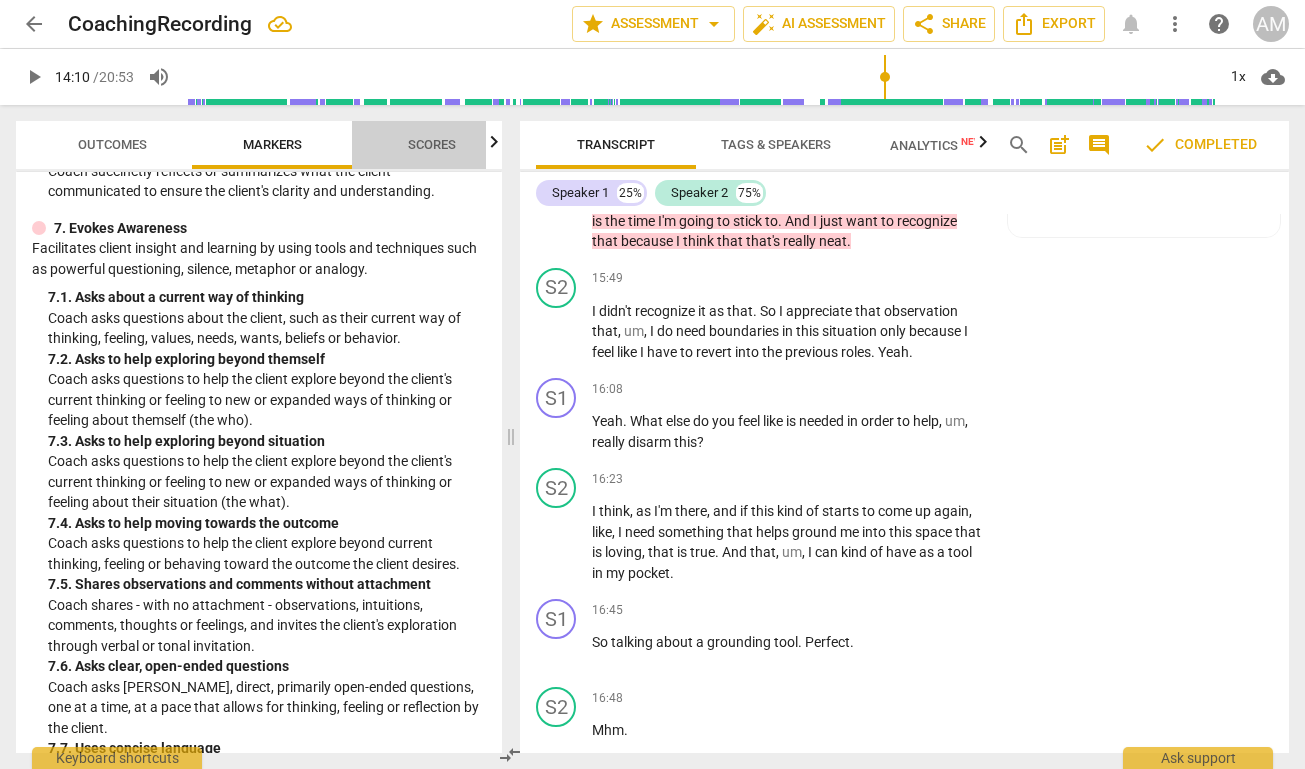 click on "Scores" at bounding box center [432, 144] 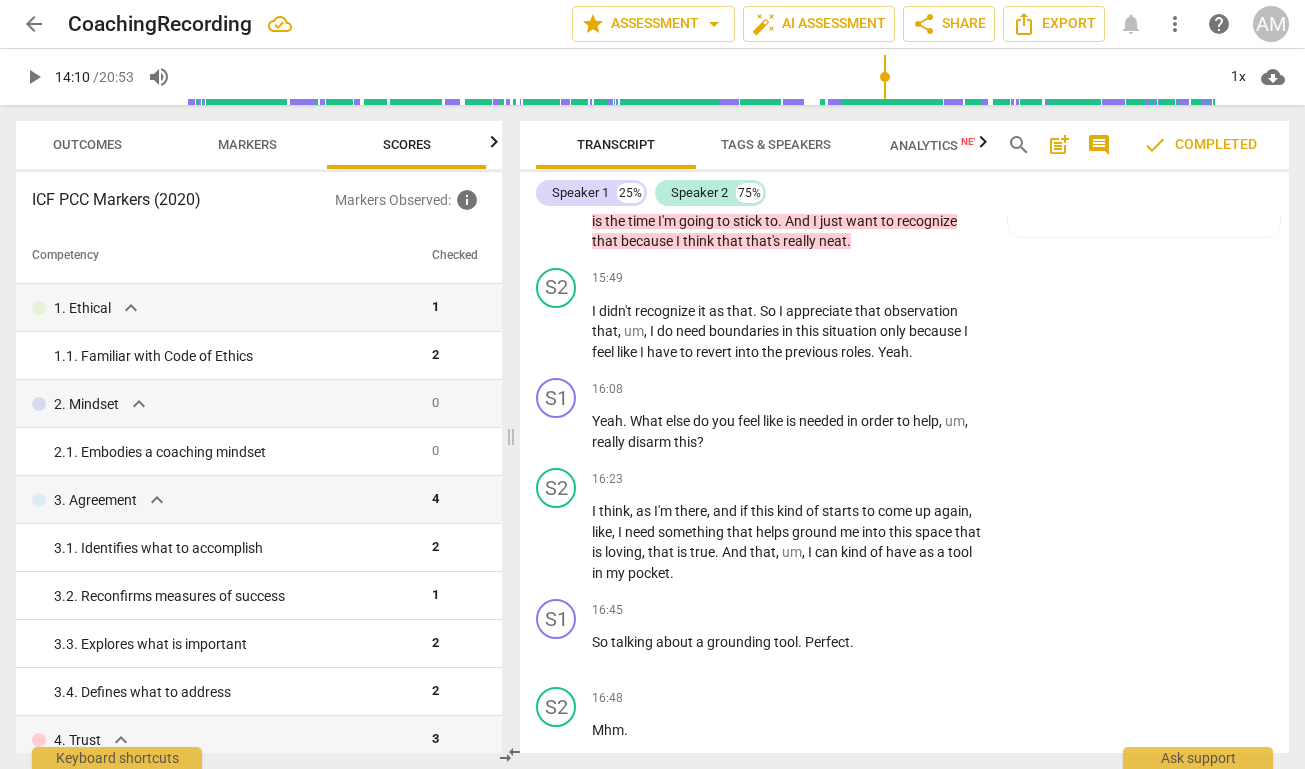 scroll, scrollTop: 0, scrollLeft: 26, axis: horizontal 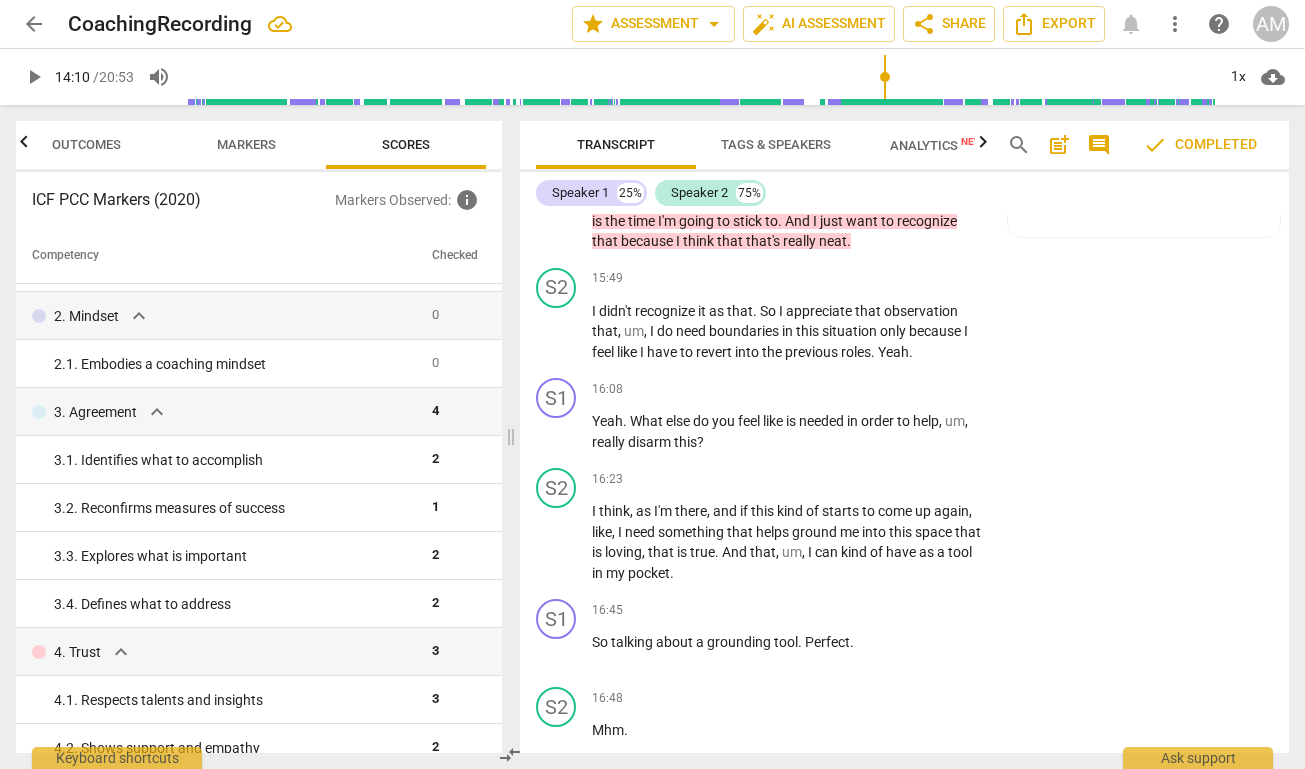 click on "Markers" at bounding box center (246, 144) 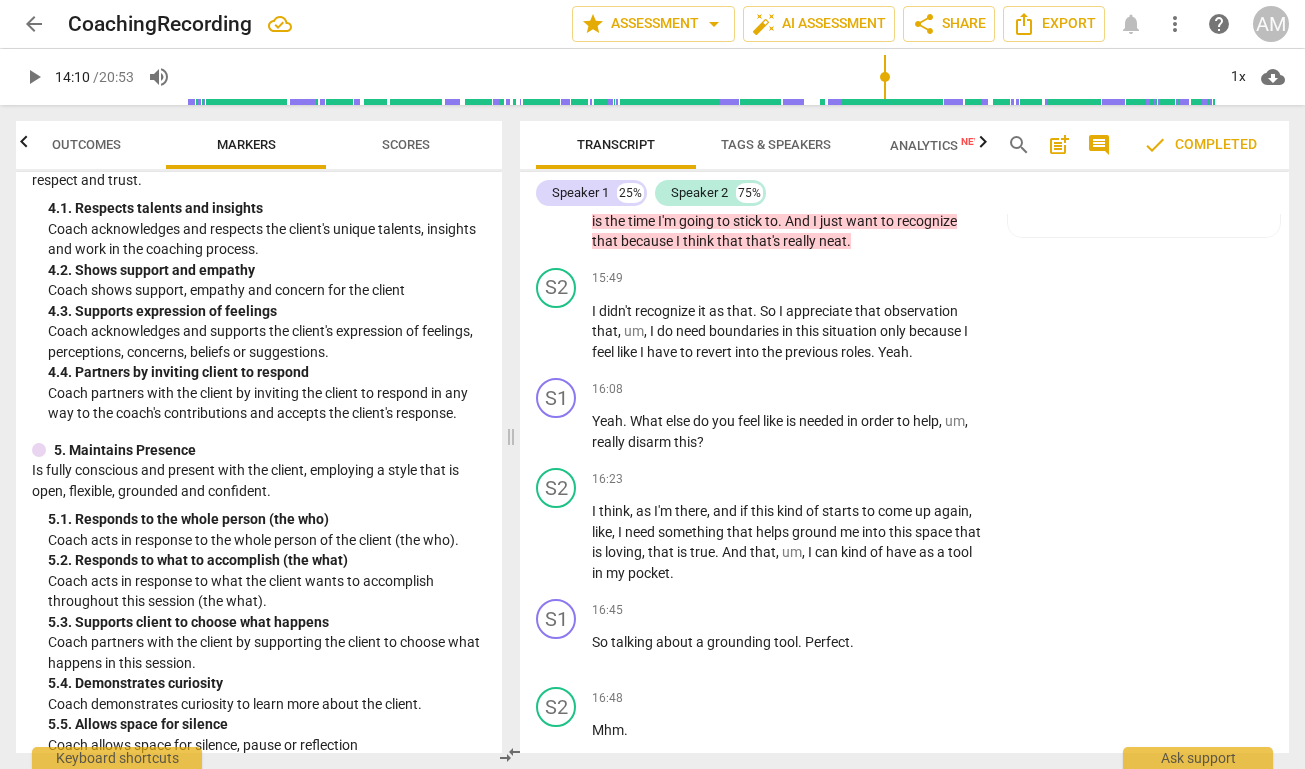 scroll, scrollTop: 961, scrollLeft: 0, axis: vertical 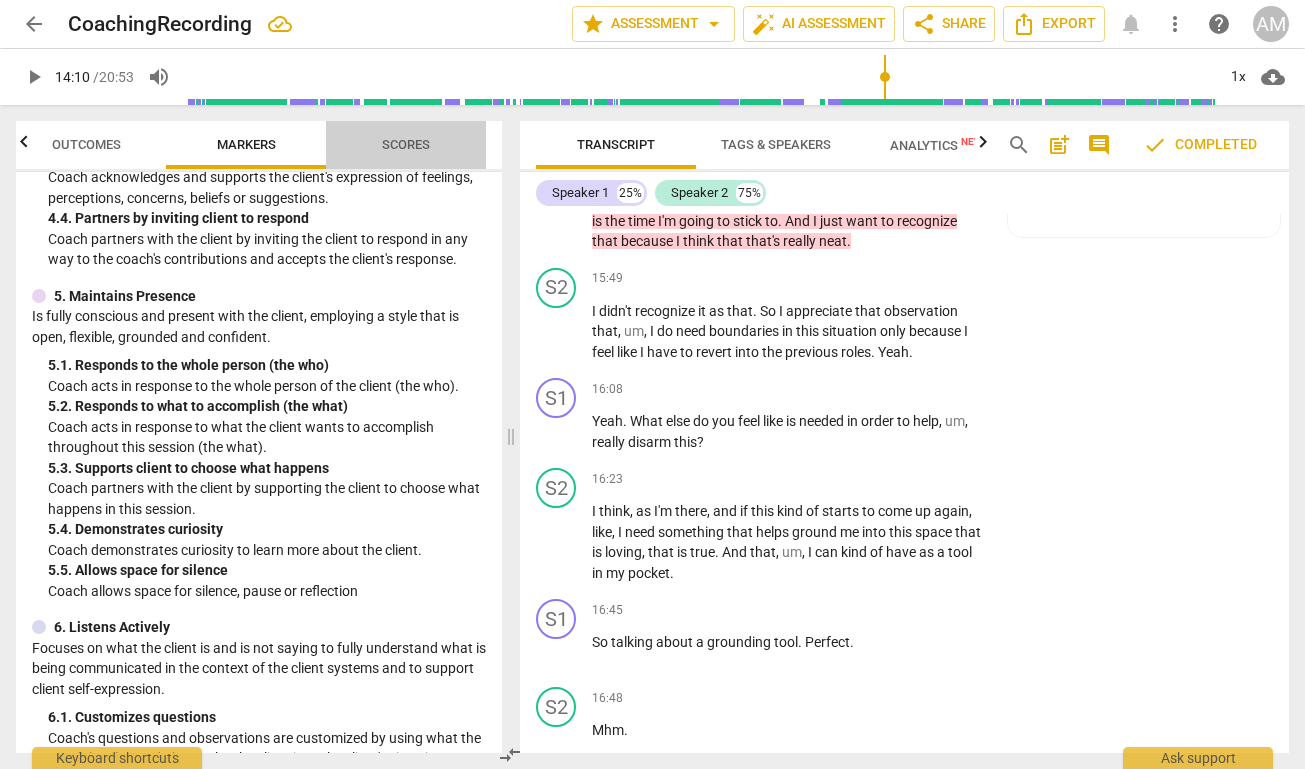click on "Scores" at bounding box center [406, 144] 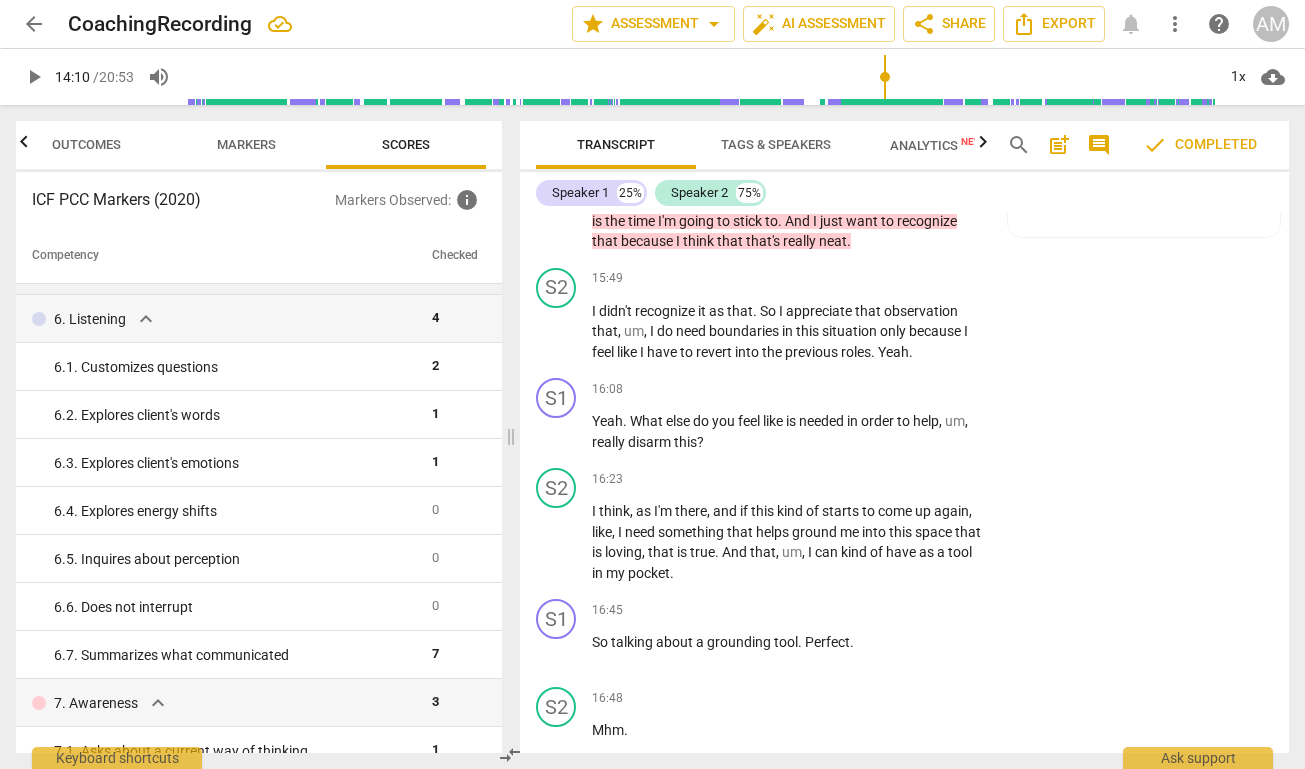 scroll, scrollTop: 951, scrollLeft: 0, axis: vertical 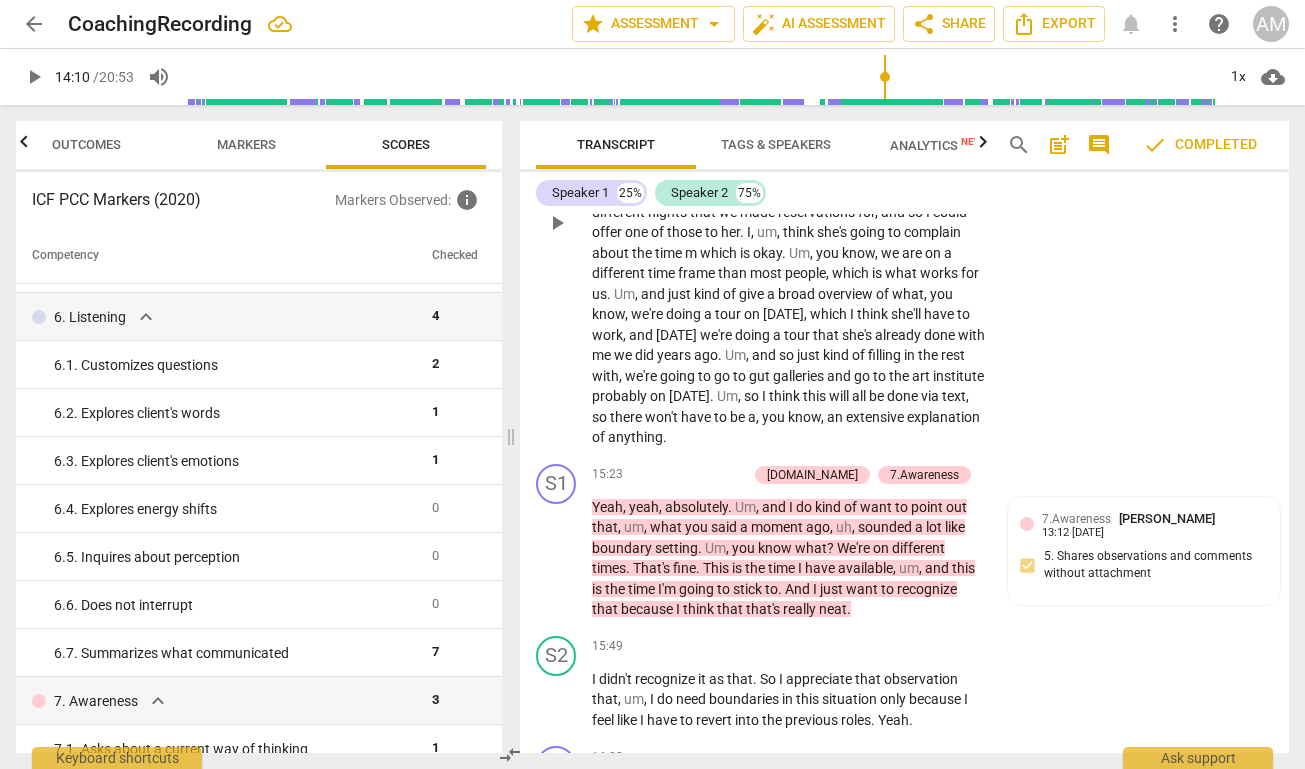 click on "tour" at bounding box center (798, 335) 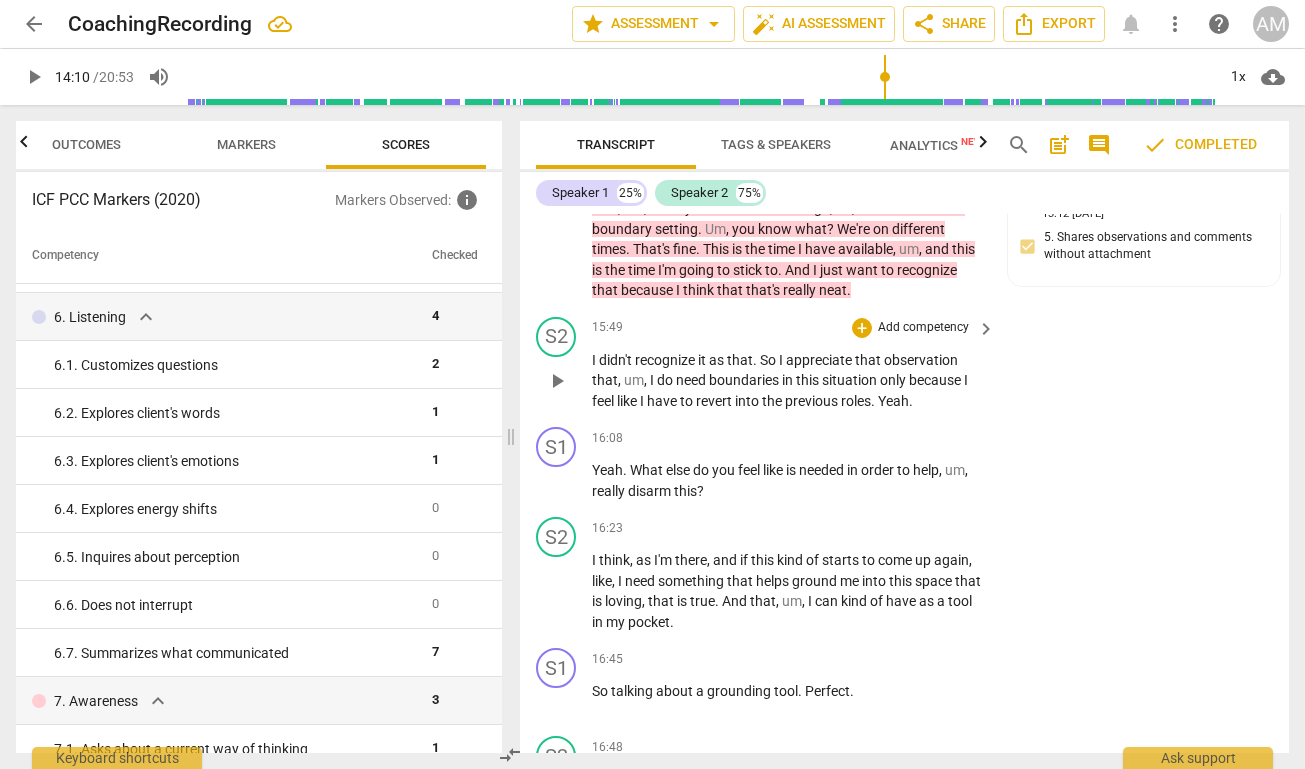 scroll, scrollTop: 5839, scrollLeft: 0, axis: vertical 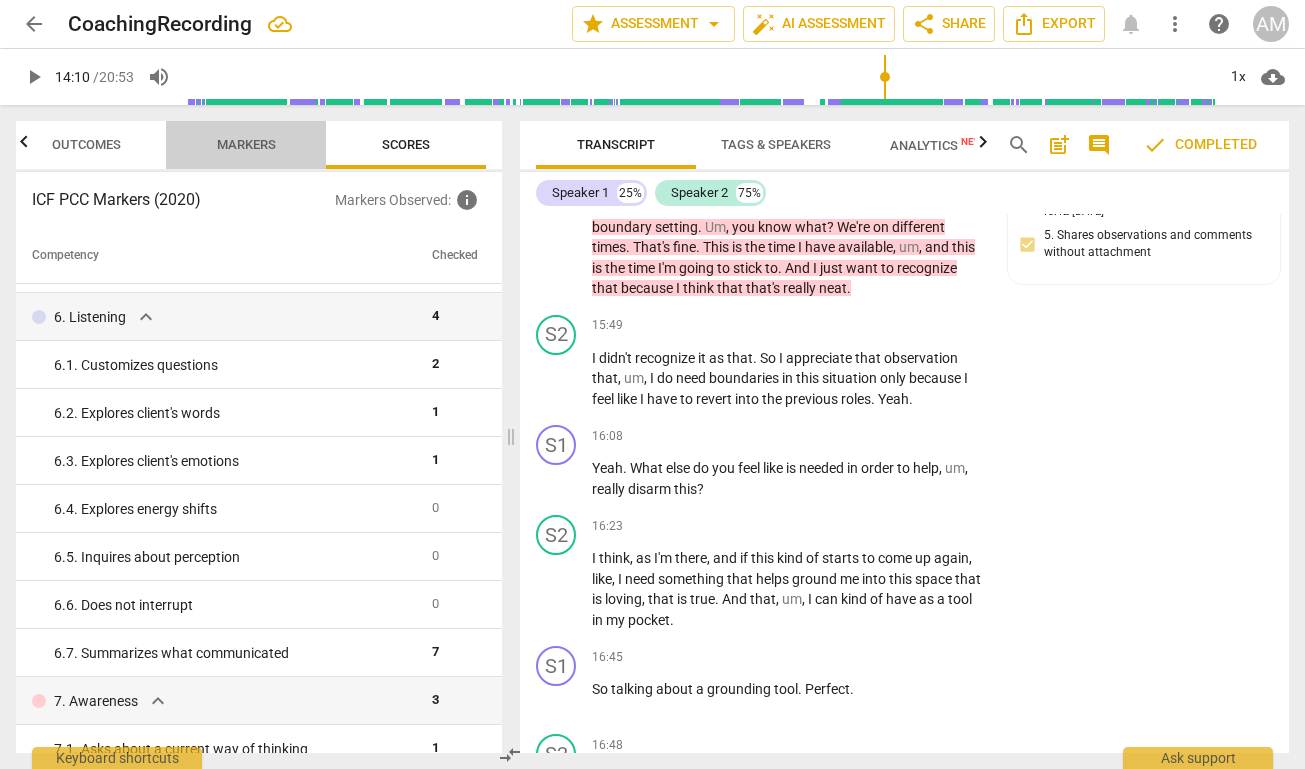 click on "Markers" at bounding box center (246, 144) 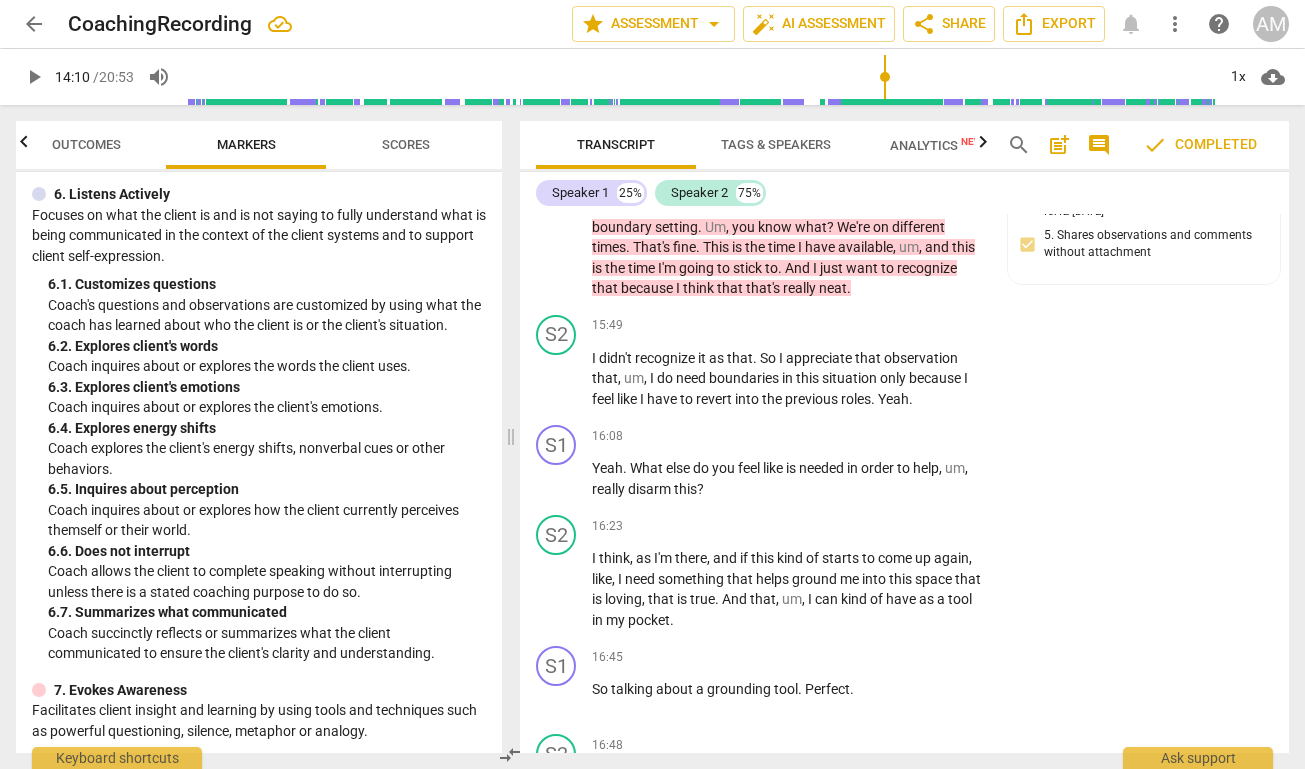 scroll, scrollTop: 1395, scrollLeft: 0, axis: vertical 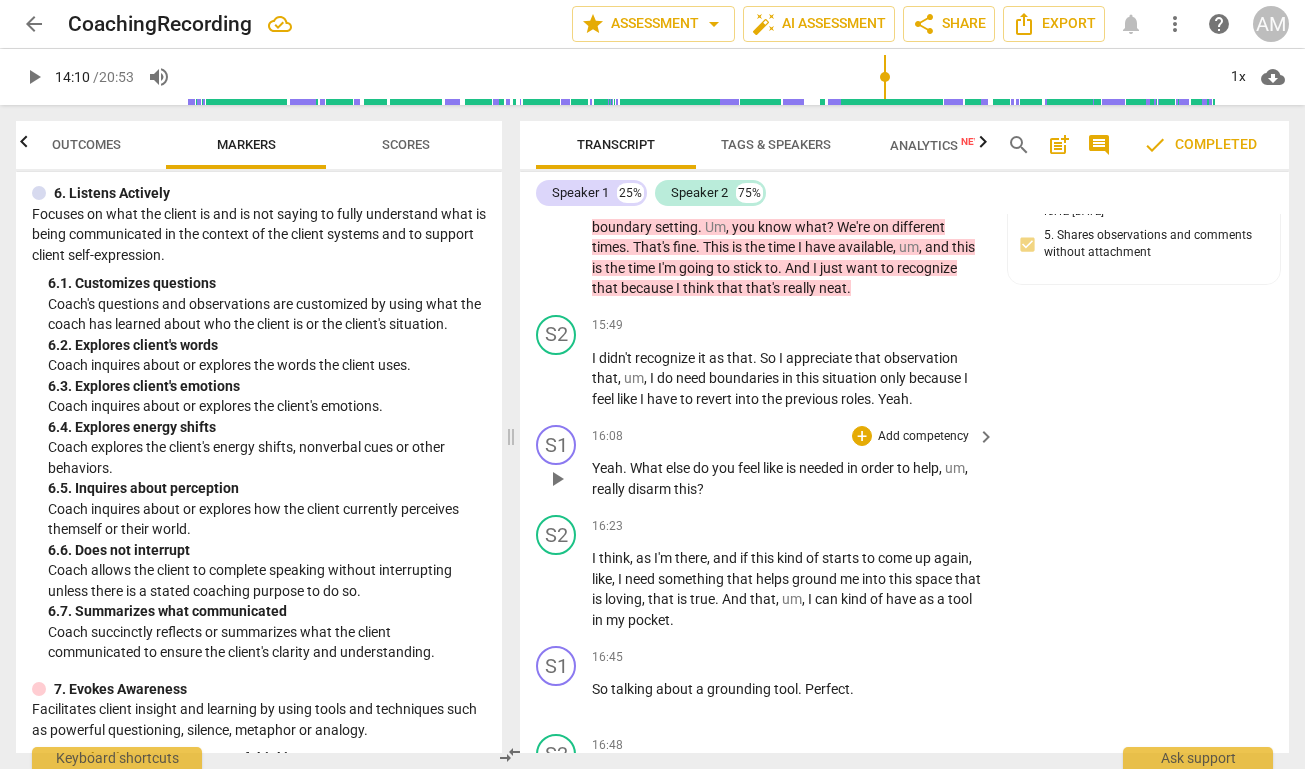 click on "Add competency" at bounding box center [923, 437] 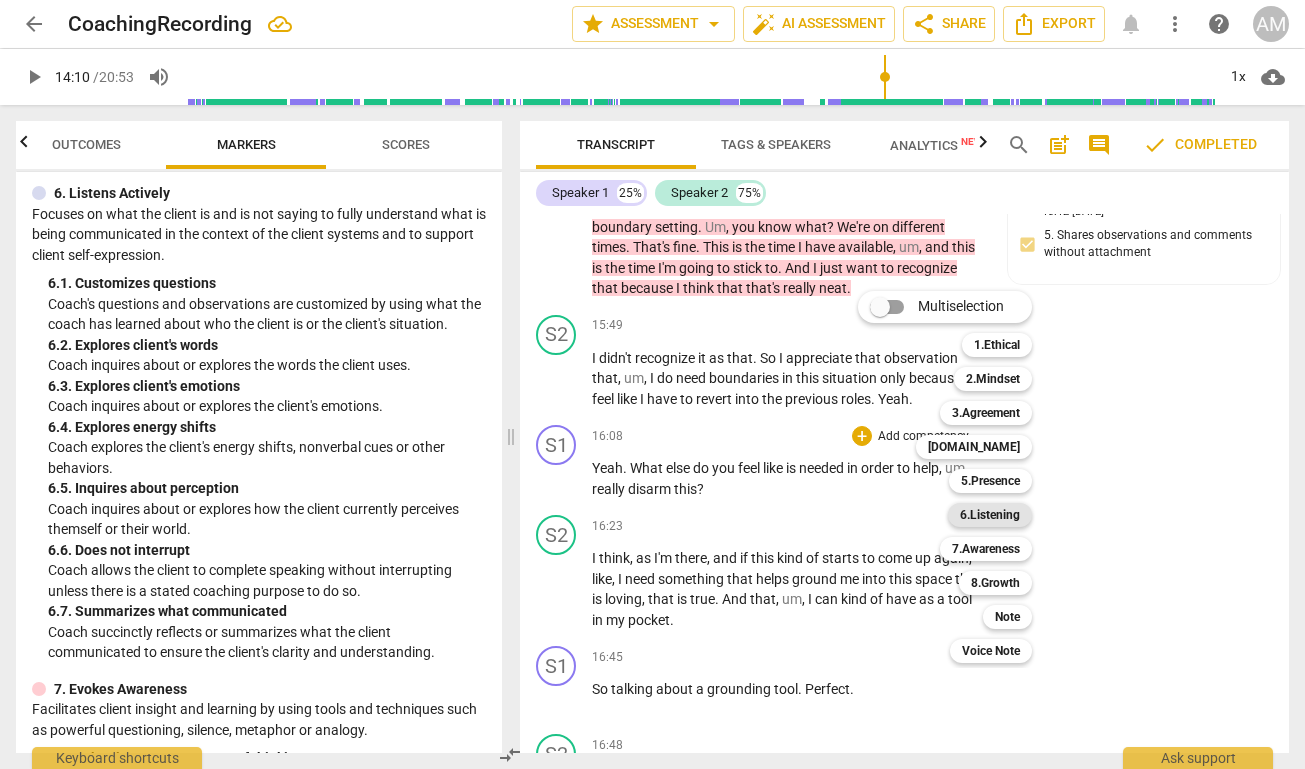 click on "6.Listening" at bounding box center [990, 515] 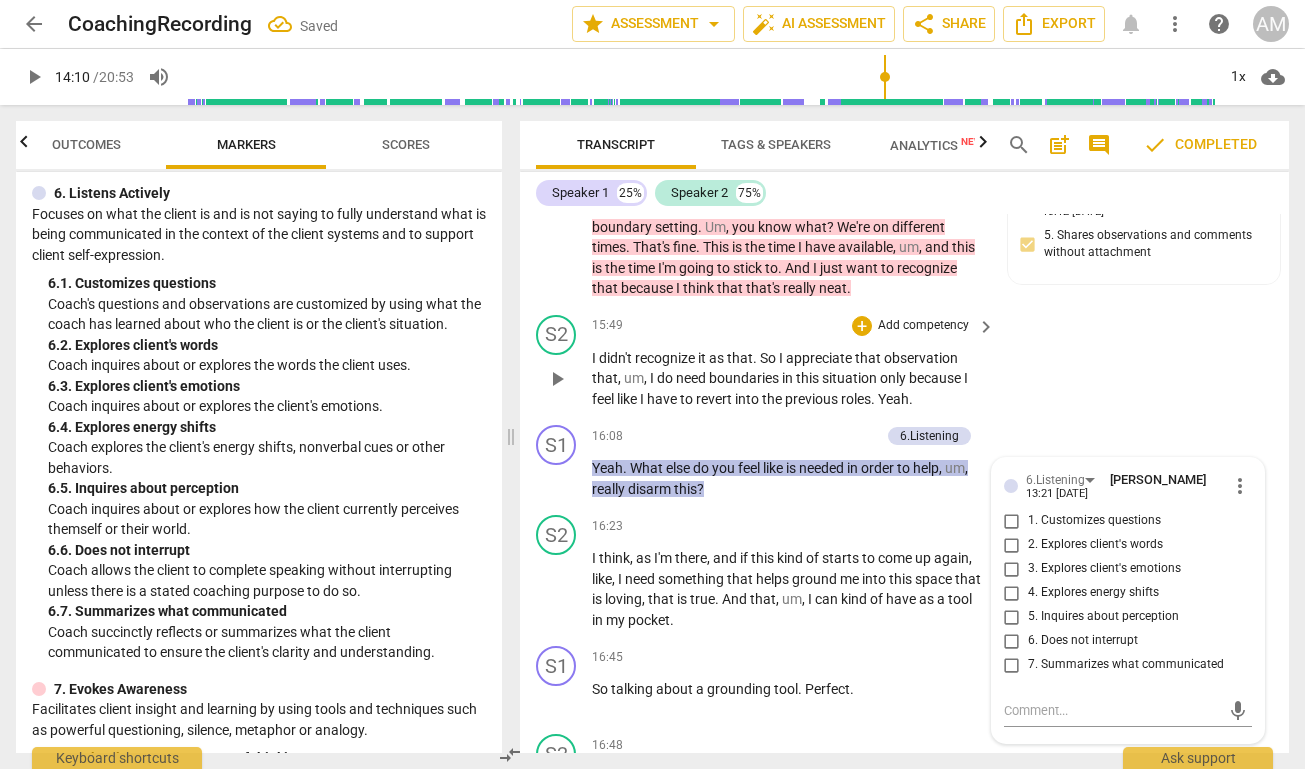 scroll, scrollTop: 5845, scrollLeft: 0, axis: vertical 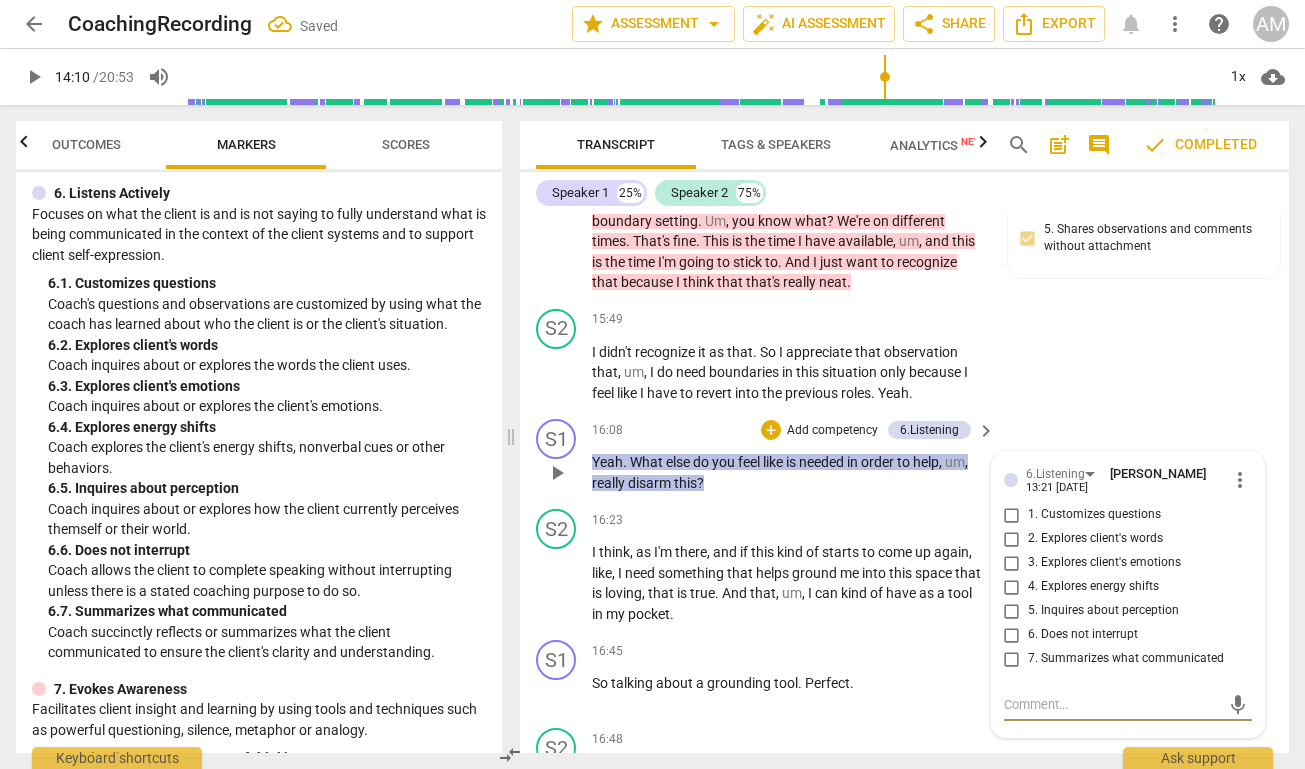 click on "5. Inquires about perception" at bounding box center (1012, 611) 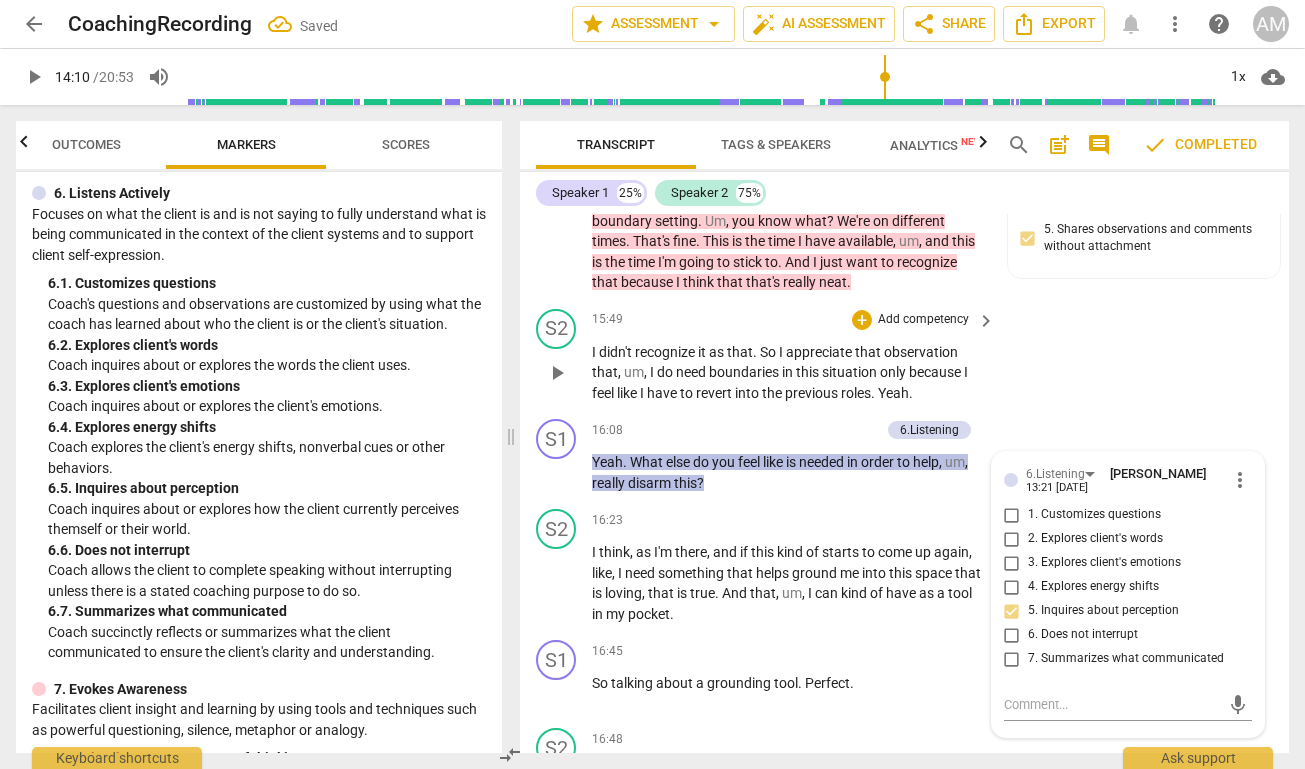 click on "S2 play_arrow pause 15:49 + Add competency keyboard_arrow_right I   didn't   recognize   it   as   that .   So   I   appreciate   that   observation   that ,   um ,   I   do   need   boundaries   in   this   situation   only   because   I   feel   like   I   have   to   revert   into   the   previous   roles .   Yeah ." at bounding box center (904, 356) 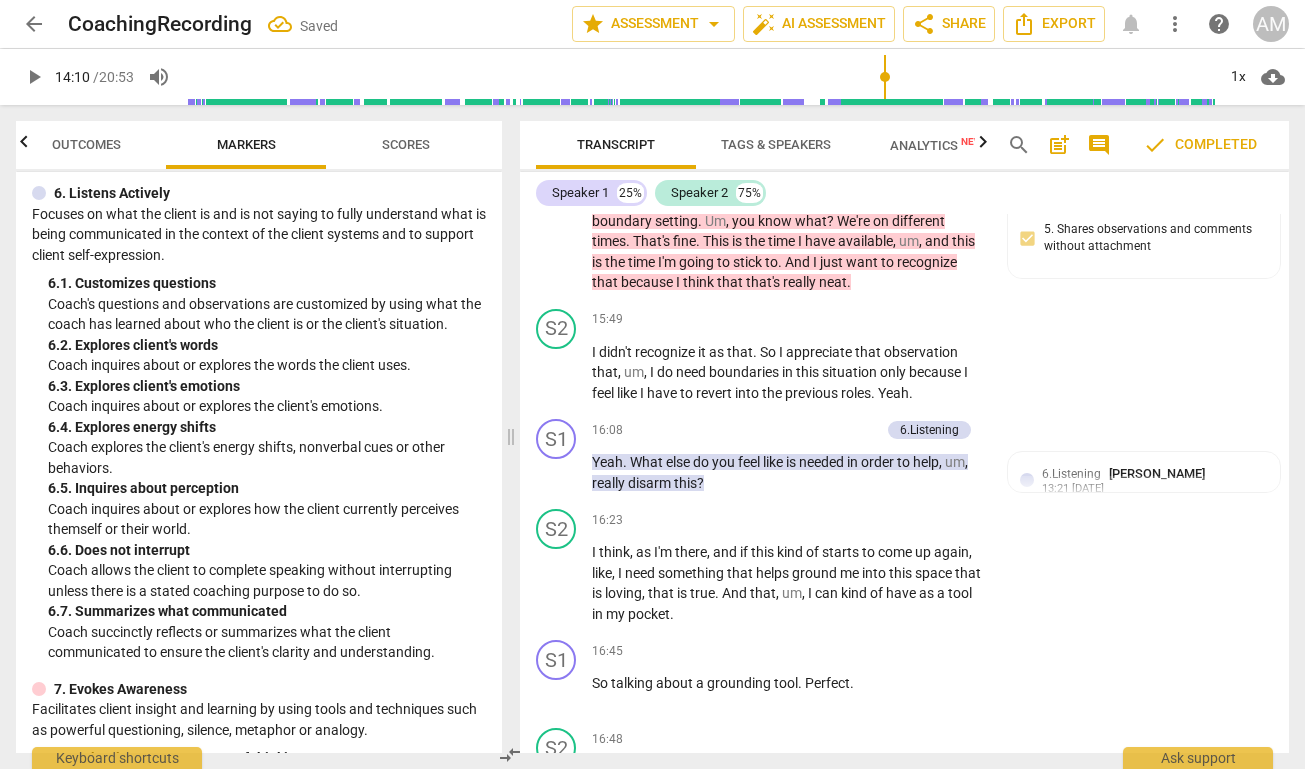 click on "Scores" at bounding box center [406, 144] 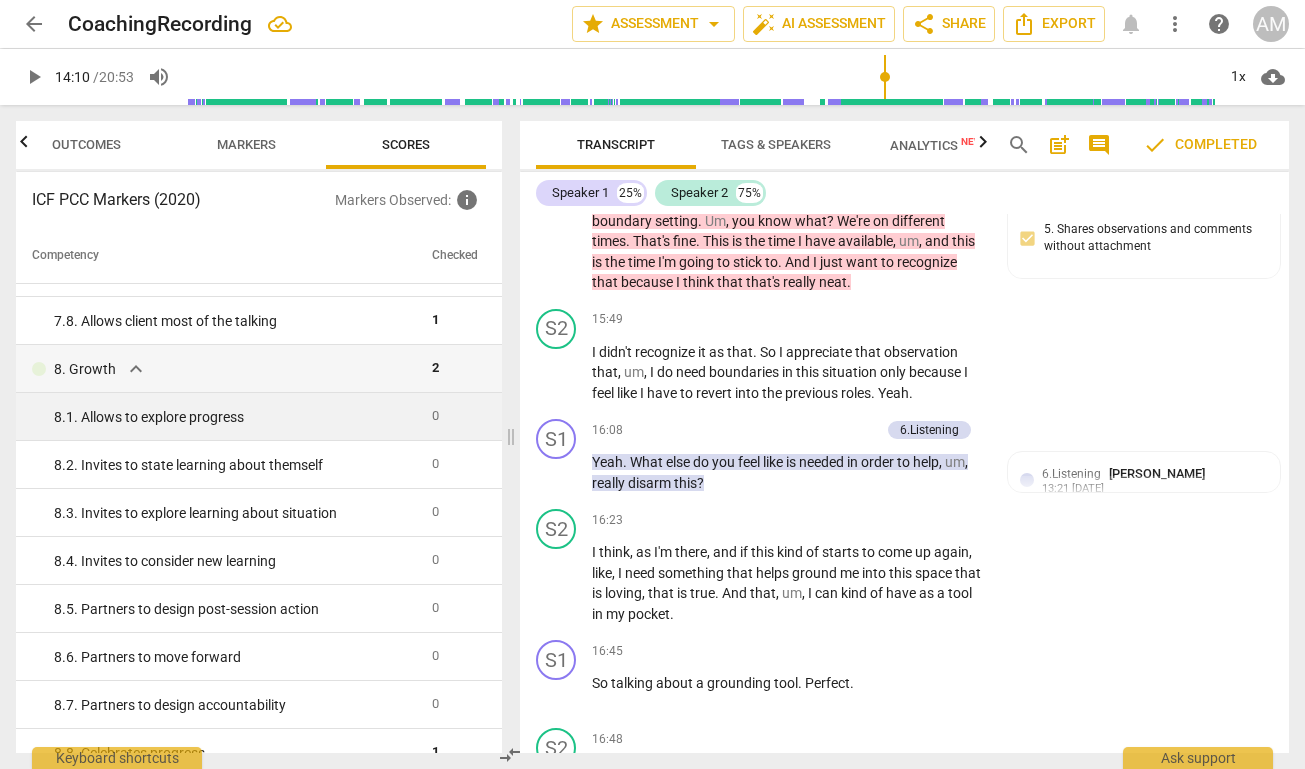 scroll, scrollTop: 1797, scrollLeft: 0, axis: vertical 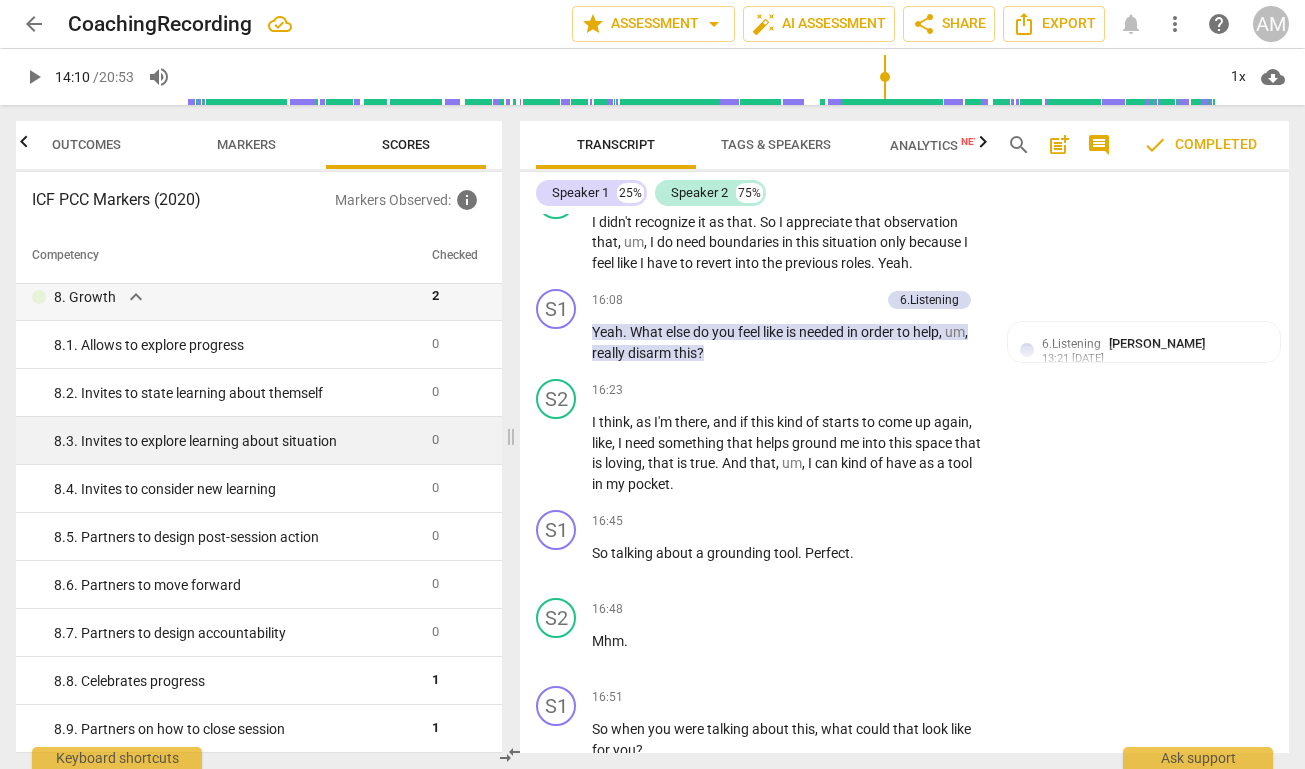 click on "8. 3. Invites to explore learning about situation" at bounding box center [235, 441] 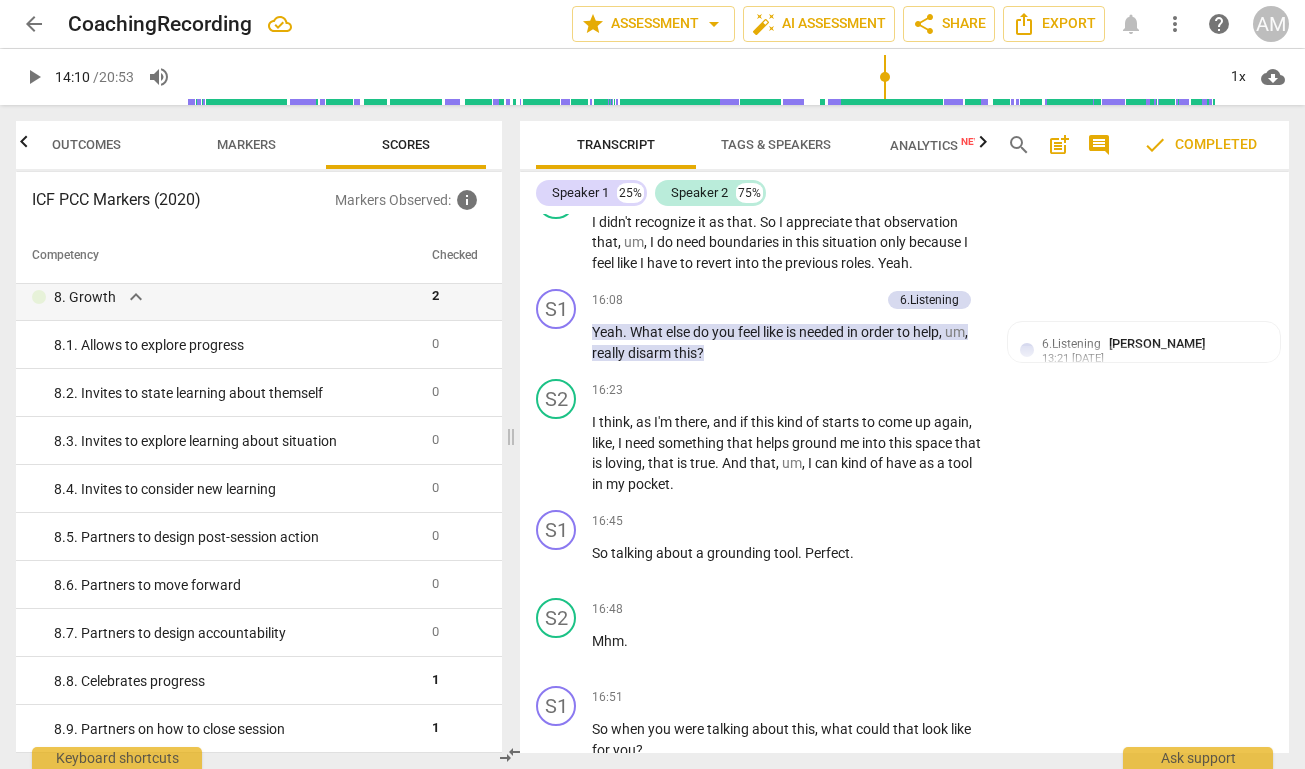 click on "Markers" at bounding box center (246, 144) 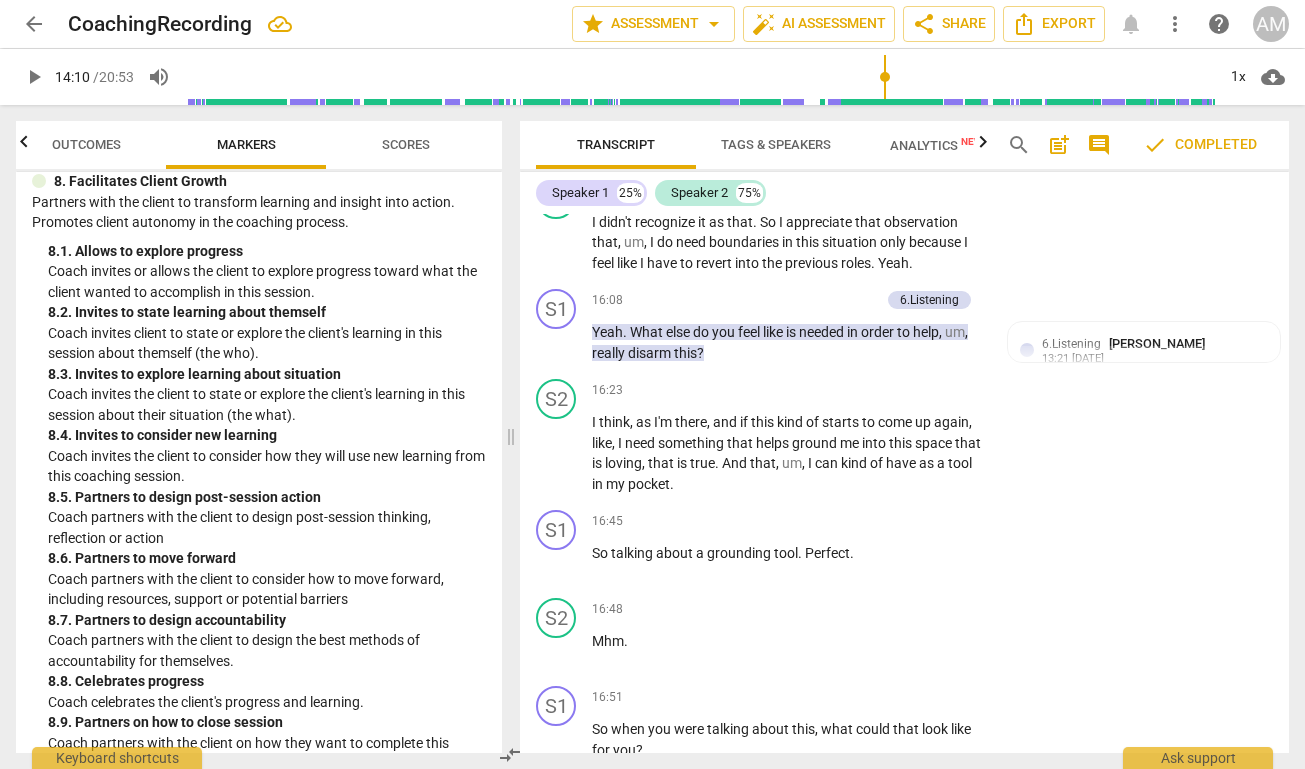 scroll, scrollTop: 2520, scrollLeft: 0, axis: vertical 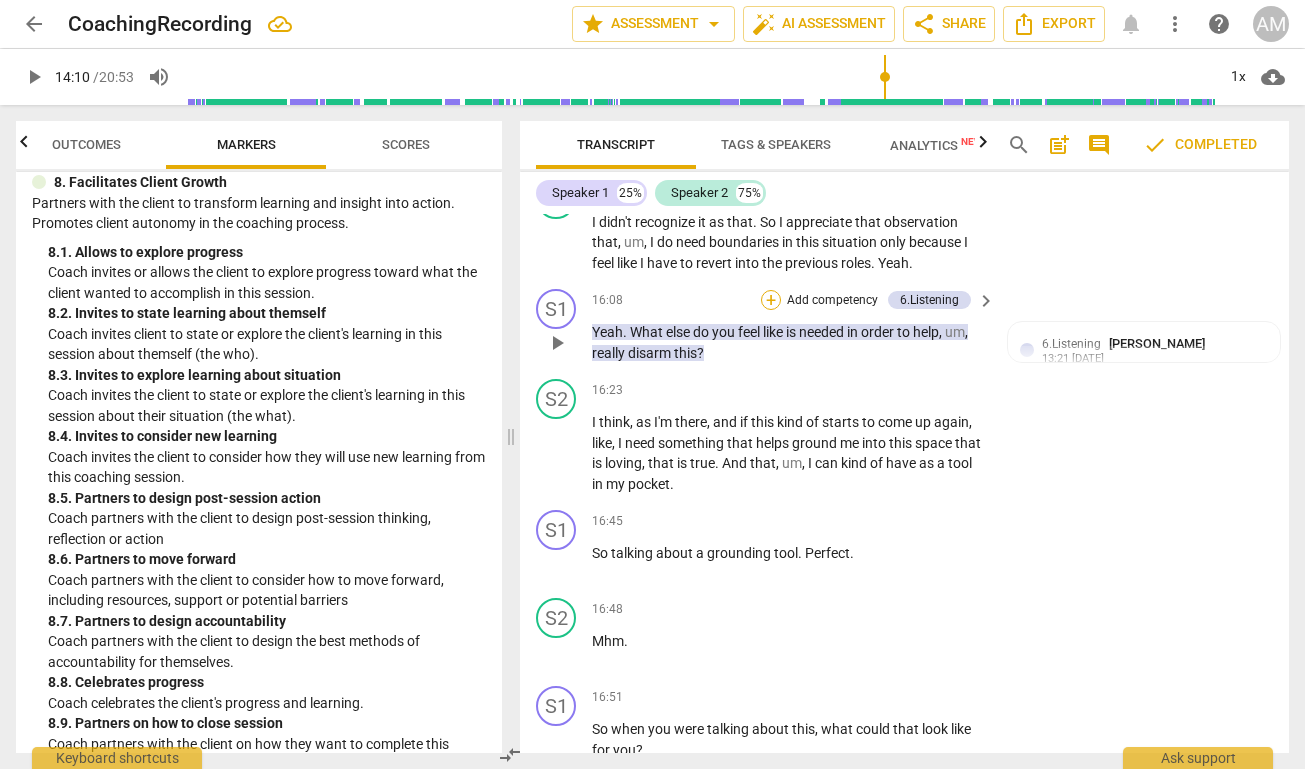 click on "+" at bounding box center [771, 300] 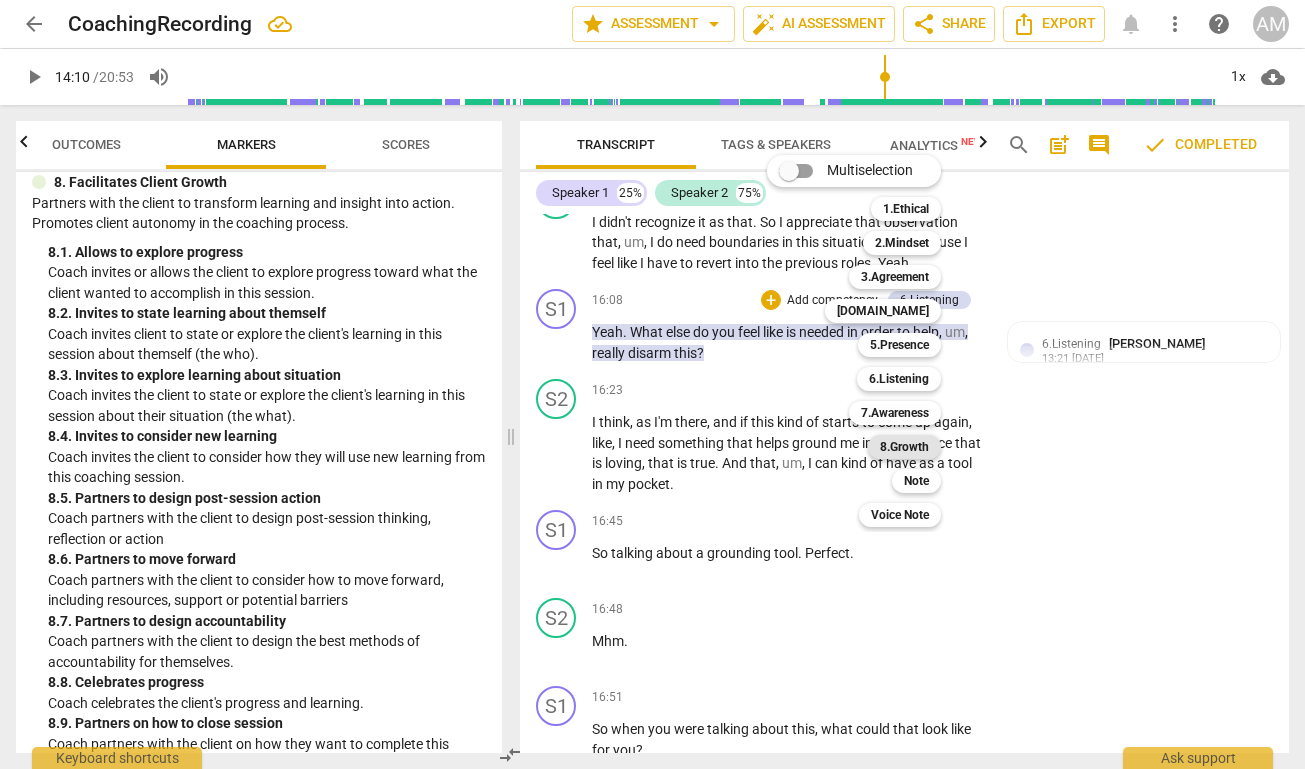 click on "8.Growth" at bounding box center [904, 447] 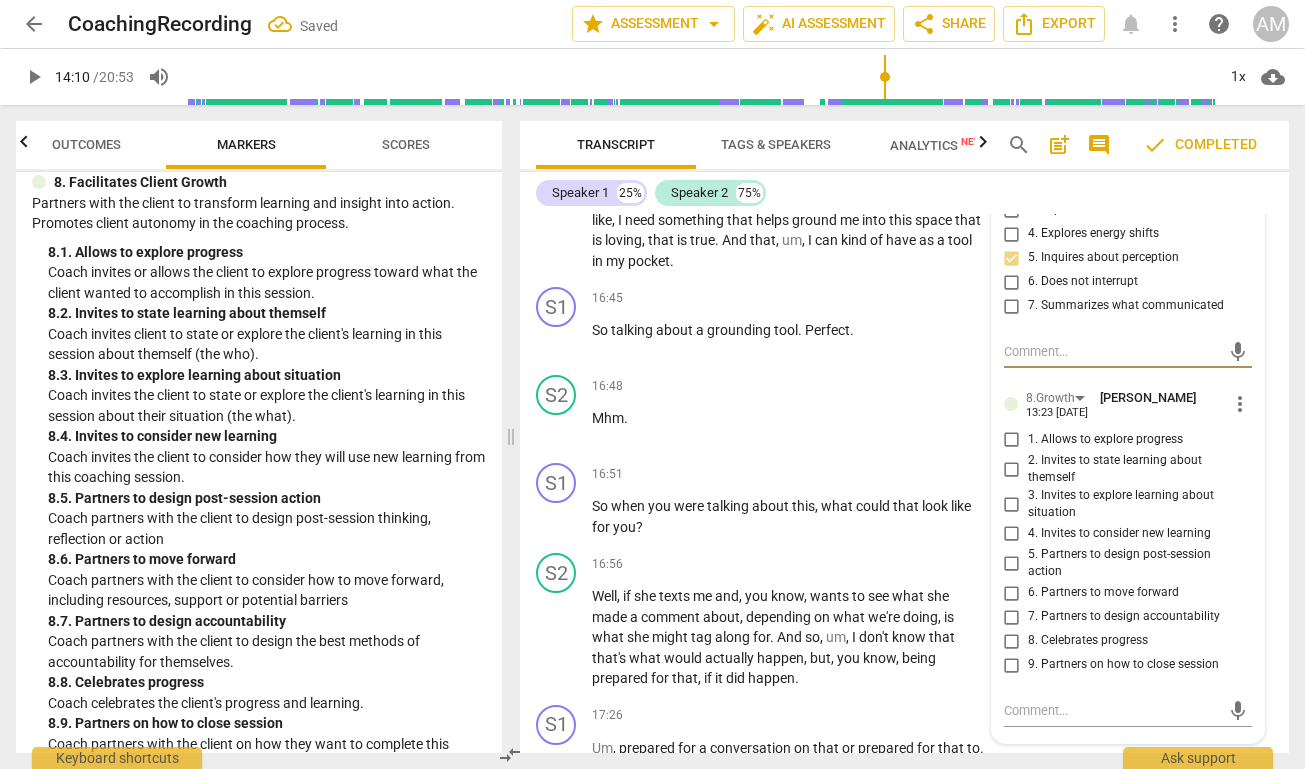 scroll, scrollTop: 6200, scrollLeft: 0, axis: vertical 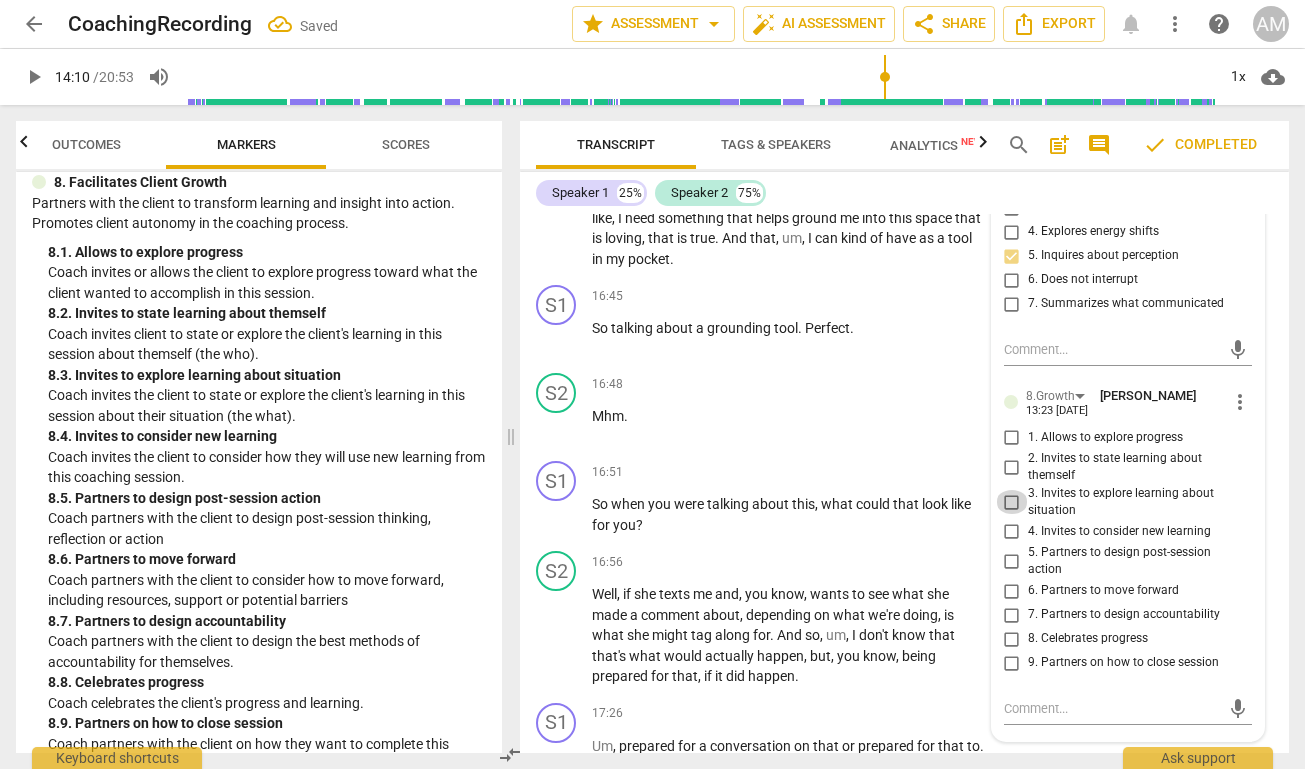 click on "3. Invites to explore learning about situation" at bounding box center (1012, 502) 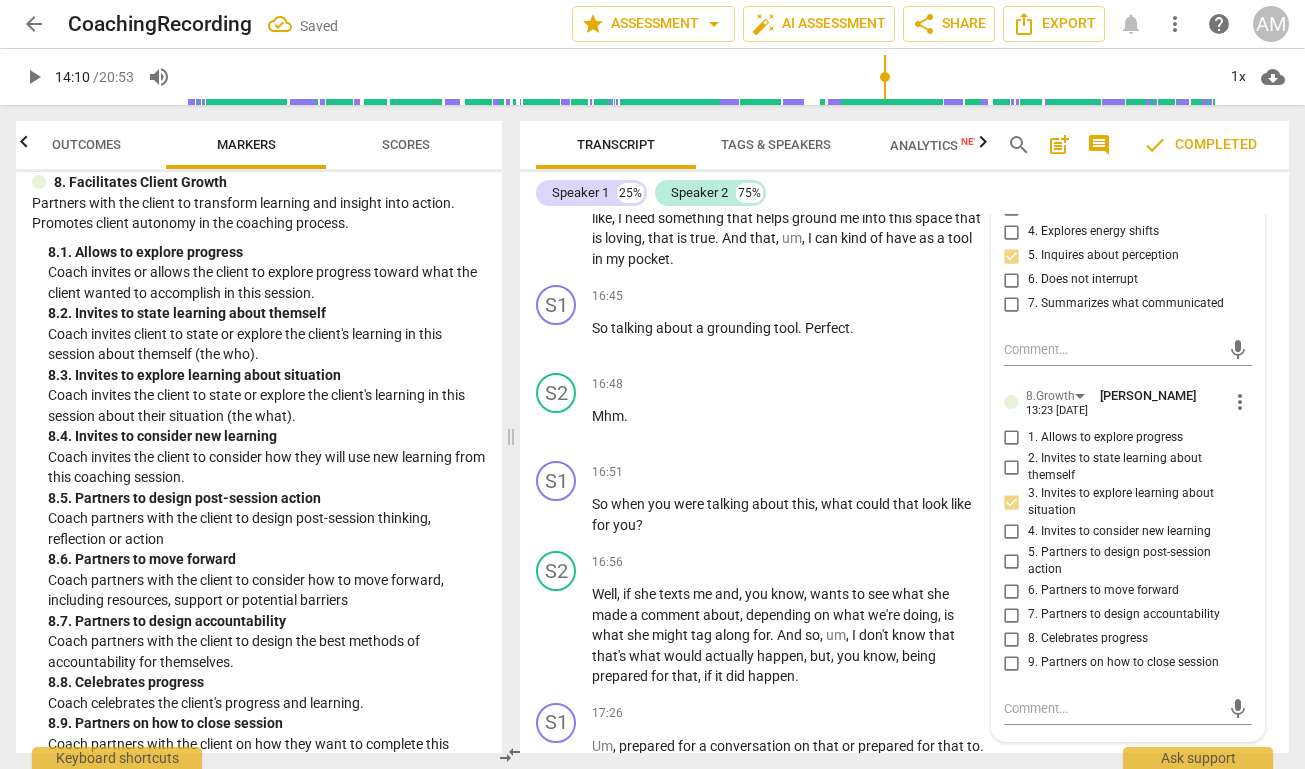 click on "4. Invites to consider new learning" at bounding box center (1012, 532) 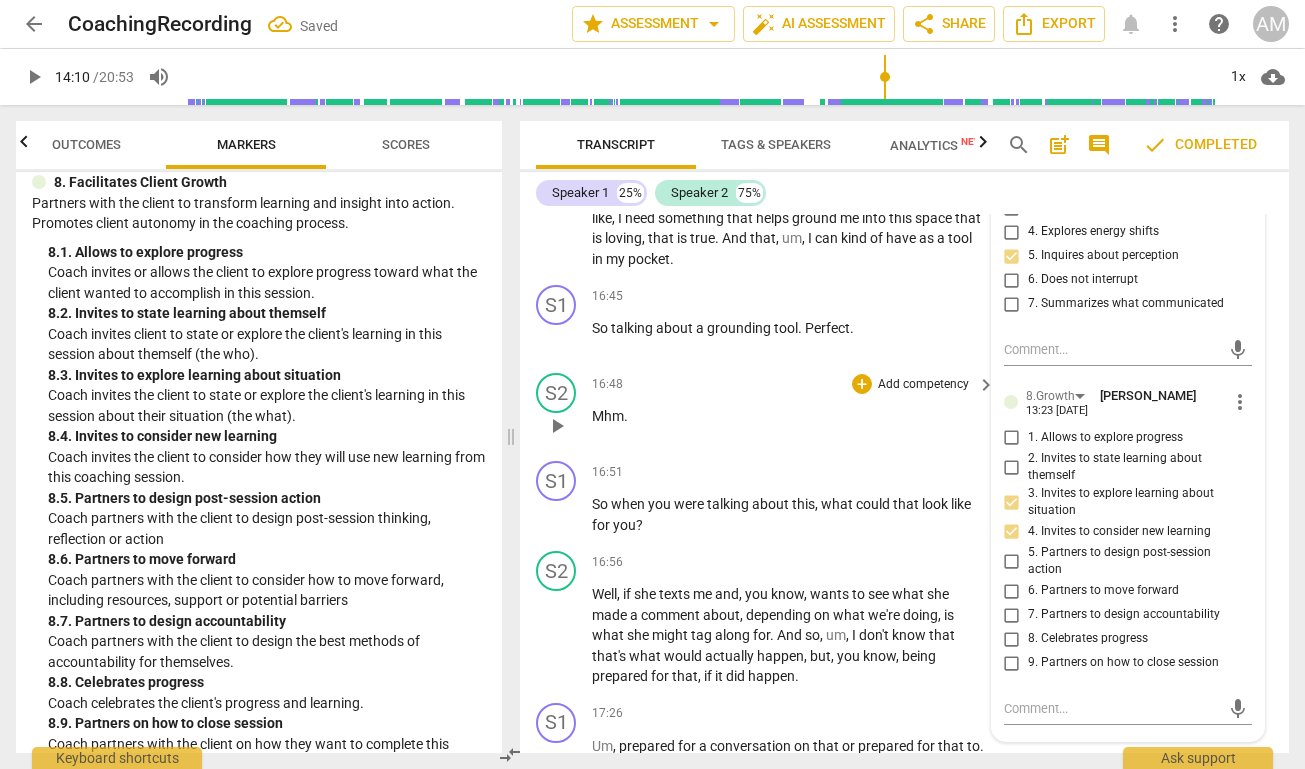 click on "16:48 + Add competency keyboard_arrow_right Mhm ." at bounding box center [794, 409] 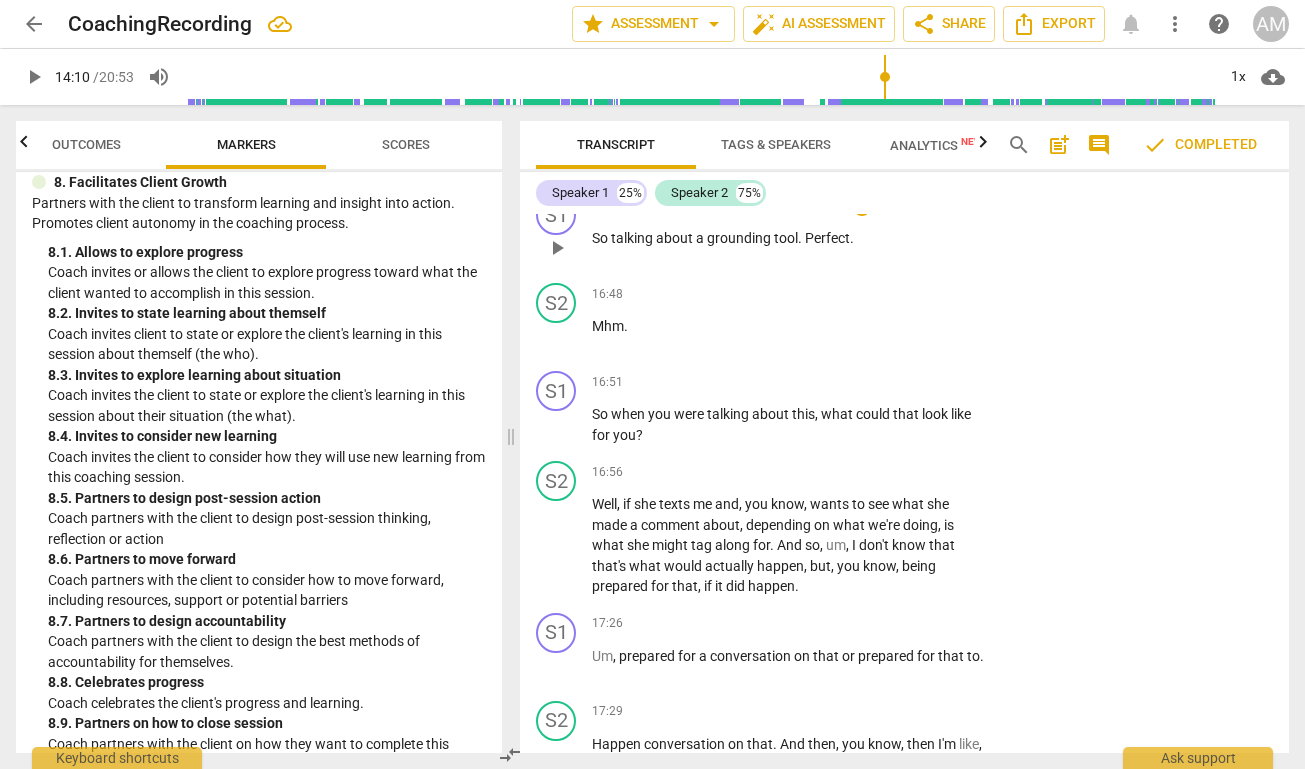 scroll, scrollTop: 6296, scrollLeft: 0, axis: vertical 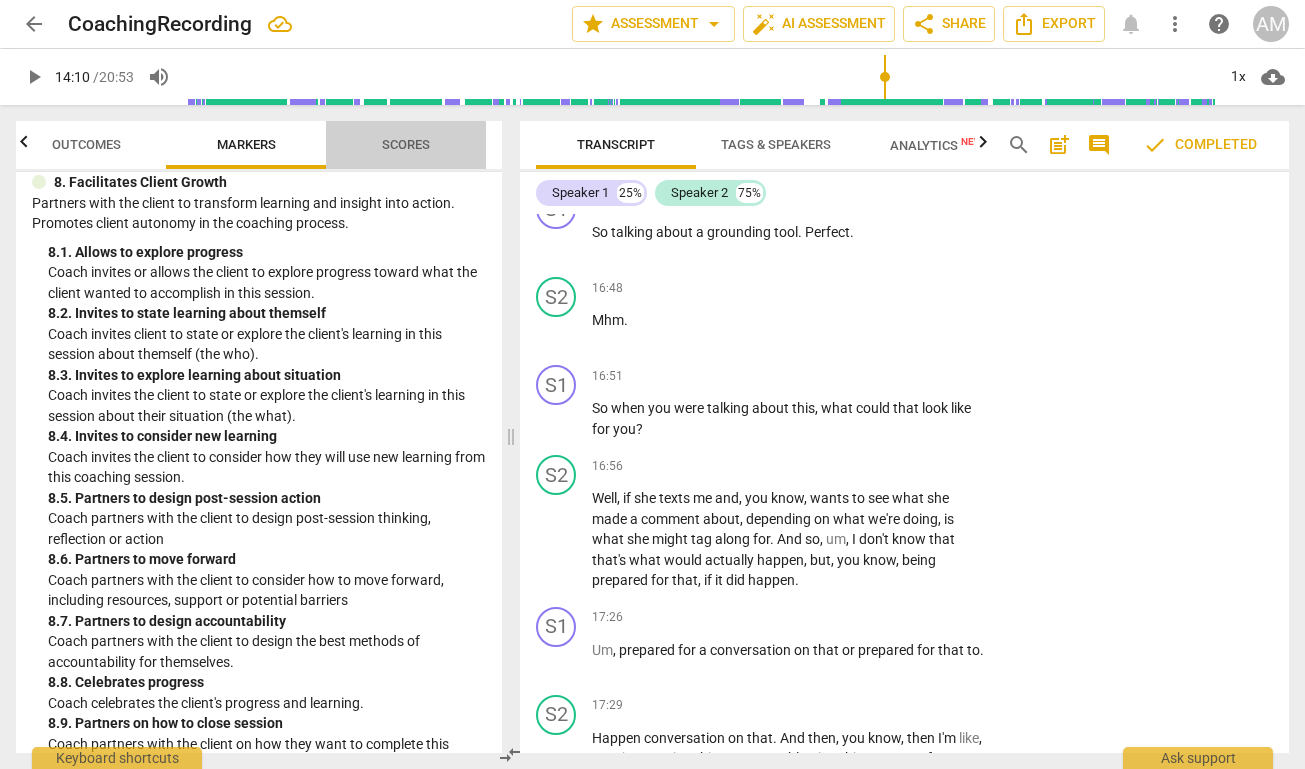 click on "Scores" at bounding box center (406, 144) 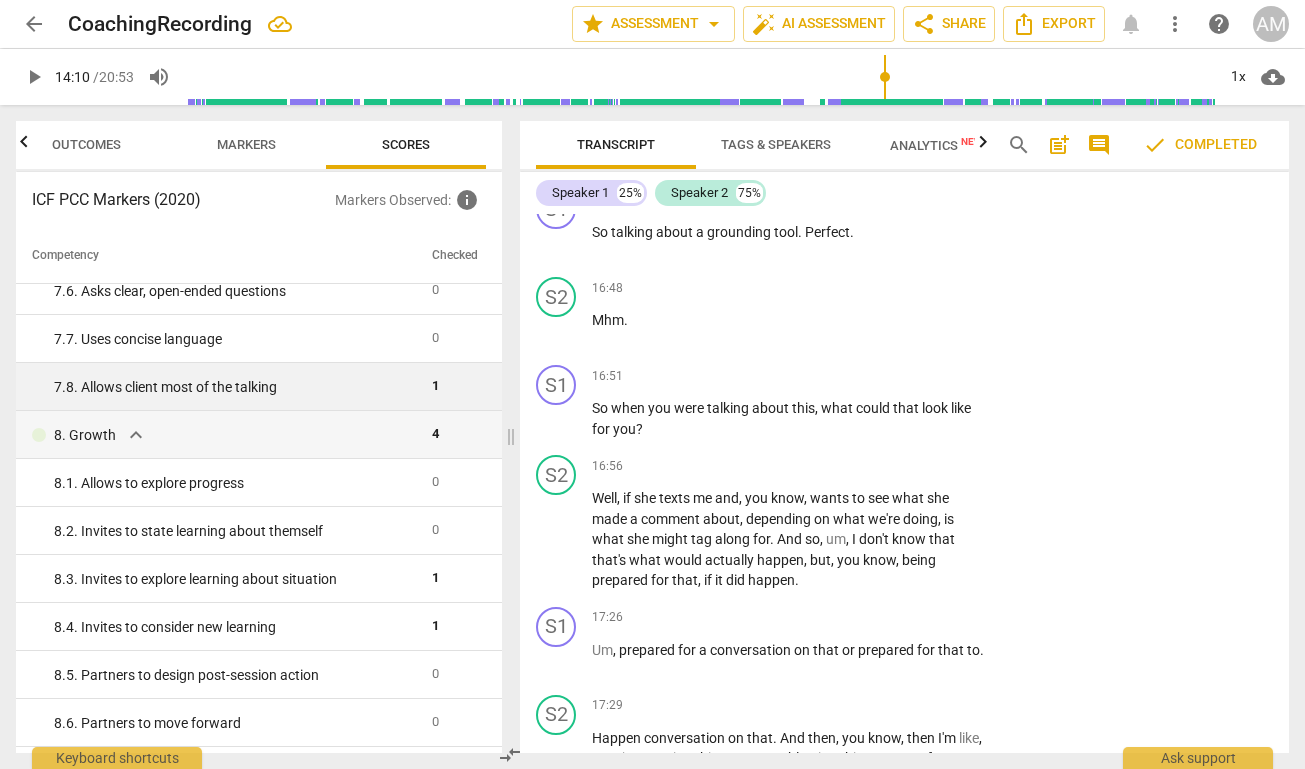 scroll, scrollTop: 1668, scrollLeft: 0, axis: vertical 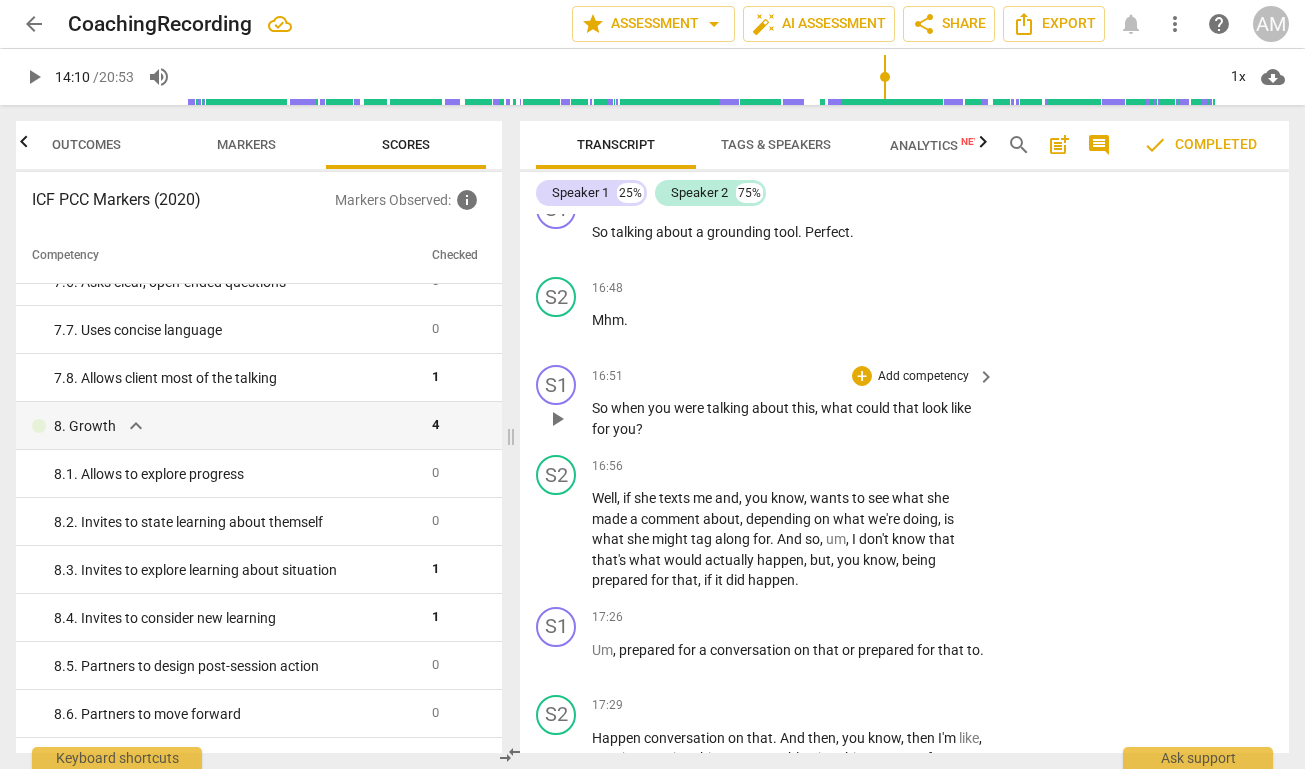 click on "Add competency" at bounding box center (923, 377) 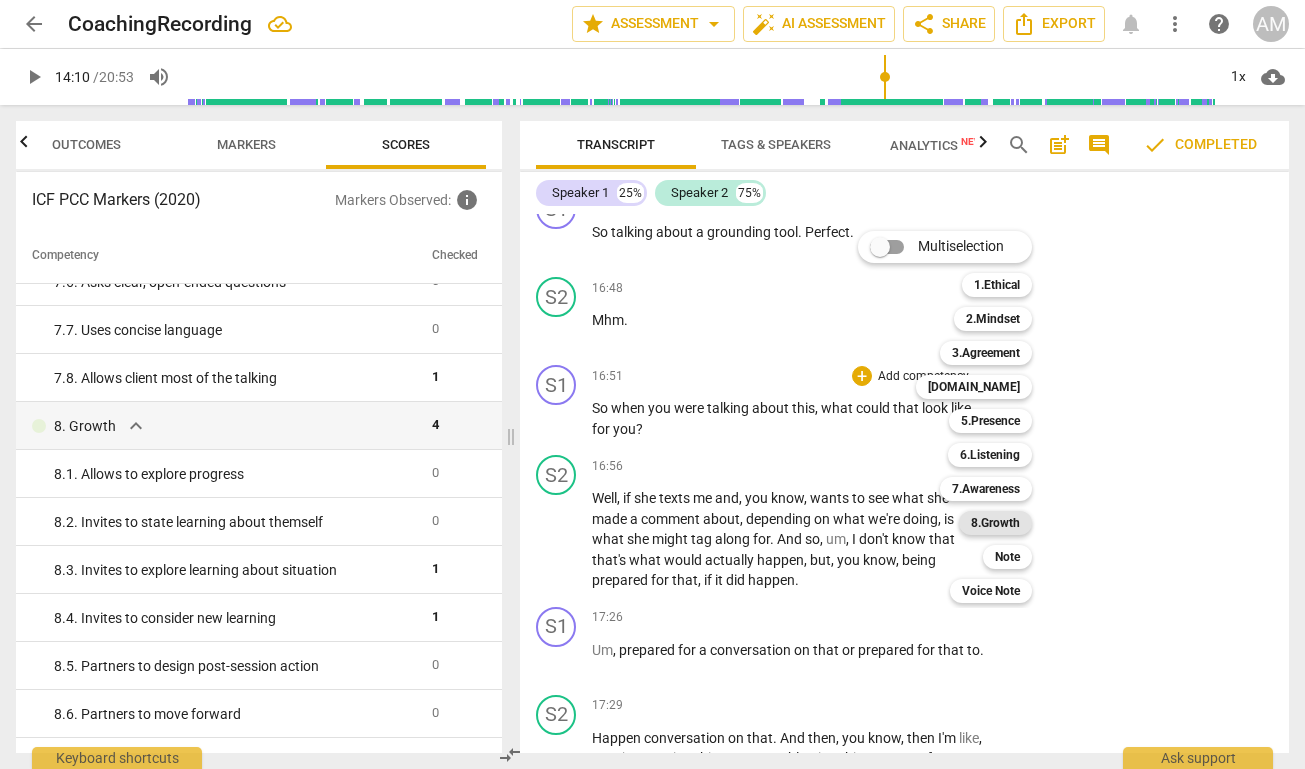 click on "8.Growth" at bounding box center [995, 523] 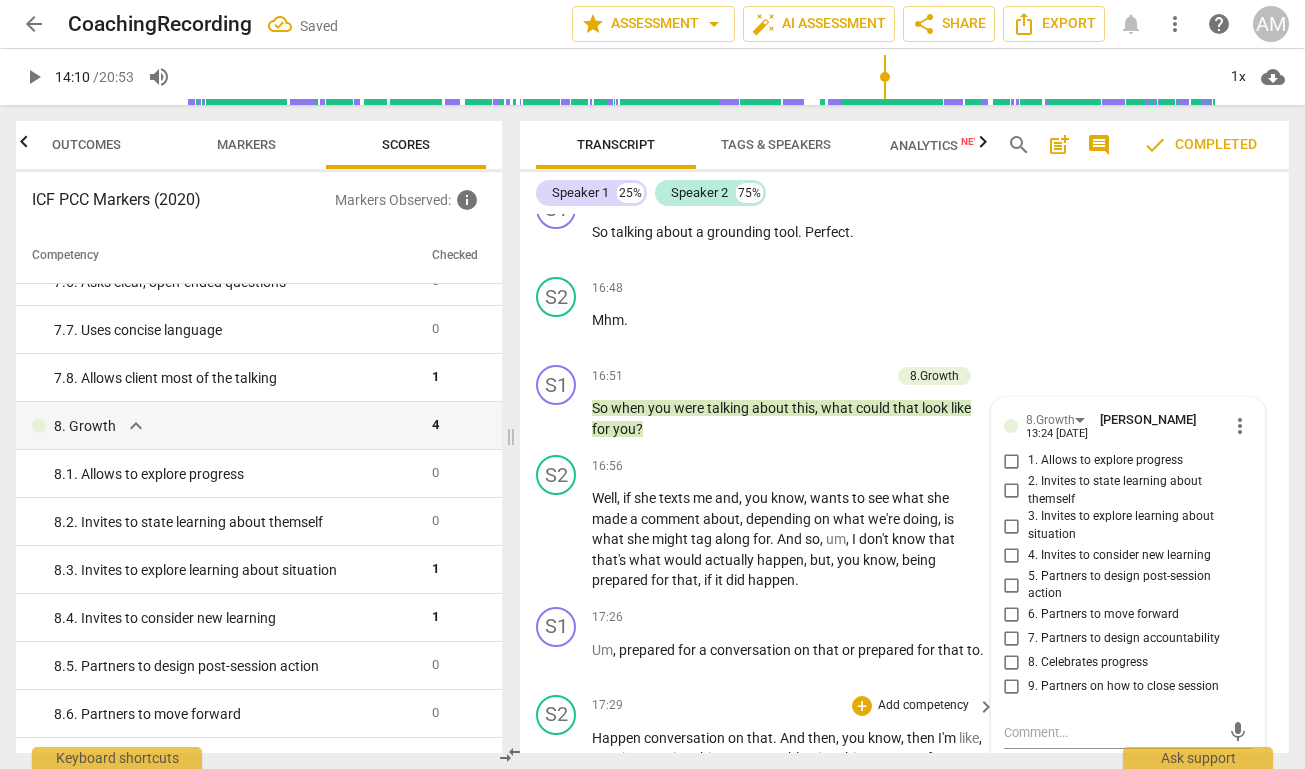 scroll, scrollTop: 6586, scrollLeft: 0, axis: vertical 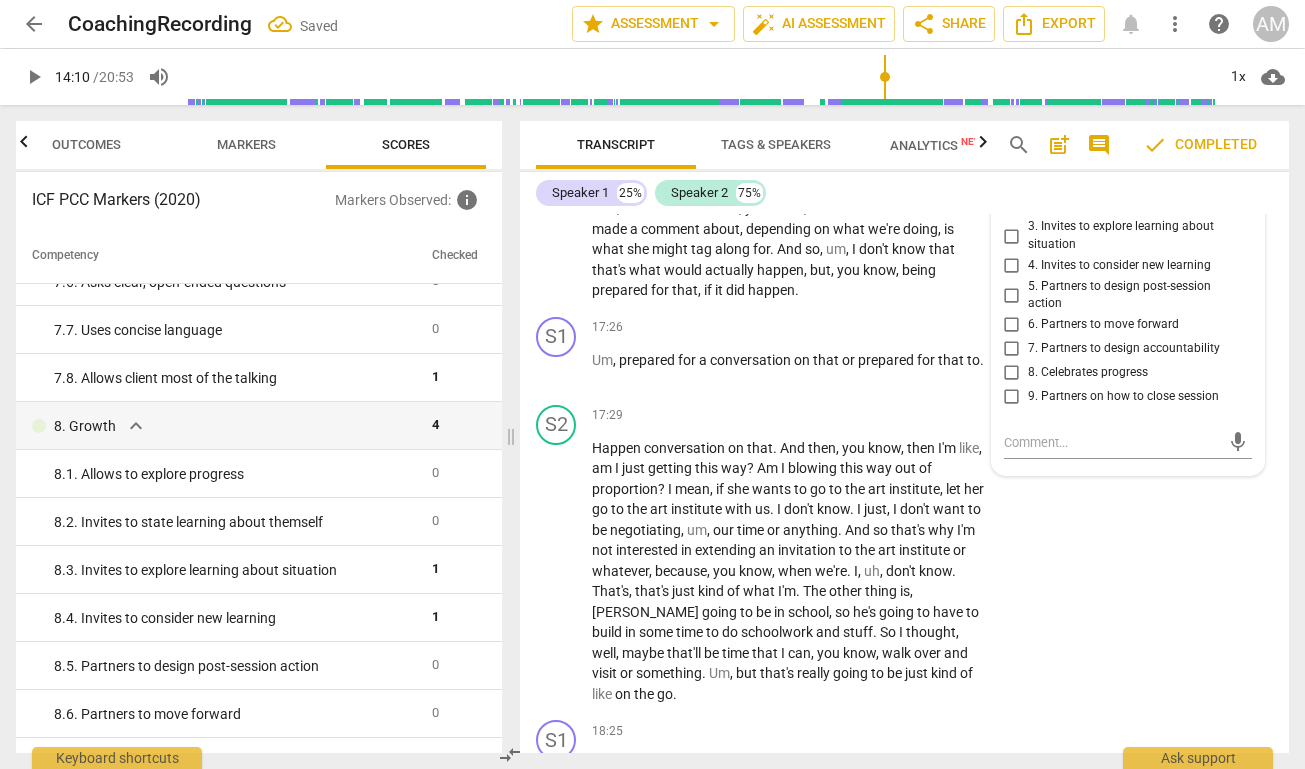click on "2. Invites to state learning about themself" at bounding box center (1012, 201) 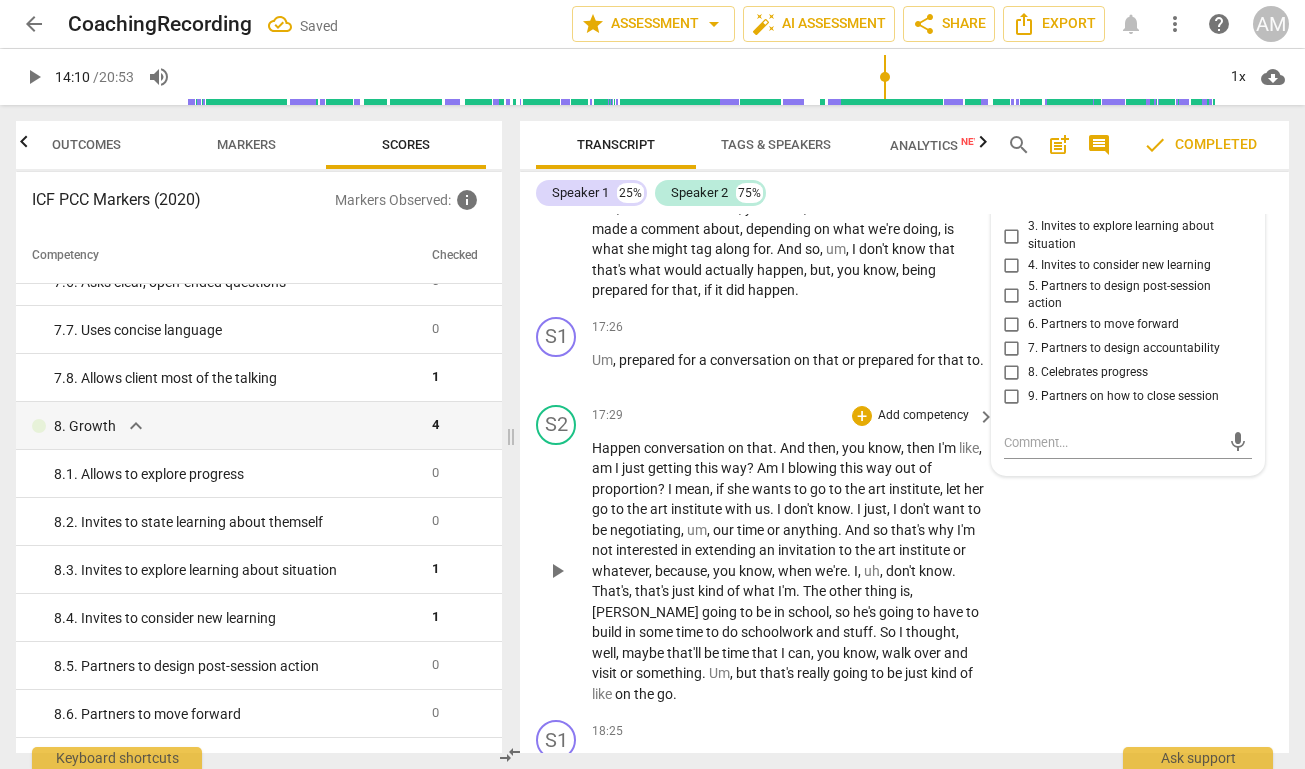 click on "S2 play_arrow pause 17:29 + Add competency keyboard_arrow_right Happen   conversation   on   that .   And   then ,   you   know ,   then   I'm   like ,   am   I   just   getting   this   way ?   Am   I   blowing   this   way   out   of   proportion ?   I   mean ,   if   she   wants   to   go   to   the   art   institute ,   let   her   go   to   the   [GEOGRAPHIC_DATA]   with   us .   I   don't   know .   I   just ,   I   don't   want   to   be   negotiating ,   um ,   our   time   or   anything .   And   so   that's   why   I'm   not   interested   in   extending   an   invitation   to   the   art   institute   or   whatever ,   because ,   you   know ,   when   we're .   I ,   uh ,   don't   know .   That's ,   that's   just   kind   of   what   I'm .   The   other   thing   is ,   [PERSON_NAME]   going   to   be   in   school ,   so   he's   going   to   have   to   build   in   some   time   to   do   schoolwork   and   stuff .   So   I   thought ,   well ,   maybe   that'll   be   time   that   I   can ,   you   ," at bounding box center (904, 555) 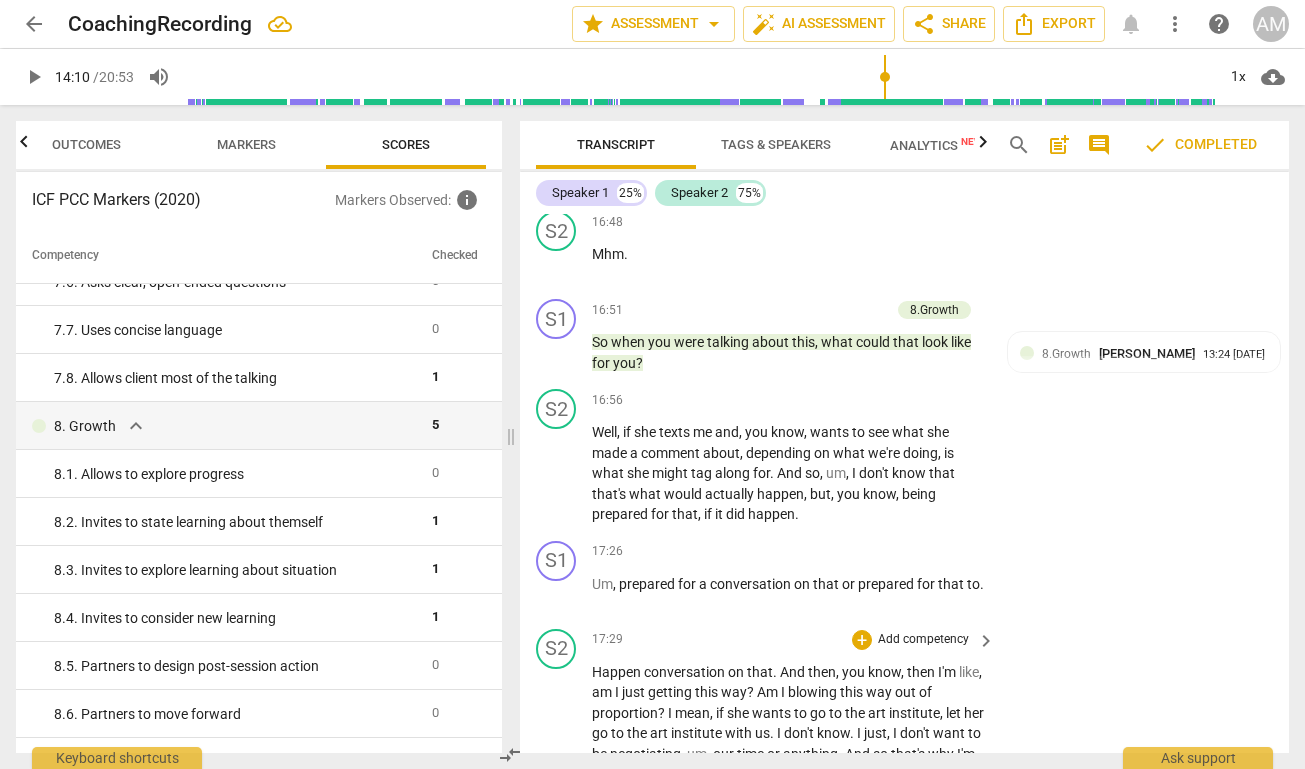 scroll, scrollTop: 6381, scrollLeft: 0, axis: vertical 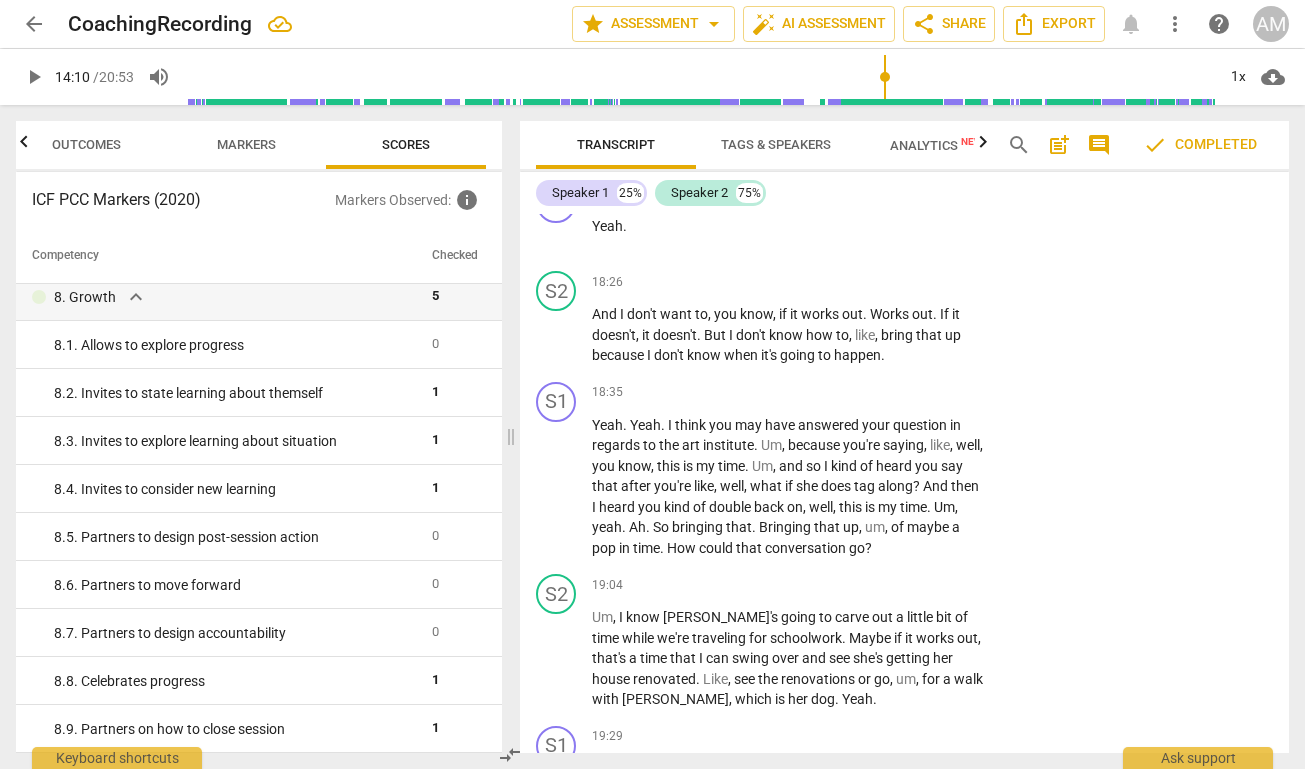 click on "Markers" at bounding box center (246, 144) 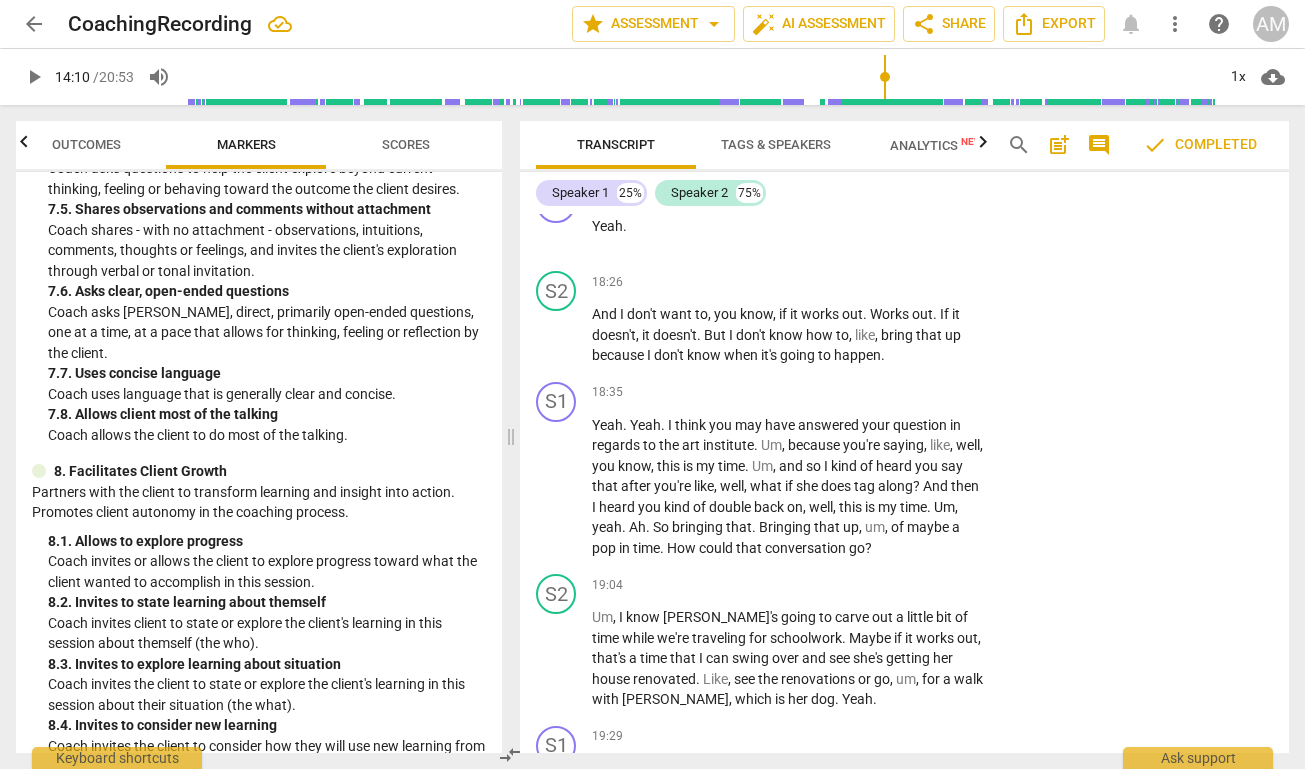 scroll, scrollTop: 2232, scrollLeft: 0, axis: vertical 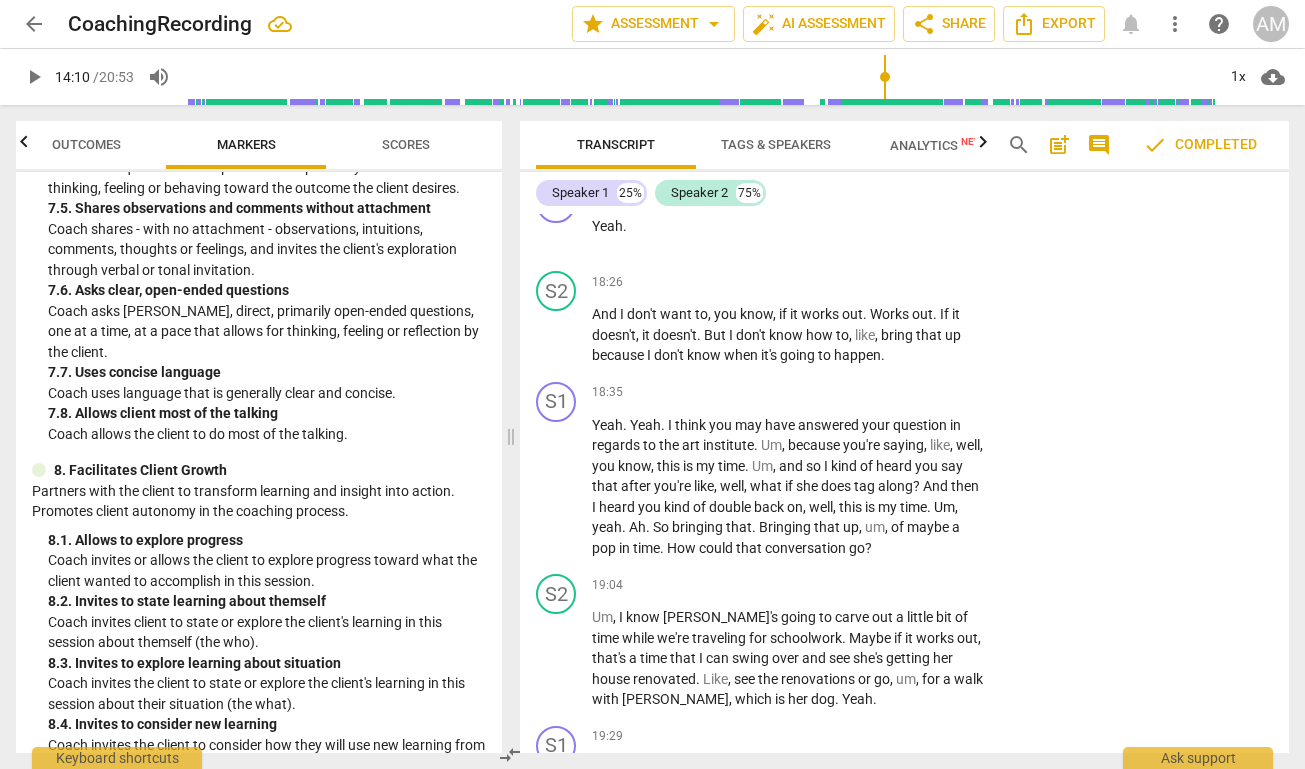 click on "8. 2. Invites to state learning about themself" at bounding box center (267, 601) 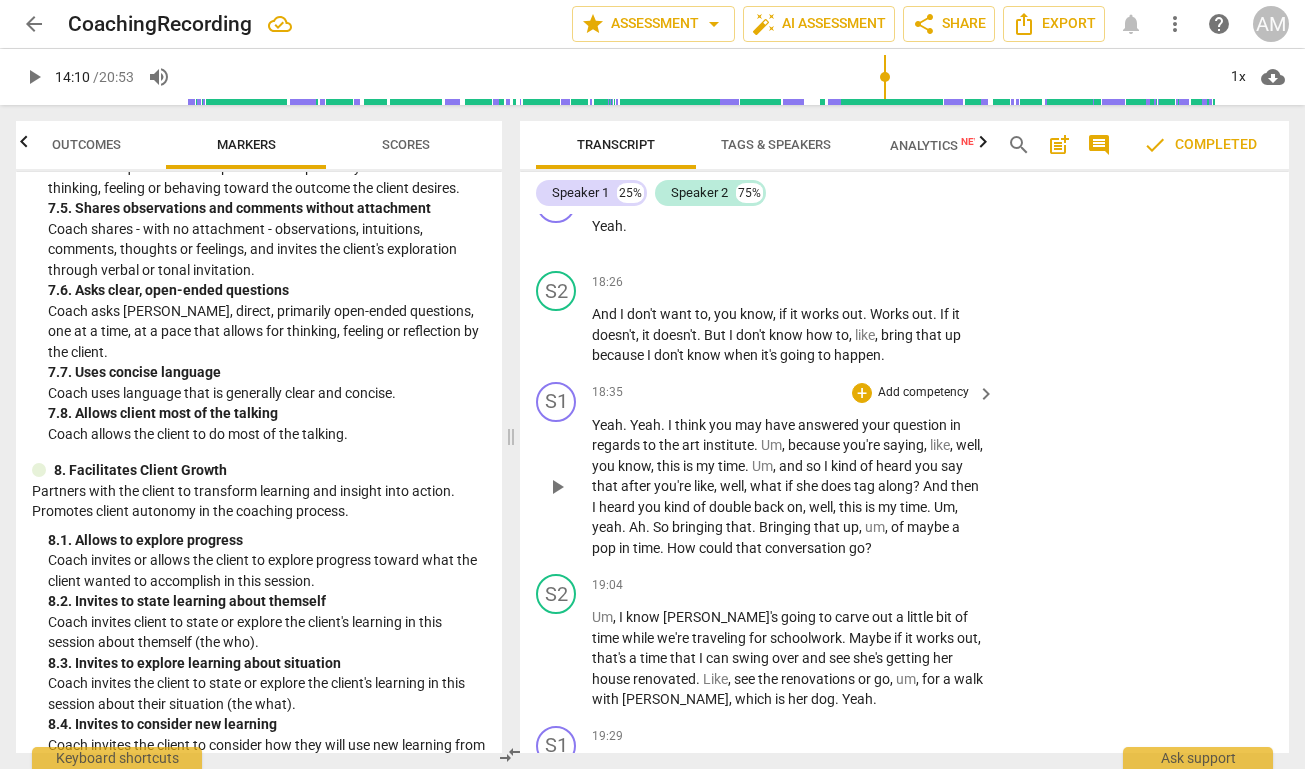 click on "Add competency" at bounding box center [923, 393] 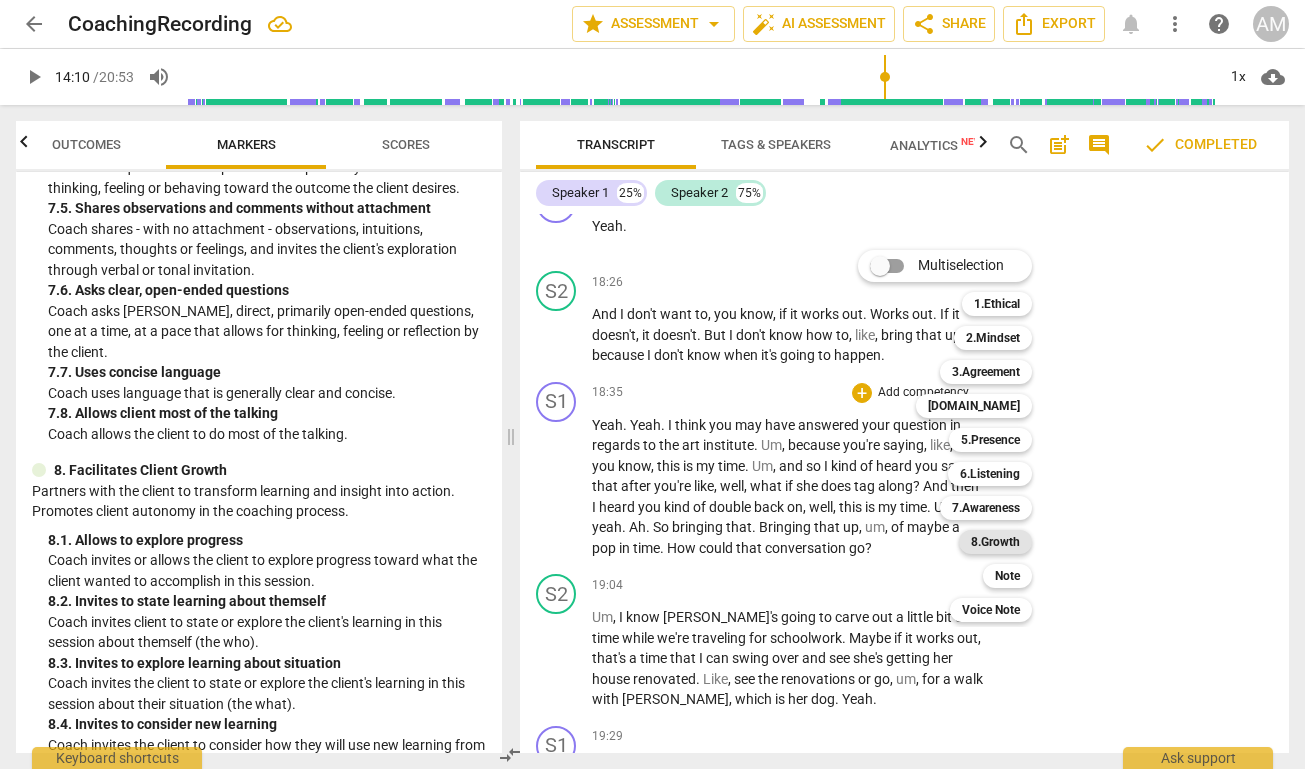 click on "8.Growth" at bounding box center (995, 542) 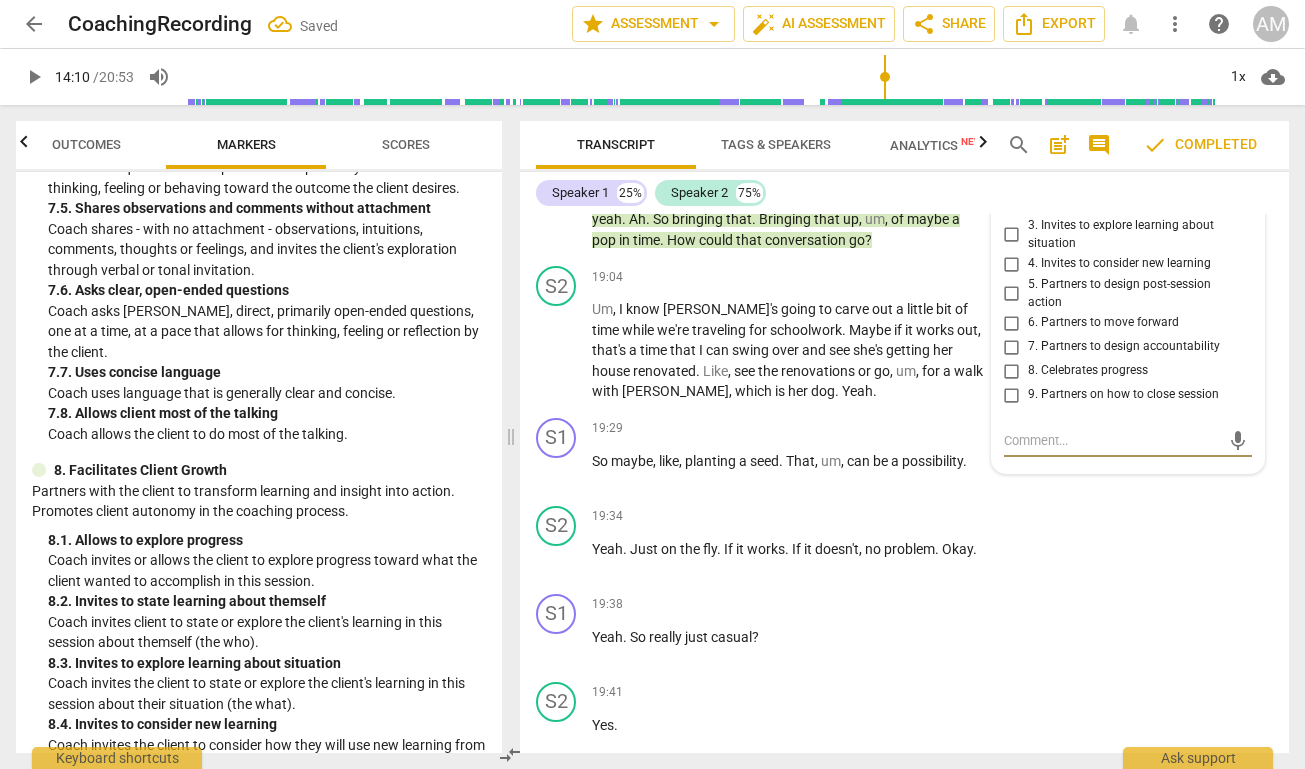 scroll, scrollTop: 7367, scrollLeft: 0, axis: vertical 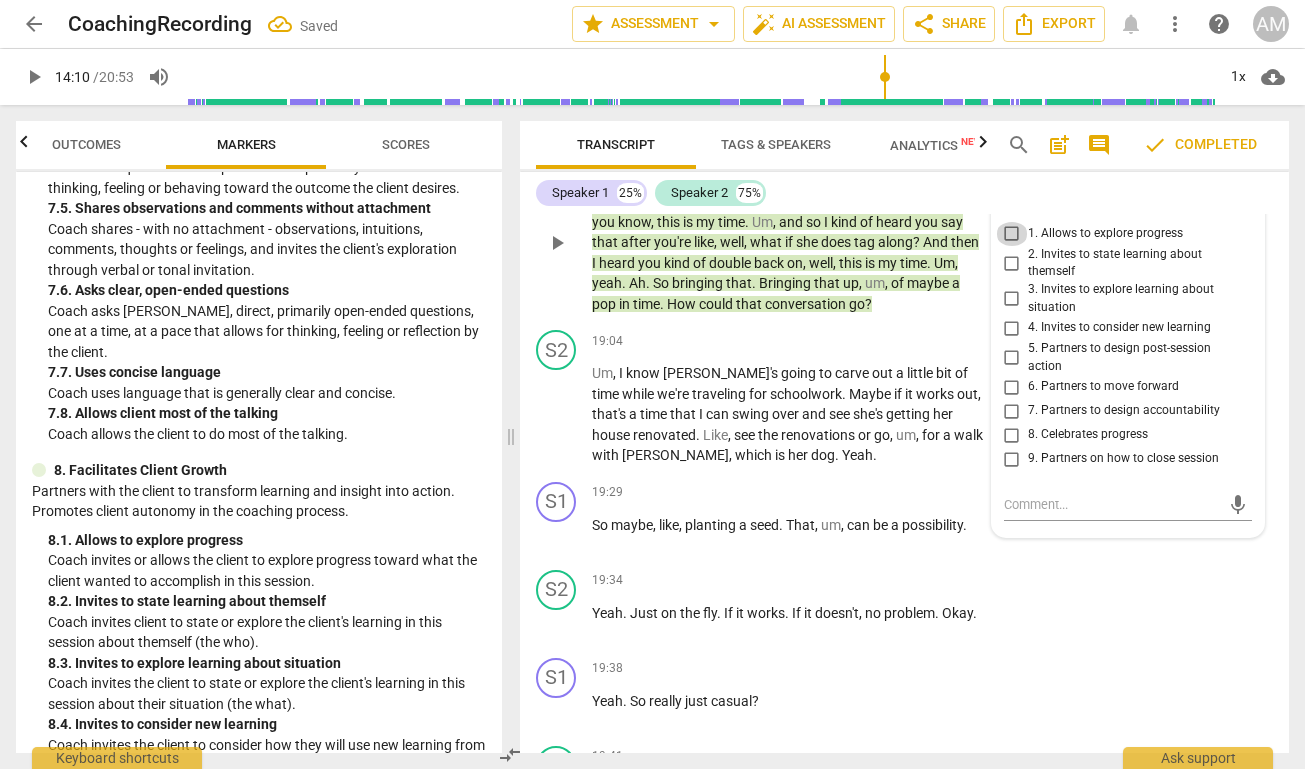 click on "1. Allows to explore progress" at bounding box center [1012, 234] 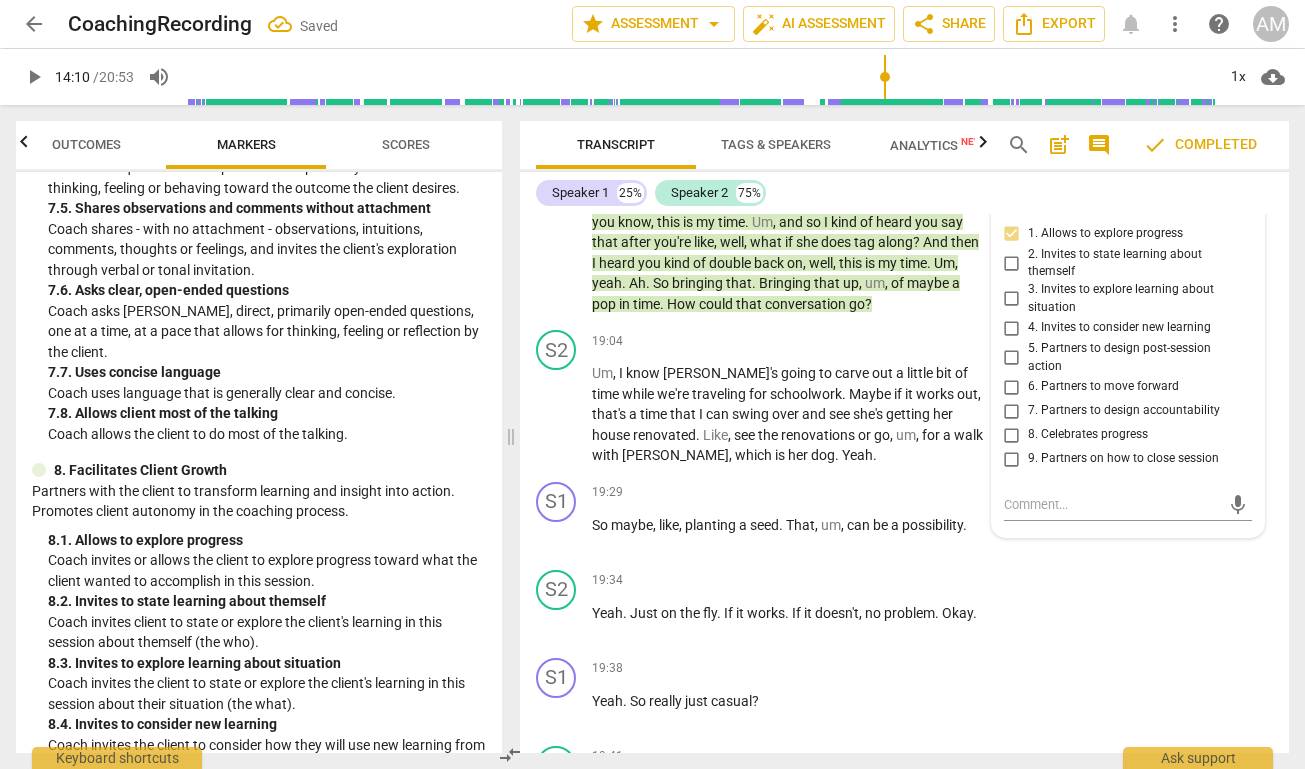 click on "Scores" at bounding box center [406, 144] 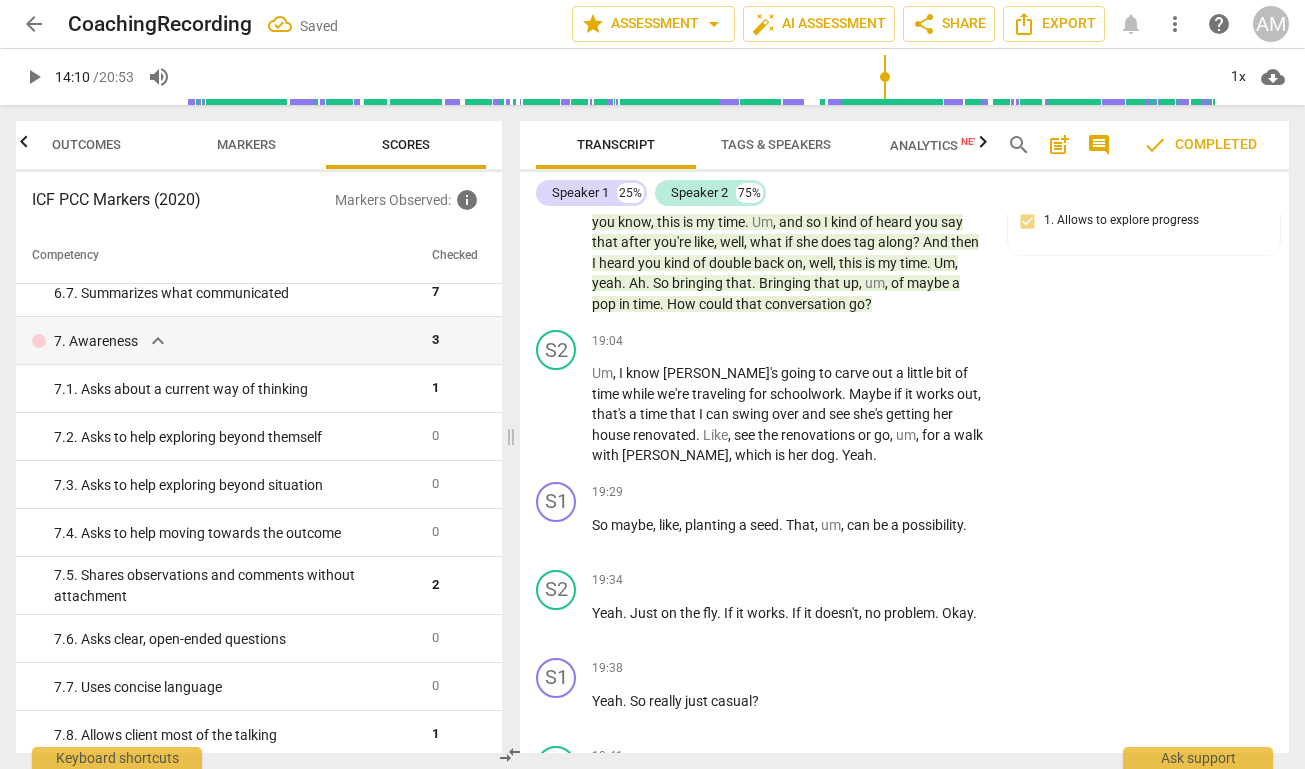 scroll, scrollTop: 1307, scrollLeft: 0, axis: vertical 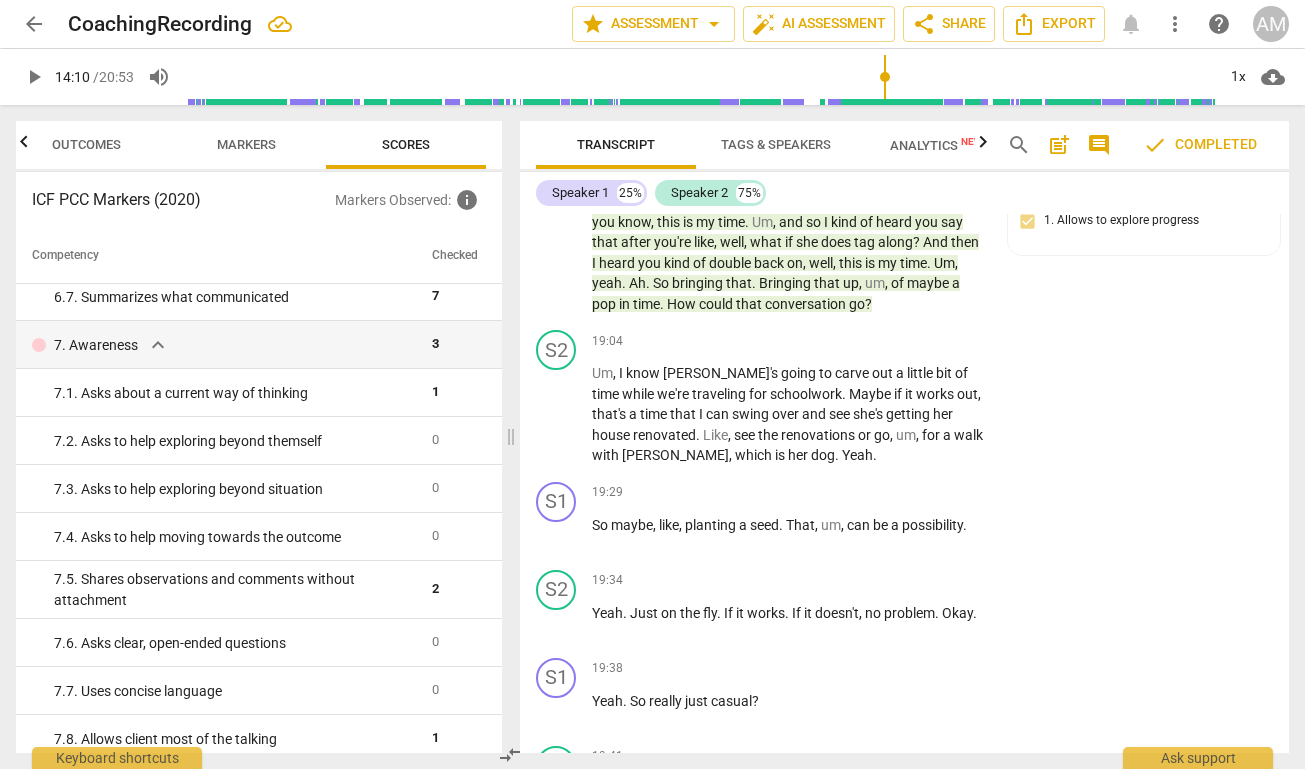 click on "Markers" at bounding box center [246, 145] 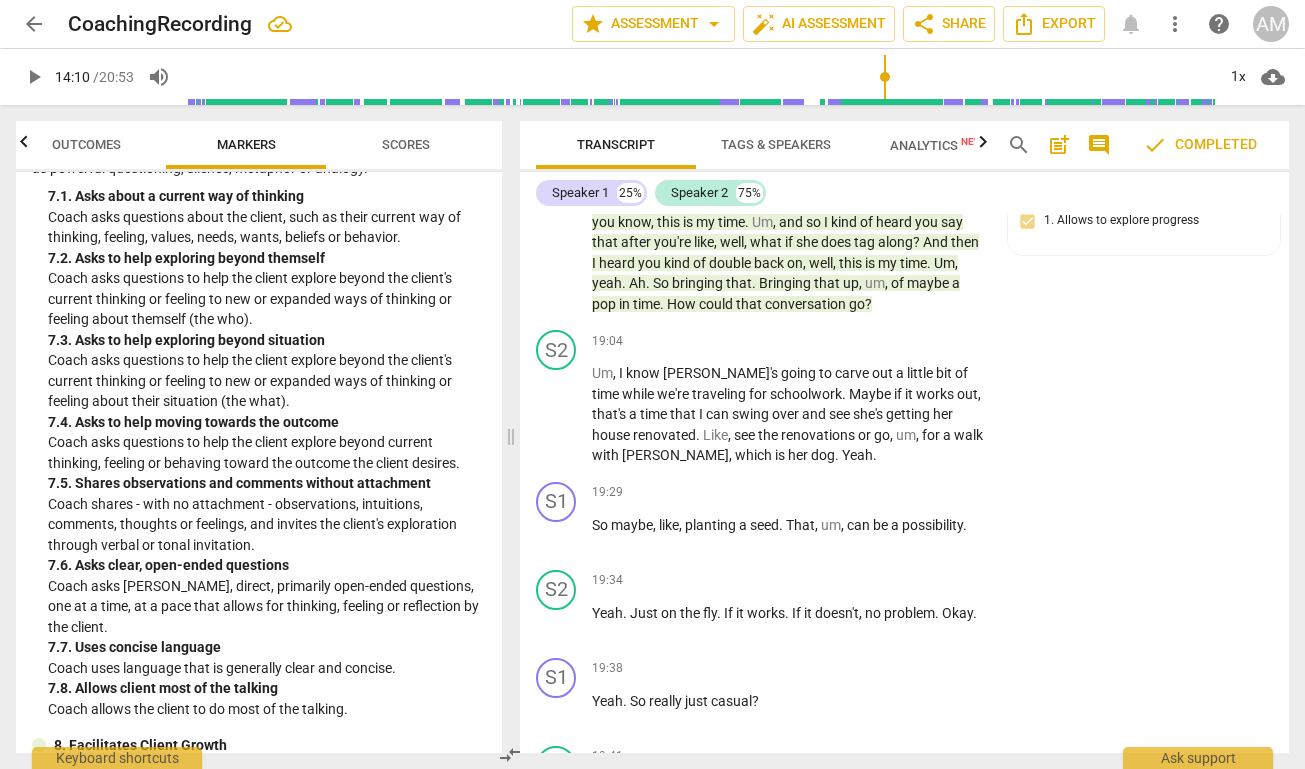 scroll, scrollTop: 1989, scrollLeft: 0, axis: vertical 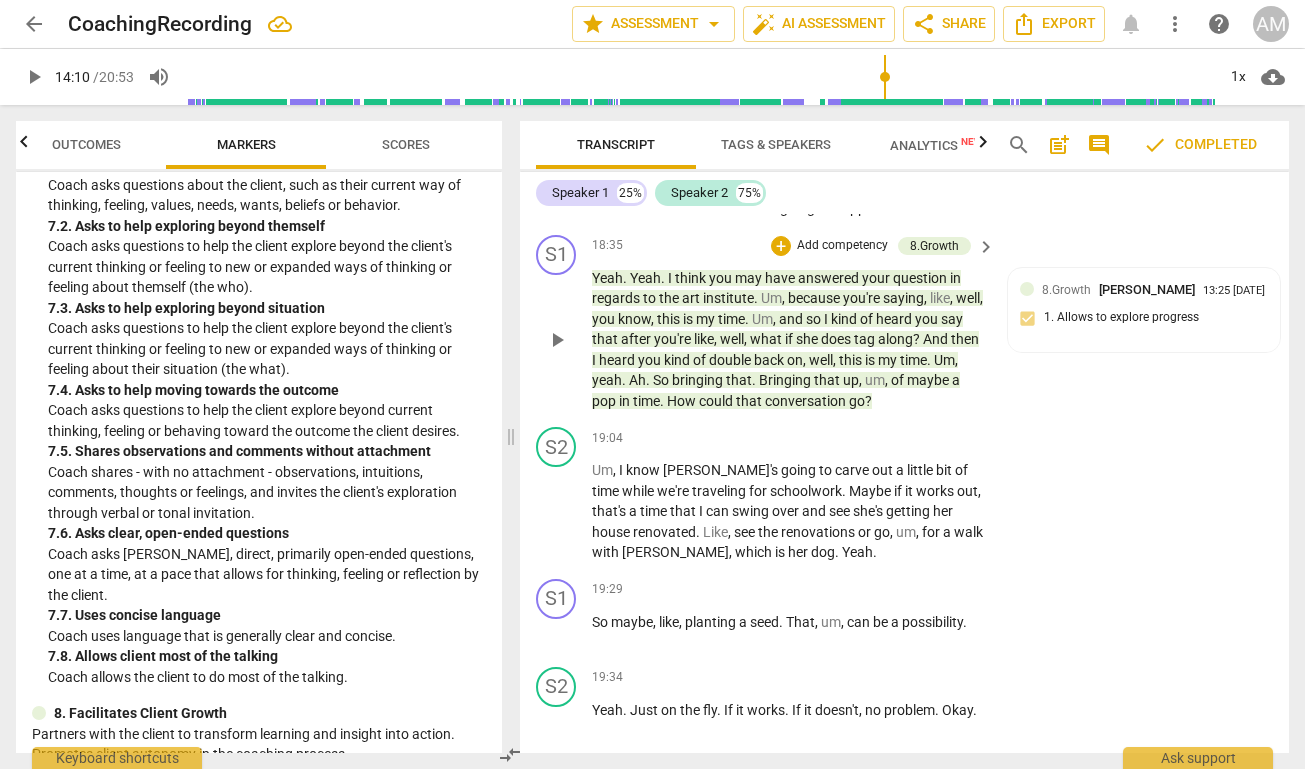 click on "Add competency" at bounding box center [842, 246] 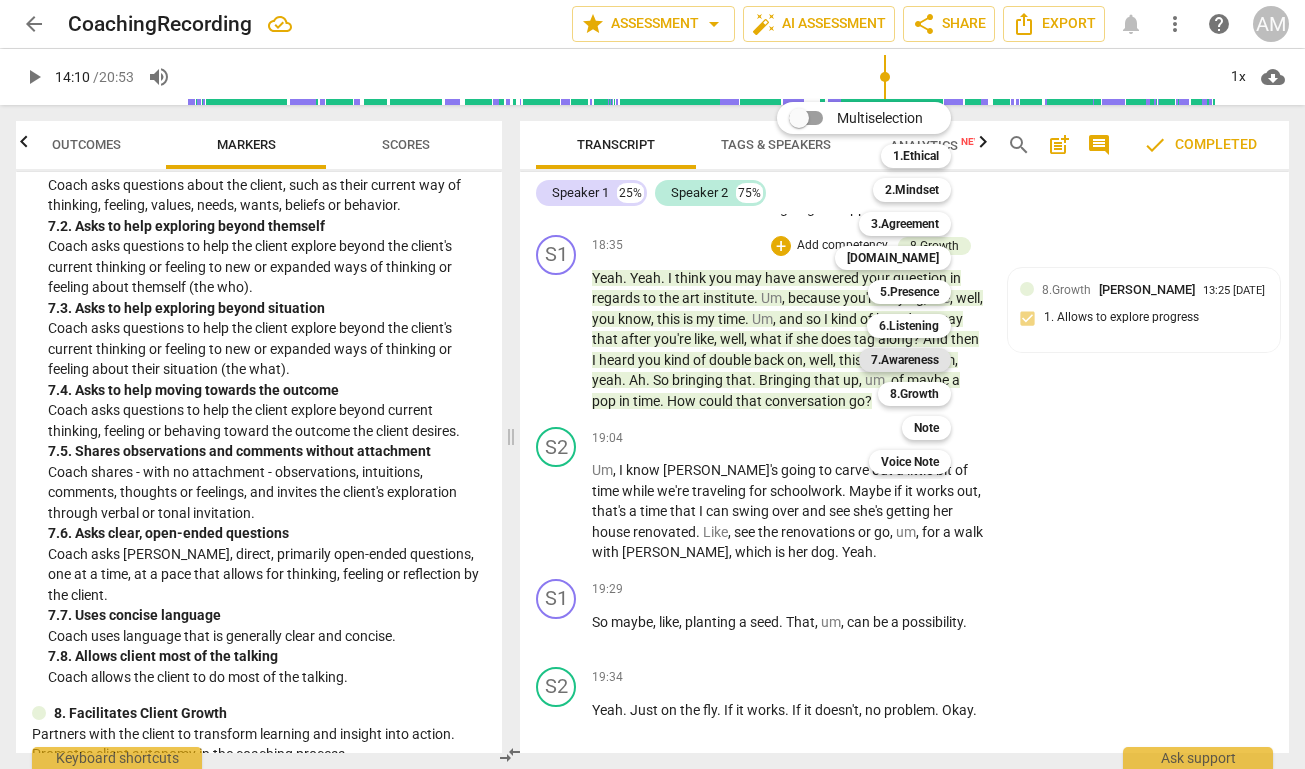 click on "7.Awareness" at bounding box center (905, 360) 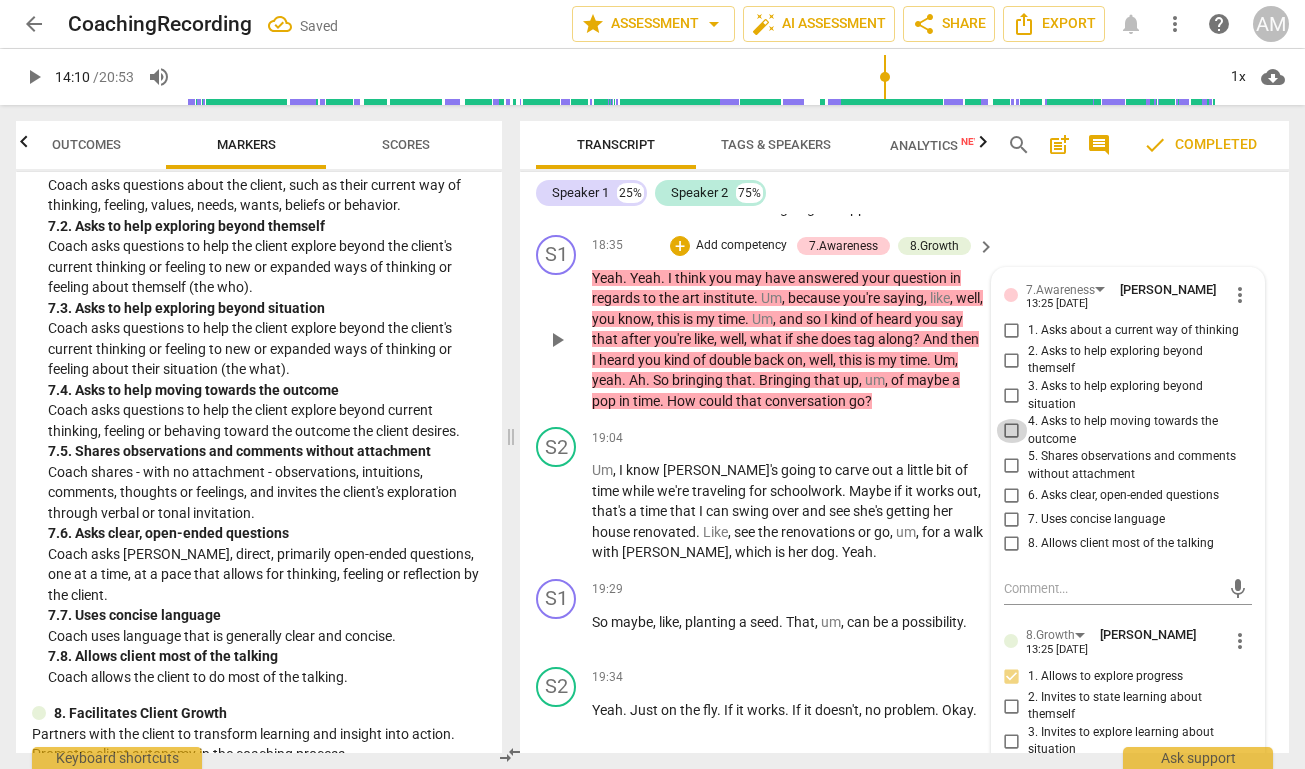 click on "4. Asks to help moving towards the outcome" at bounding box center [1012, 431] 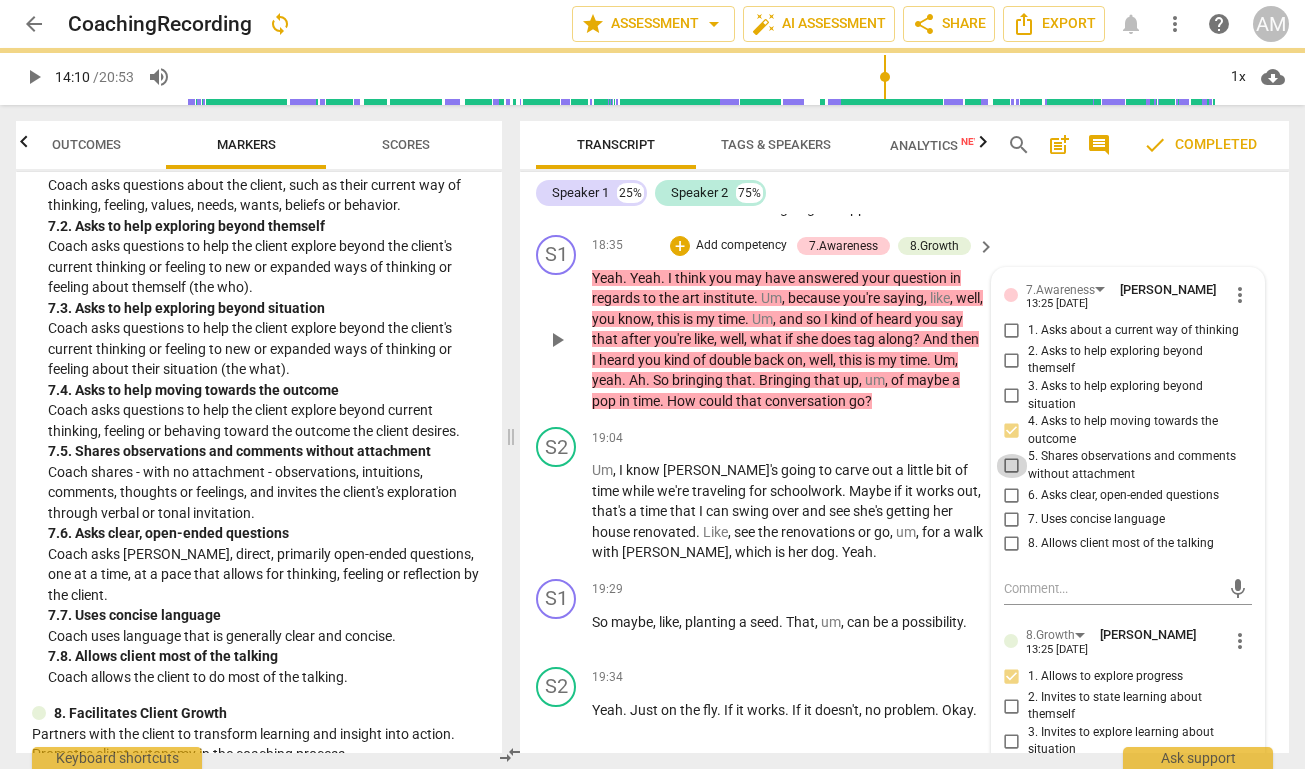 click on "5. Shares observations and comments without attachment" at bounding box center [1012, 466] 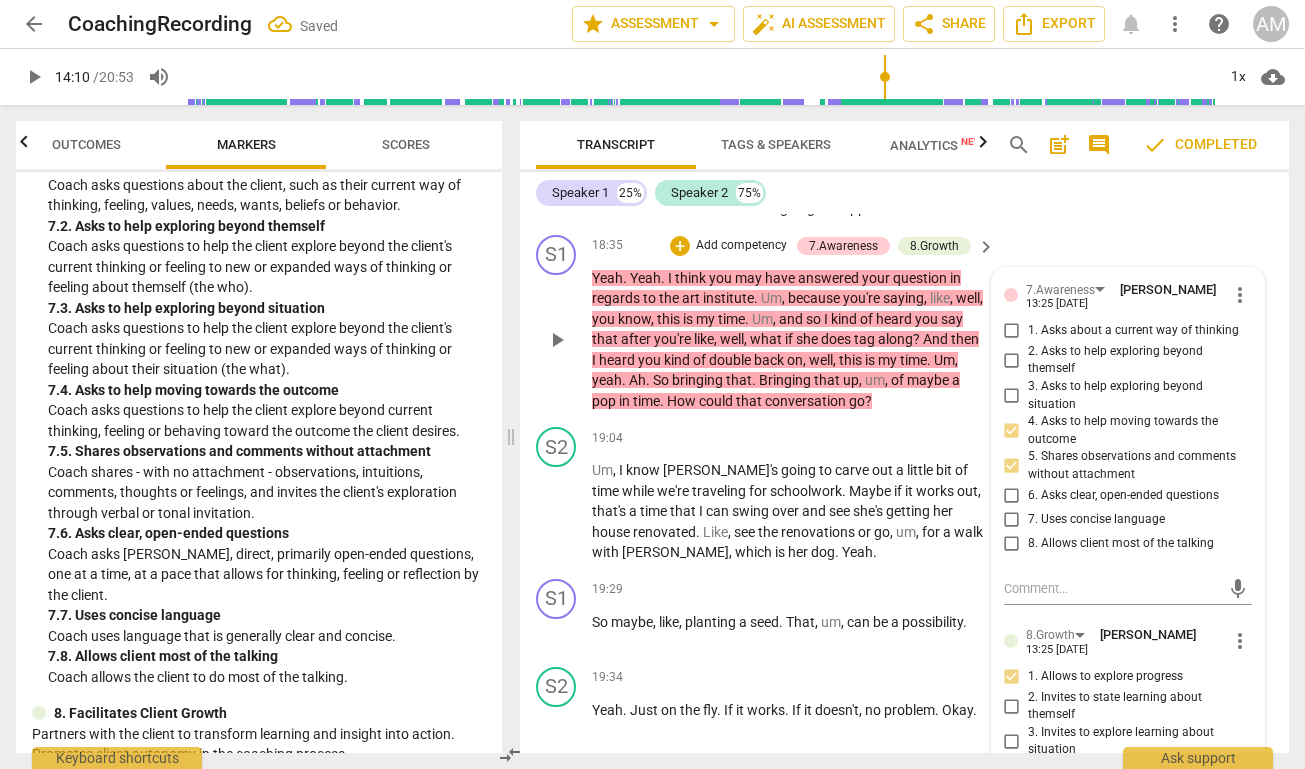 click on "6. Asks clear, open-ended questions" at bounding box center [1012, 495] 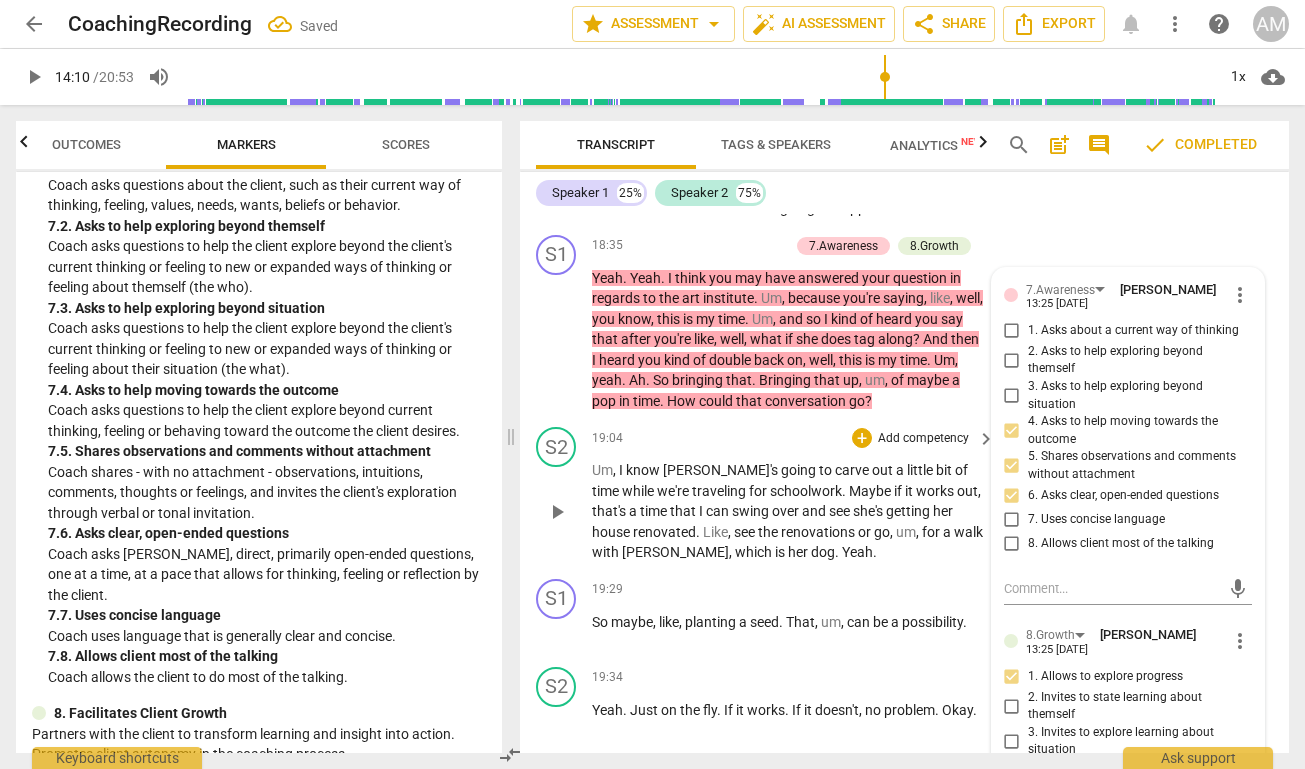 click on "walk" at bounding box center [968, 532] 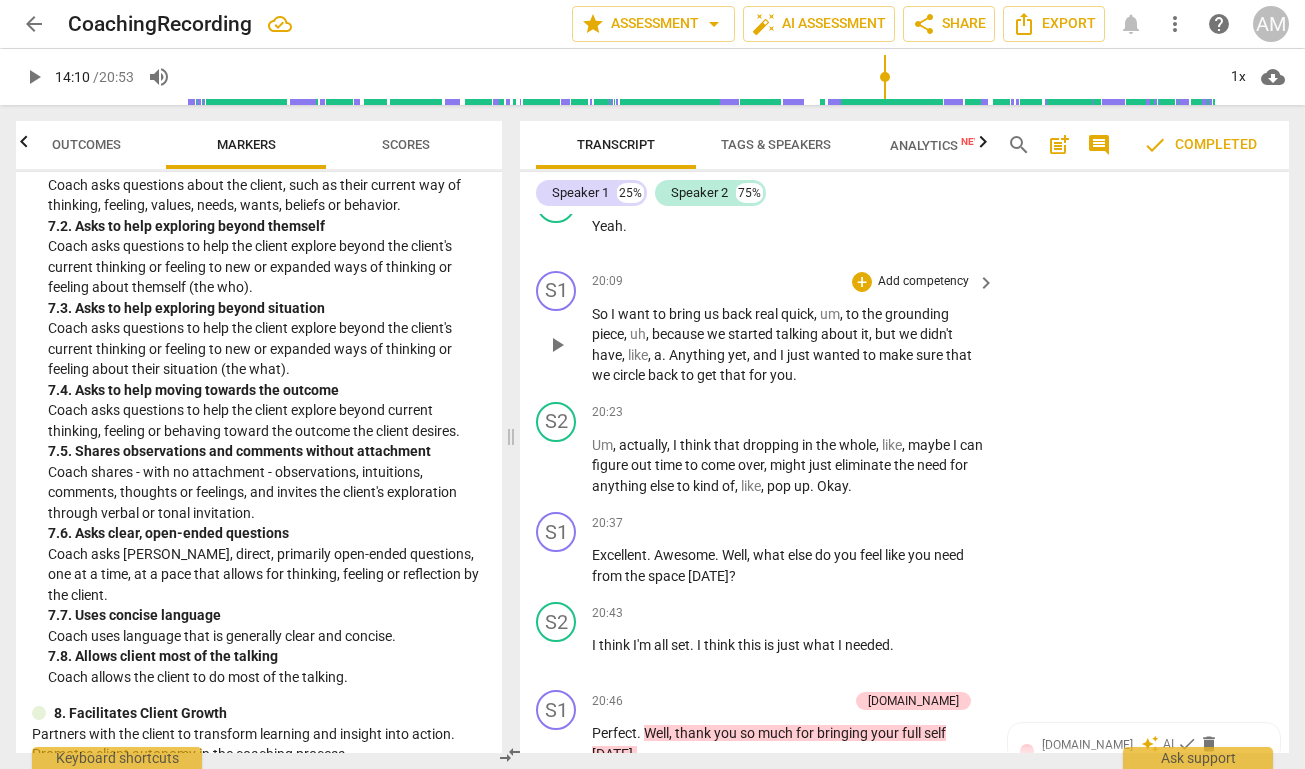 scroll, scrollTop: 8323, scrollLeft: 0, axis: vertical 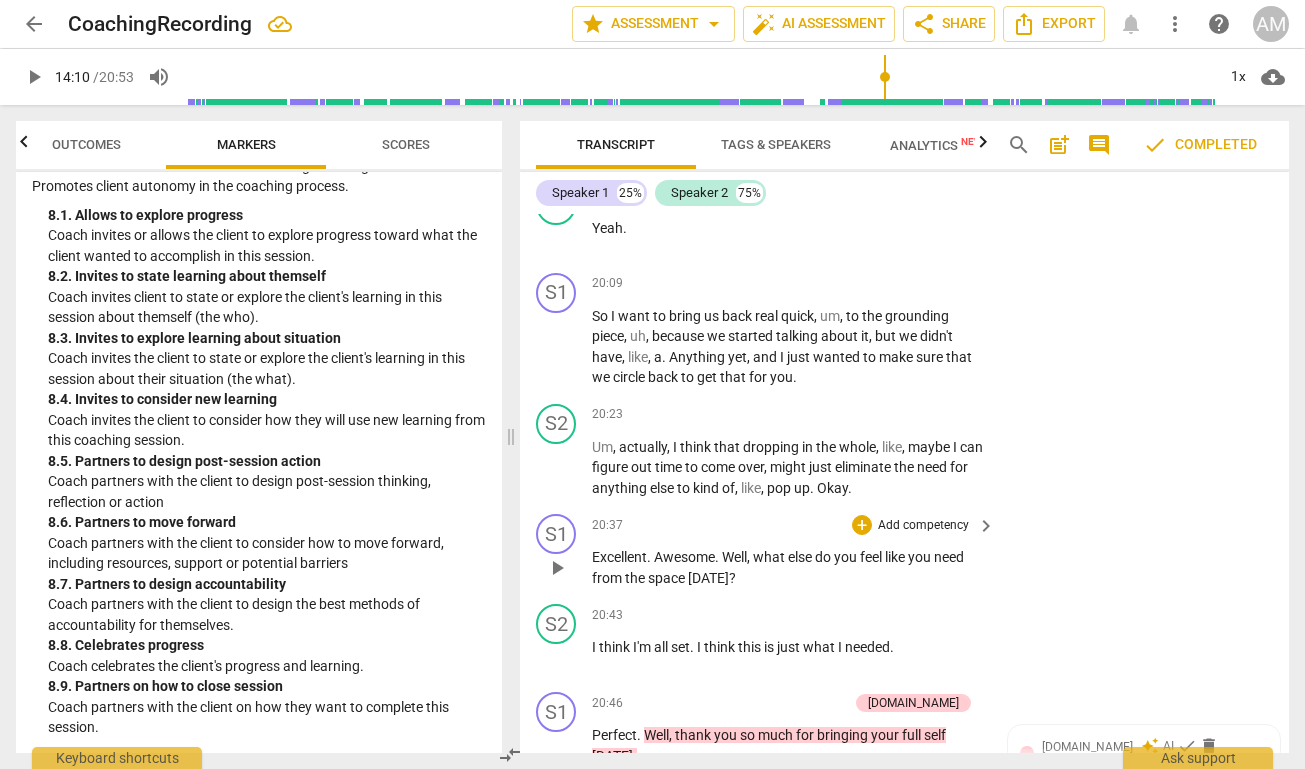 click on "Add competency" at bounding box center (923, 526) 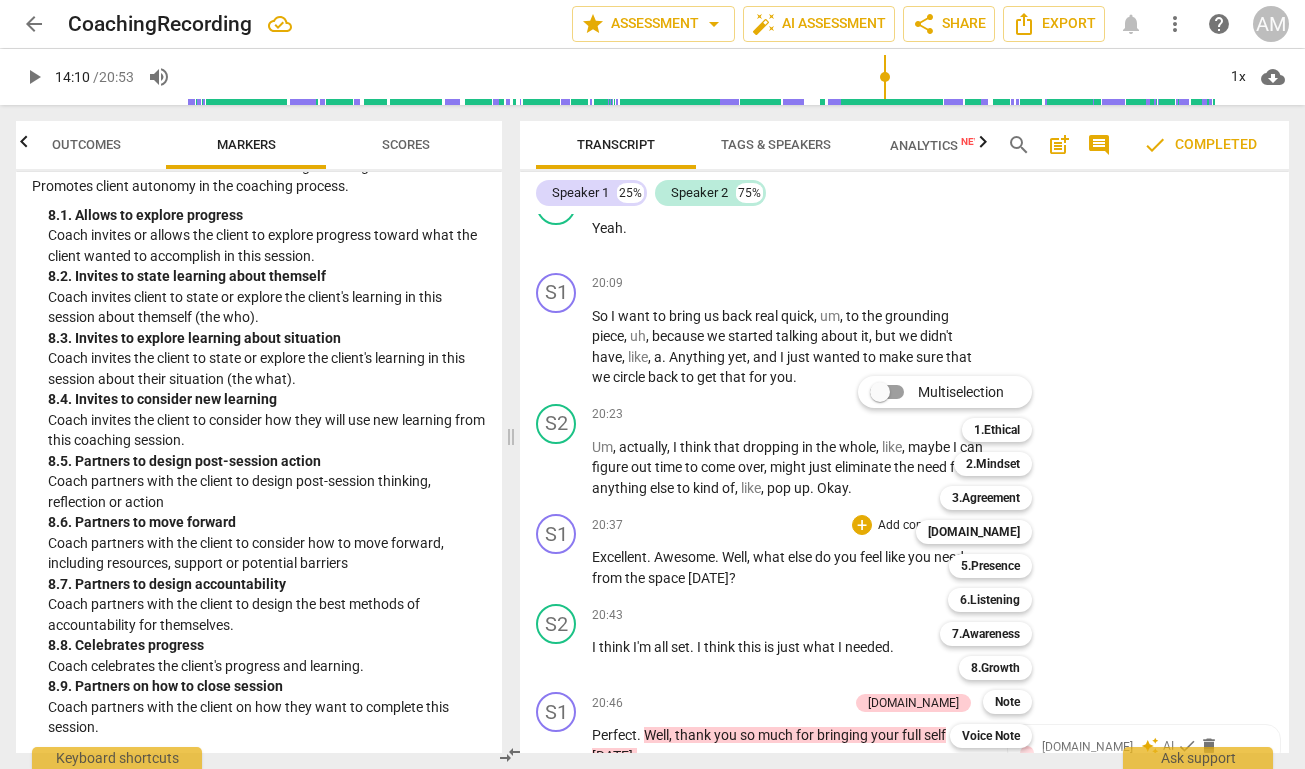 click on "8.Growth 8" at bounding box center [1006, 668] 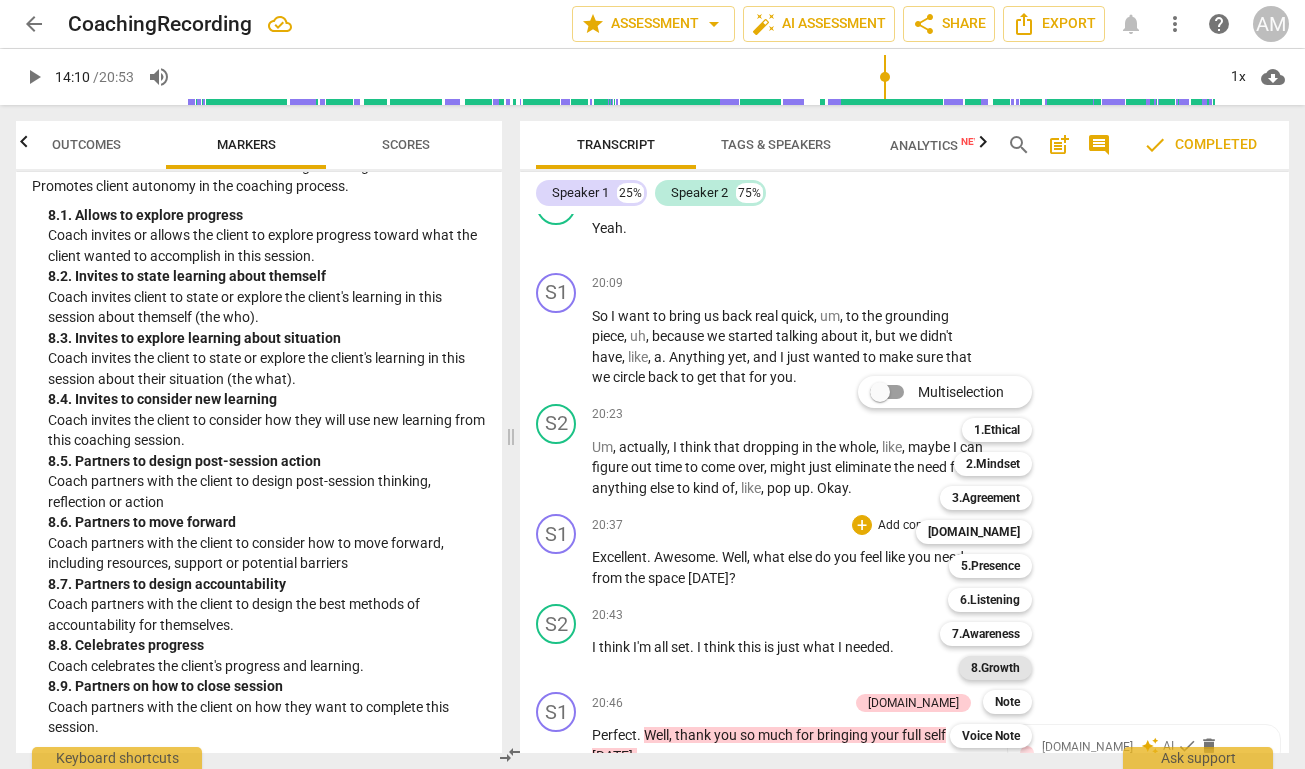 click on "8.Growth" at bounding box center (995, 668) 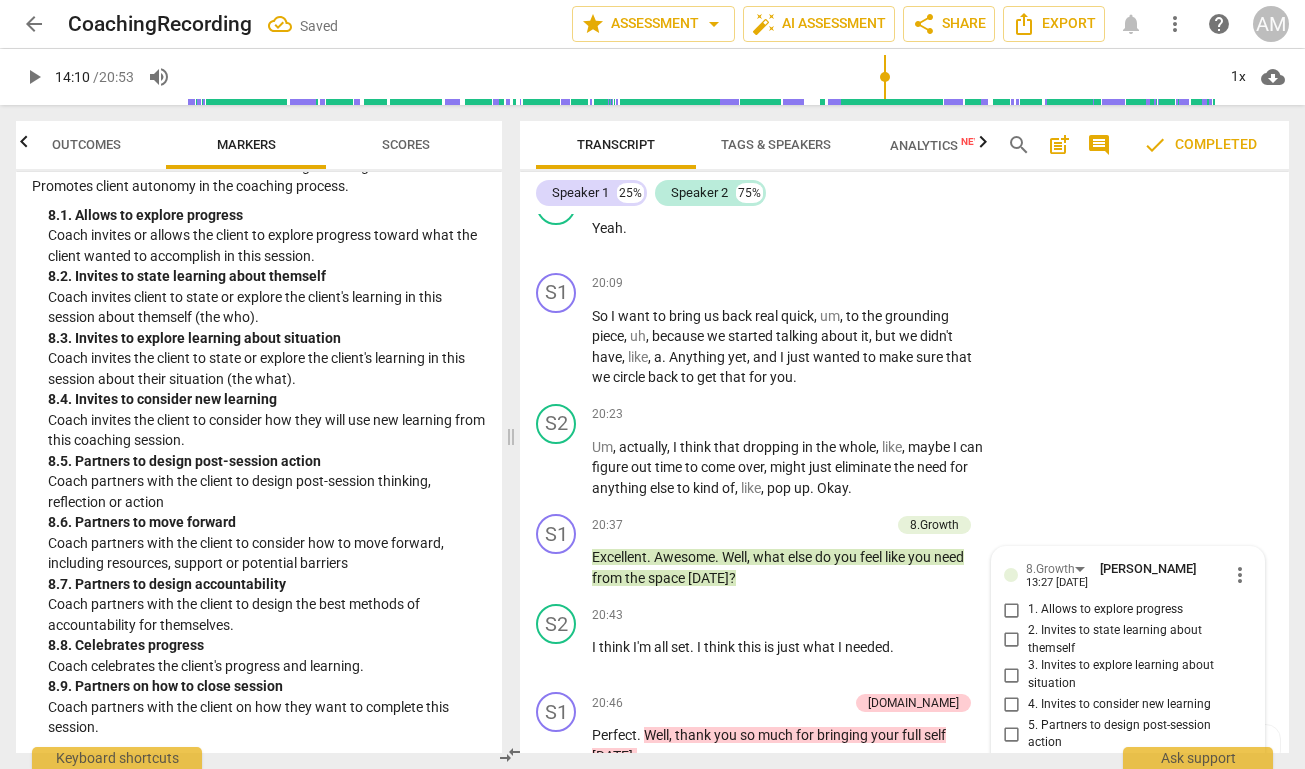 scroll, scrollTop: 8549, scrollLeft: 0, axis: vertical 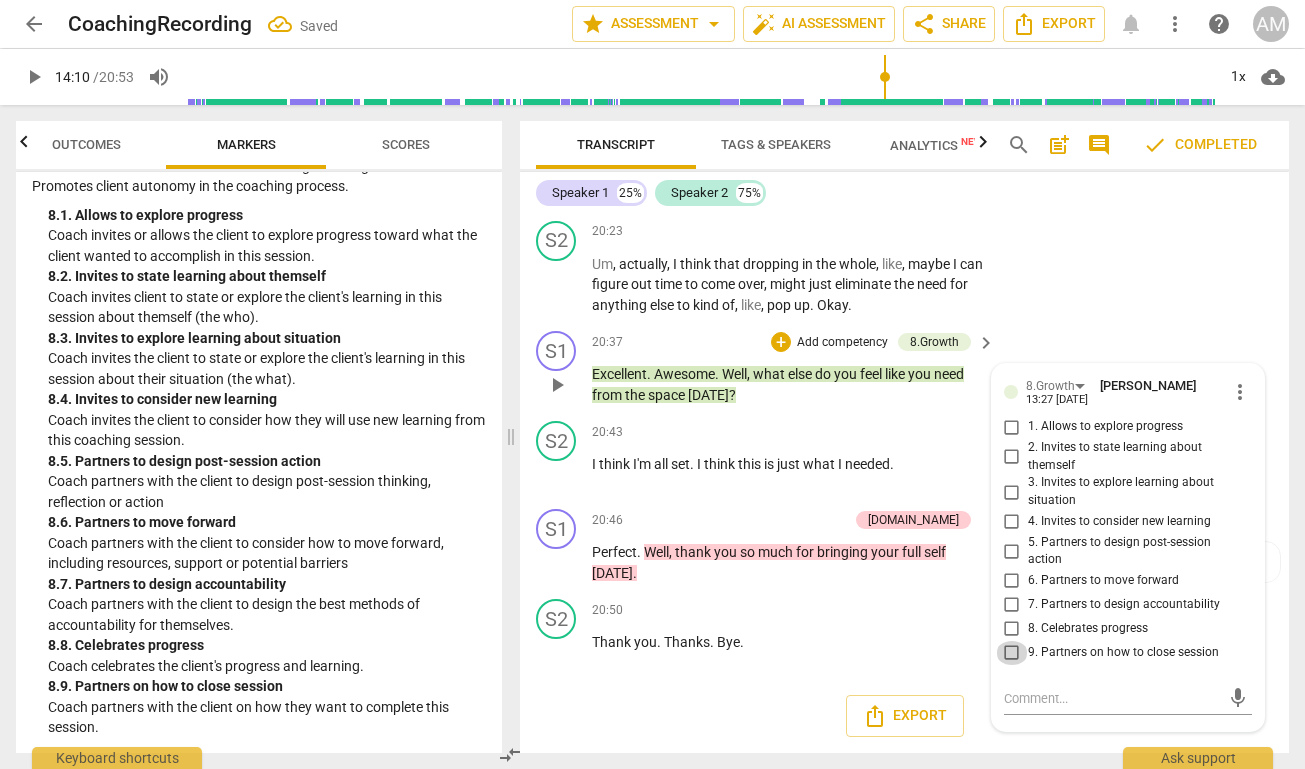 click on "9. Partners on how to close session" at bounding box center (1012, 653) 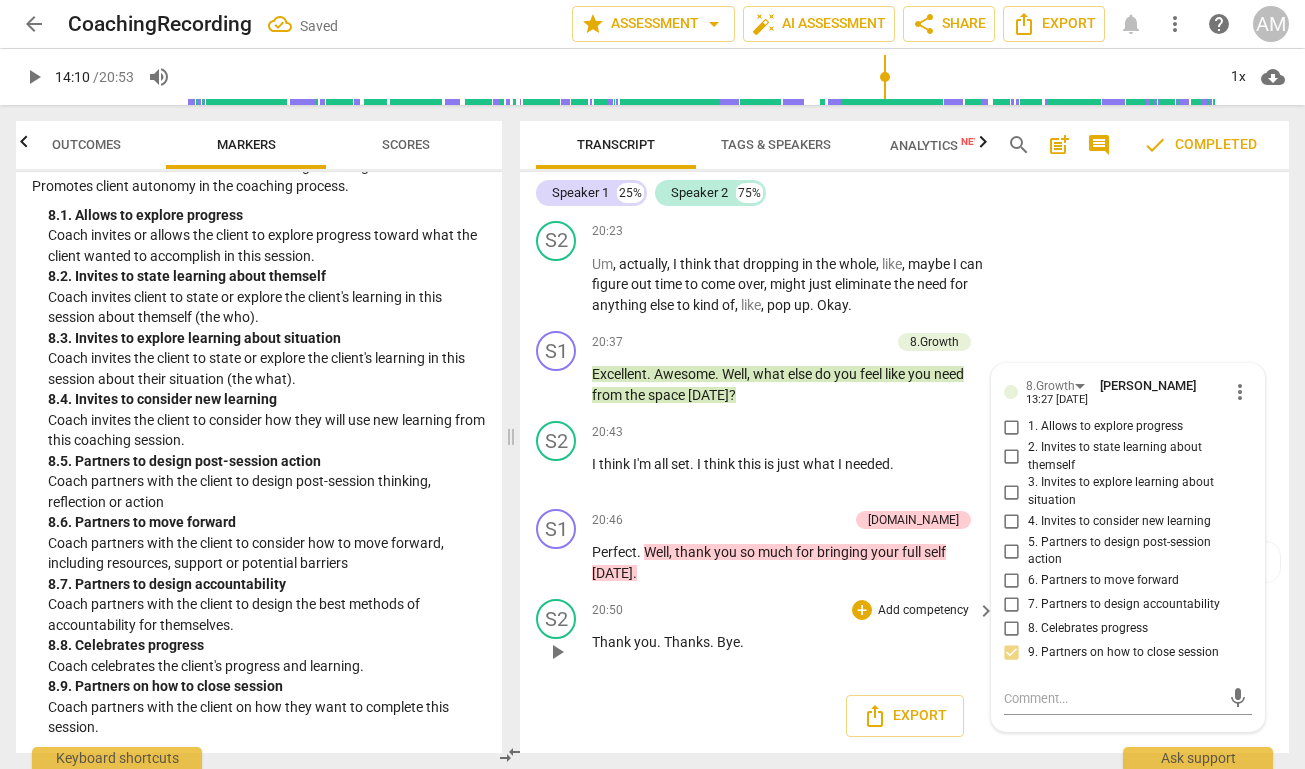 click on "20:50 + Add competency keyboard_arrow_right" at bounding box center (794, 610) 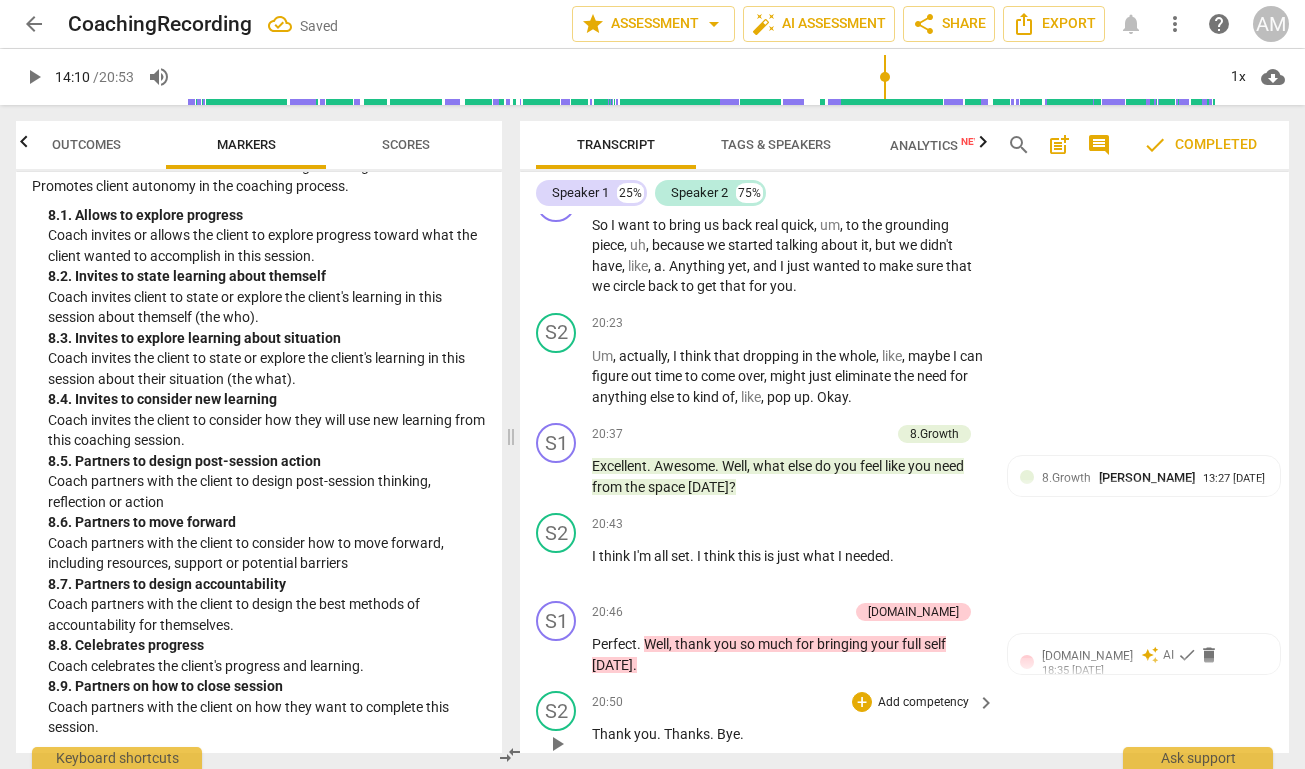 scroll, scrollTop: 8380, scrollLeft: 0, axis: vertical 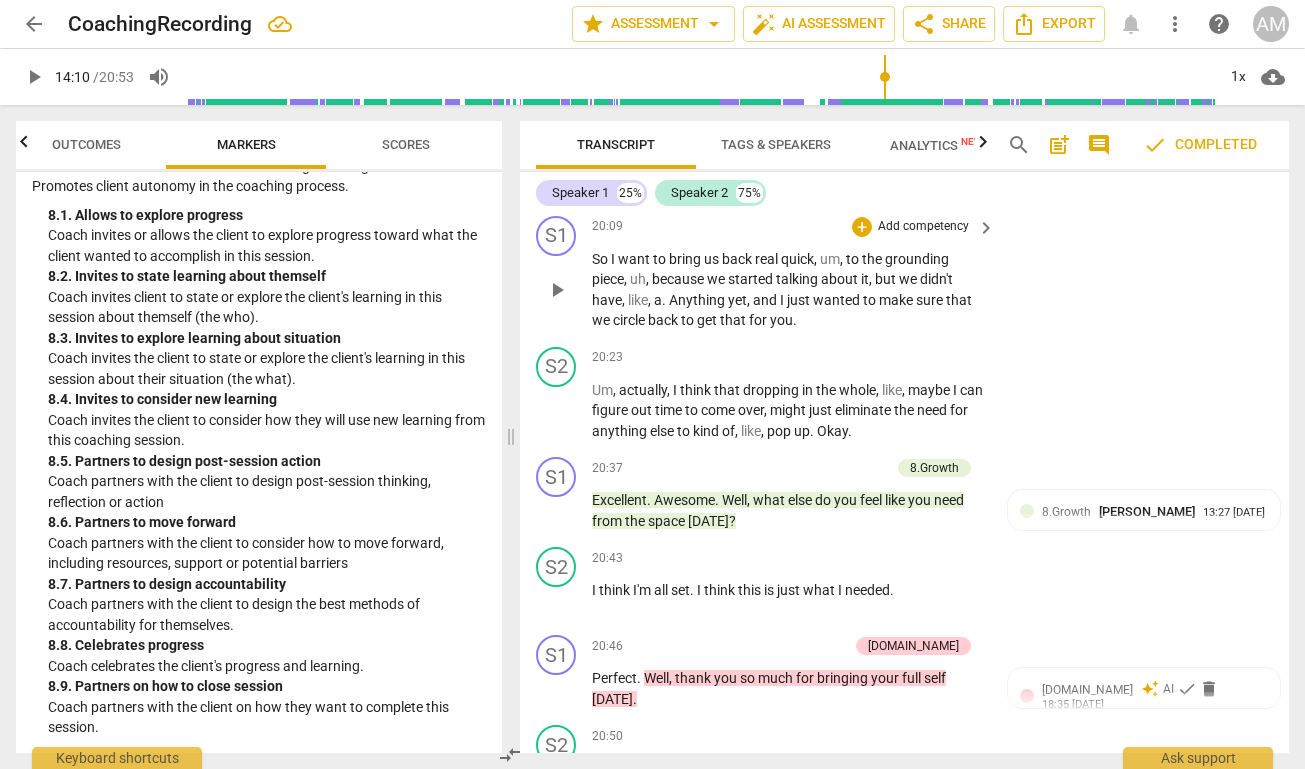 click on "Add competency" at bounding box center [923, 227] 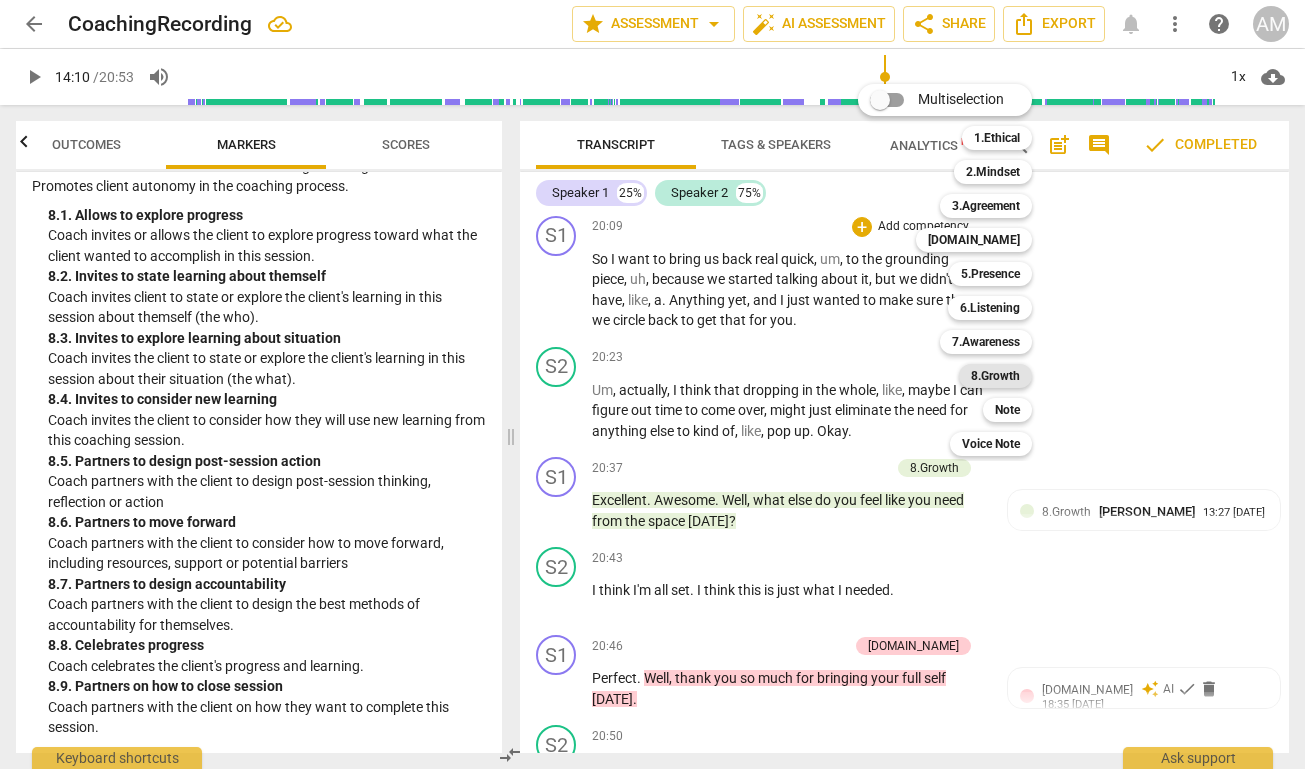 click on "8.Growth" at bounding box center [995, 376] 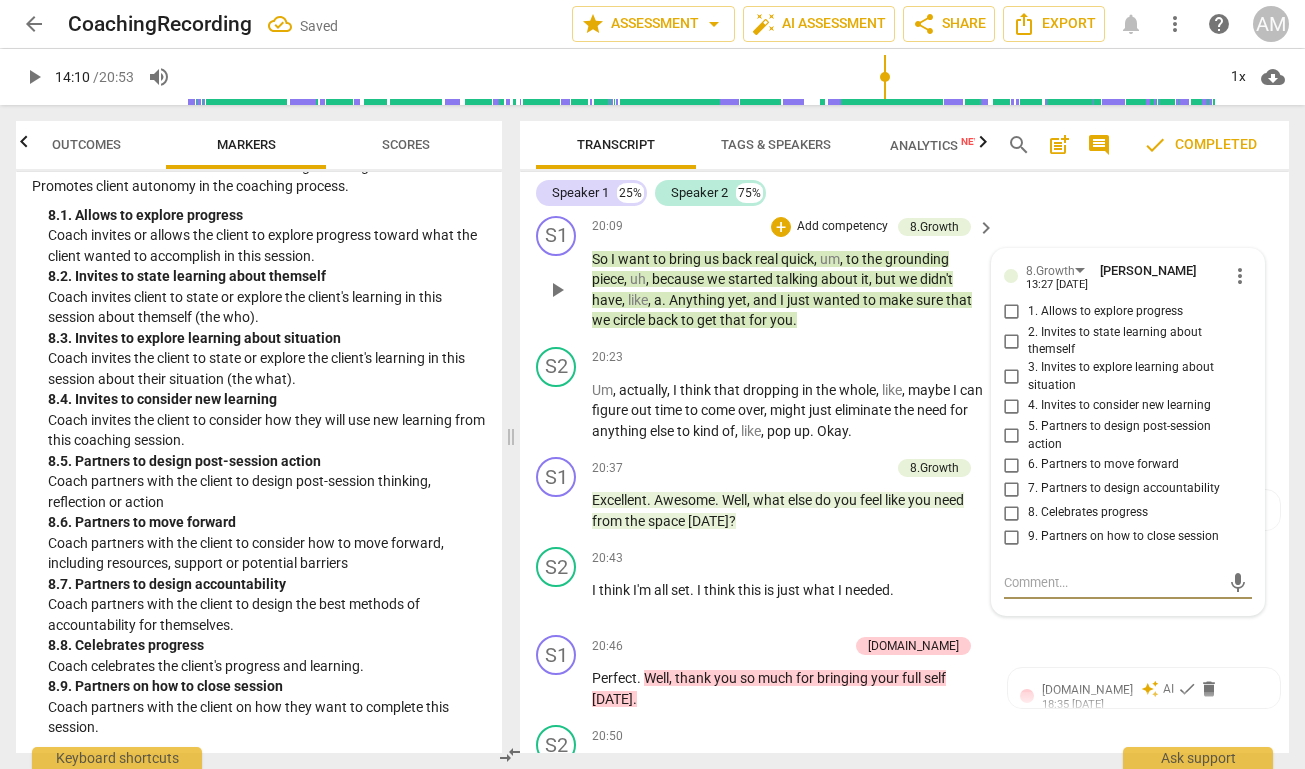 click on "6. Partners to move forward" at bounding box center (1012, 465) 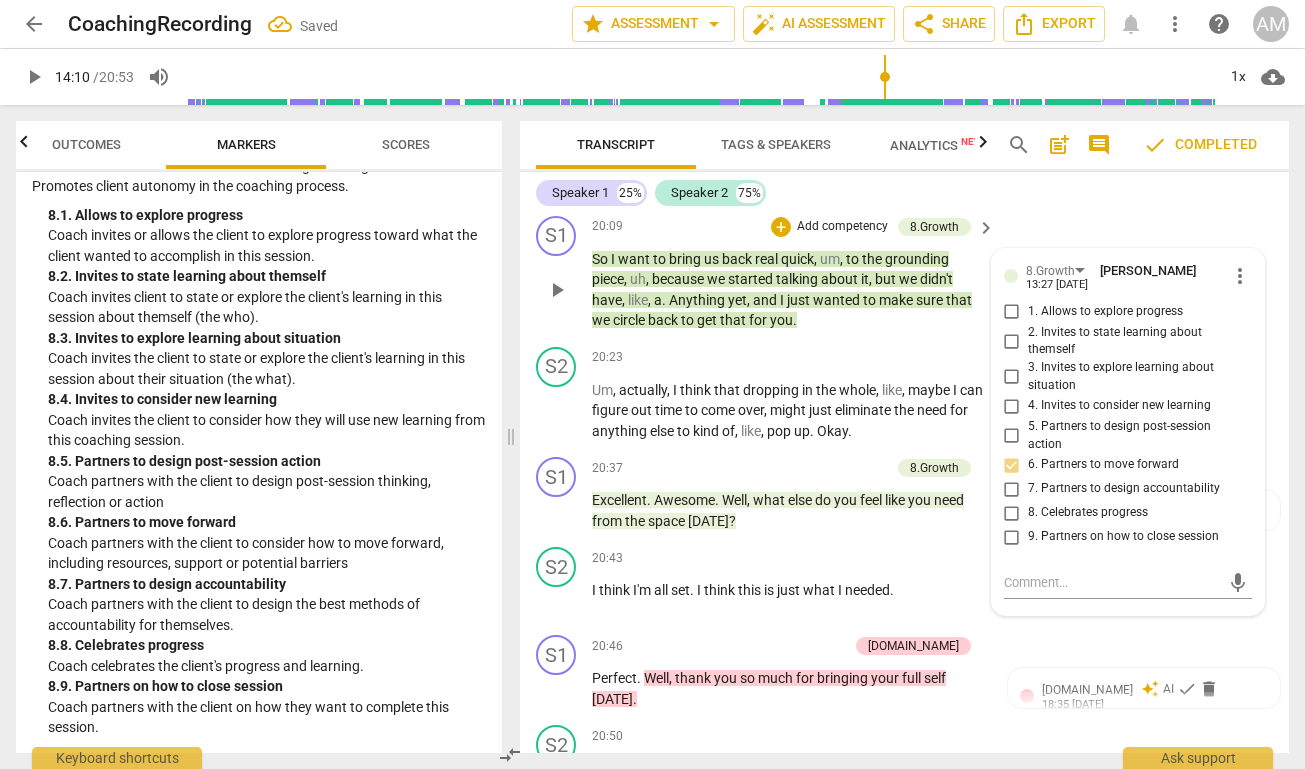 click on "7. Partners to design accountability" at bounding box center (1012, 489) 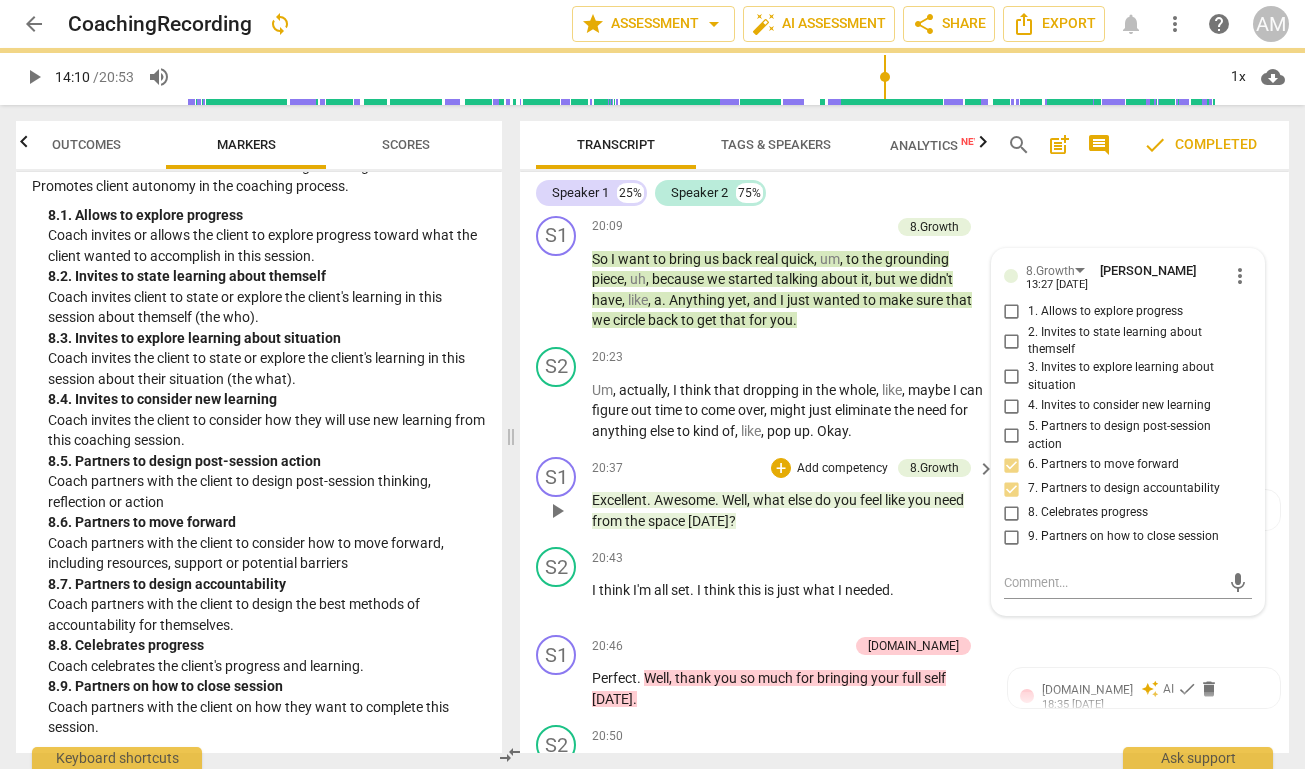 click on "Excellent .   Awesome .   Well ,   what   else   do   you   feel   like   you   need   from   the   space   [DATE] ?" at bounding box center [788, 510] 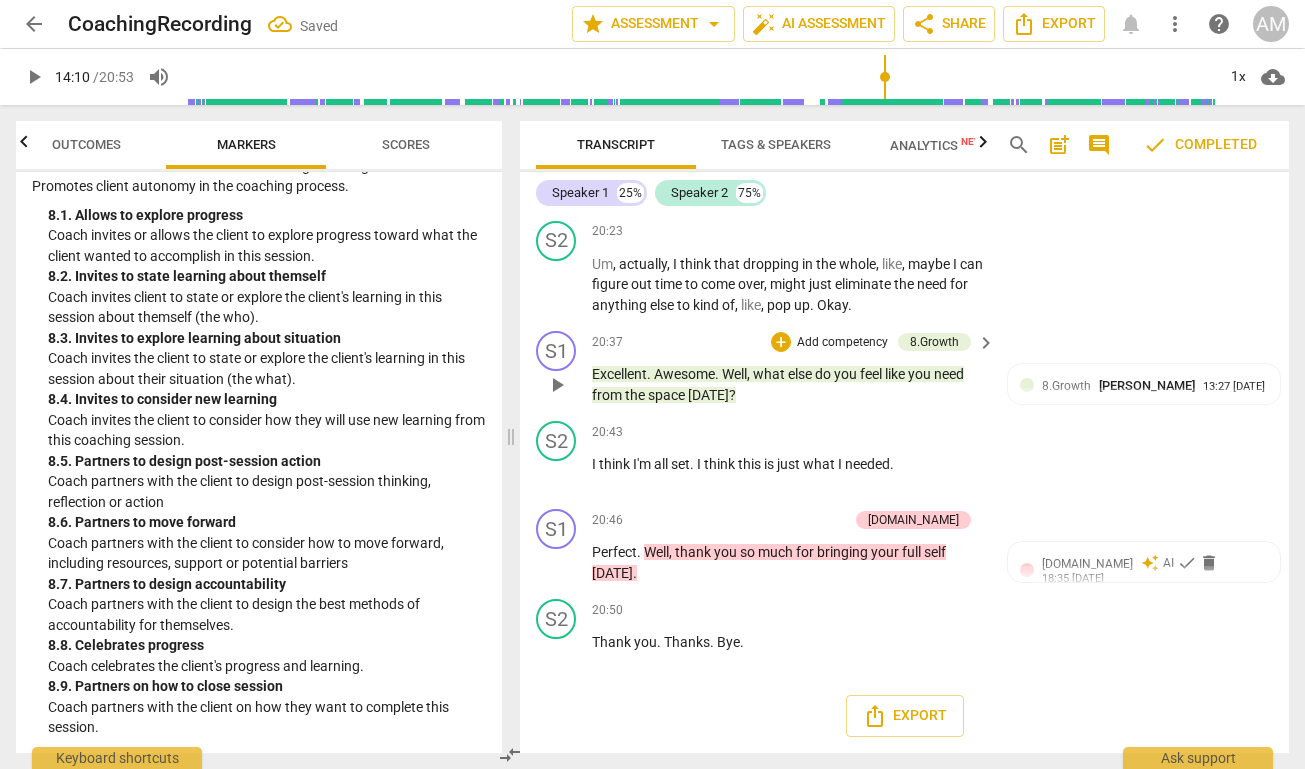 scroll, scrollTop: 8549, scrollLeft: 0, axis: vertical 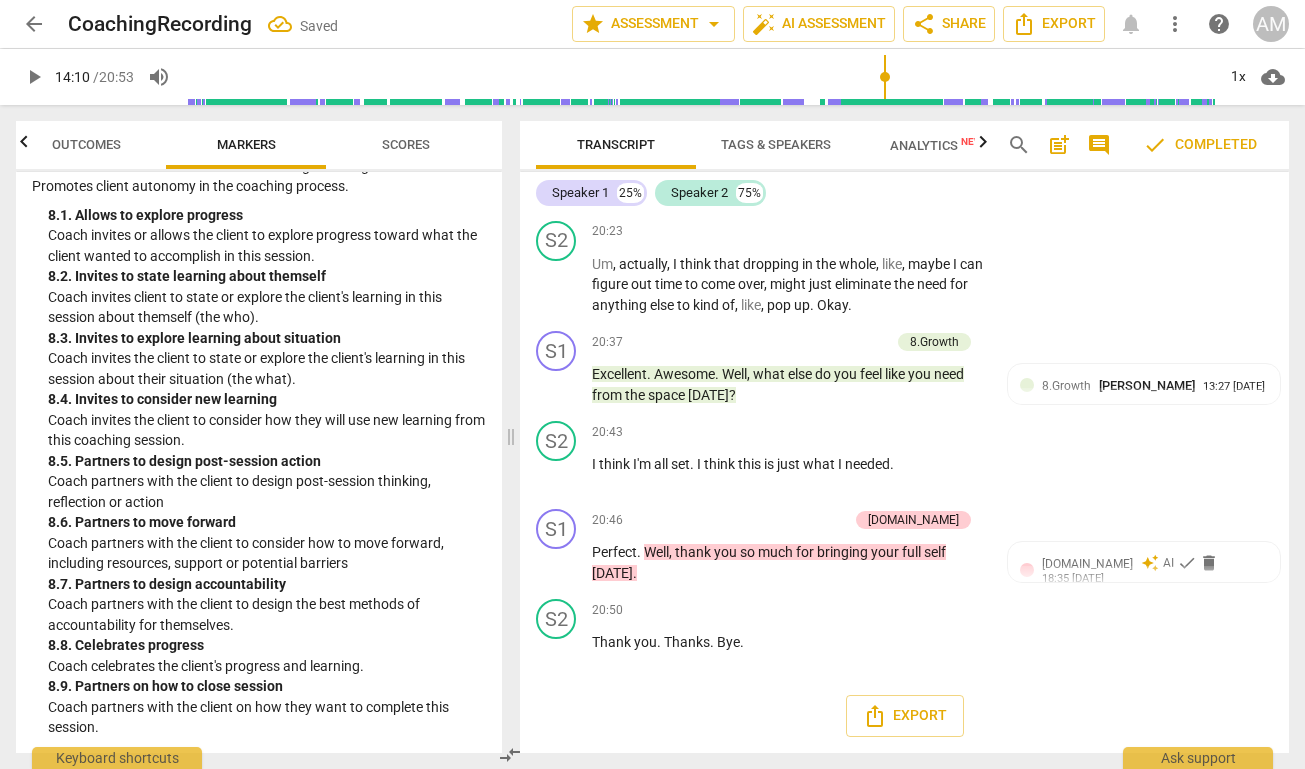 click on "Scores" at bounding box center (406, 145) 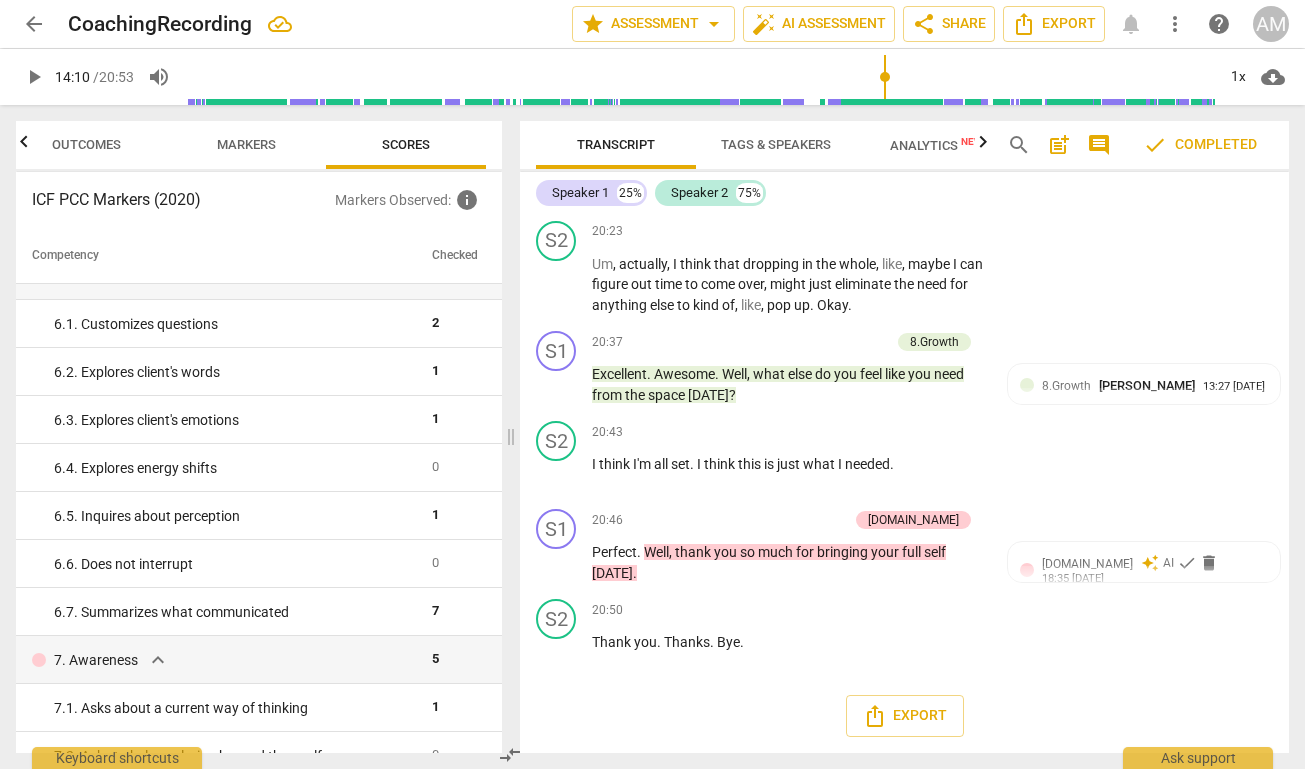 scroll, scrollTop: 1004, scrollLeft: 0, axis: vertical 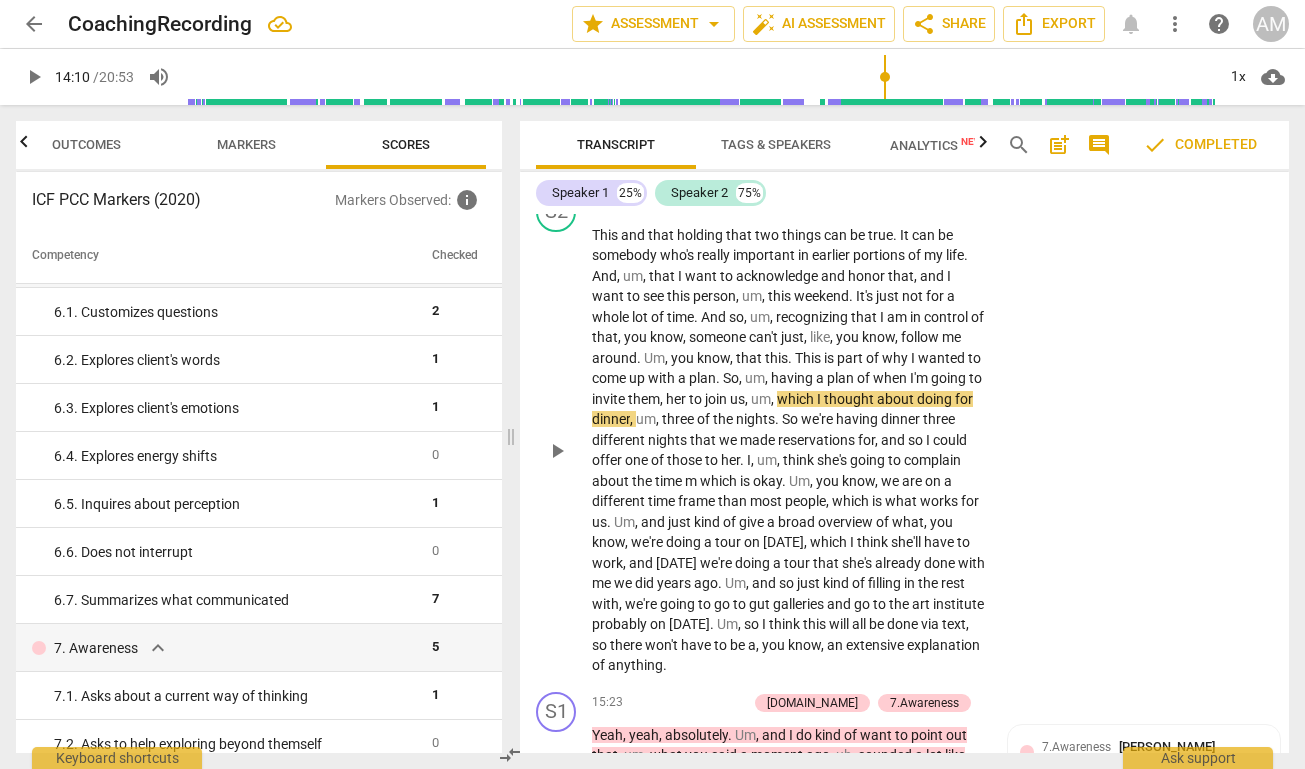 click on "Add competency" at bounding box center [923, 203] 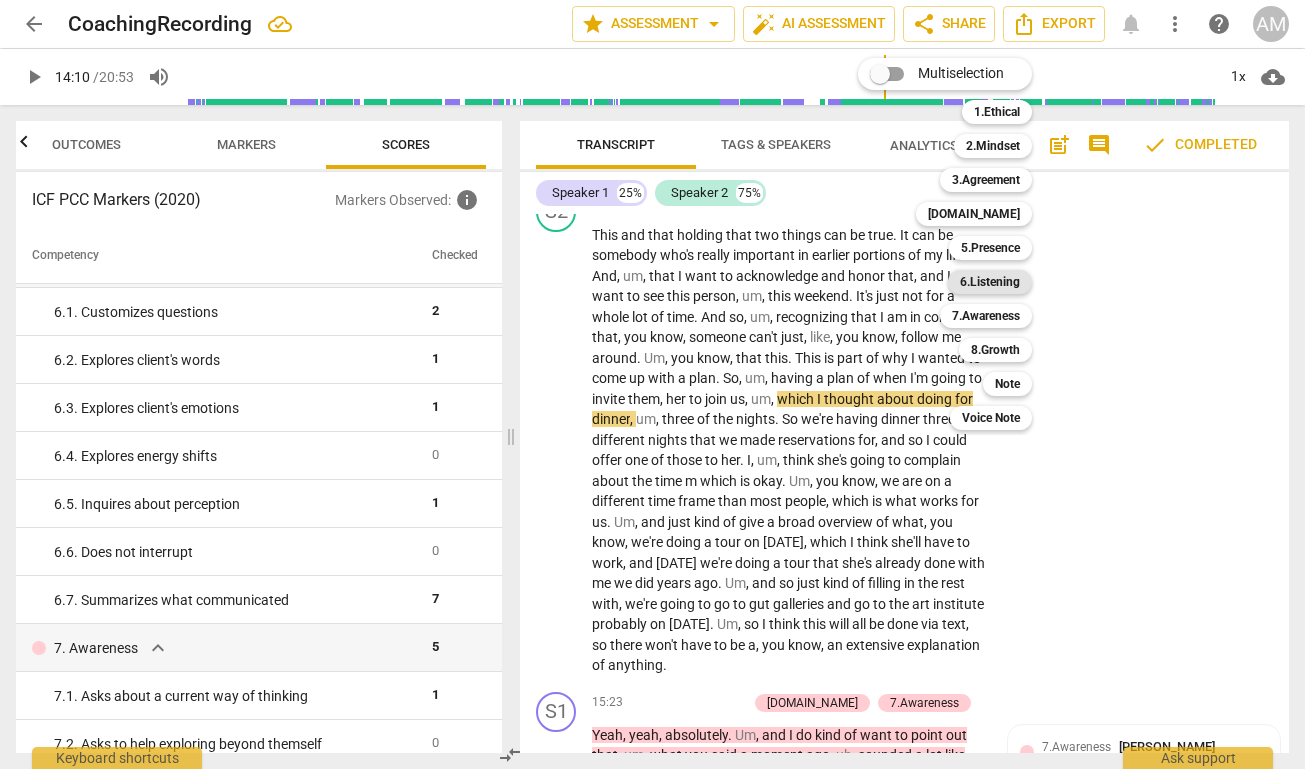 click on "6.Listening" at bounding box center (990, 282) 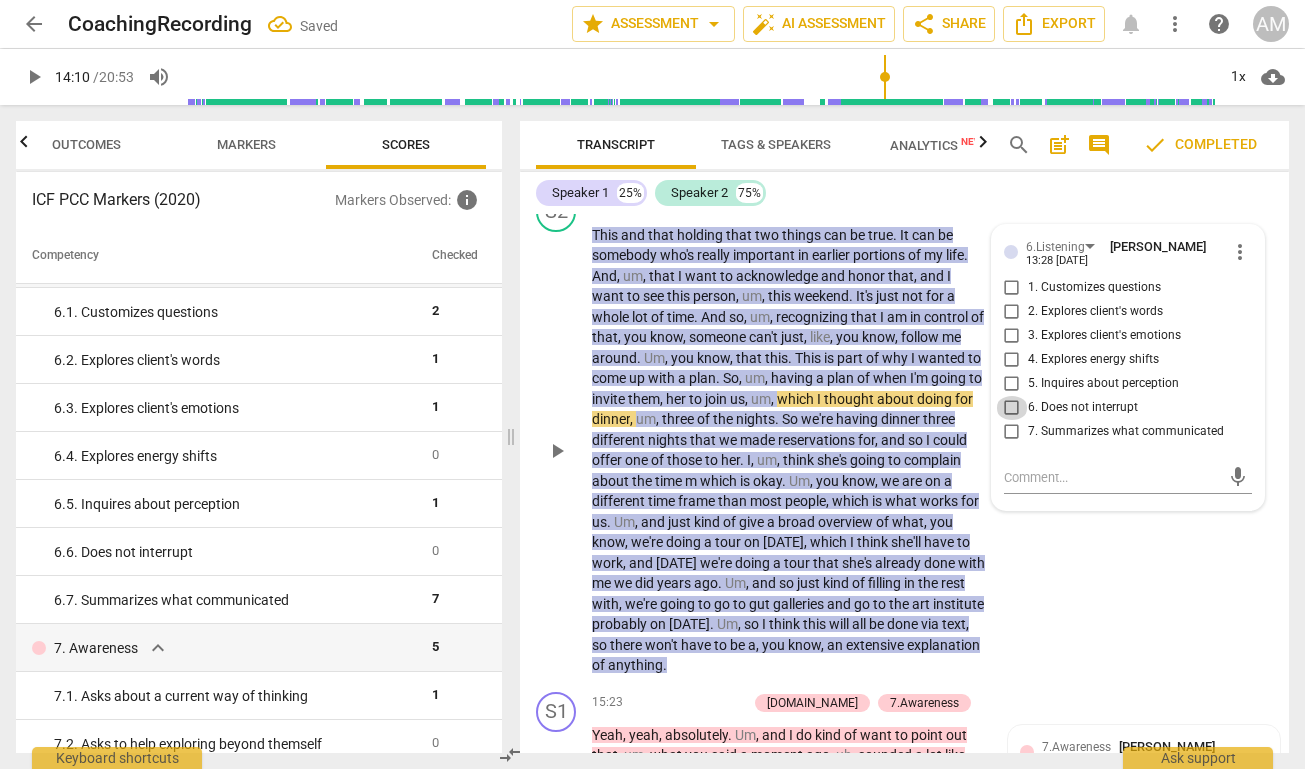 click on "6. Does not interrupt" at bounding box center (1012, 408) 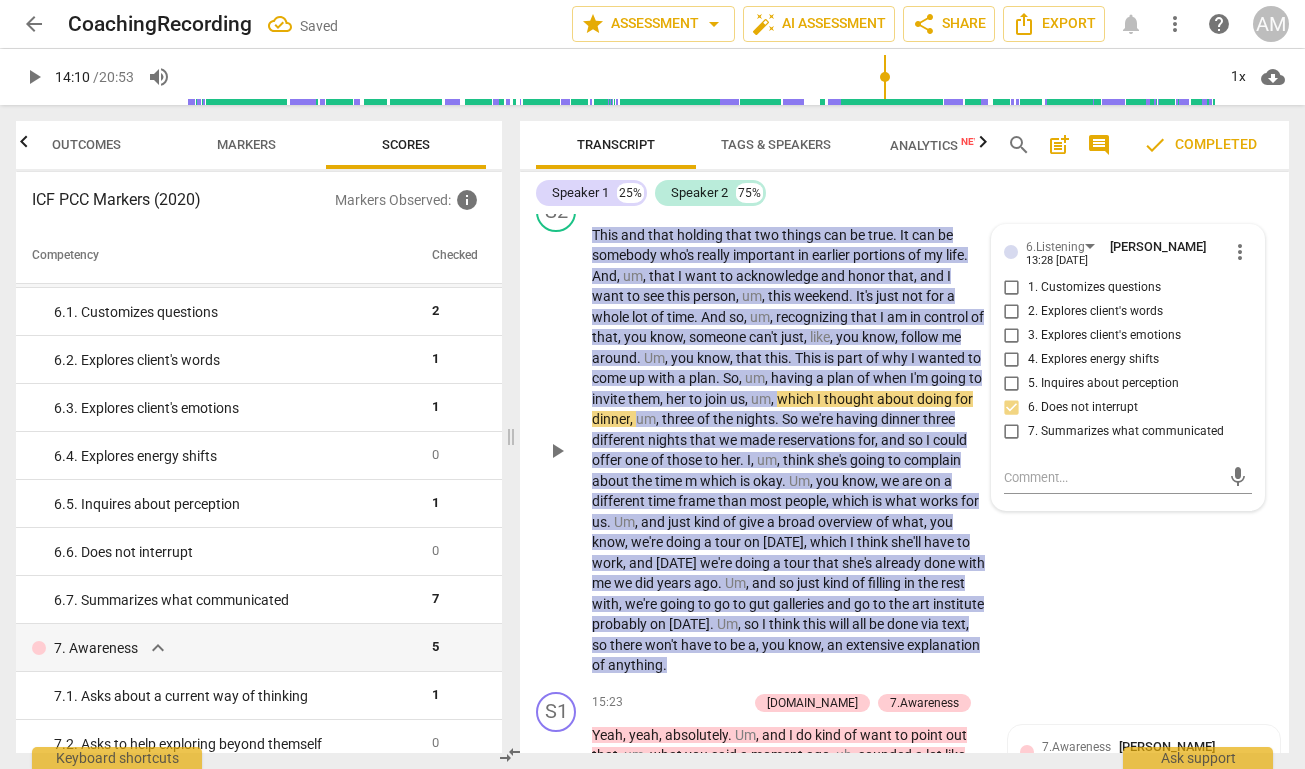 click on "S2 play_arrow pause 13:17 + Add competency 6.Listening keyboard_arrow_right This   and   that   holding   that   two   things   can   be   true .   It   can   be   somebody   who's   really   important   in   earlier   portions   of   my   life .   And ,   um ,   that   I   want   to   acknowledge   and   honor   that ,   and   I   want   to   see   this   person ,   um ,   this   weekend .   It's   just   not   for   a   whole   lot   of   time .   And   so ,   um ,   recognizing   that   I   am   in   control   of   that ,   you   know ,   someone   can't   just ,   like ,   you   know ,   follow   me   around .   Um ,   you   know ,   that   this .   This   is   part   of   why   I   wanted   to   come   up   with   a   plan .   So ,   um ,   having   a   plan   of   when   I'm   going   to   invite   them ,   her   to   join   us ,   um ,   which   I   thought   about   doing   for   dinner ,   um ,   three   of   the   nights .   So   we're   having   dinner   three   different   nights   that   we" at bounding box center [904, 434] 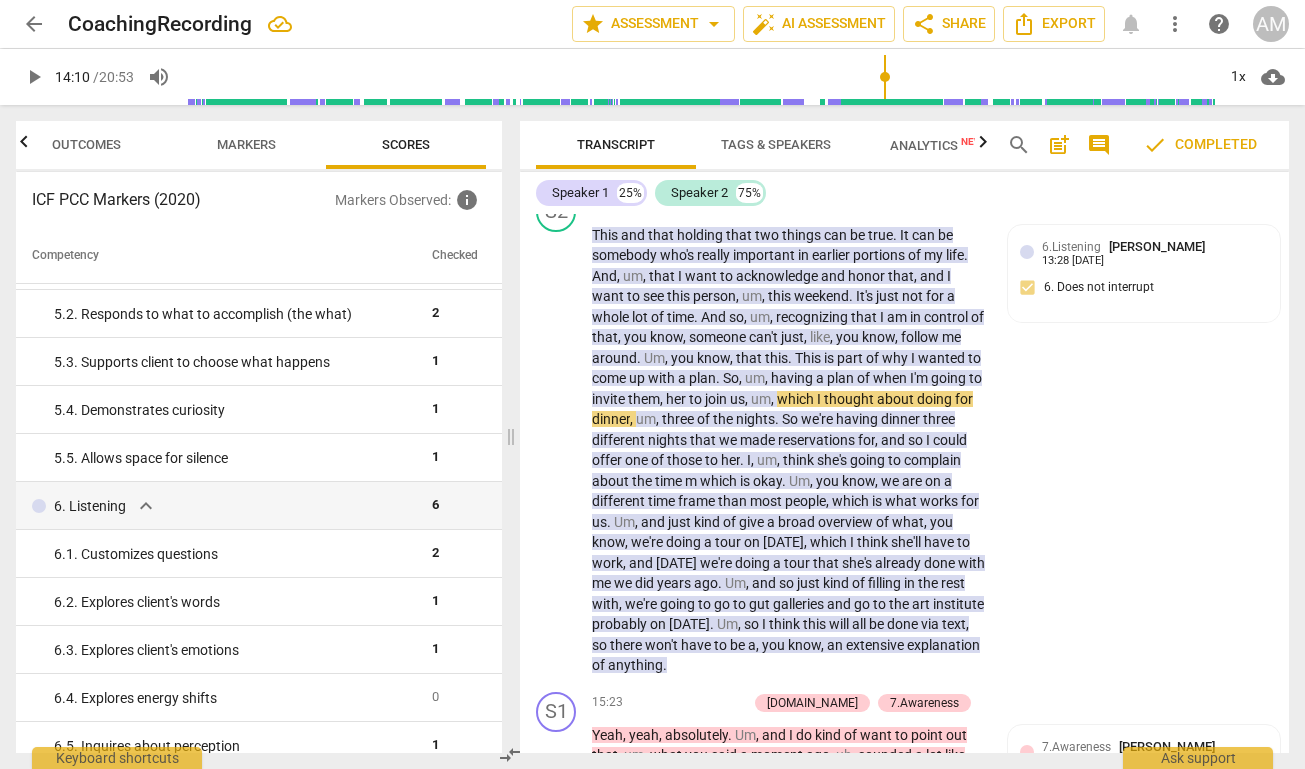 scroll, scrollTop: 0, scrollLeft: 0, axis: both 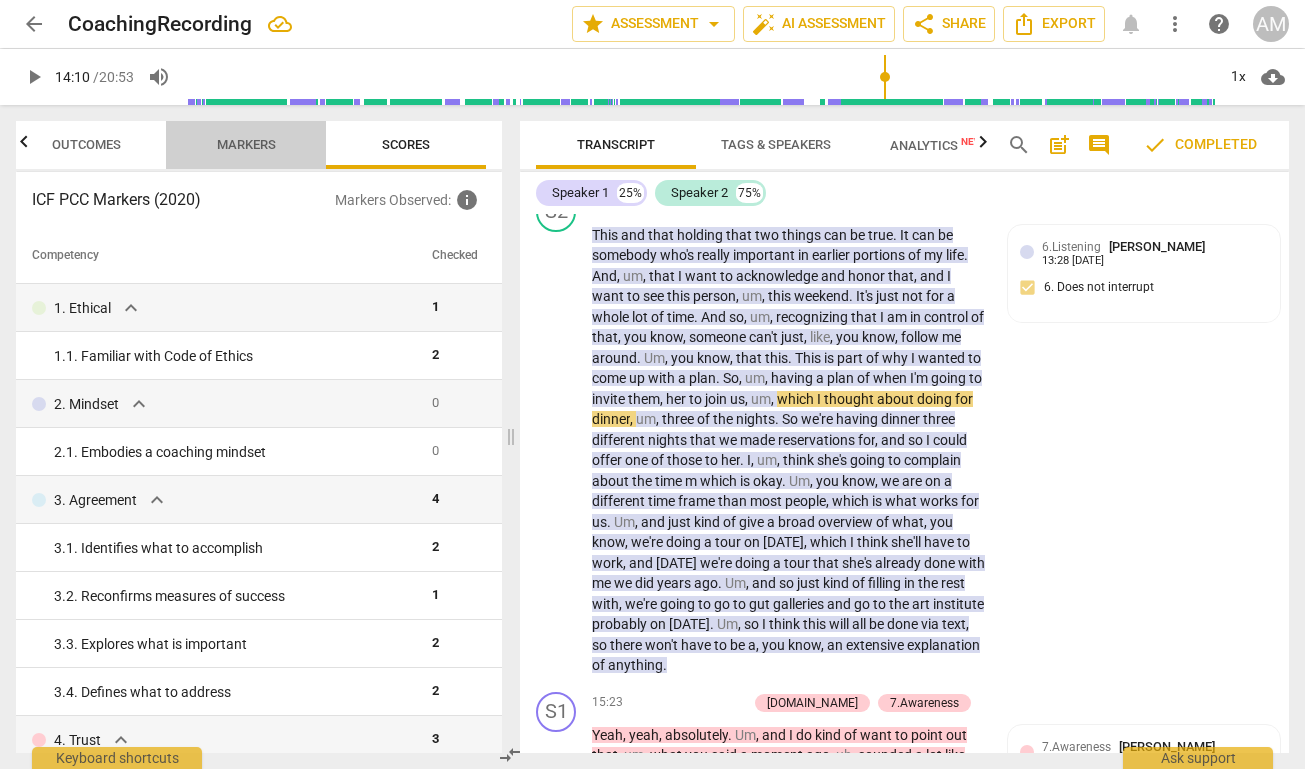 click on "Markers" at bounding box center [246, 144] 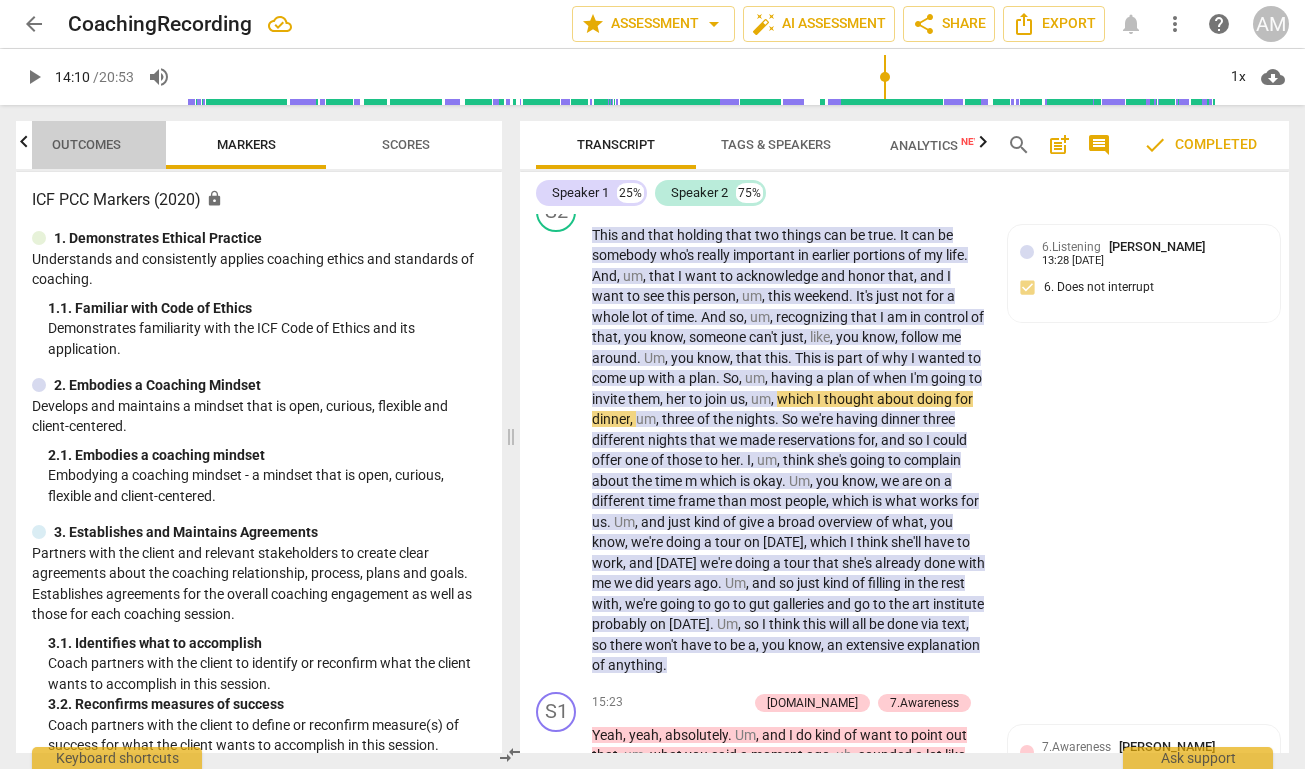 click on "Outcomes" at bounding box center (86, 145) 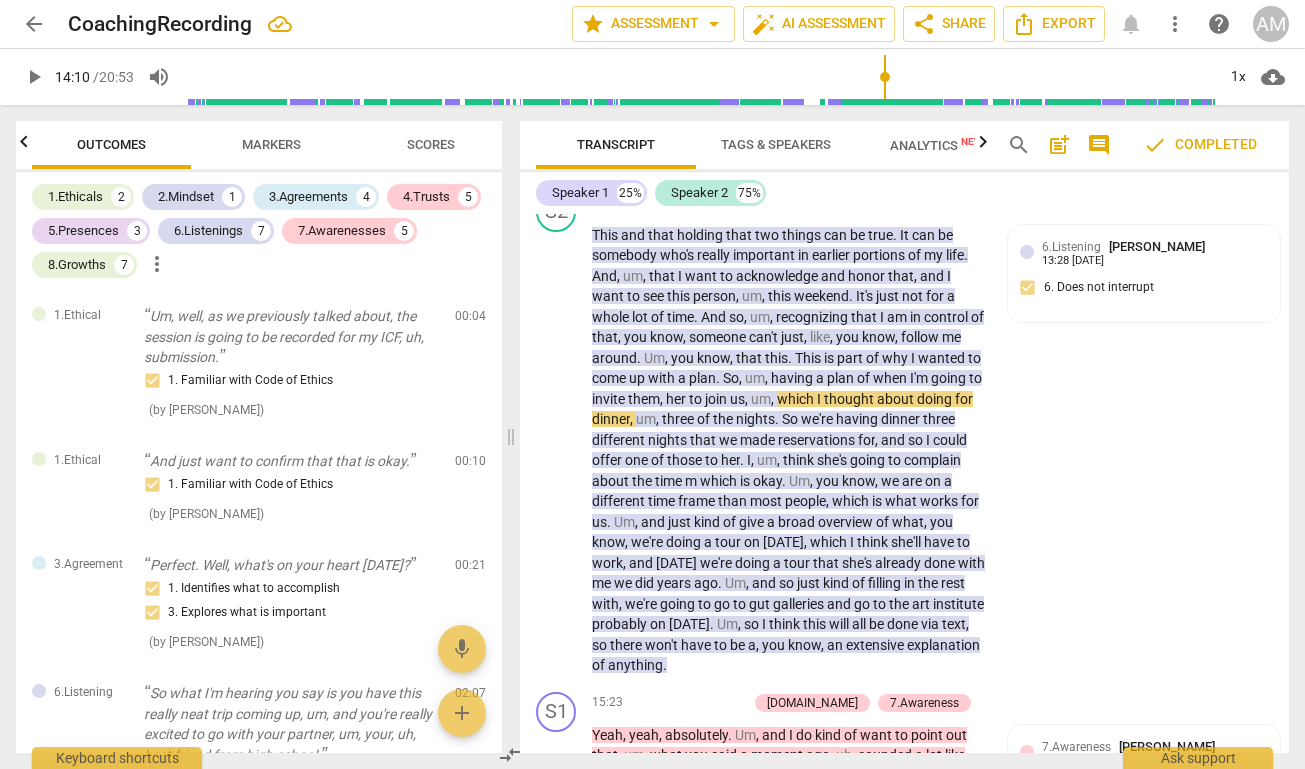 scroll, scrollTop: 0, scrollLeft: 0, axis: both 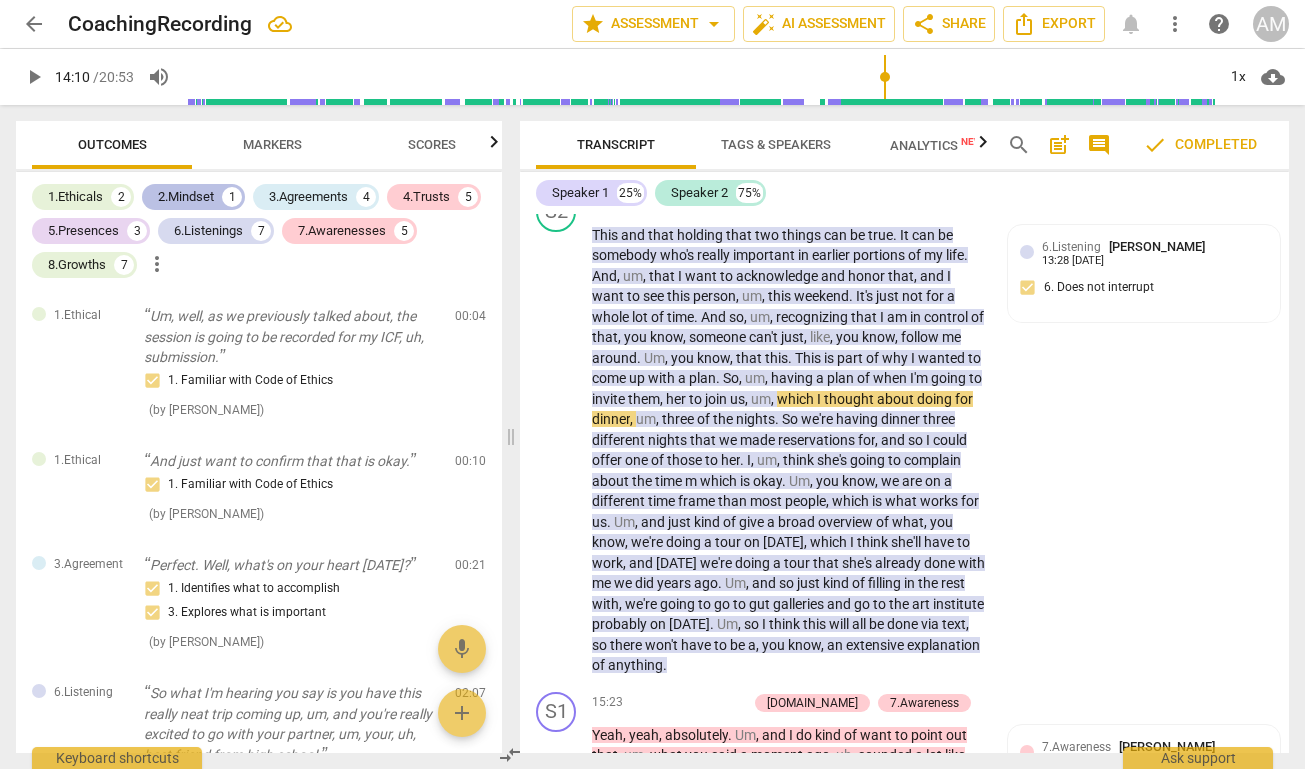 click on "2.Mindset" at bounding box center (186, 197) 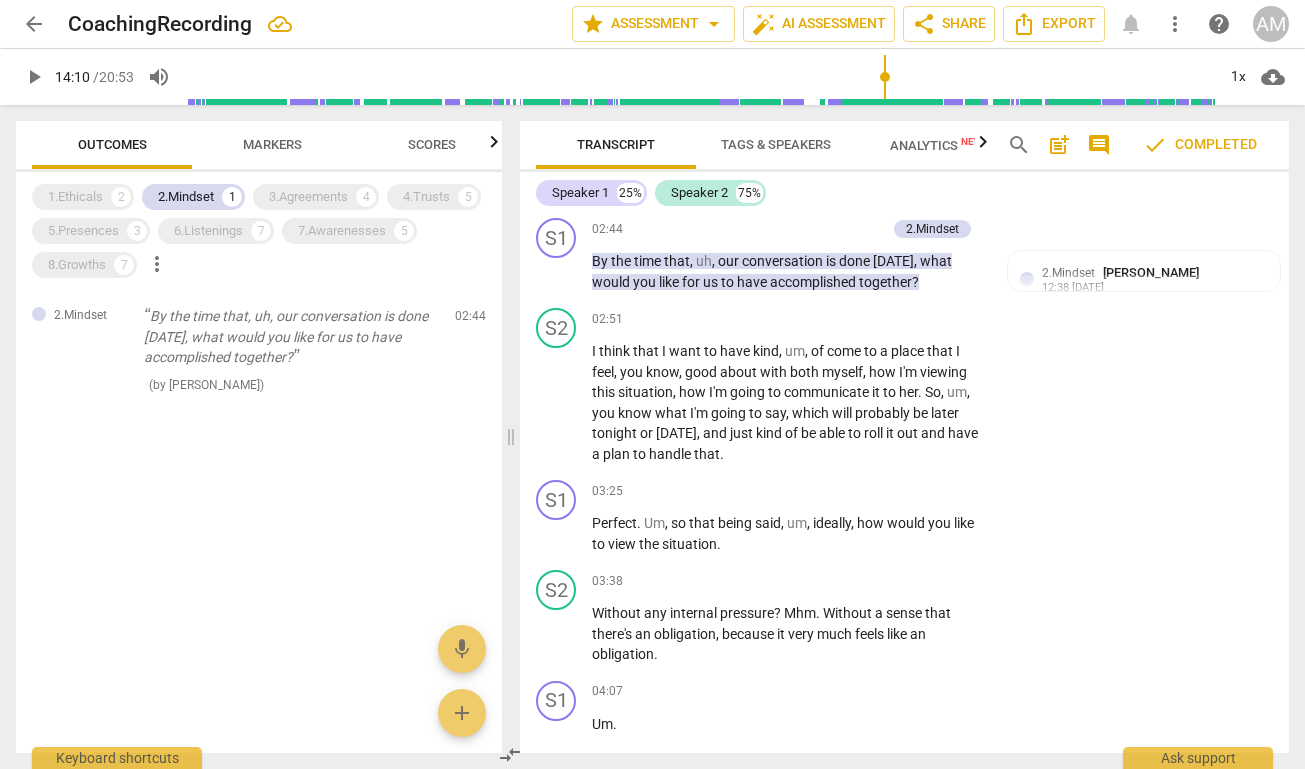 scroll, scrollTop: 0, scrollLeft: 0, axis: both 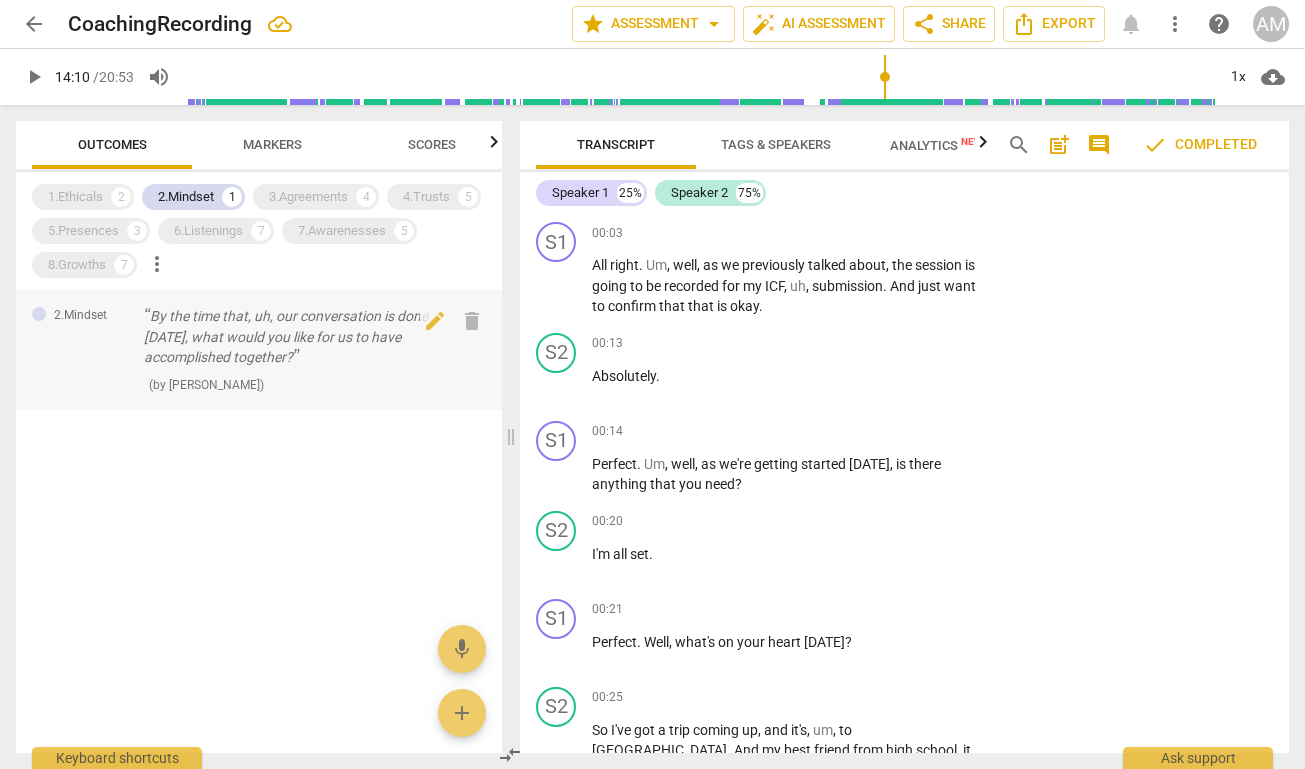 click on "By the time that, uh, our conversation is done [DATE], what would you like for us to have accomplished together?" at bounding box center [291, 337] 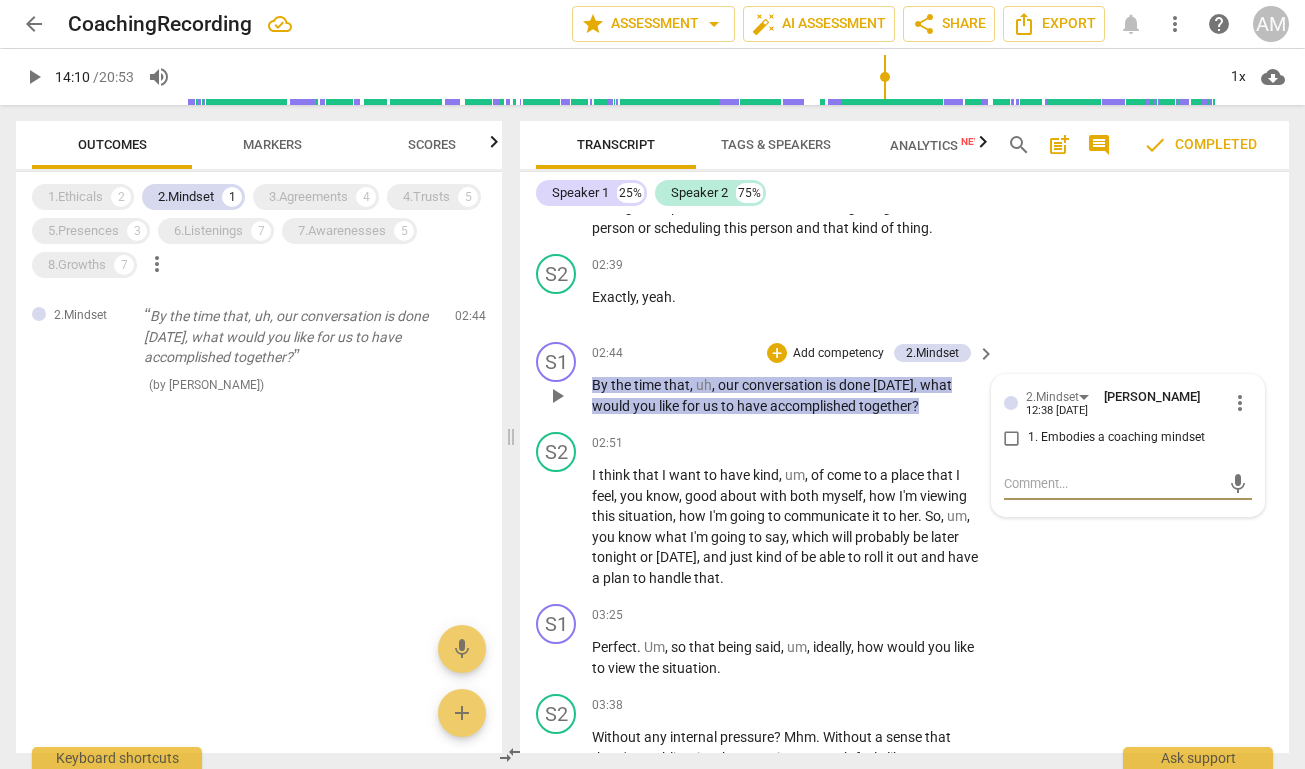 click on "1. Embodies a coaching mindset" at bounding box center [1012, 438] 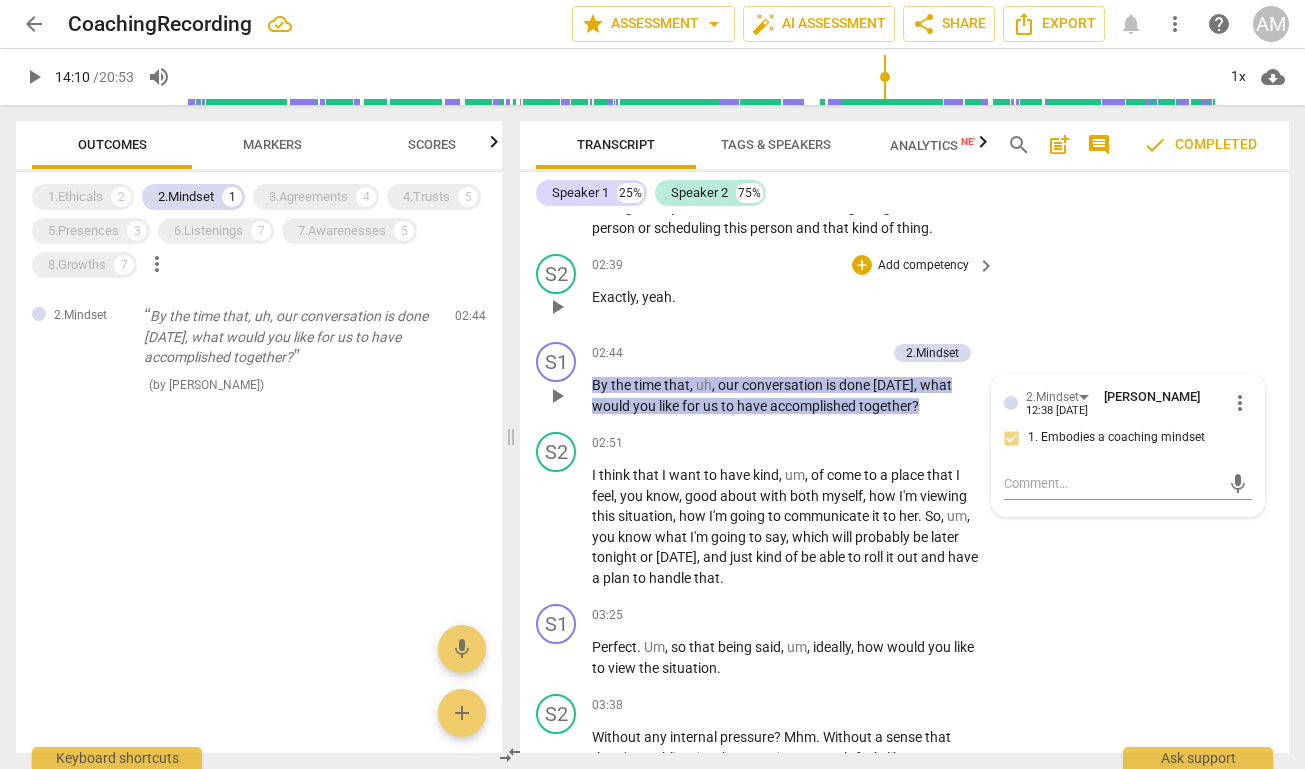 click on "S2 play_arrow pause 02:39 + Add competency keyboard_arrow_right Exactly ,   yeah ." at bounding box center (904, 290) 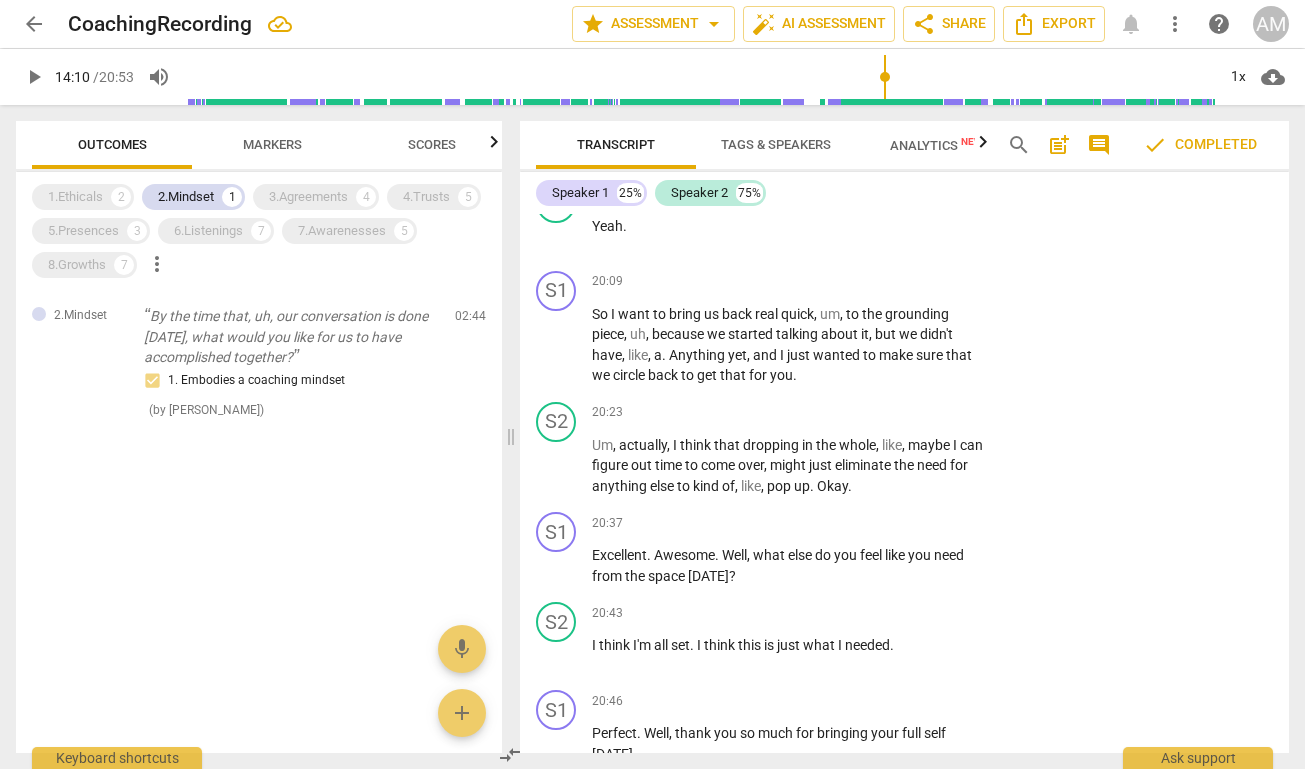 scroll, scrollTop: 8549, scrollLeft: 0, axis: vertical 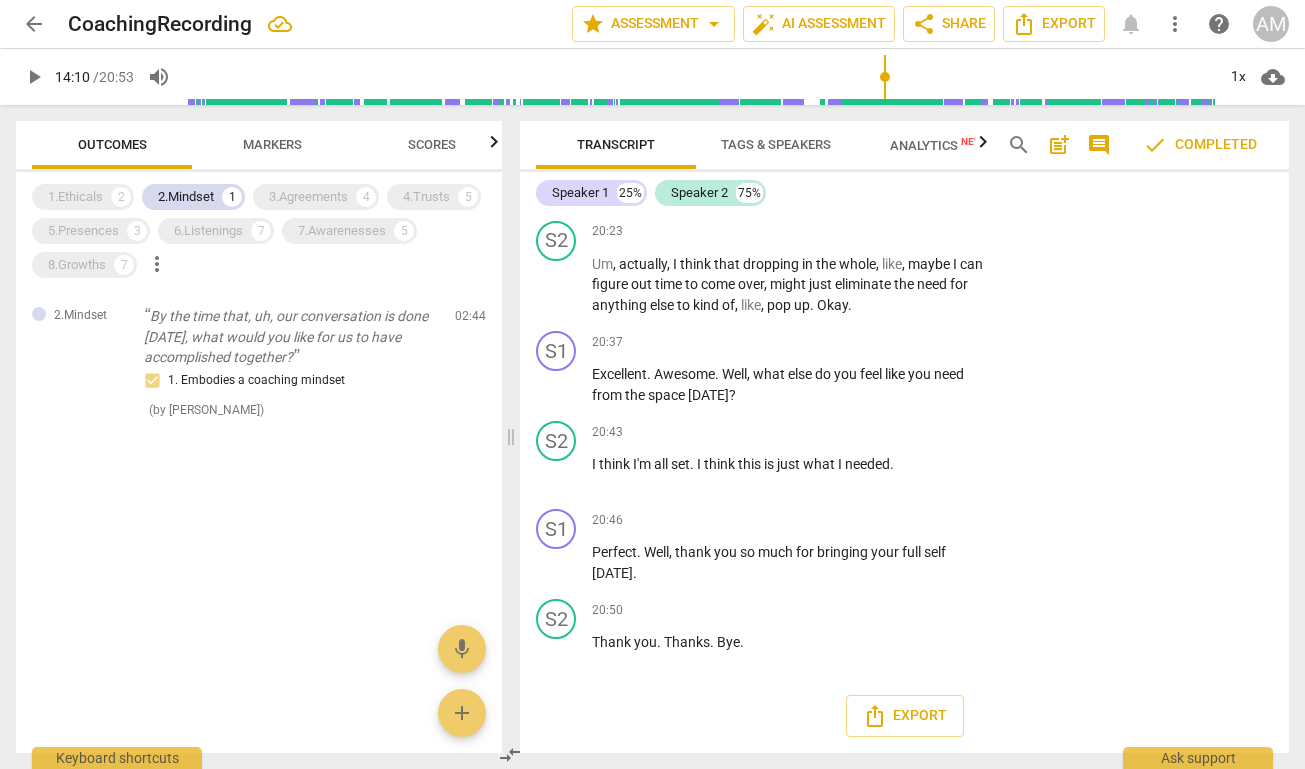 click on "Markers" at bounding box center [272, 145] 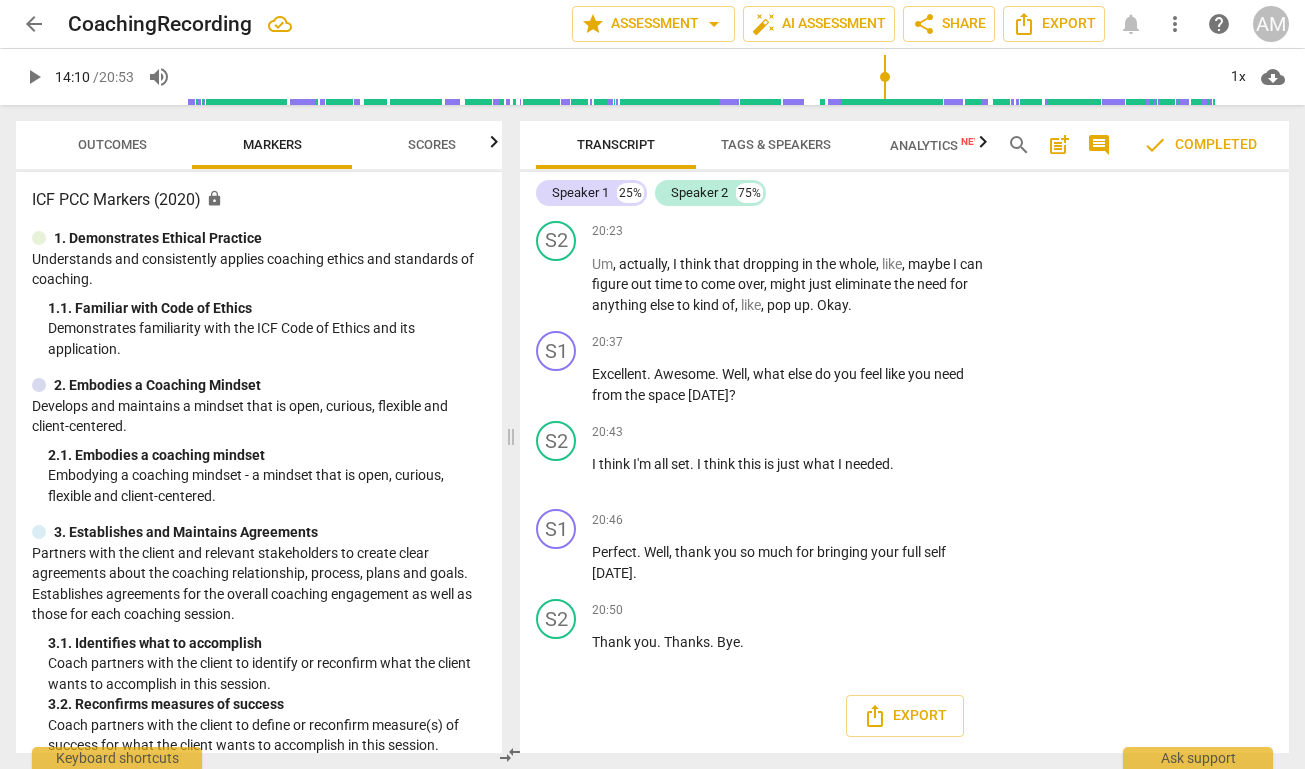 click on "Scores" at bounding box center (432, 144) 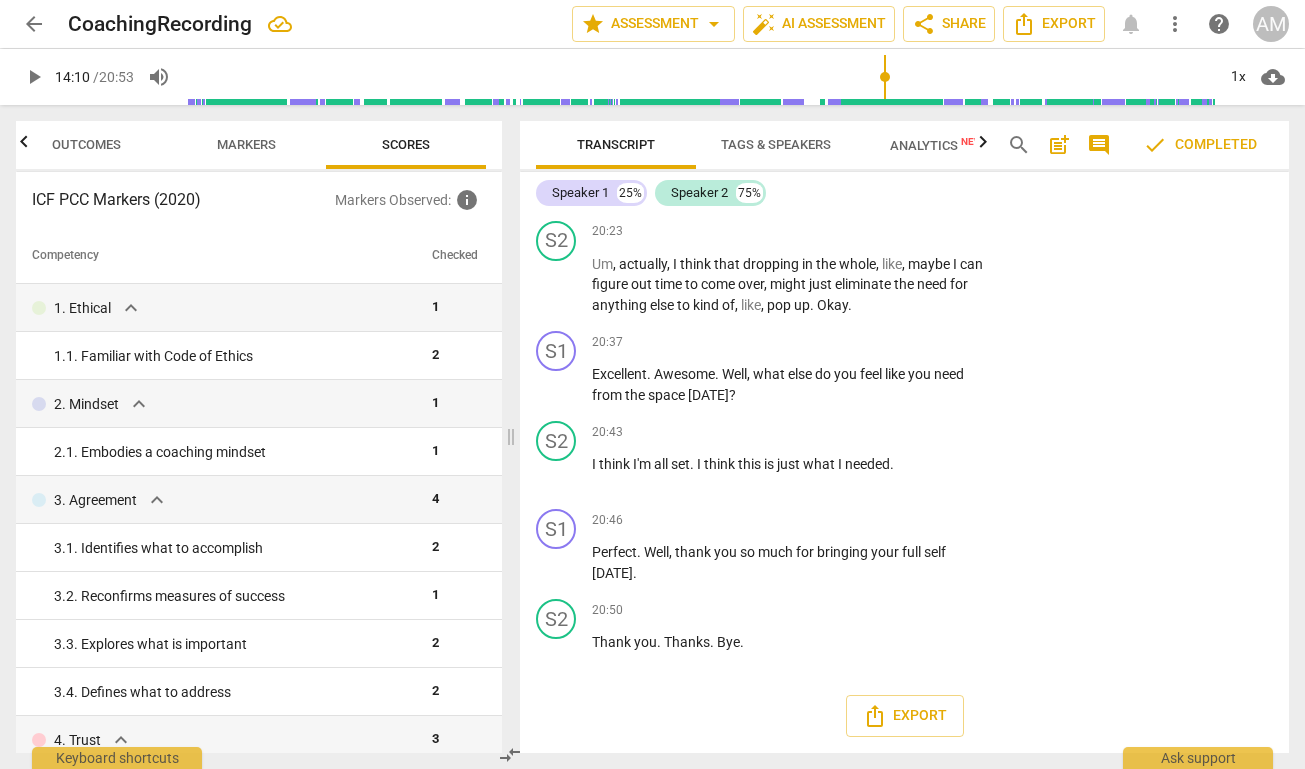 click on "Outcomes" at bounding box center [86, 145] 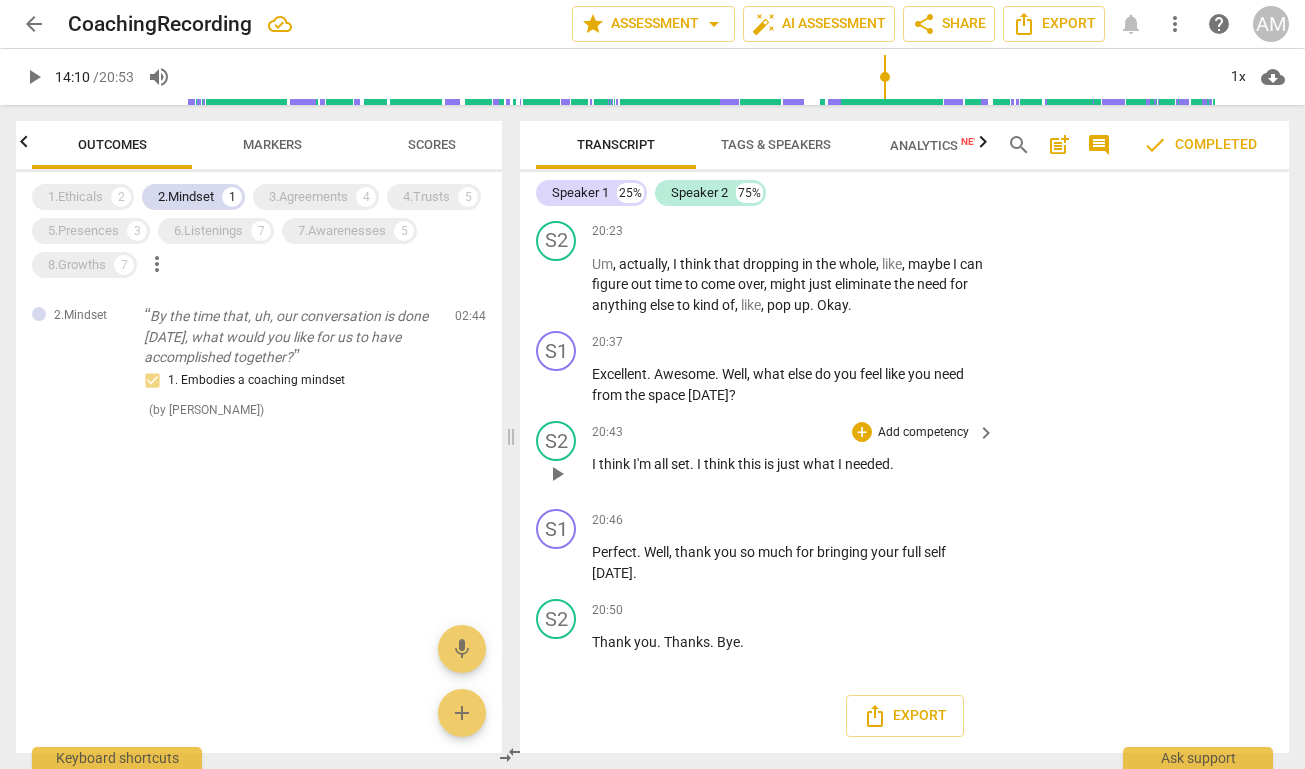 scroll, scrollTop: 0, scrollLeft: 0, axis: both 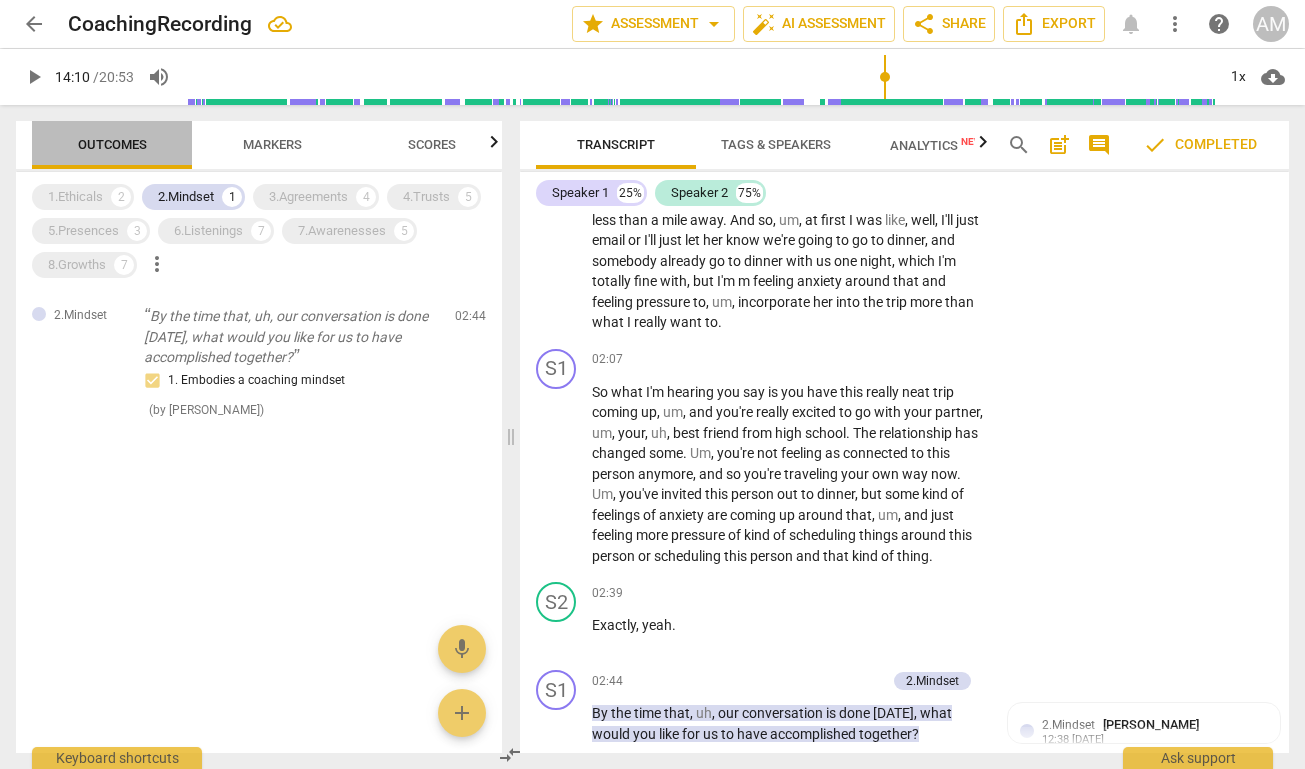 click on "Outcomes" at bounding box center [112, 144] 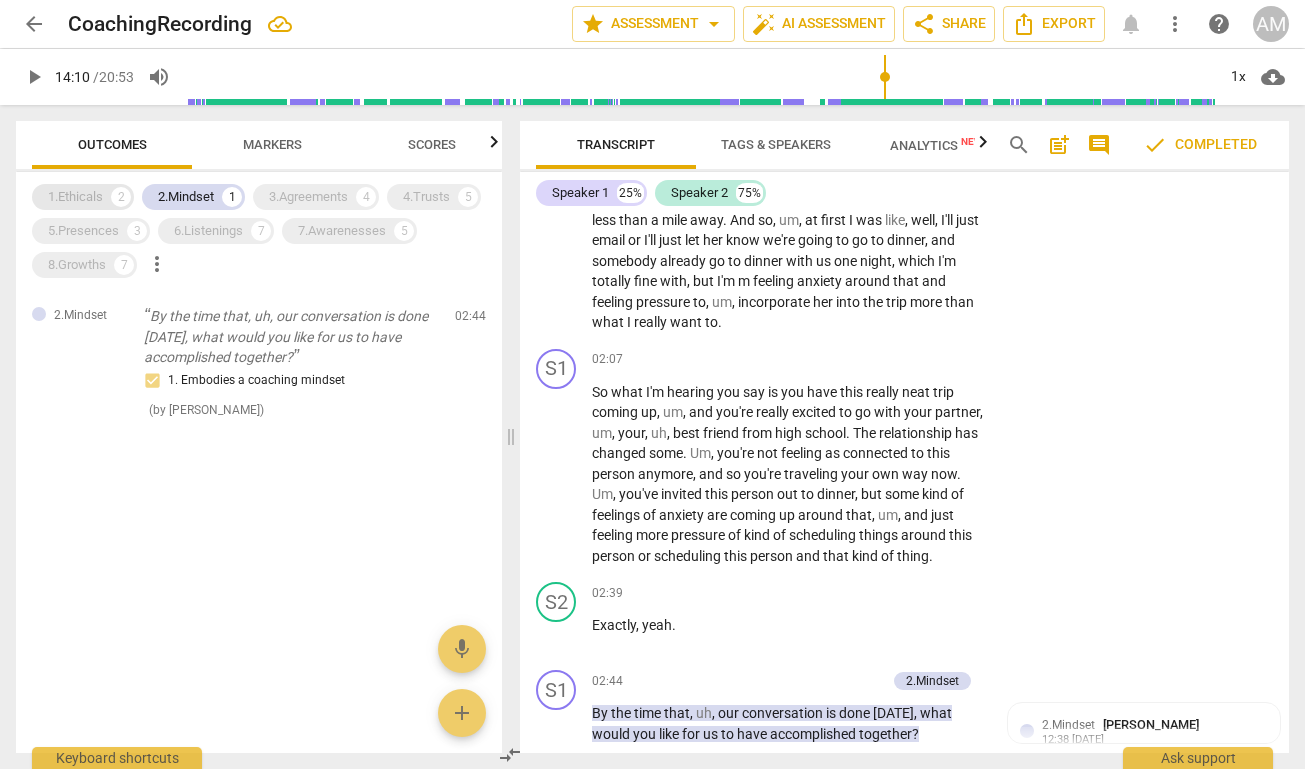 click on "1.Ethicals" at bounding box center (75, 197) 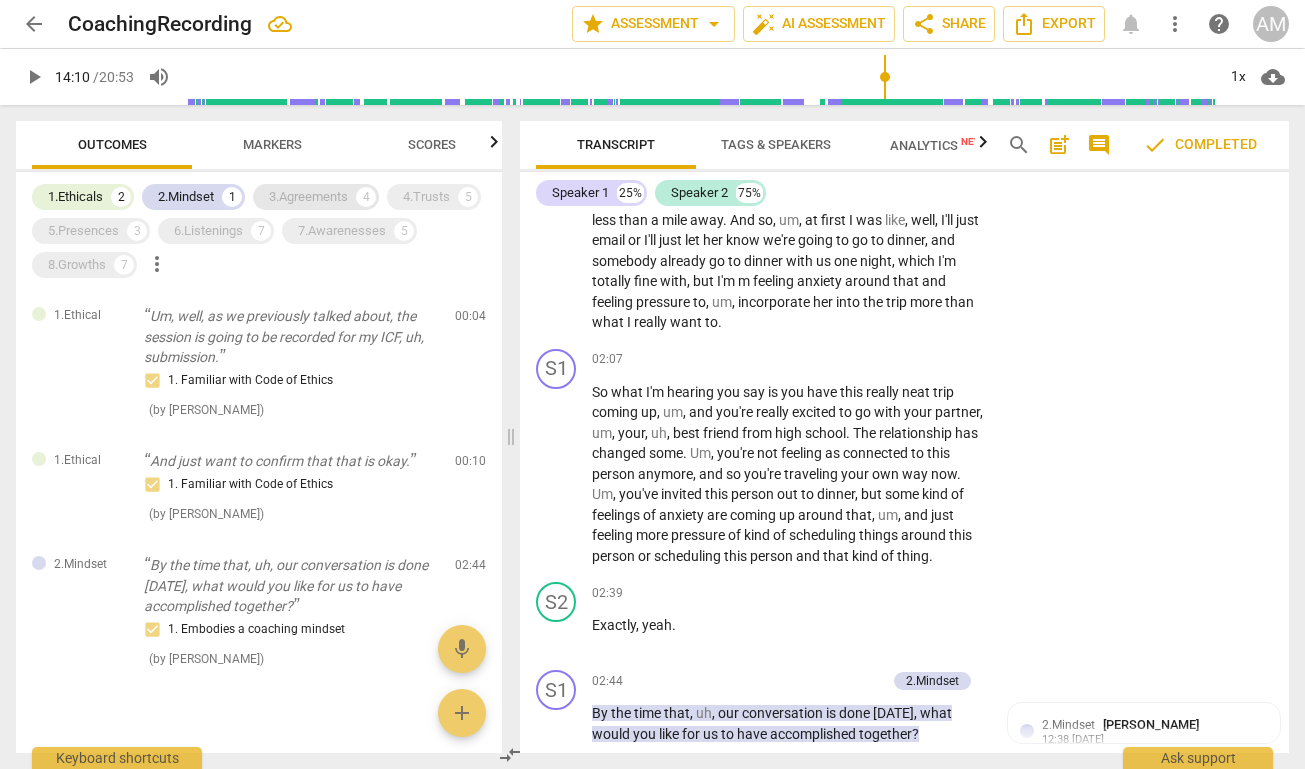 click on "3.Agreements" at bounding box center [308, 197] 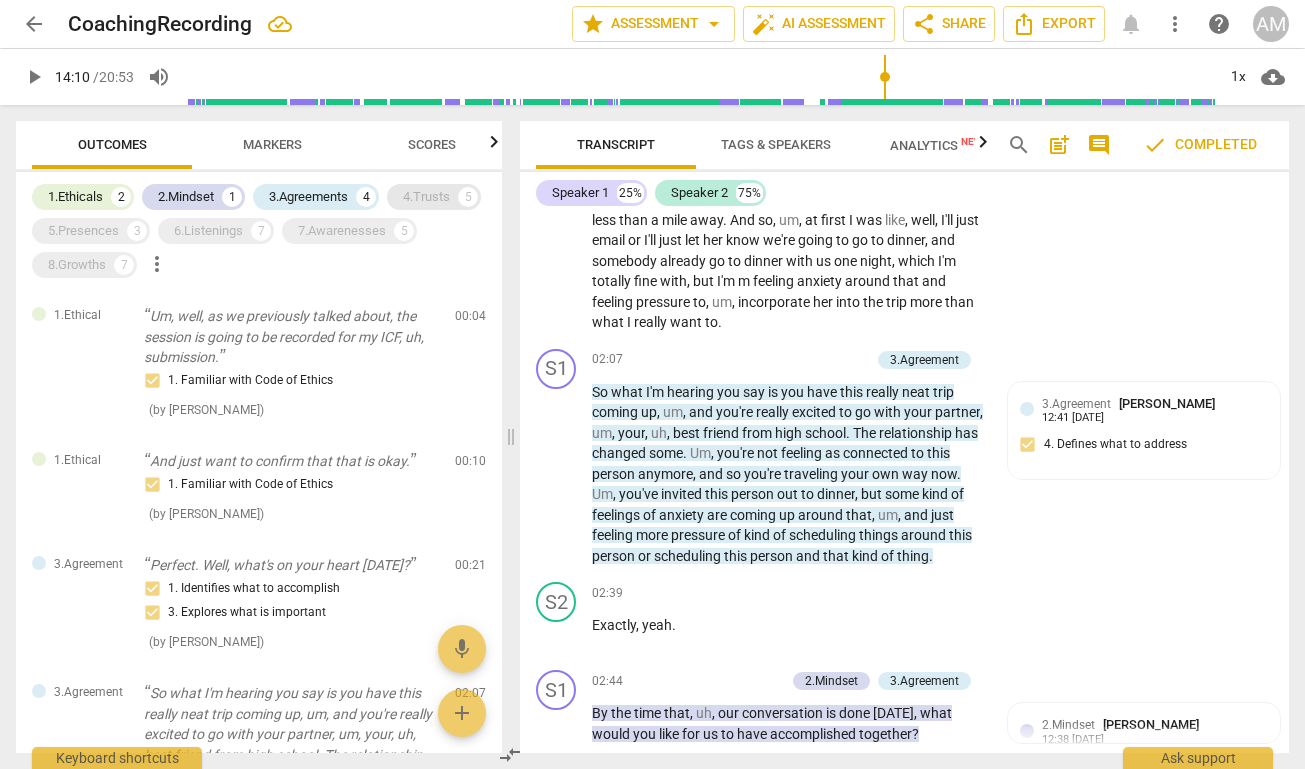 click on "4.Trusts" at bounding box center [426, 197] 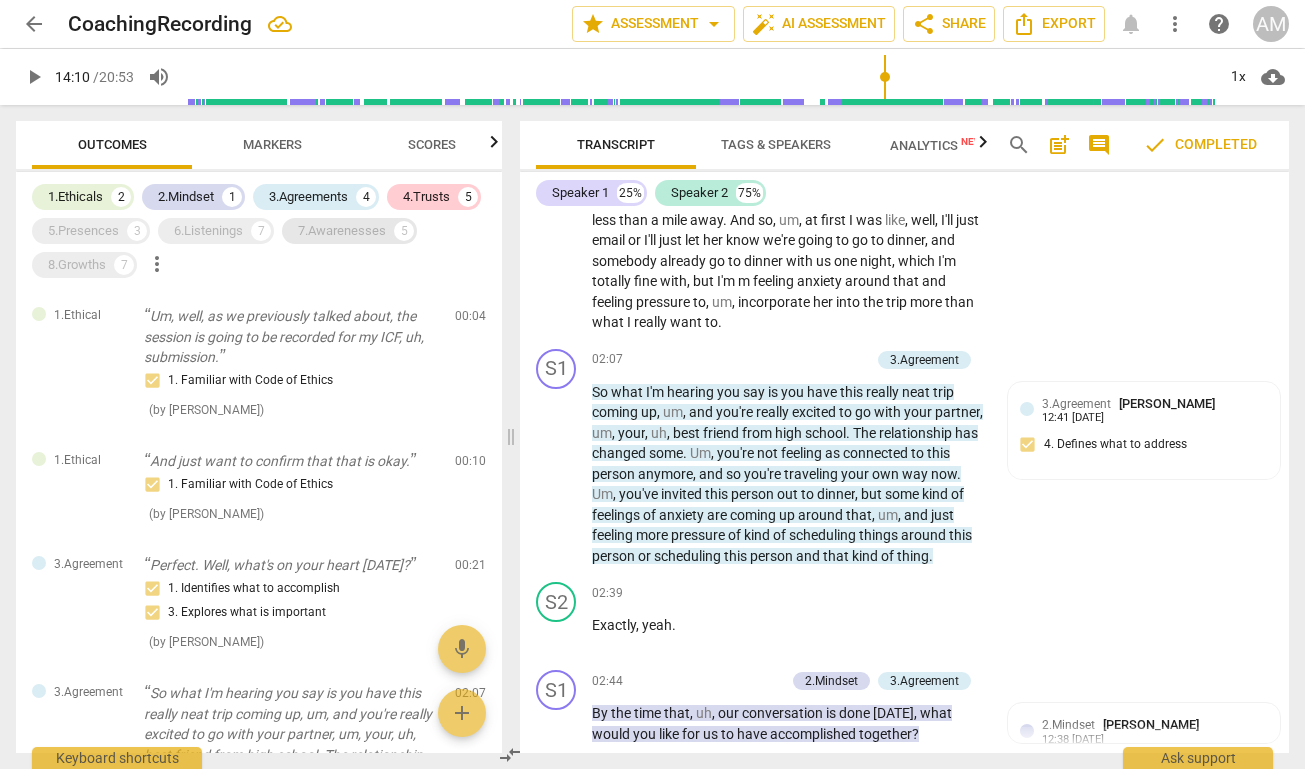 click on "7.Awarenesses" at bounding box center [342, 231] 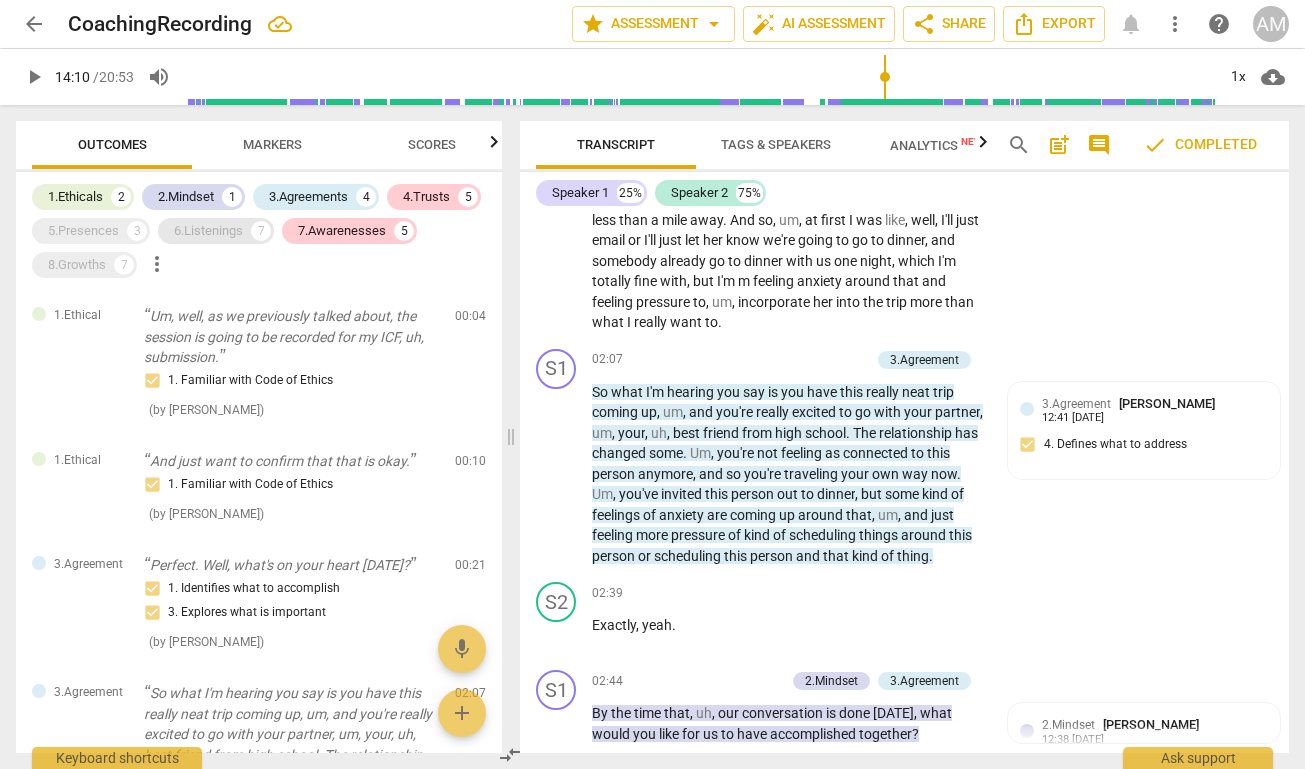 click on "6.Listenings" at bounding box center (208, 231) 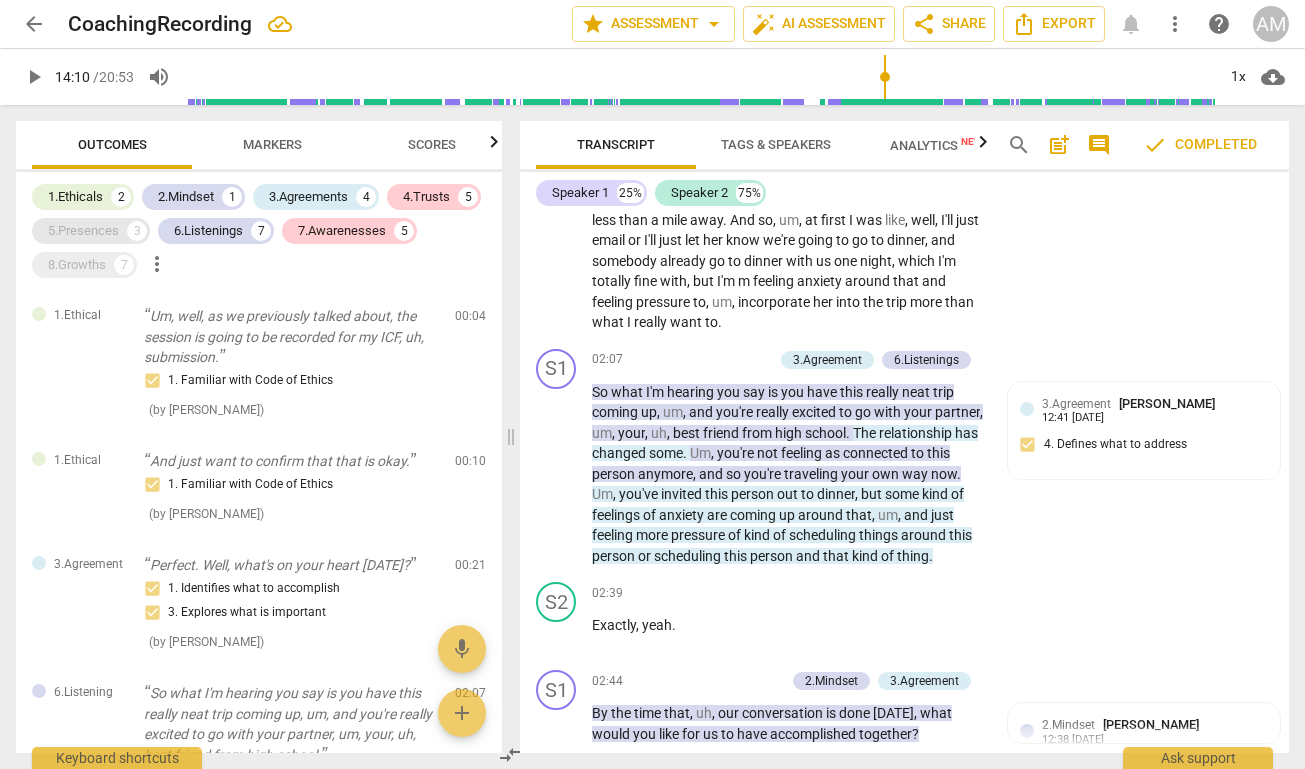 click on "5.Presences" at bounding box center (83, 231) 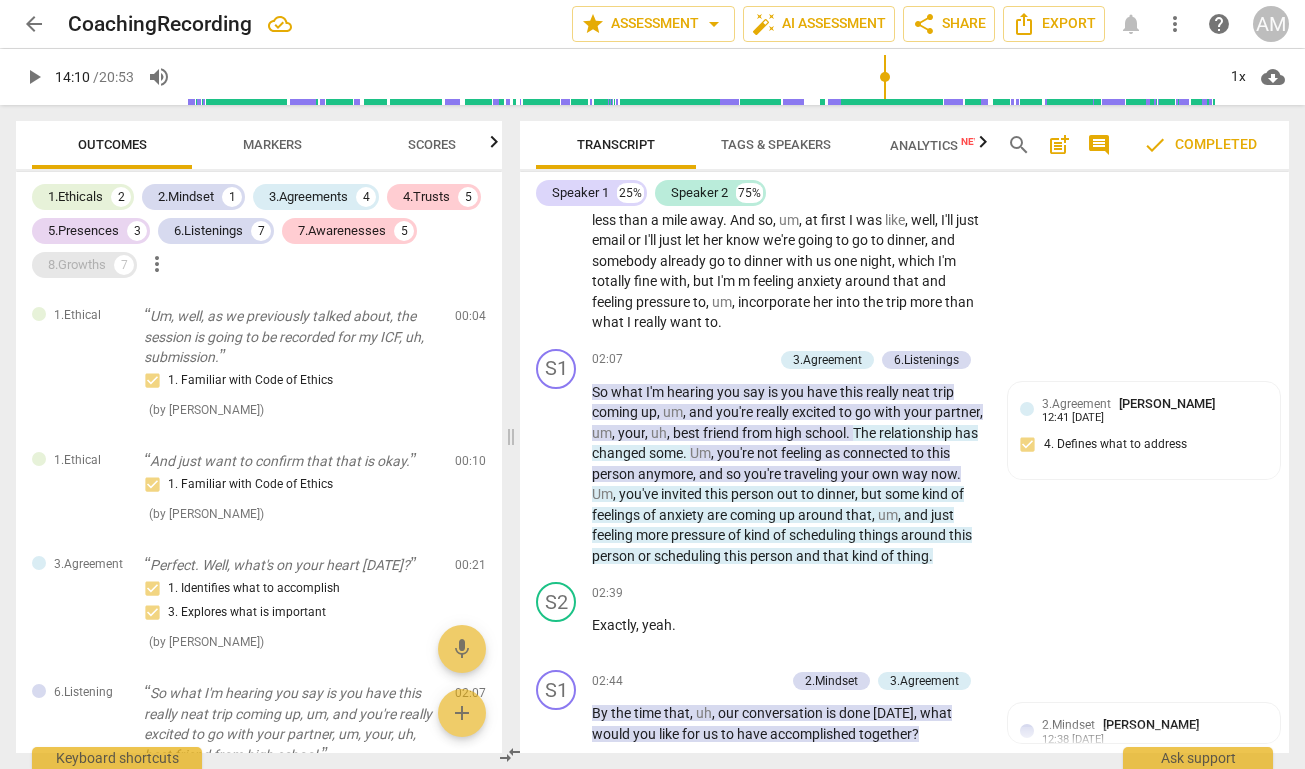 click on "8.Growths" at bounding box center [77, 265] 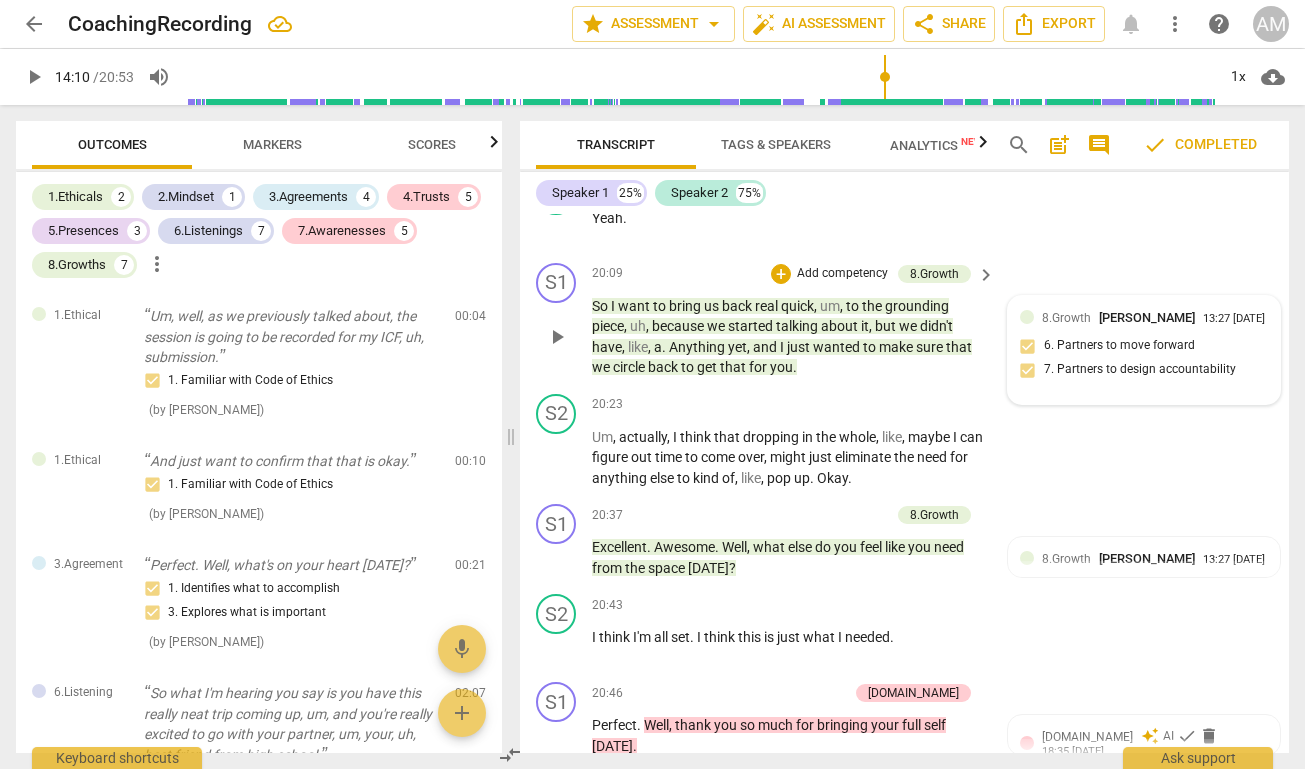 scroll, scrollTop: 8549, scrollLeft: 0, axis: vertical 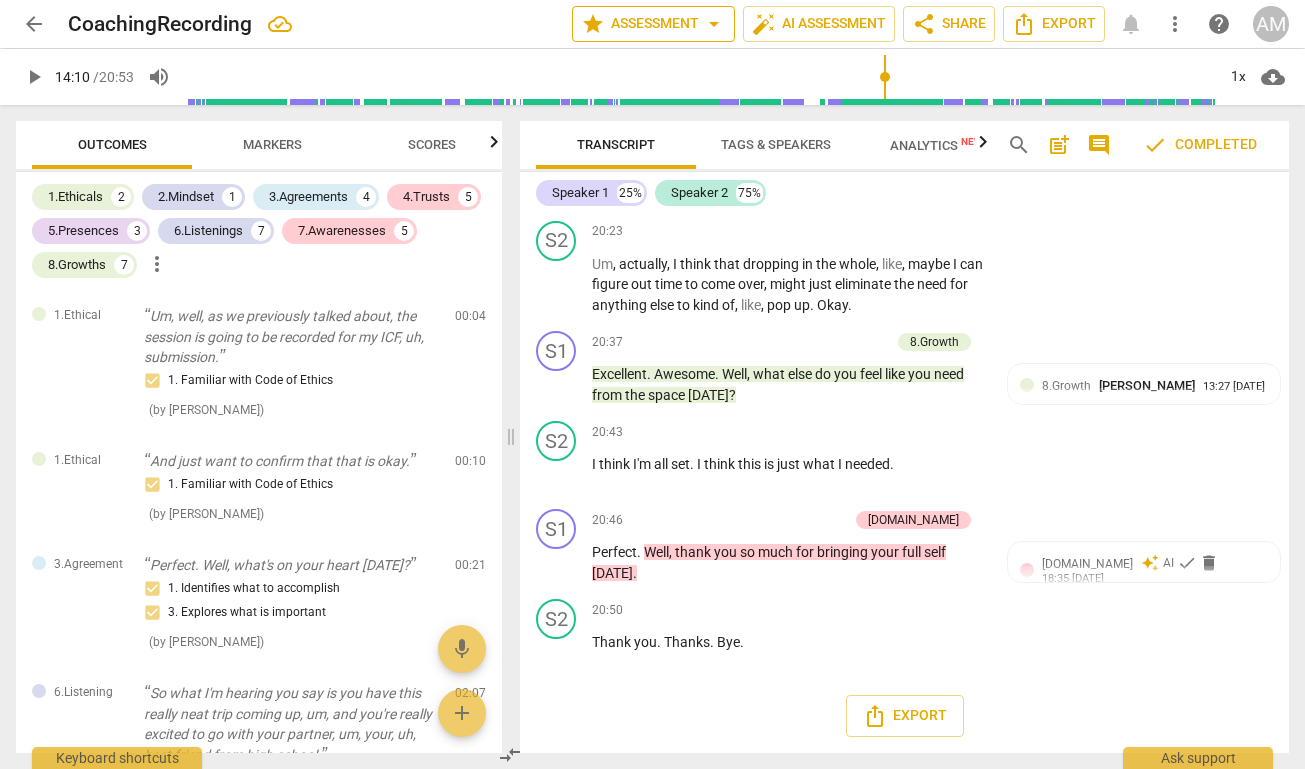 click on "arrow_drop_down" at bounding box center (714, 24) 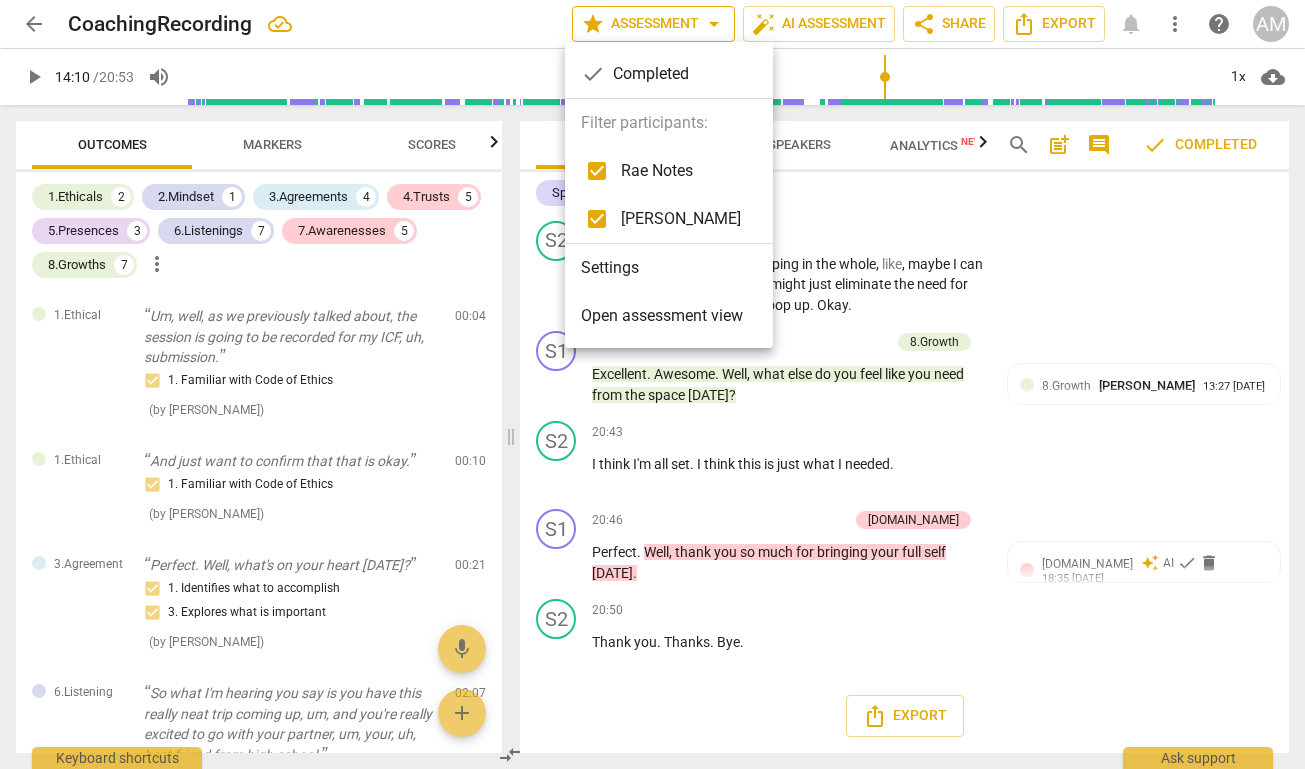 click at bounding box center [652, 384] 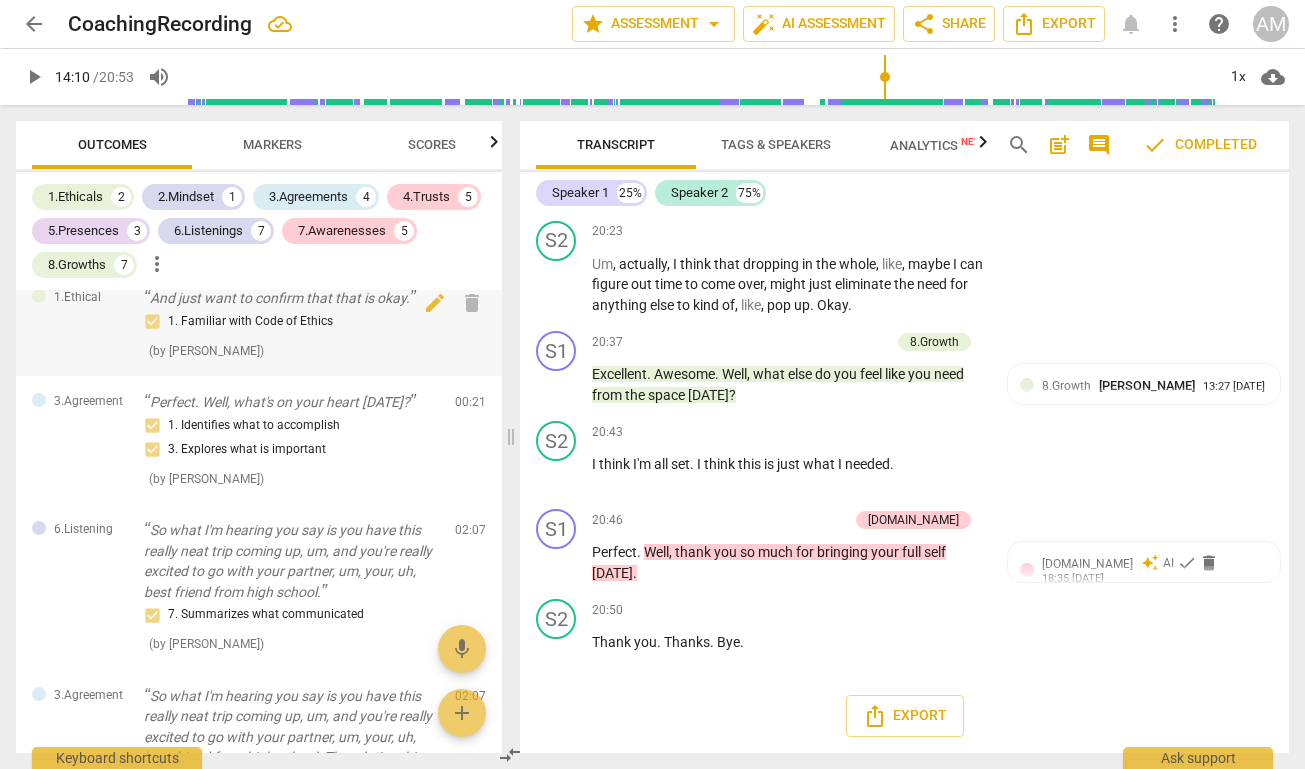 scroll, scrollTop: 0, scrollLeft: 0, axis: both 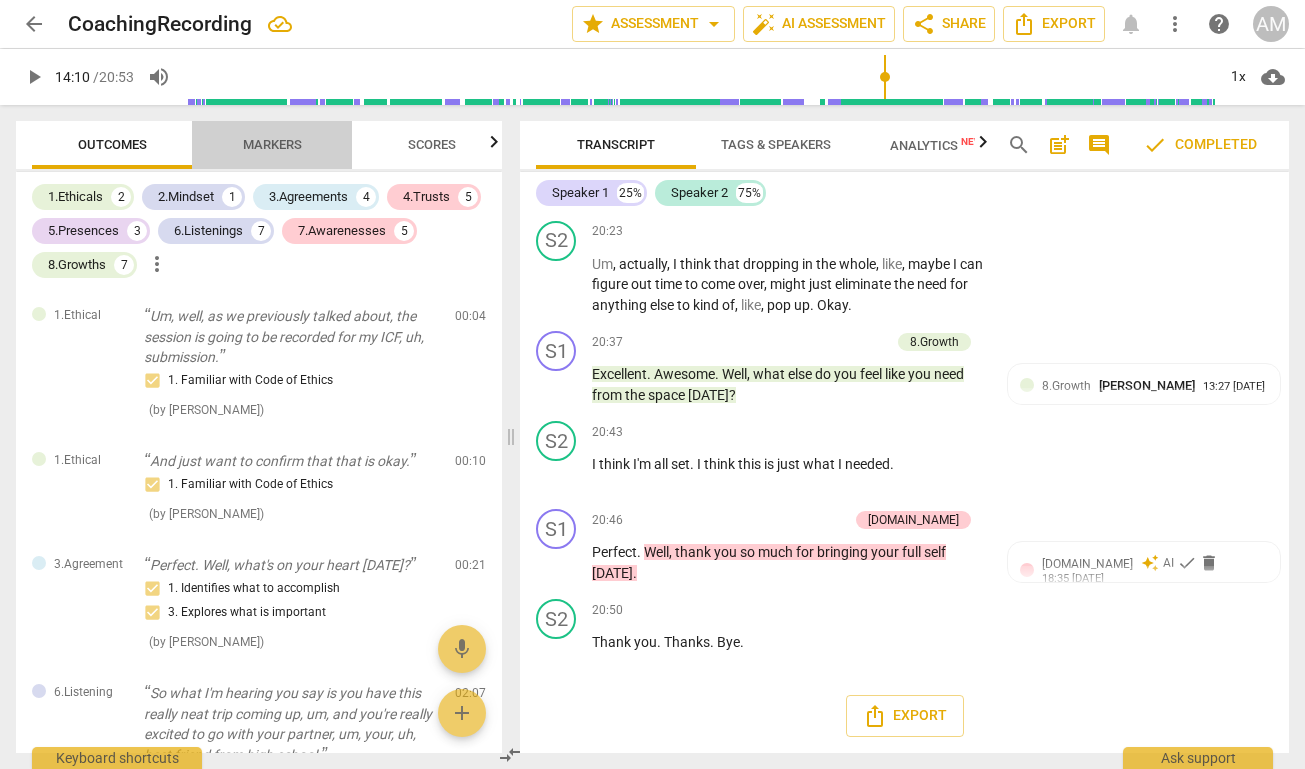 click on "Markers" at bounding box center (272, 145) 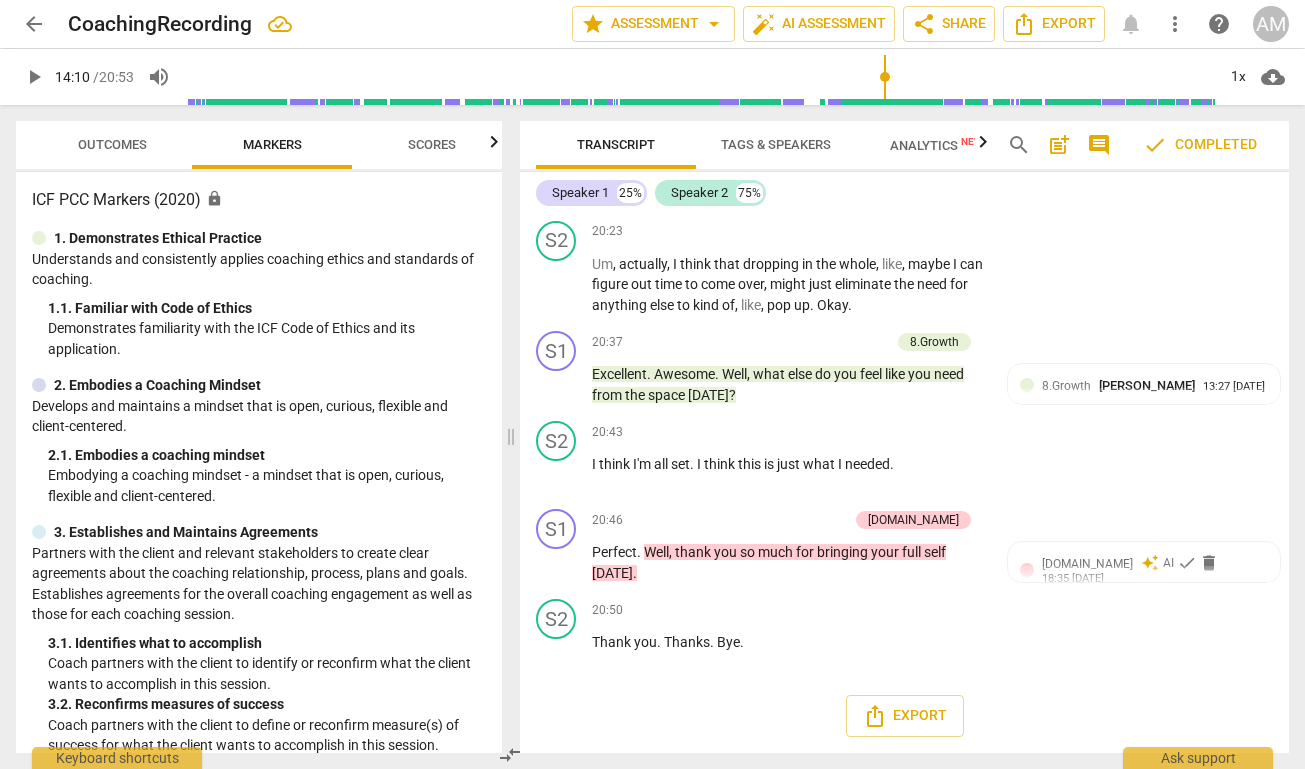 click on "Scores" at bounding box center [432, 145] 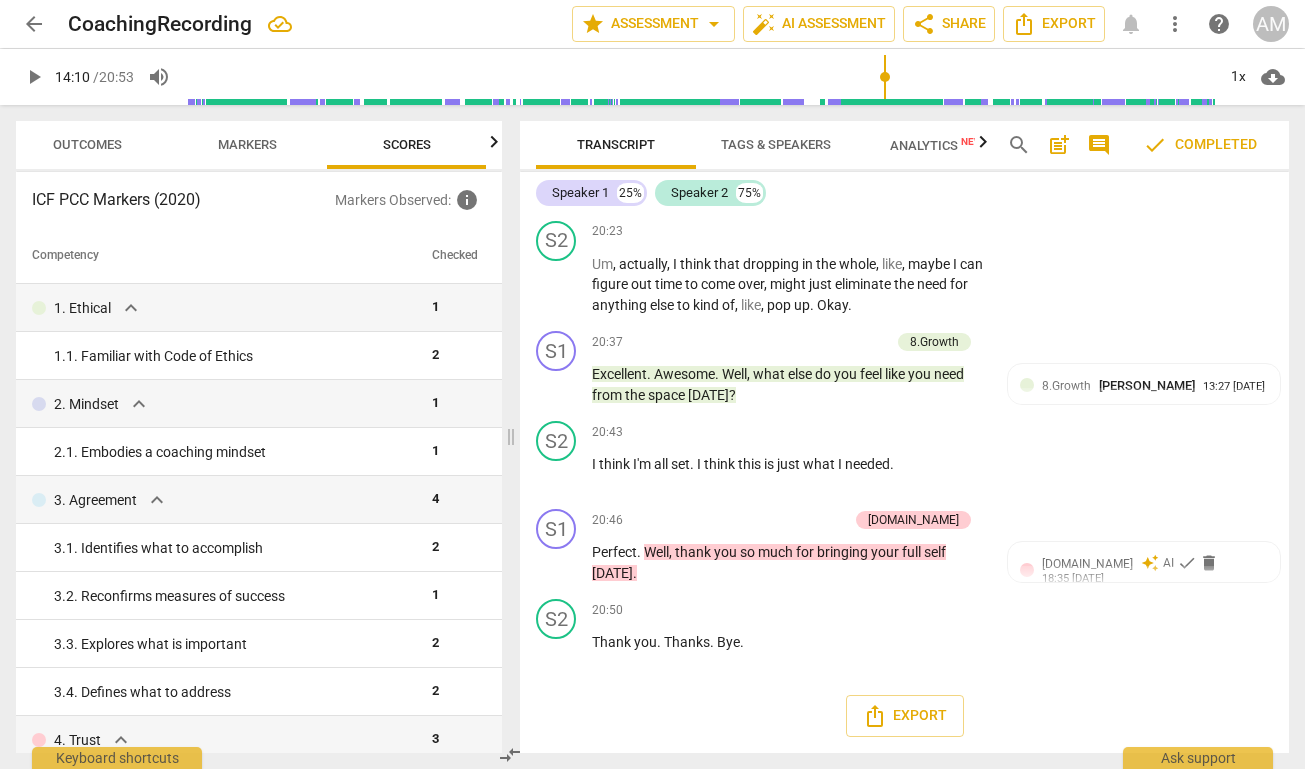 scroll, scrollTop: 0, scrollLeft: 26, axis: horizontal 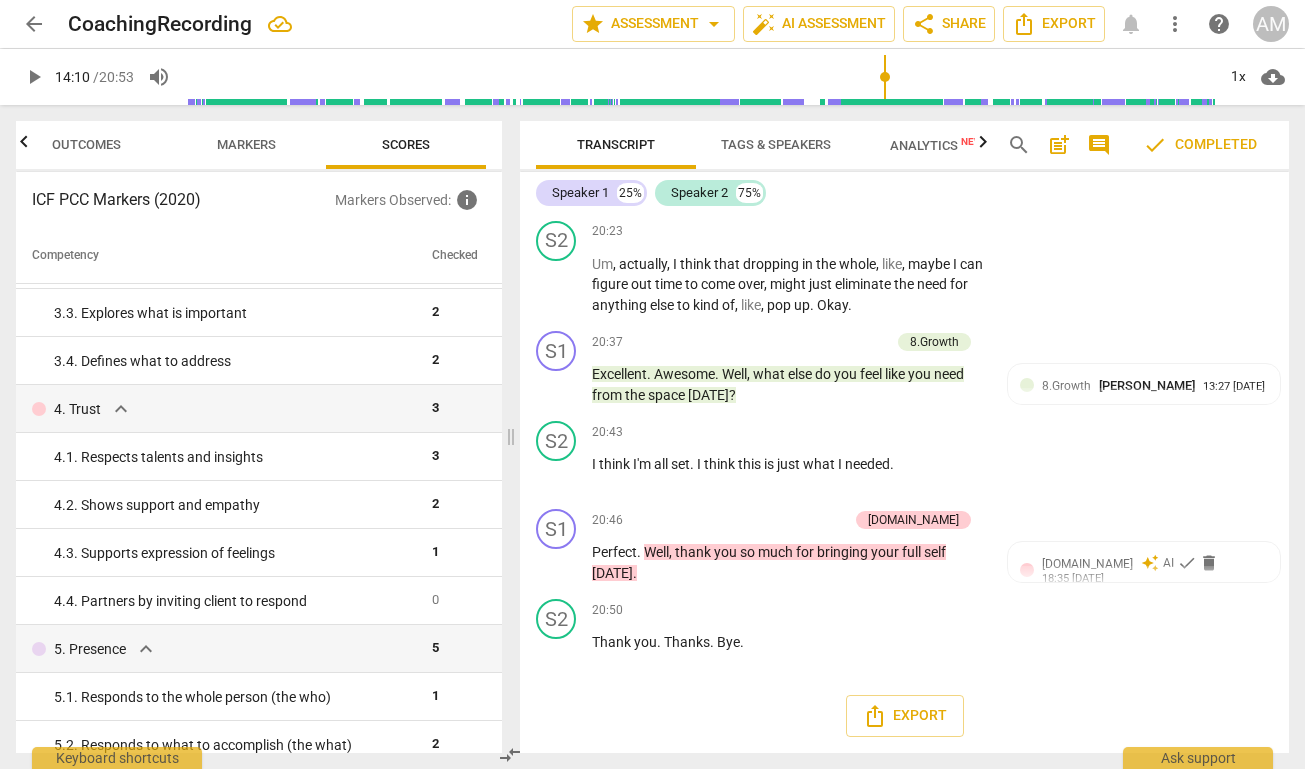 click on "Markers" at bounding box center (246, 145) 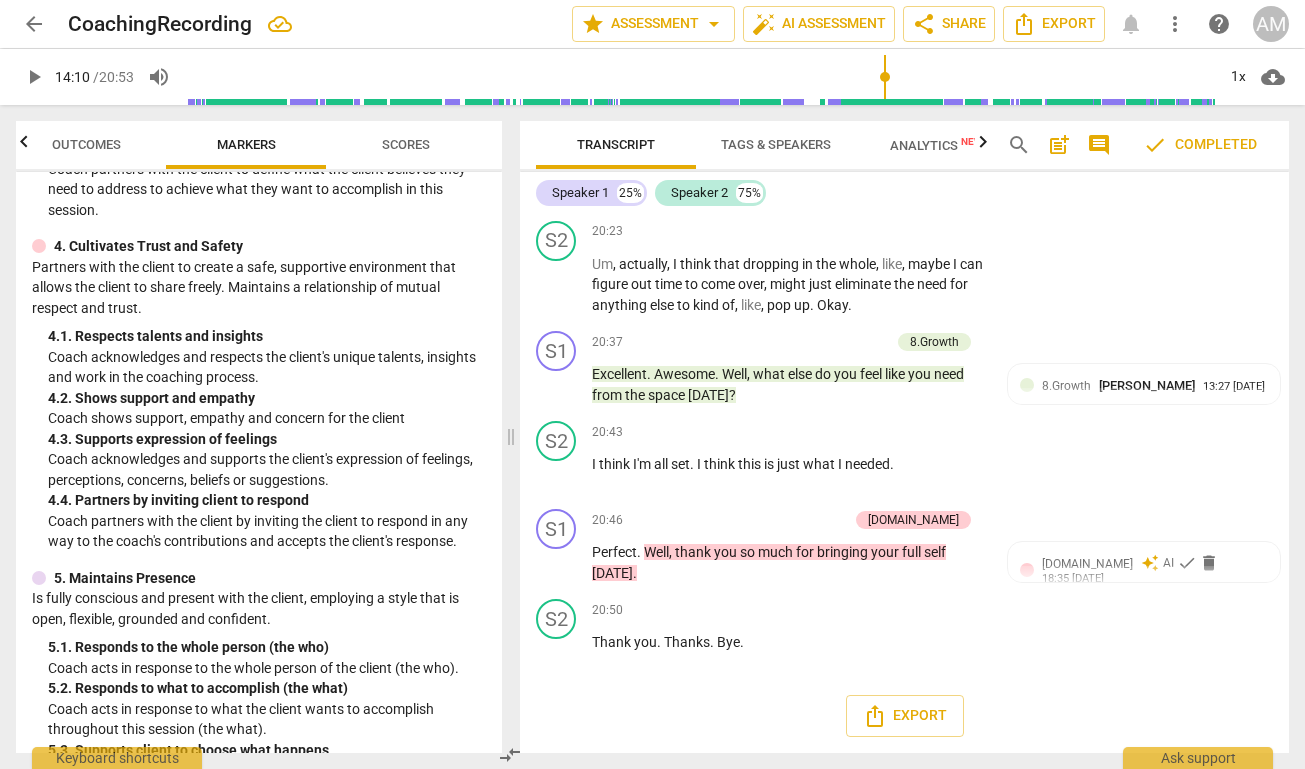 scroll, scrollTop: 680, scrollLeft: 0, axis: vertical 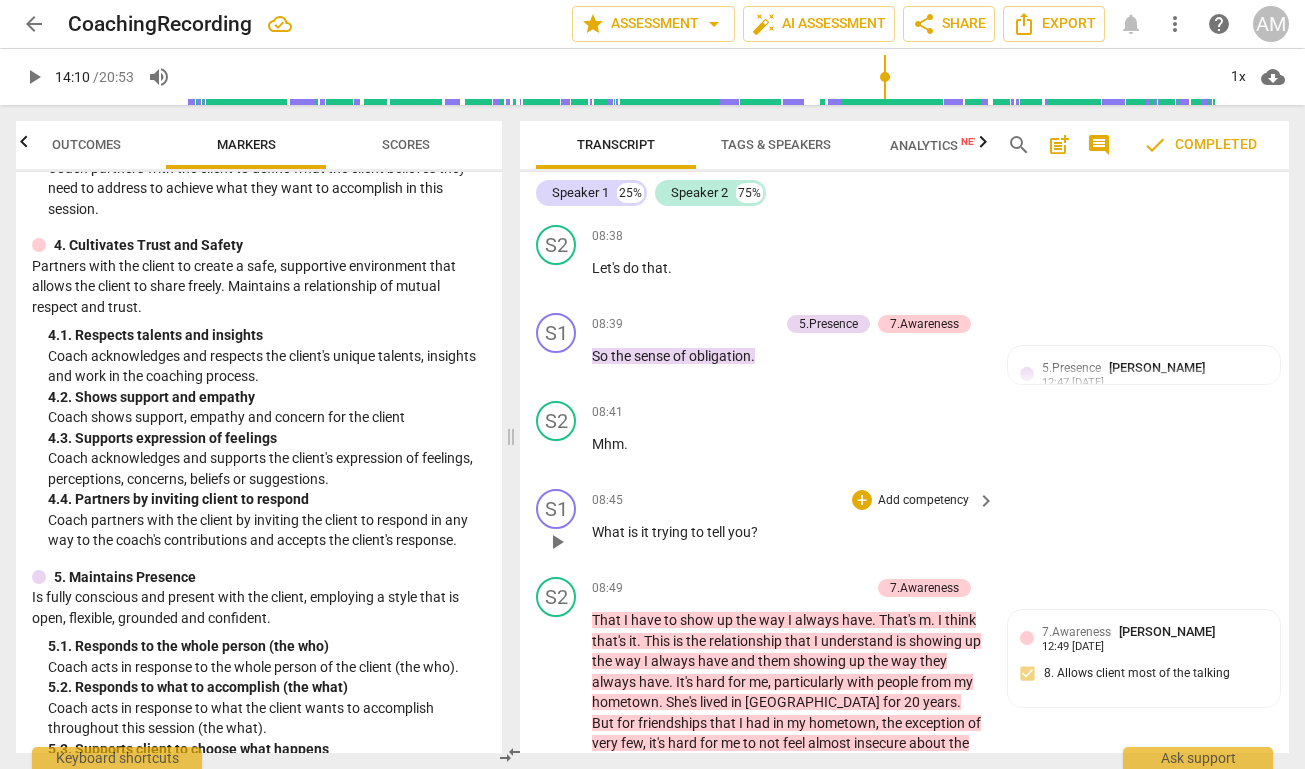 click on "Add competency" at bounding box center (923, 501) 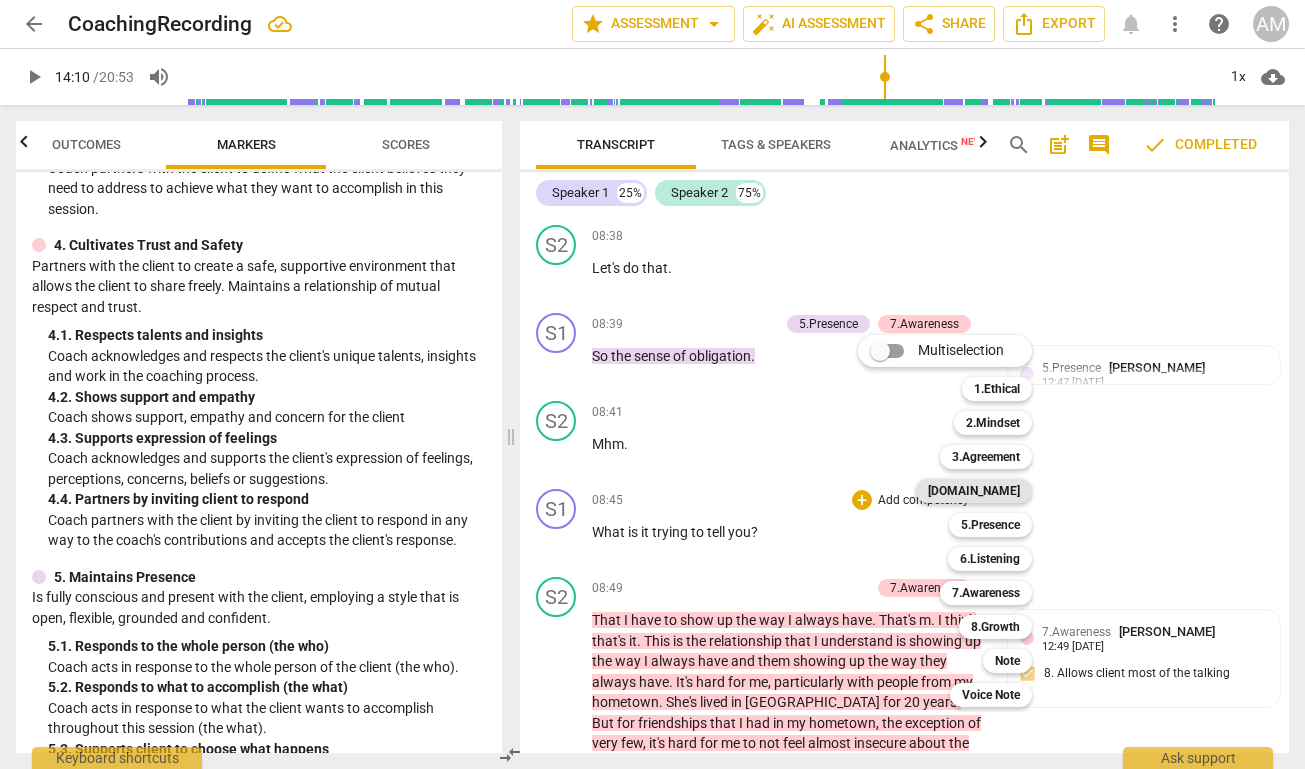 click on "[DOMAIN_NAME]" at bounding box center (974, 491) 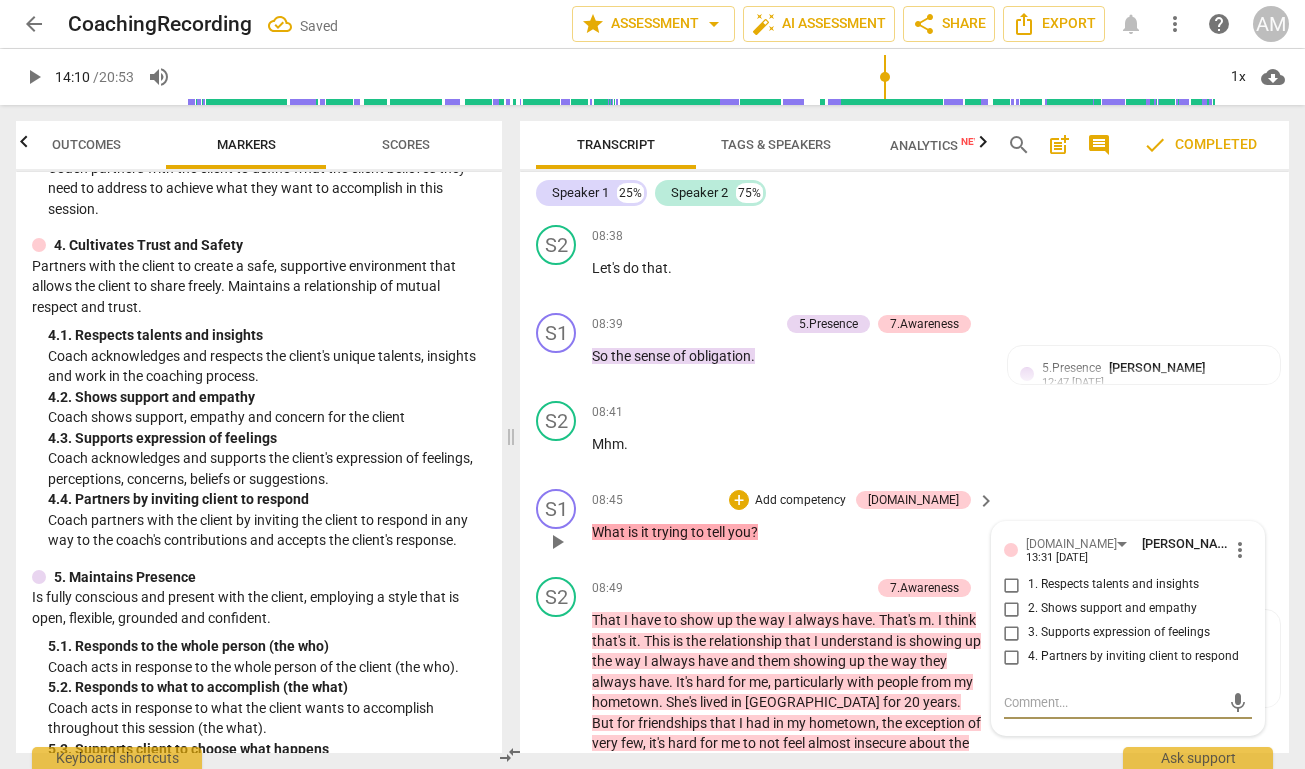 click on "4. Partners by inviting client to respond" at bounding box center (1012, 657) 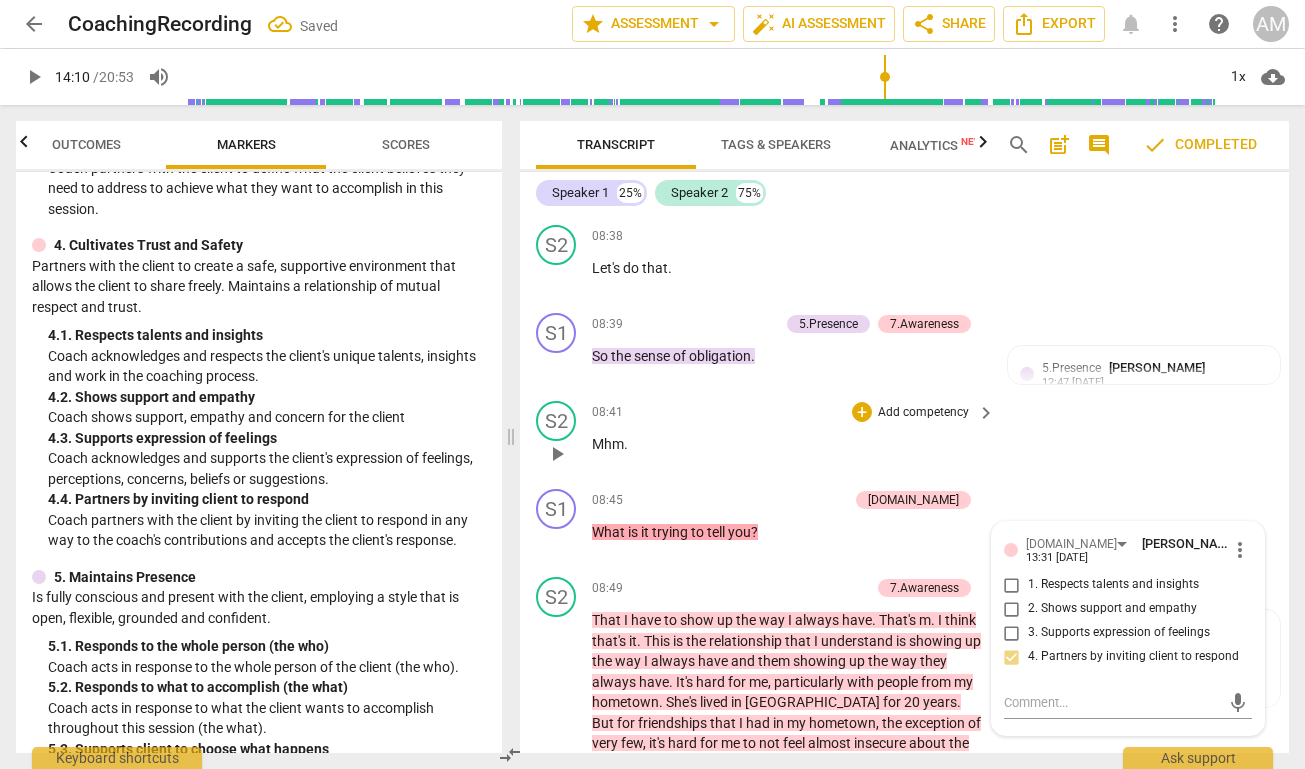 click on "S2 play_arrow pause 08:41 + Add competency keyboard_arrow_right Mhm ." at bounding box center (904, 437) 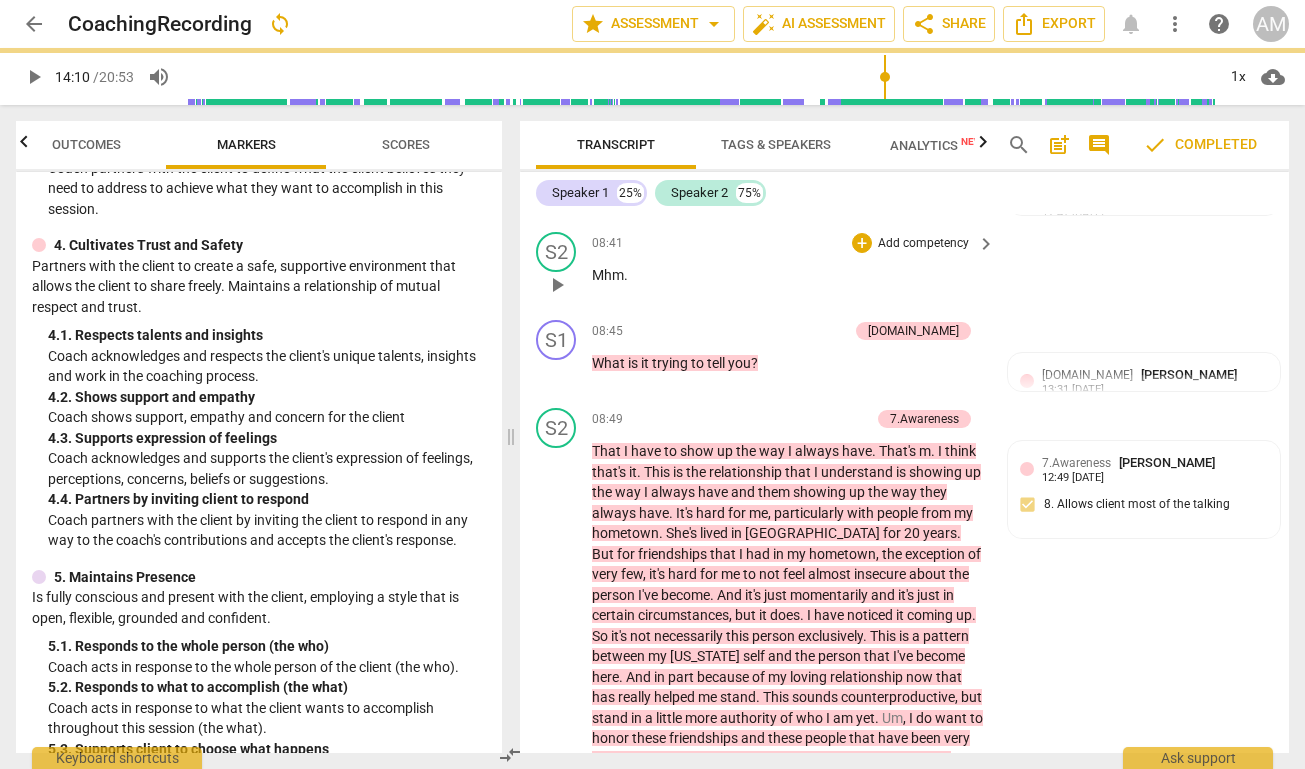 scroll, scrollTop: 3991, scrollLeft: 0, axis: vertical 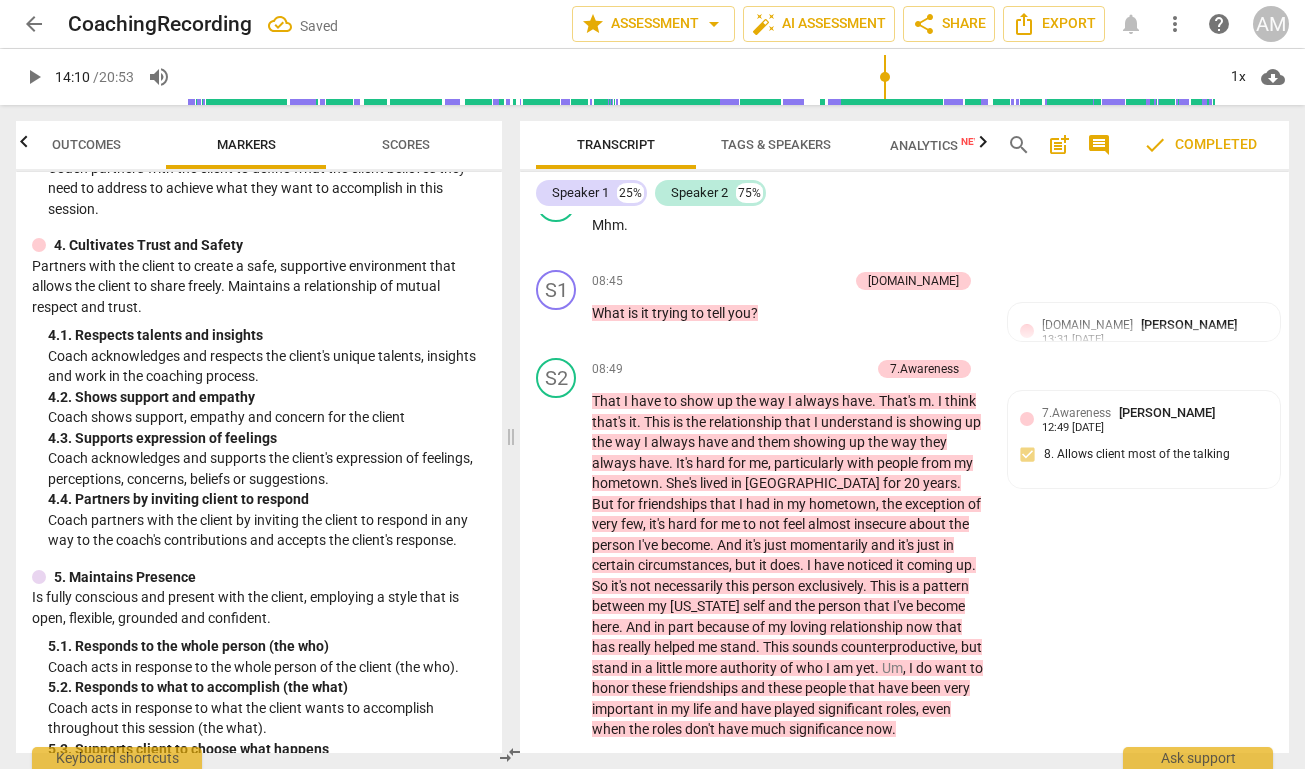 click on "Scores" at bounding box center (406, 145) 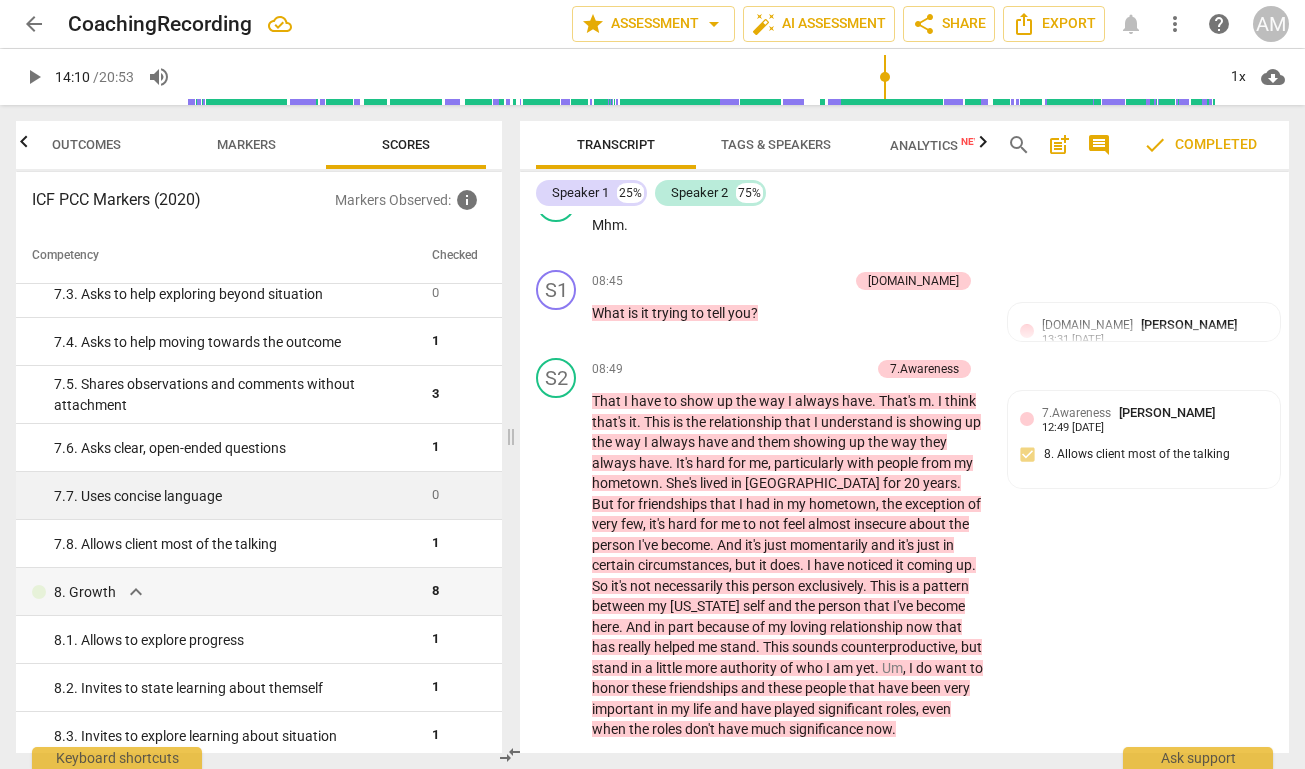 scroll, scrollTop: 1353, scrollLeft: 0, axis: vertical 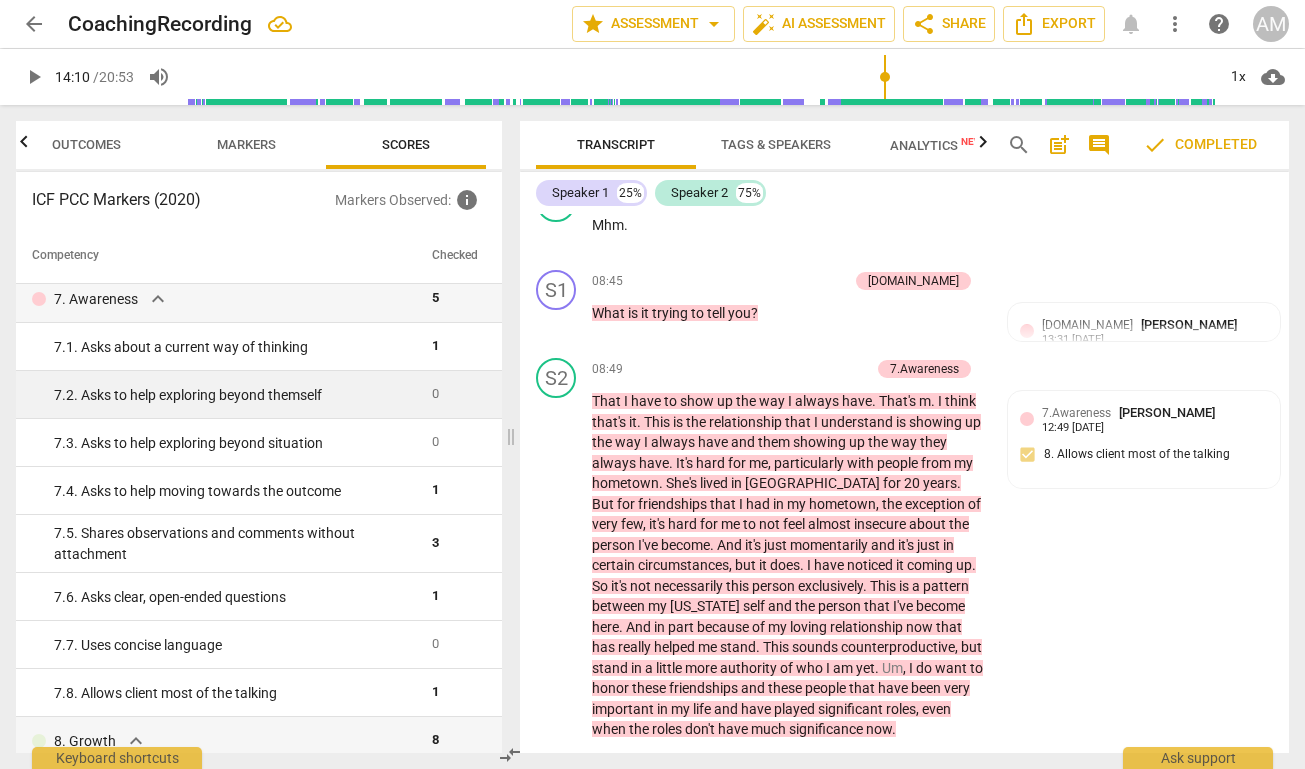 click on "7. 2. Asks to help exploring beyond themself" at bounding box center [235, 395] 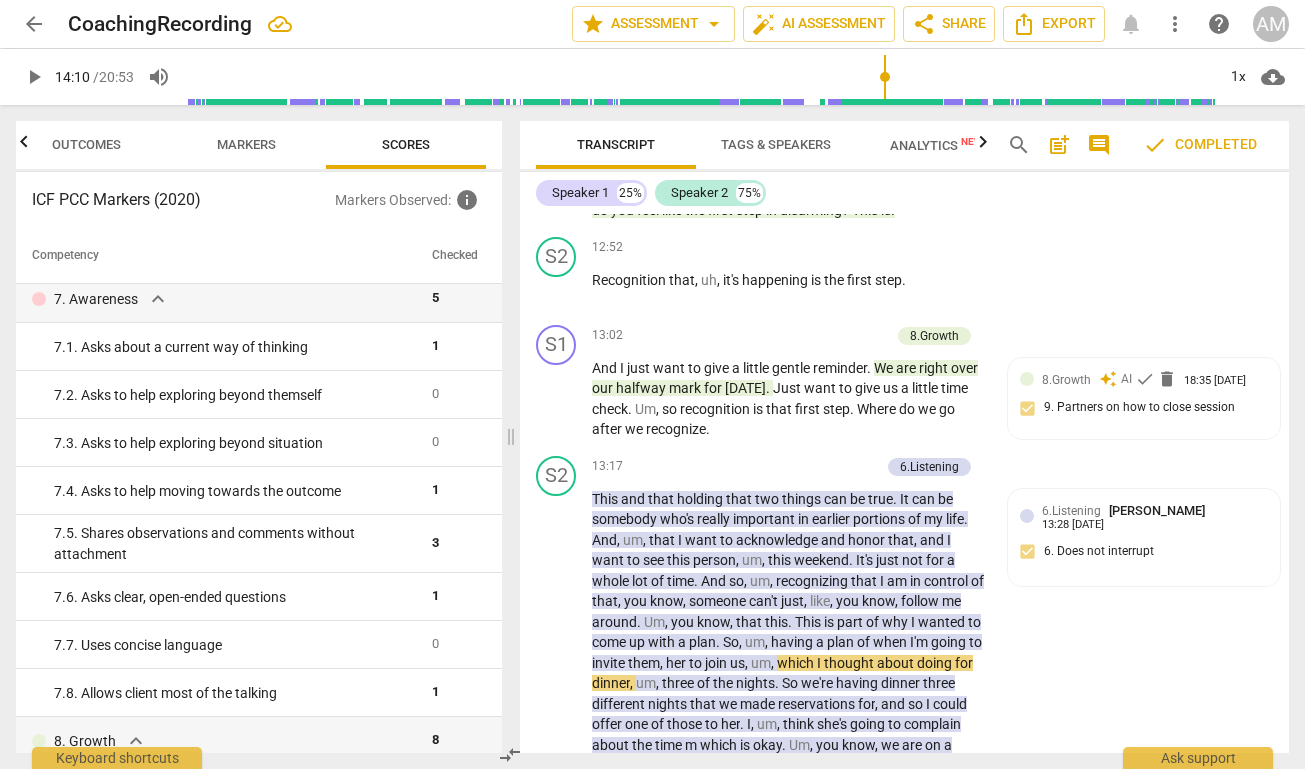 scroll, scrollTop: 5061, scrollLeft: 0, axis: vertical 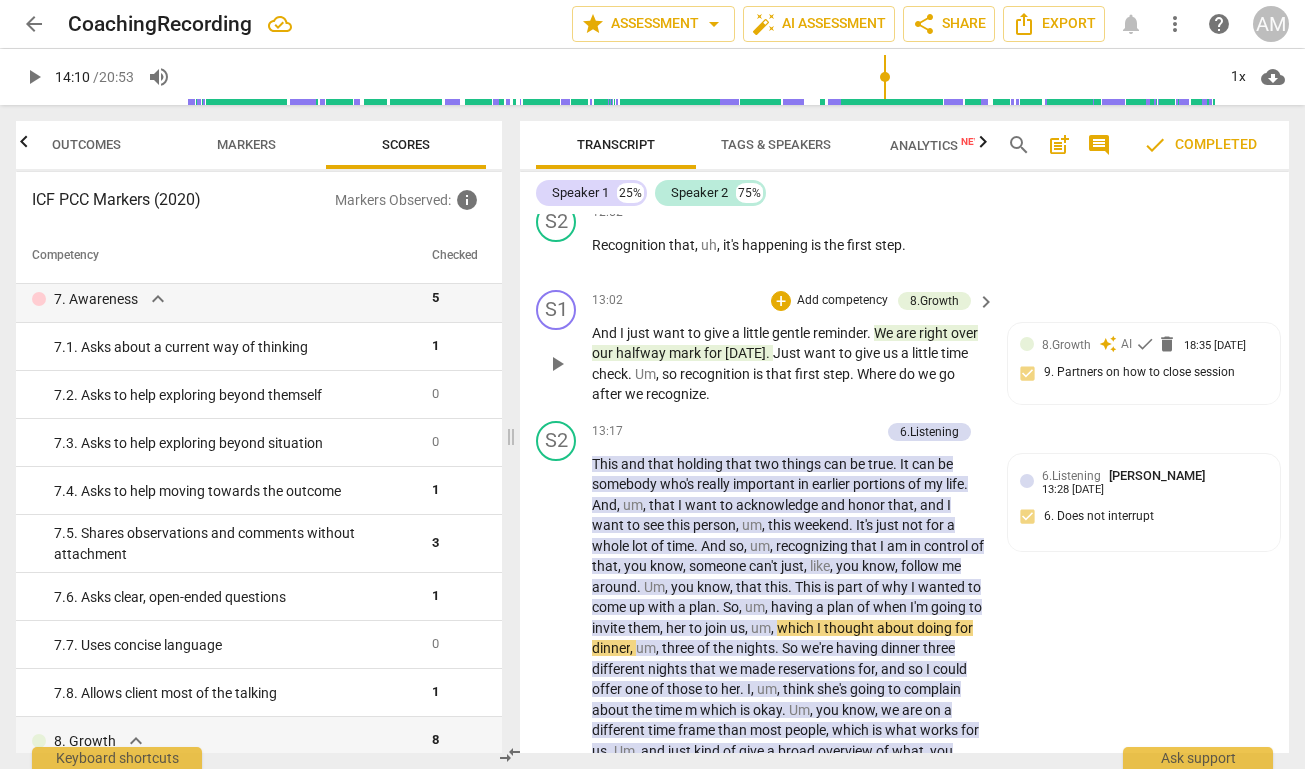 click on "that" at bounding box center [780, 374] 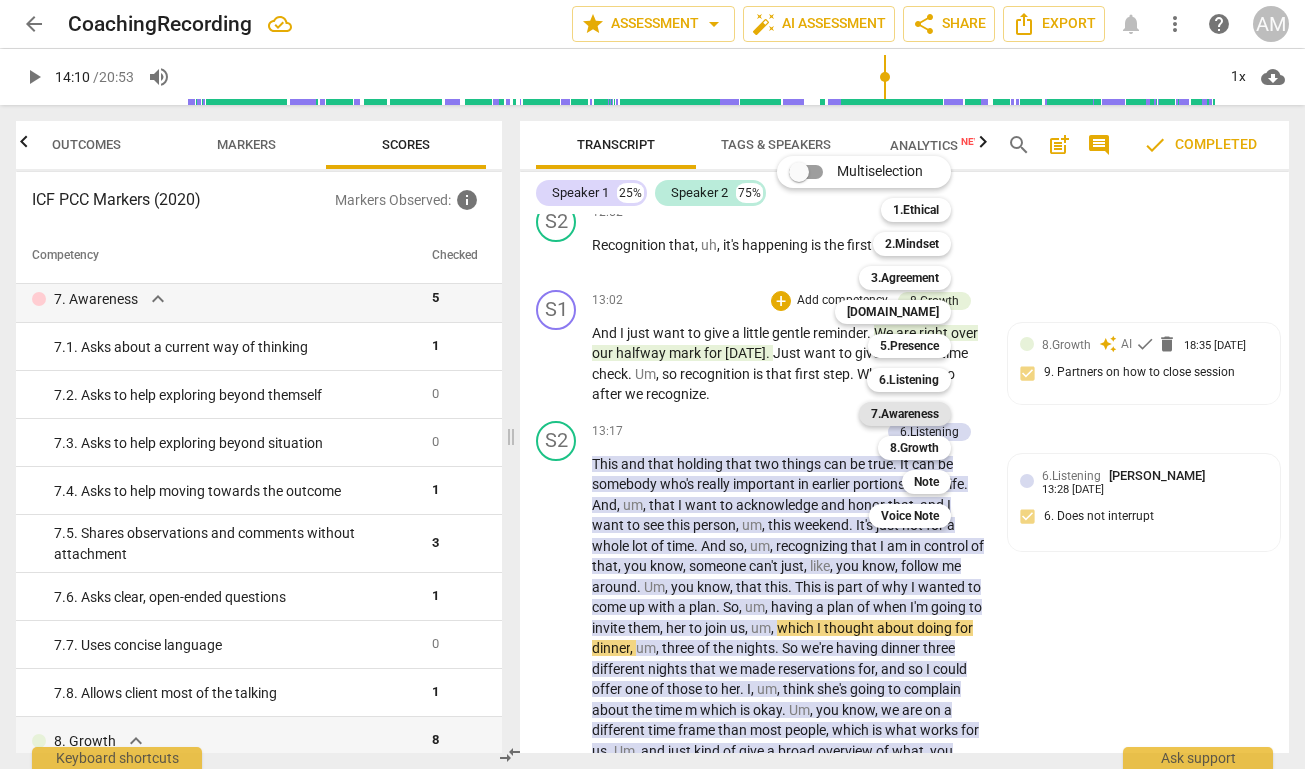 click on "7.Awareness" at bounding box center (905, 414) 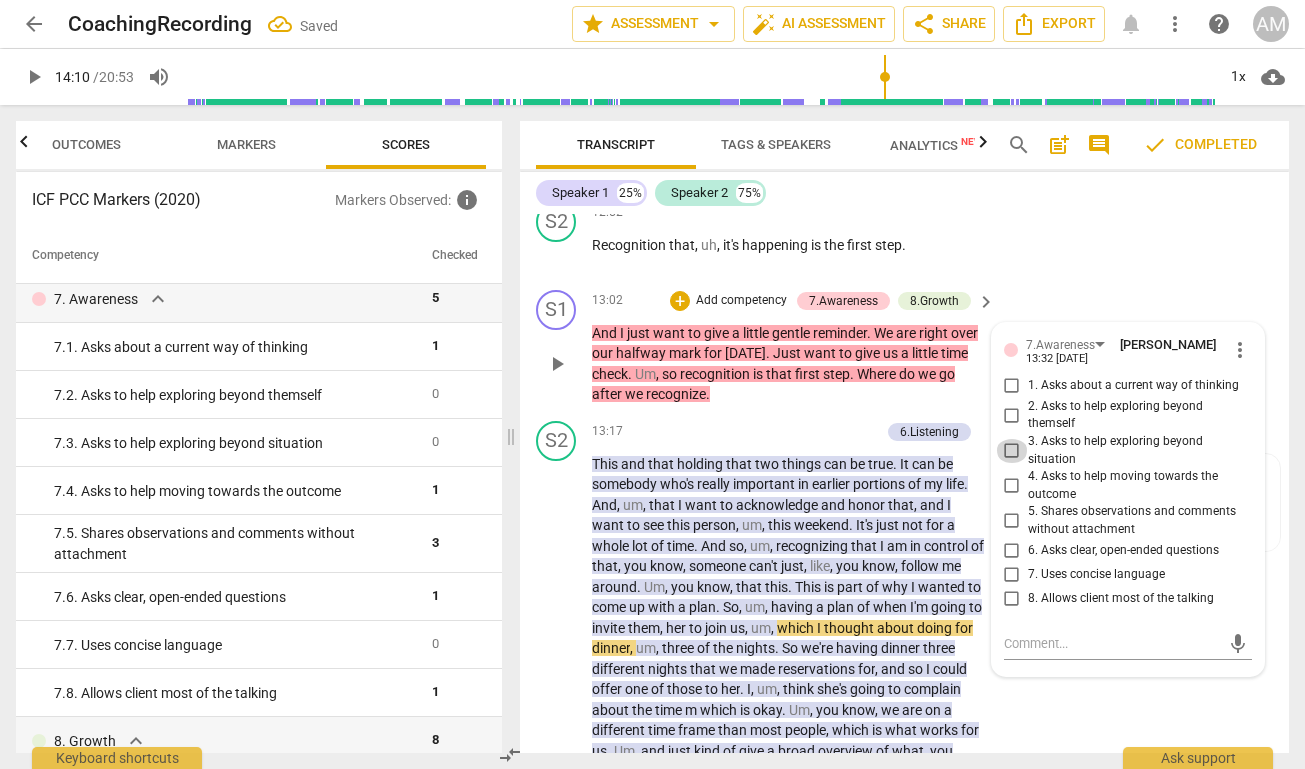 click on "3. Asks to help exploring beyond situation" at bounding box center [1012, 451] 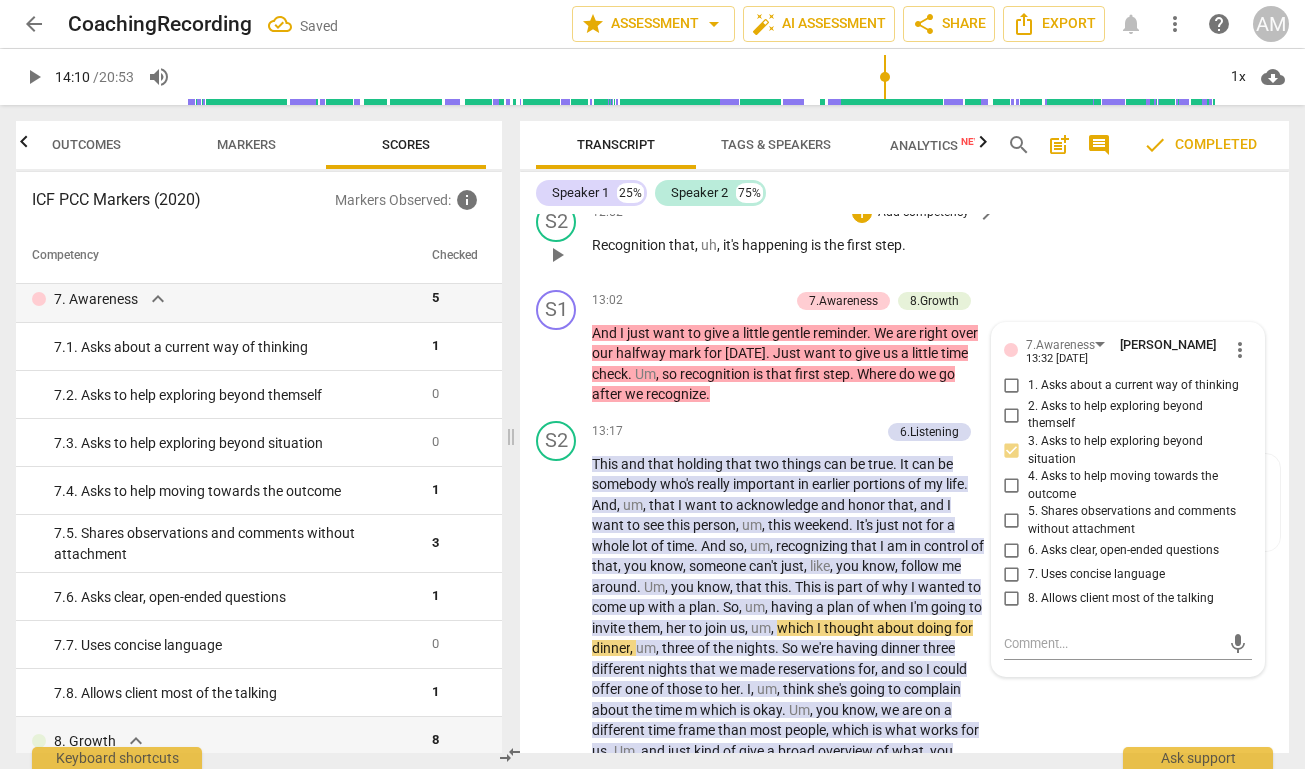 click on "S2 play_arrow pause 12:52 + Add competency keyboard_arrow_right Recognition   that ,   uh ,   it's   happening   is   the   first   step ." at bounding box center (904, 238) 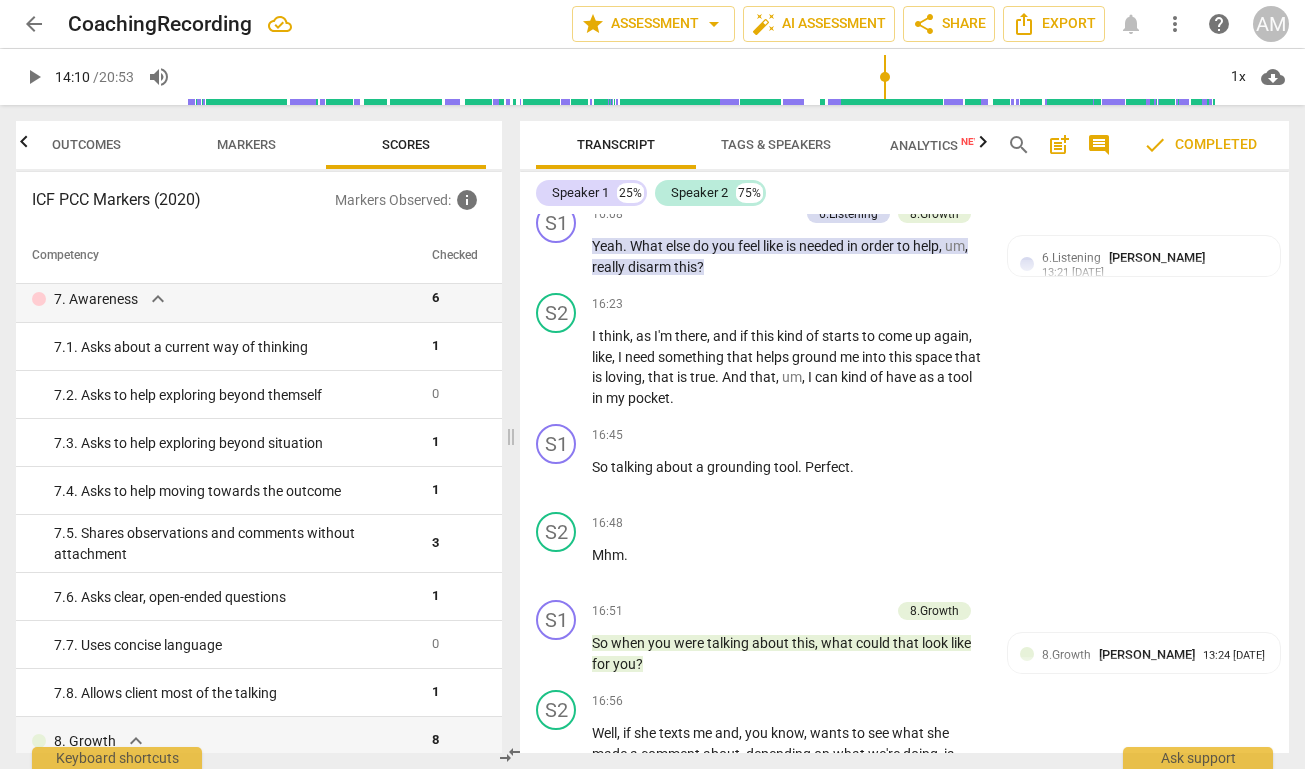 scroll, scrollTop: 6072, scrollLeft: 0, axis: vertical 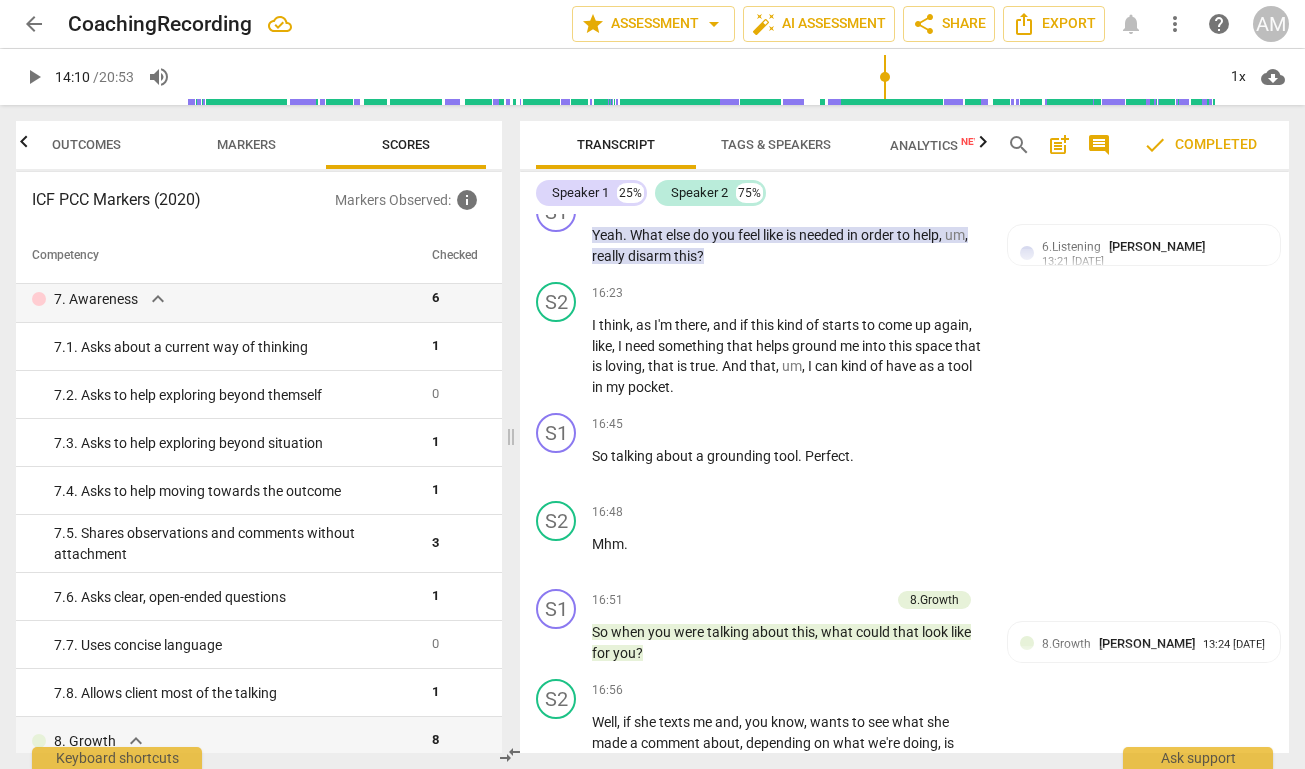click on "Markers" at bounding box center (246, 145) 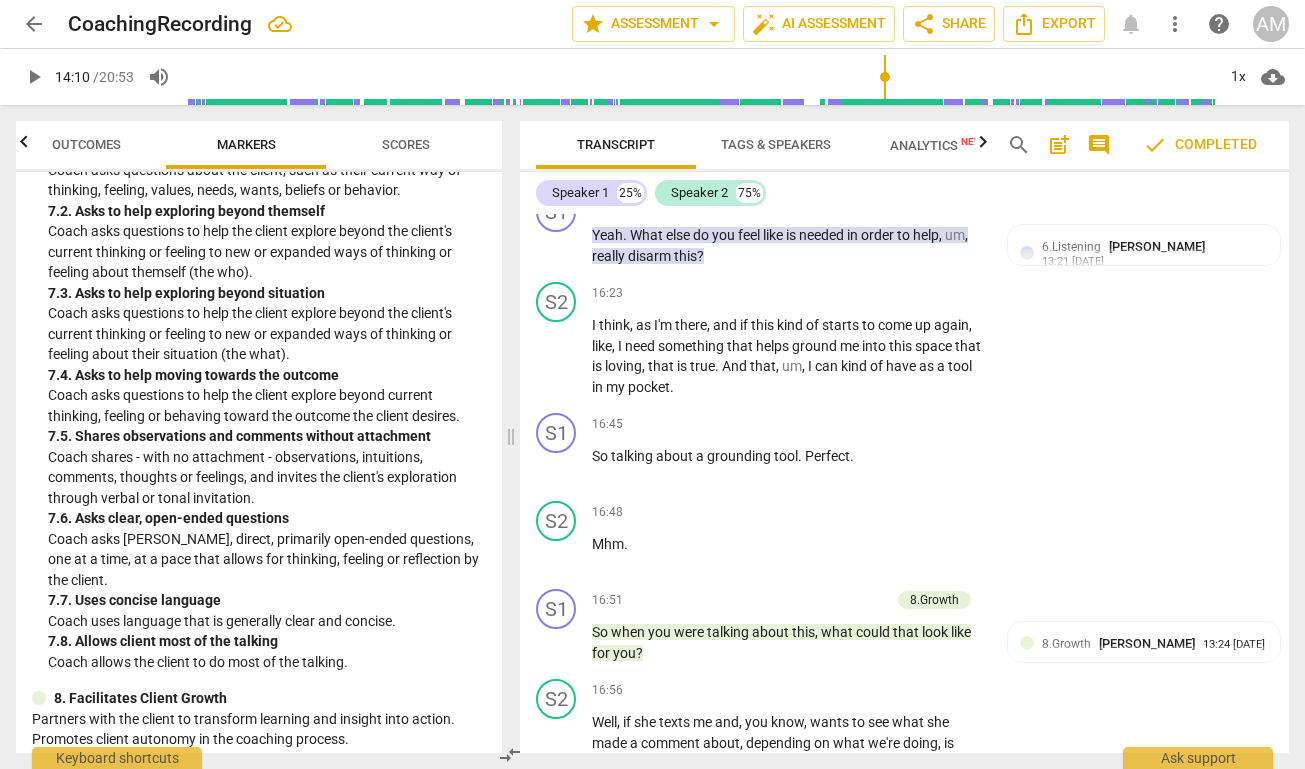 scroll, scrollTop: 2034, scrollLeft: 0, axis: vertical 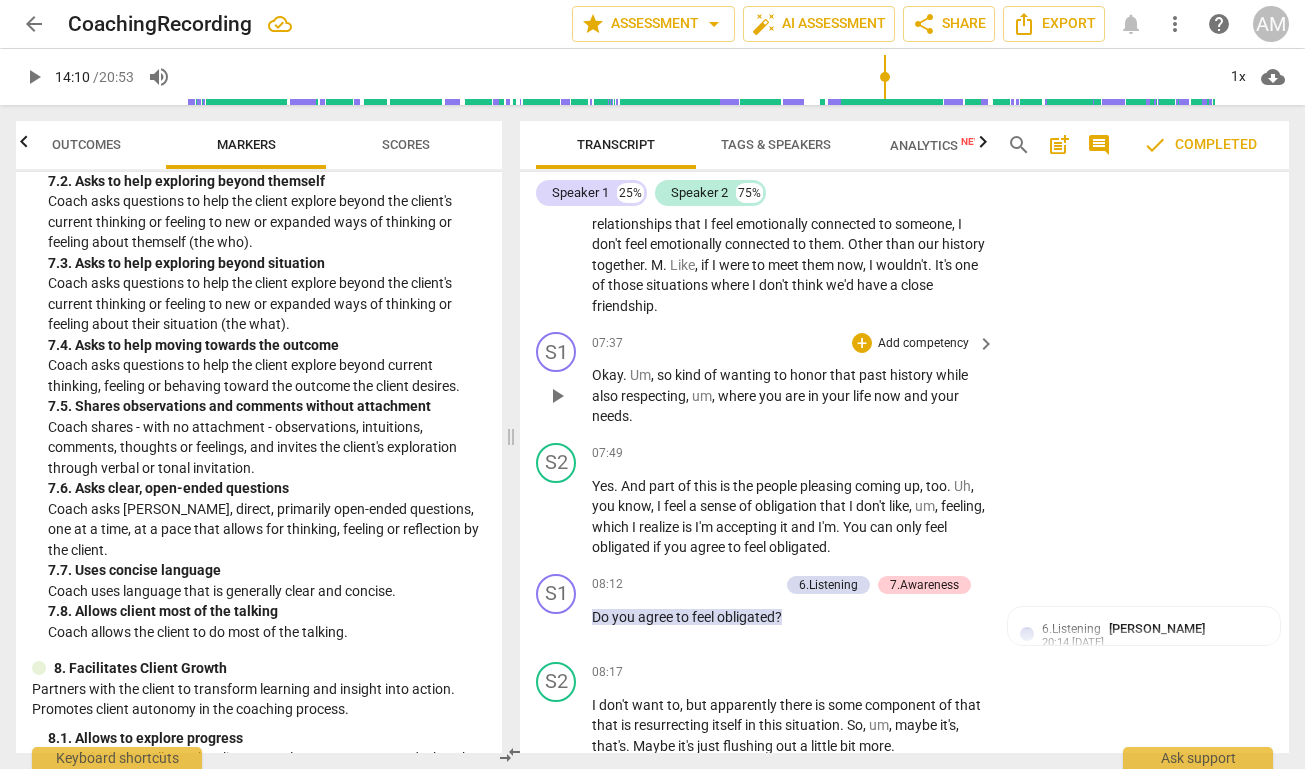 click on "+ Add competency" at bounding box center [911, 343] 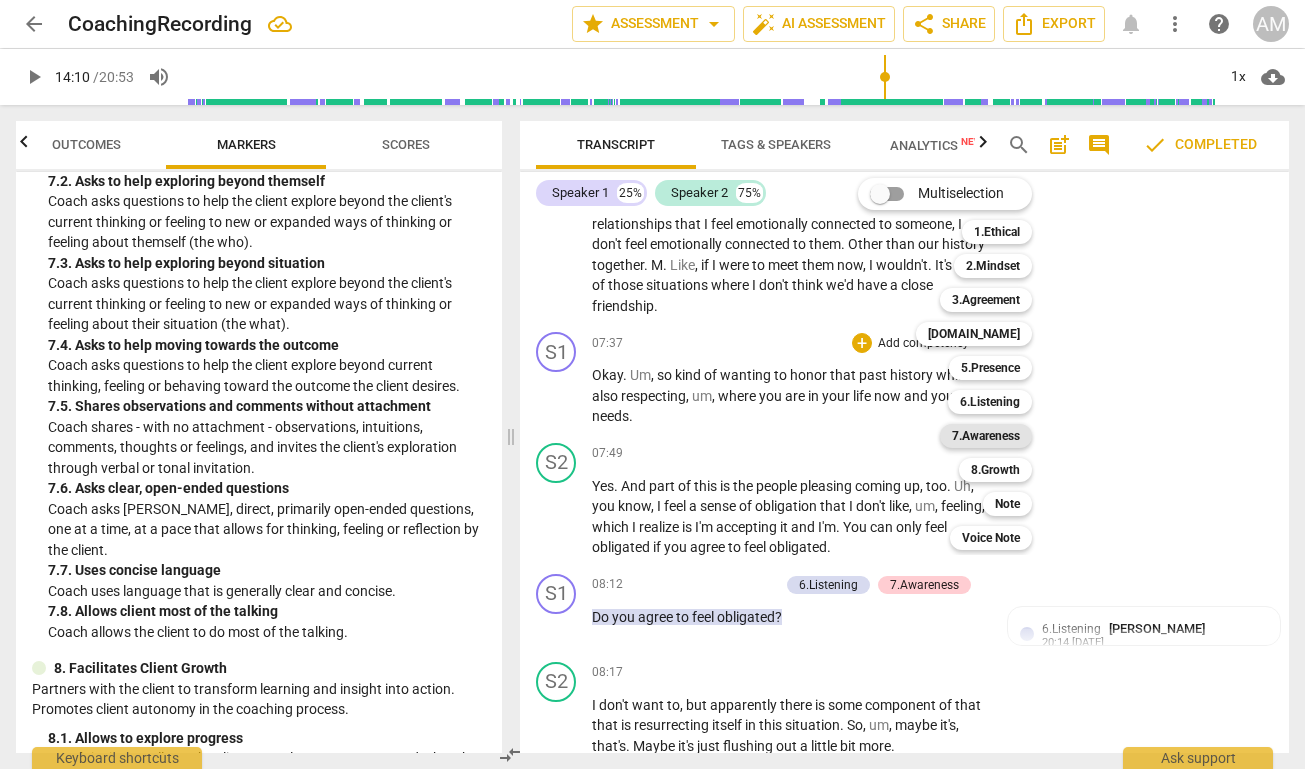 click on "7.Awareness" at bounding box center [986, 436] 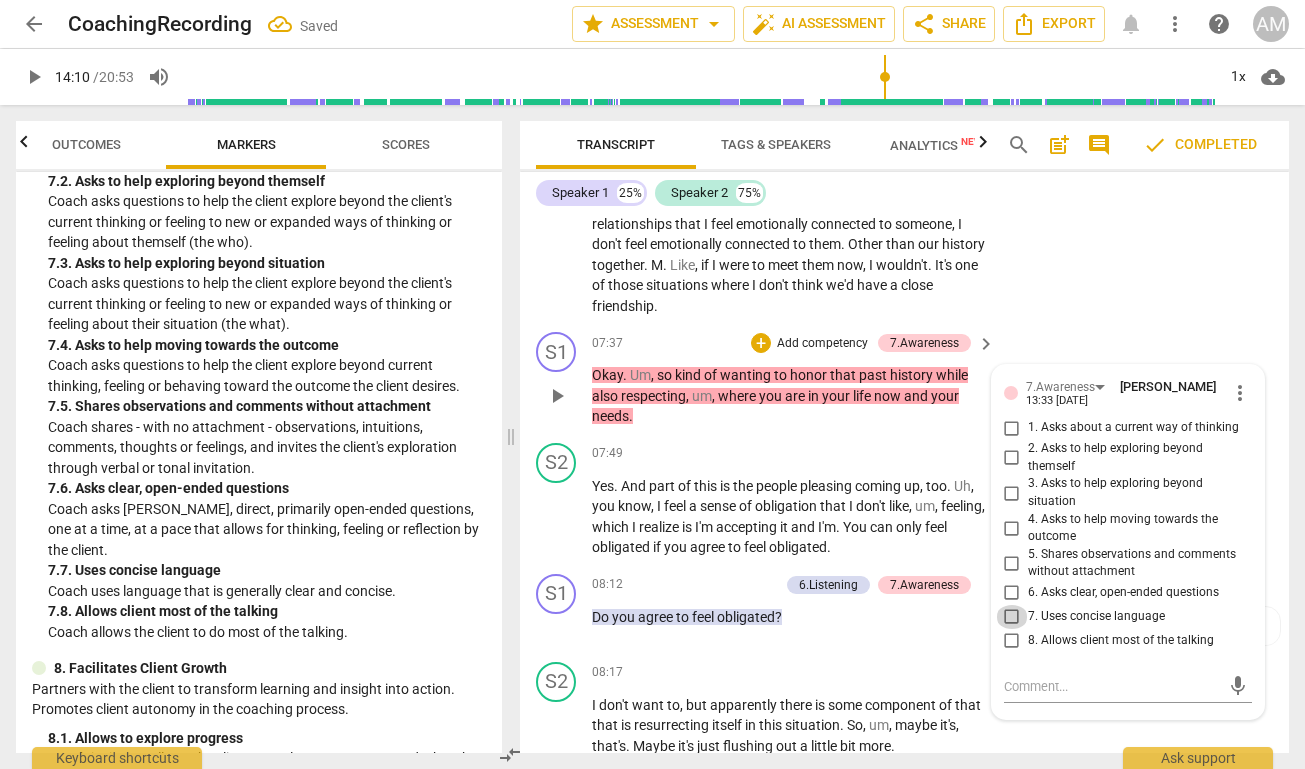 click on "7. Uses concise language" at bounding box center (1012, 617) 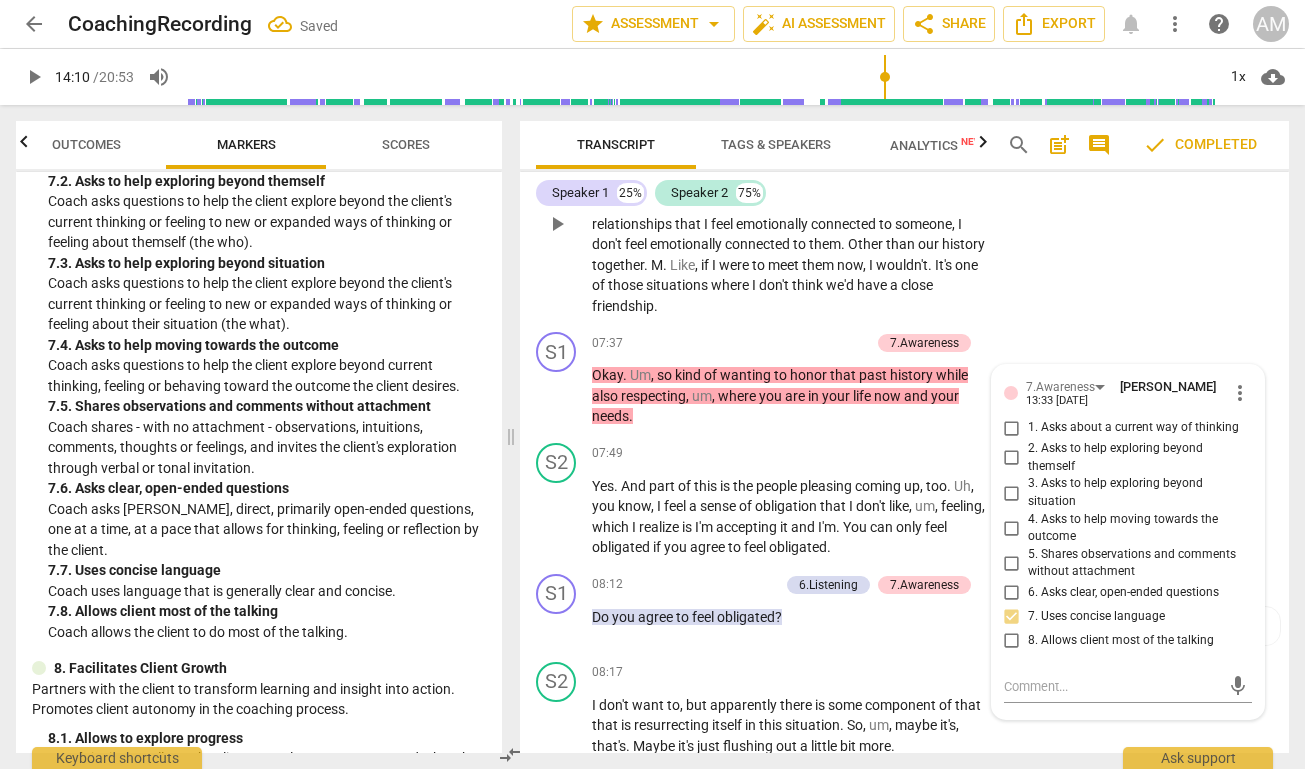 click on "S2 play_arrow pause 06:50 + Add competency keyboard_arrow_right You   know ,   um ,   my   values   have   shifted   a   little   bit   over   the   past   several   years   and   I   don't   know   that   their   values   have .   And ,   you   know ,   even   saying   that   makes   me   feel   judgy .   And   so   I   don't   think   that ,   um ,   I'm .   I   just   don't ,   you   know ,   I   really   want   to   have   relationships   that   I   feel   emotionally   connected   to   someone ,   I   don't   feel   emotionally   connected   to   them .   Other   than   our   history   together .   M .   Like ,   if   I   were   to   meet   them   now ,   I   wouldn't .   It's   one   of   those   situations   where   I   don't   think   we'd   have   a   close   friendship ." at bounding box center [904, 208] 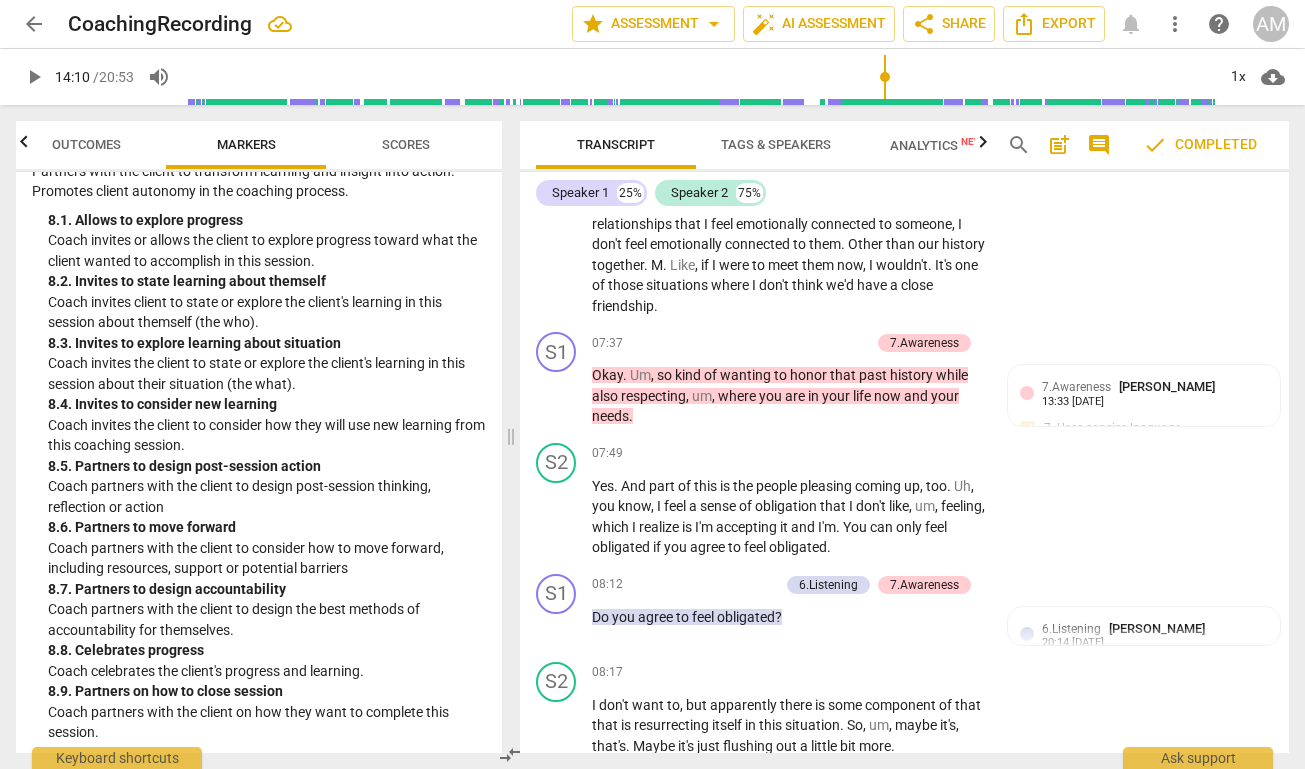 scroll, scrollTop: 2553, scrollLeft: 0, axis: vertical 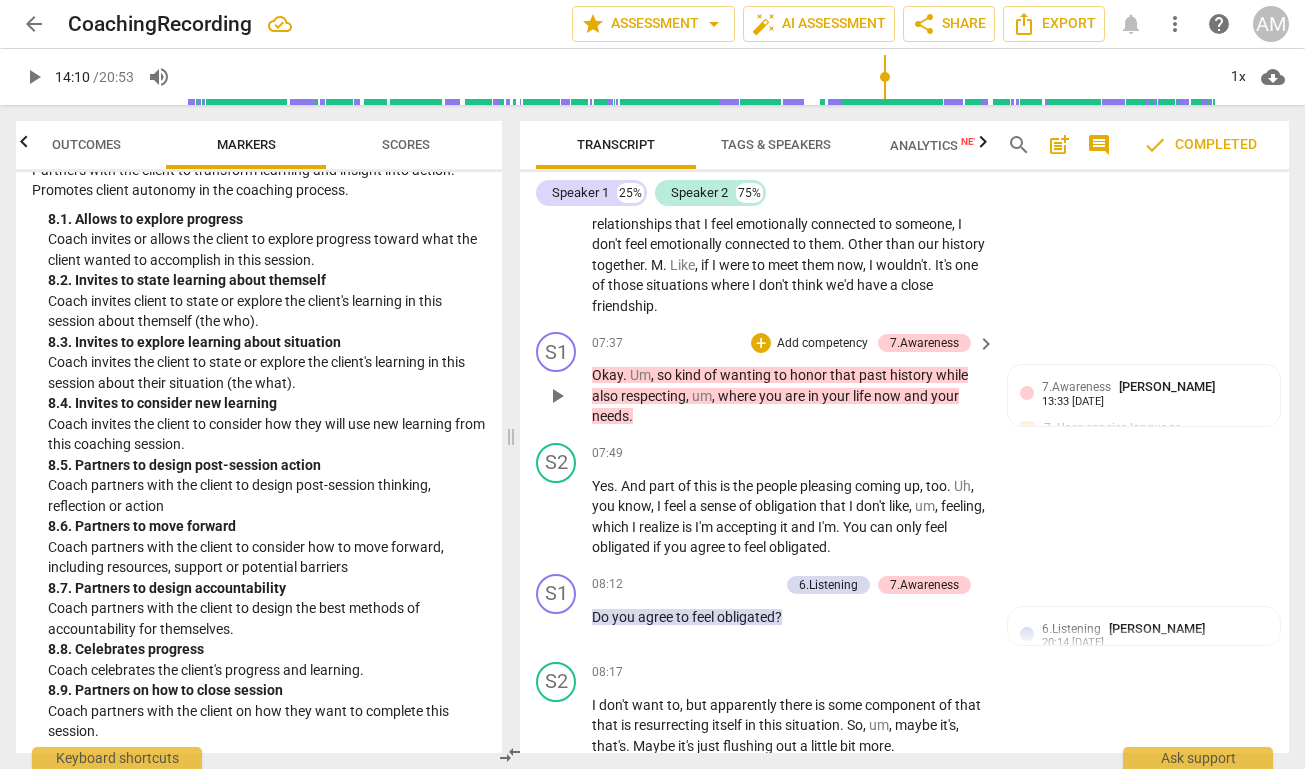click on "Add competency" at bounding box center (822, 344) 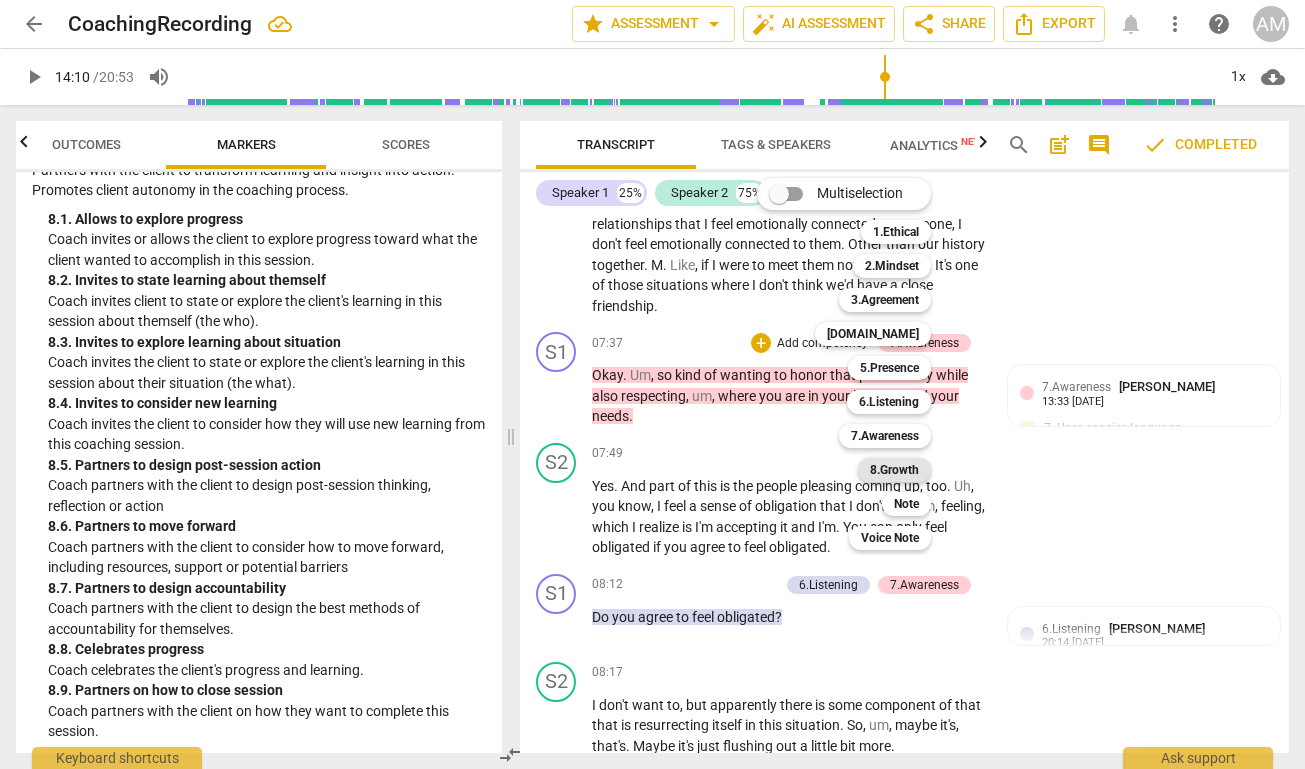 click on "8.Growth" at bounding box center (894, 470) 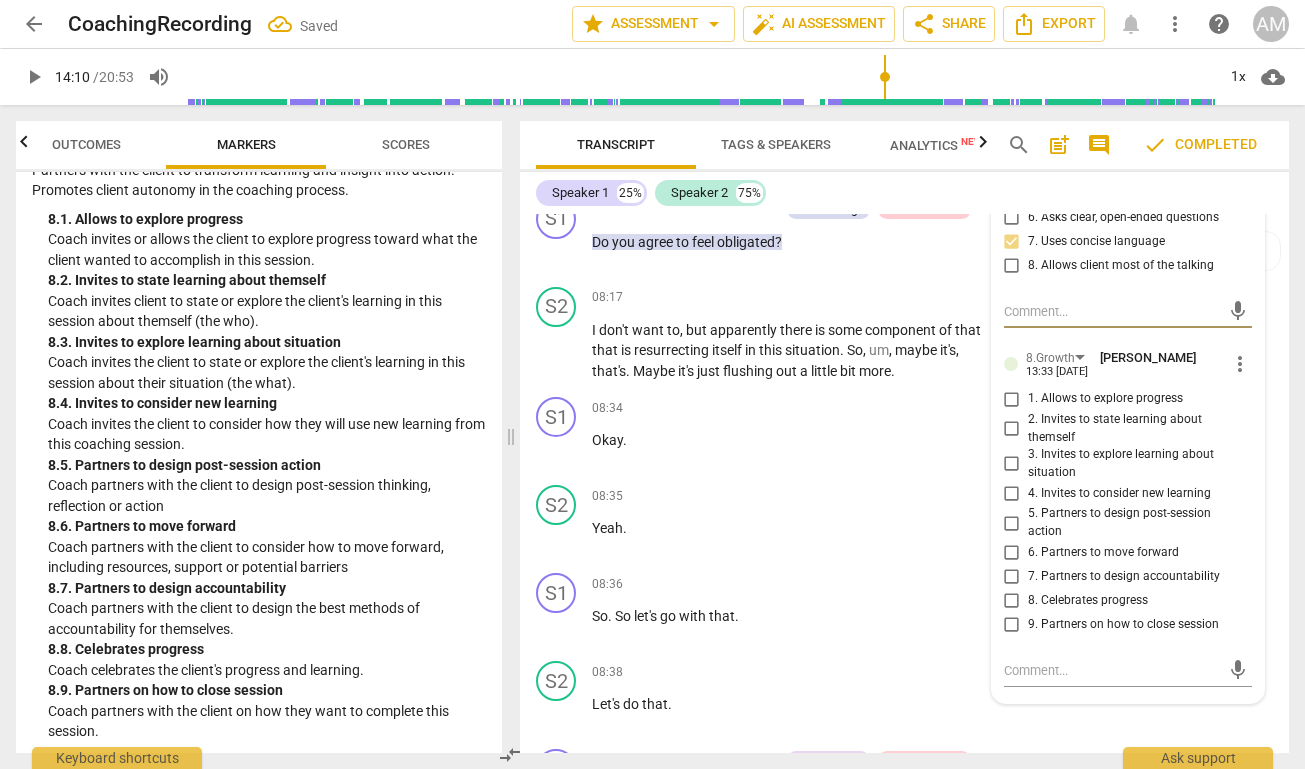 scroll, scrollTop: 3353, scrollLeft: 0, axis: vertical 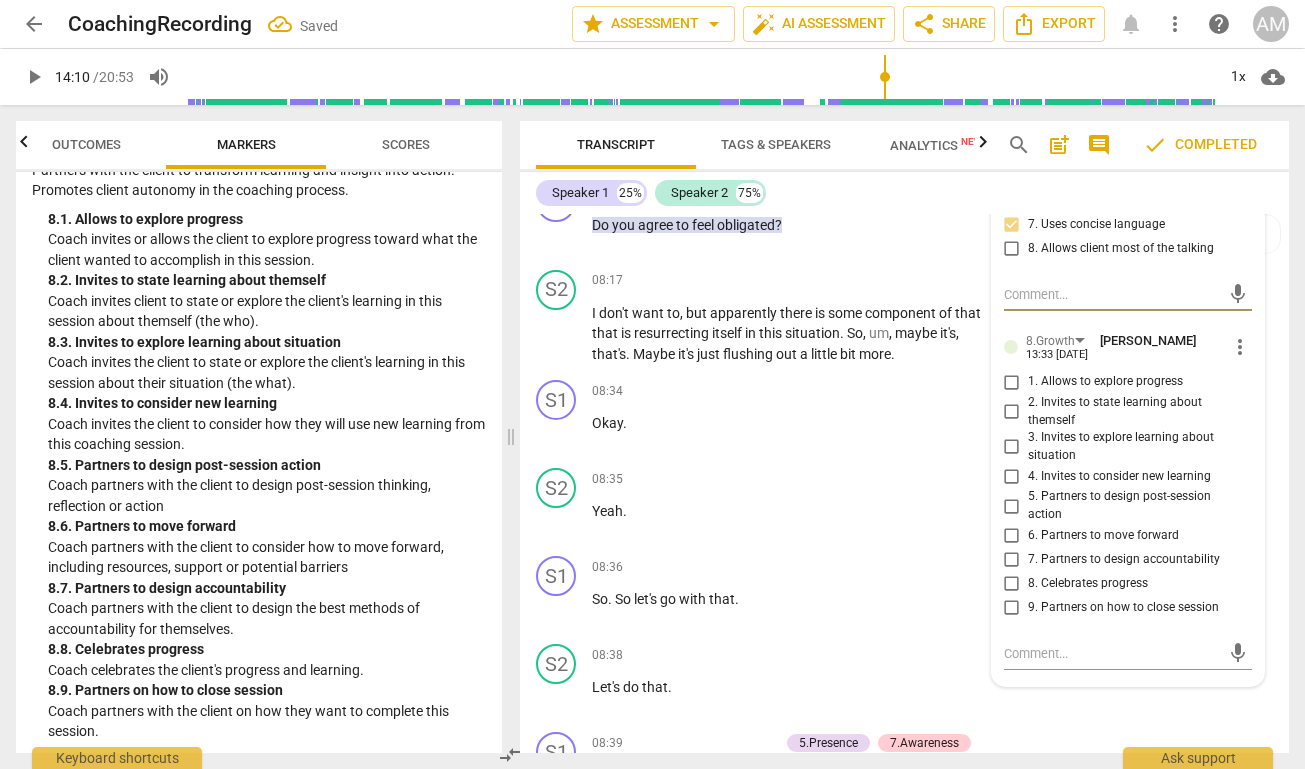click on "7. Partners to design accountability" at bounding box center (1012, 560) 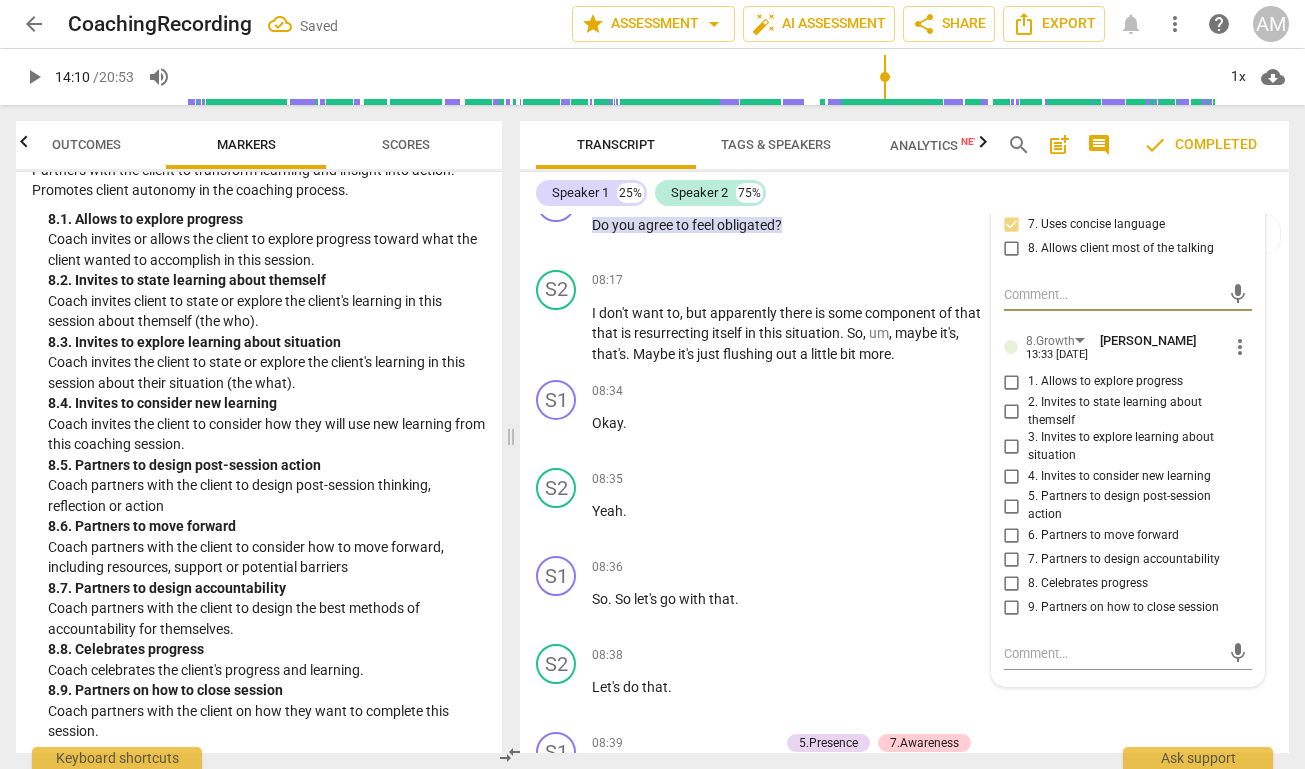 checkbox on "true" 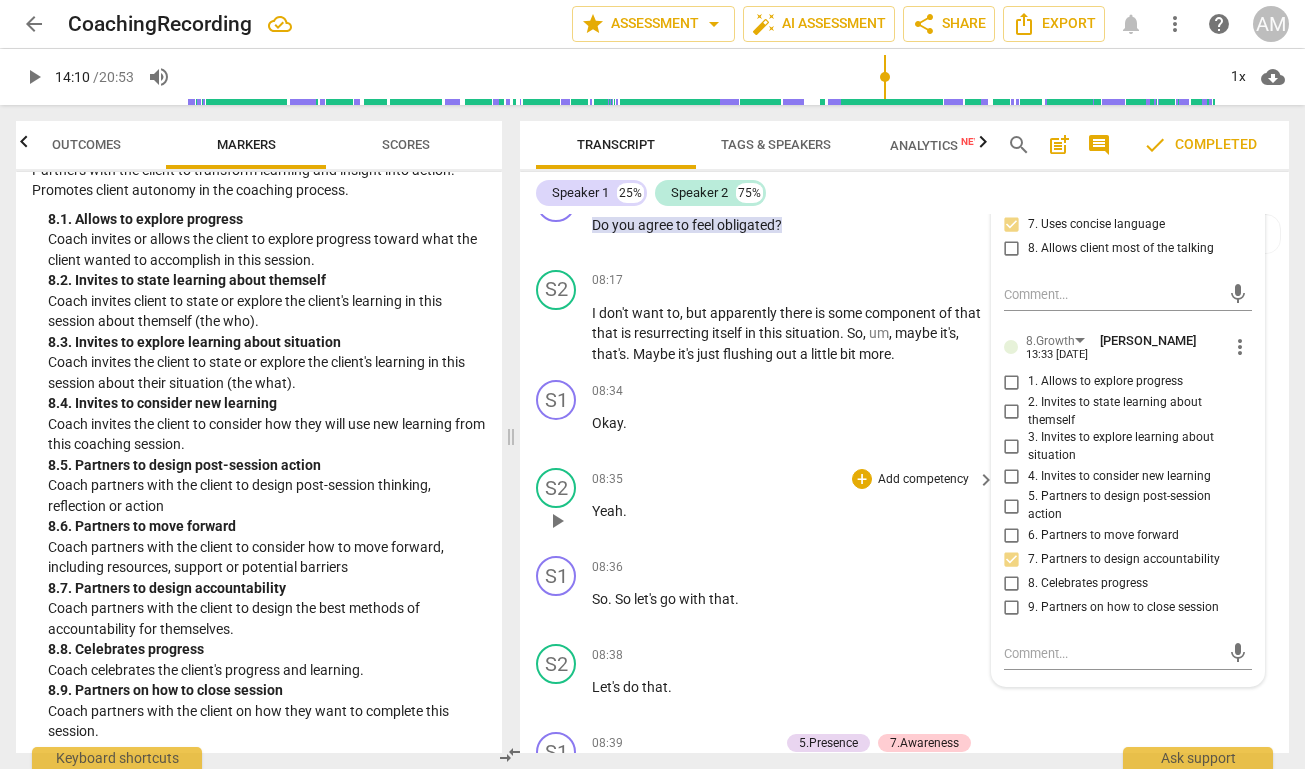 click on "08:35 + Add competency keyboard_arrow_right Yeah ." at bounding box center [794, 504] 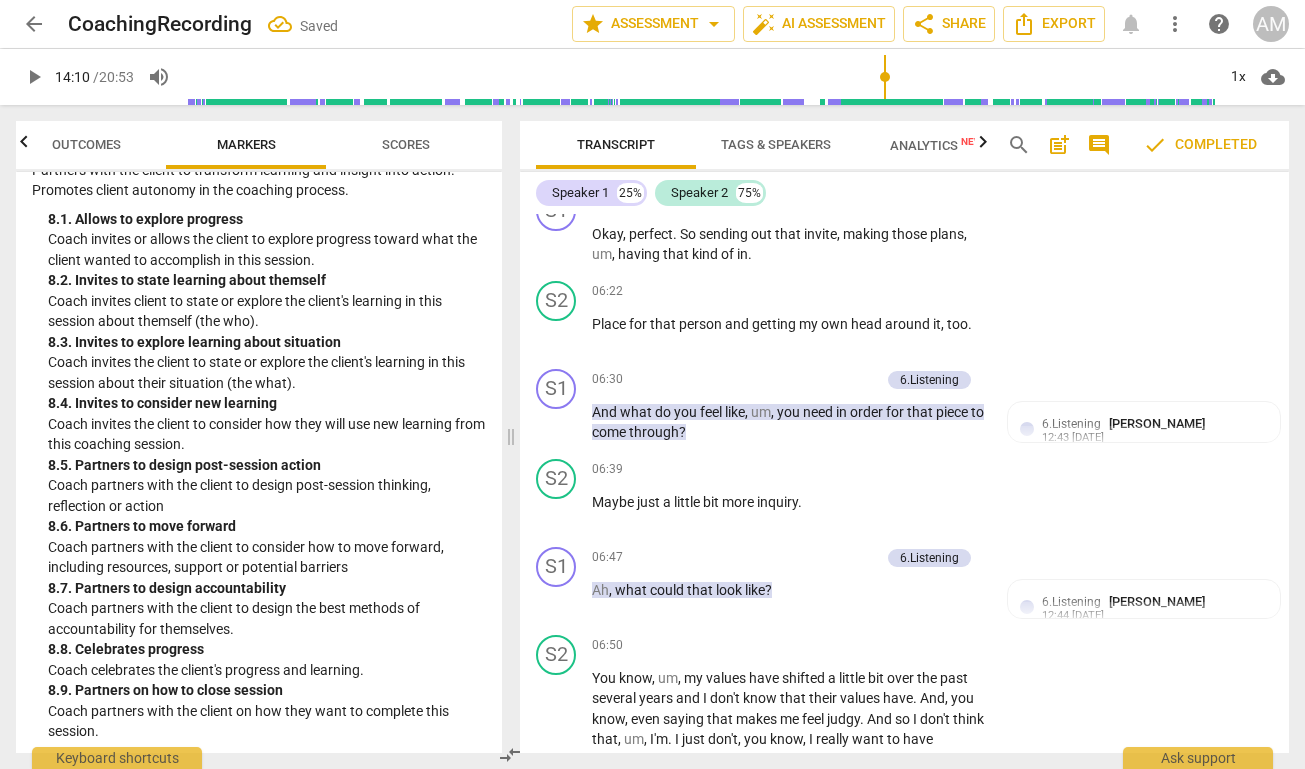 scroll, scrollTop: 1587, scrollLeft: 0, axis: vertical 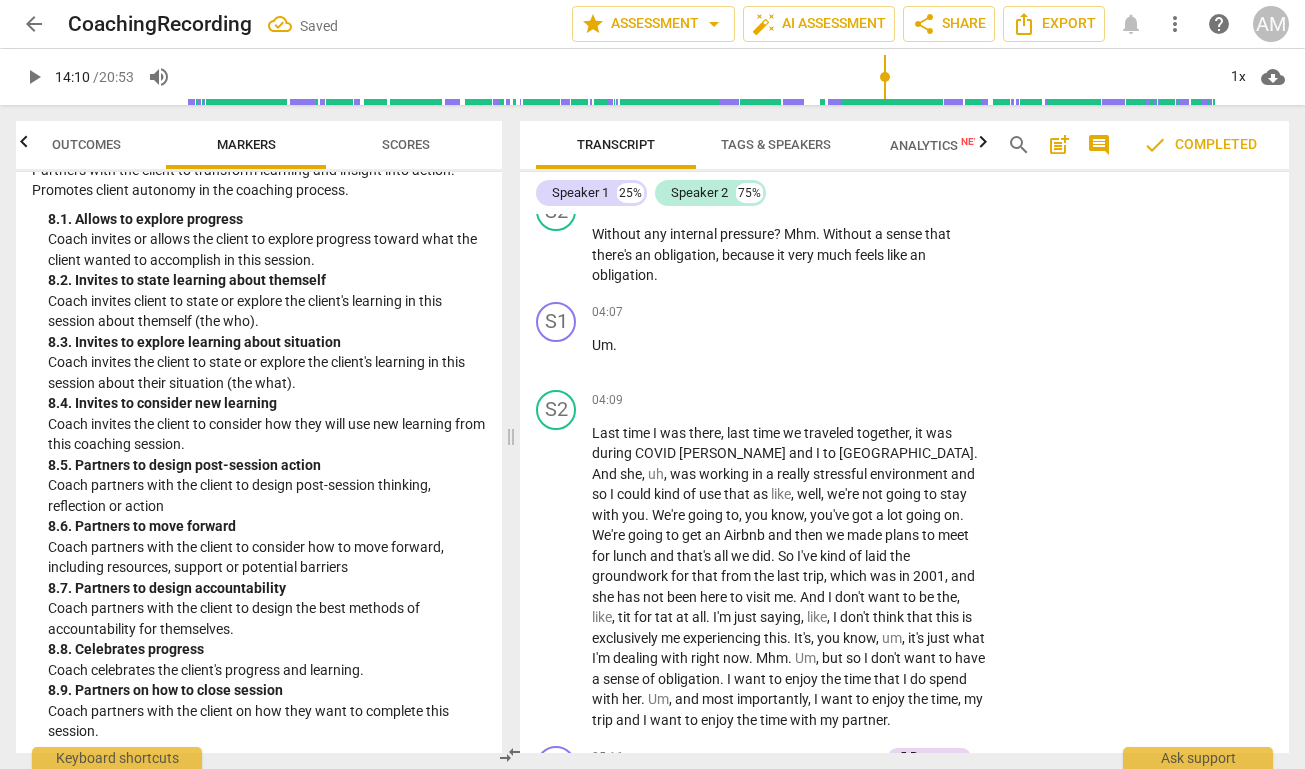click on "Scores" at bounding box center (406, 144) 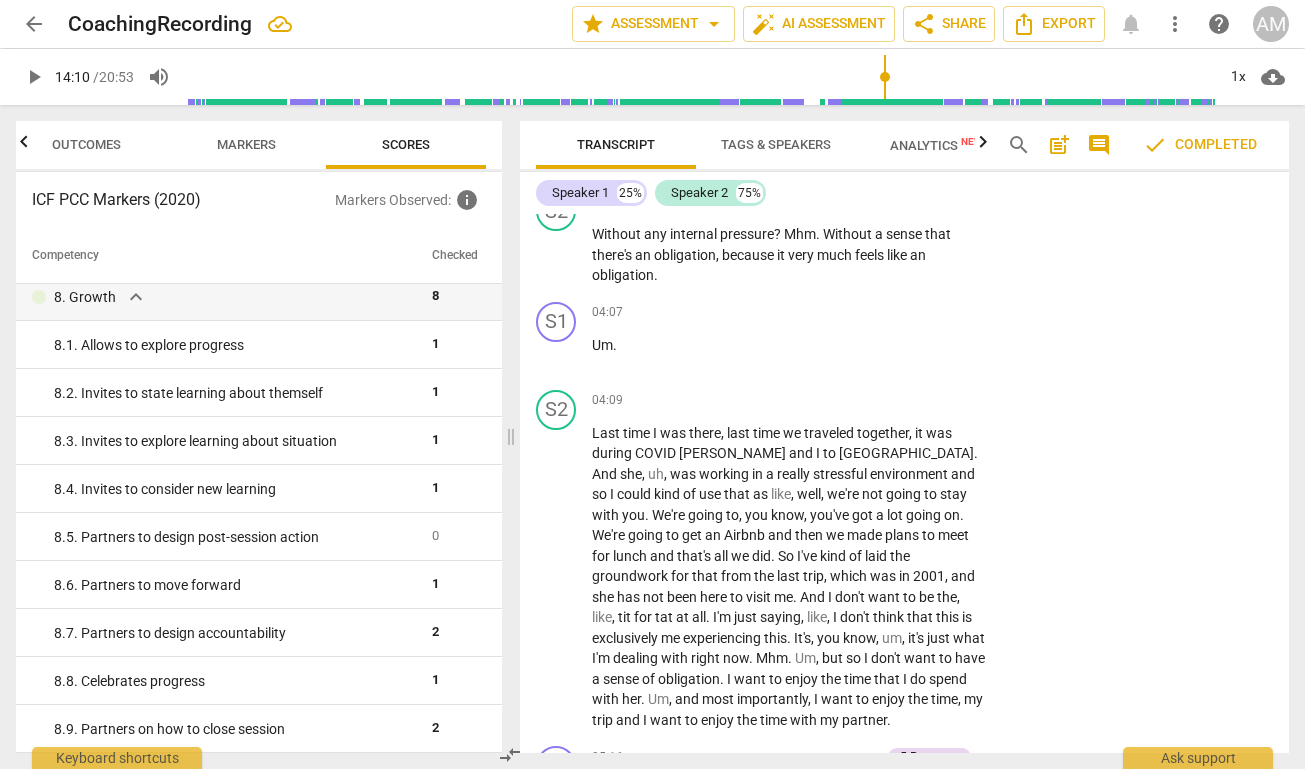 scroll, scrollTop: 0, scrollLeft: 0, axis: both 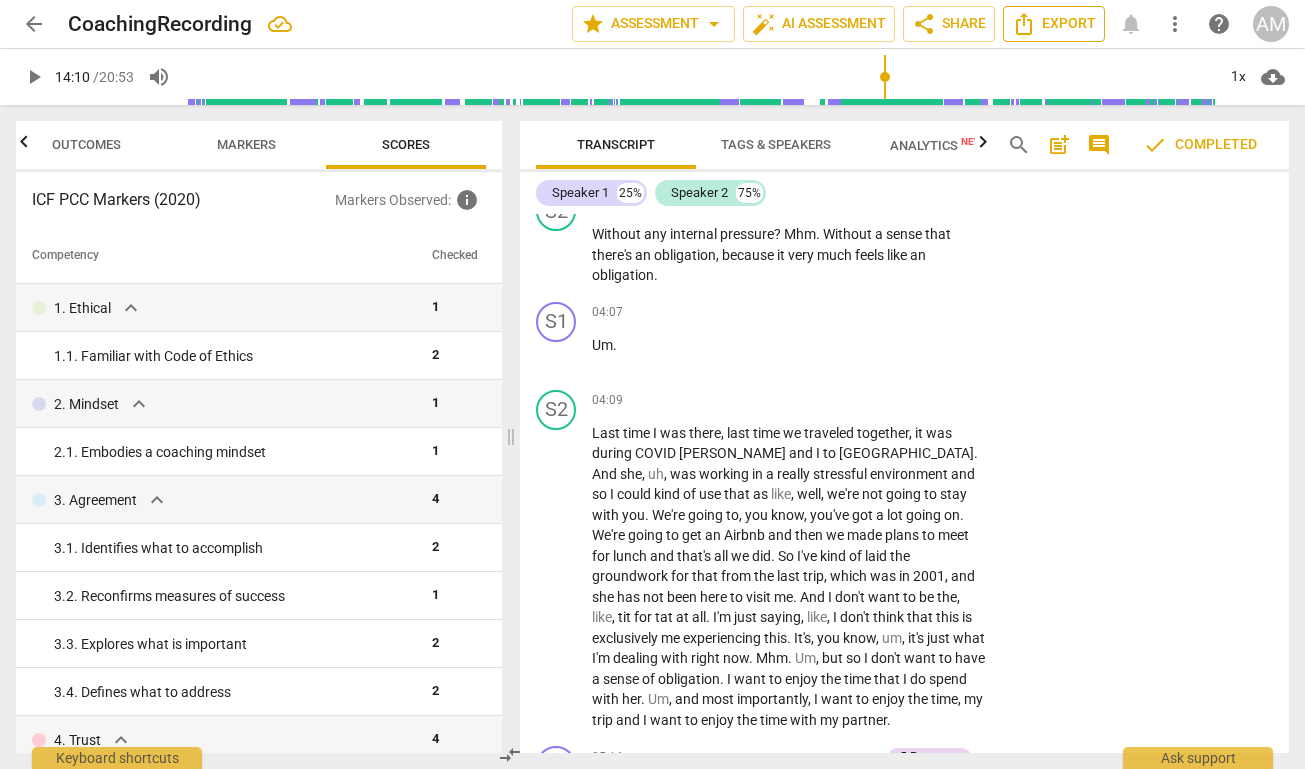 click on "Export" at bounding box center [1054, 24] 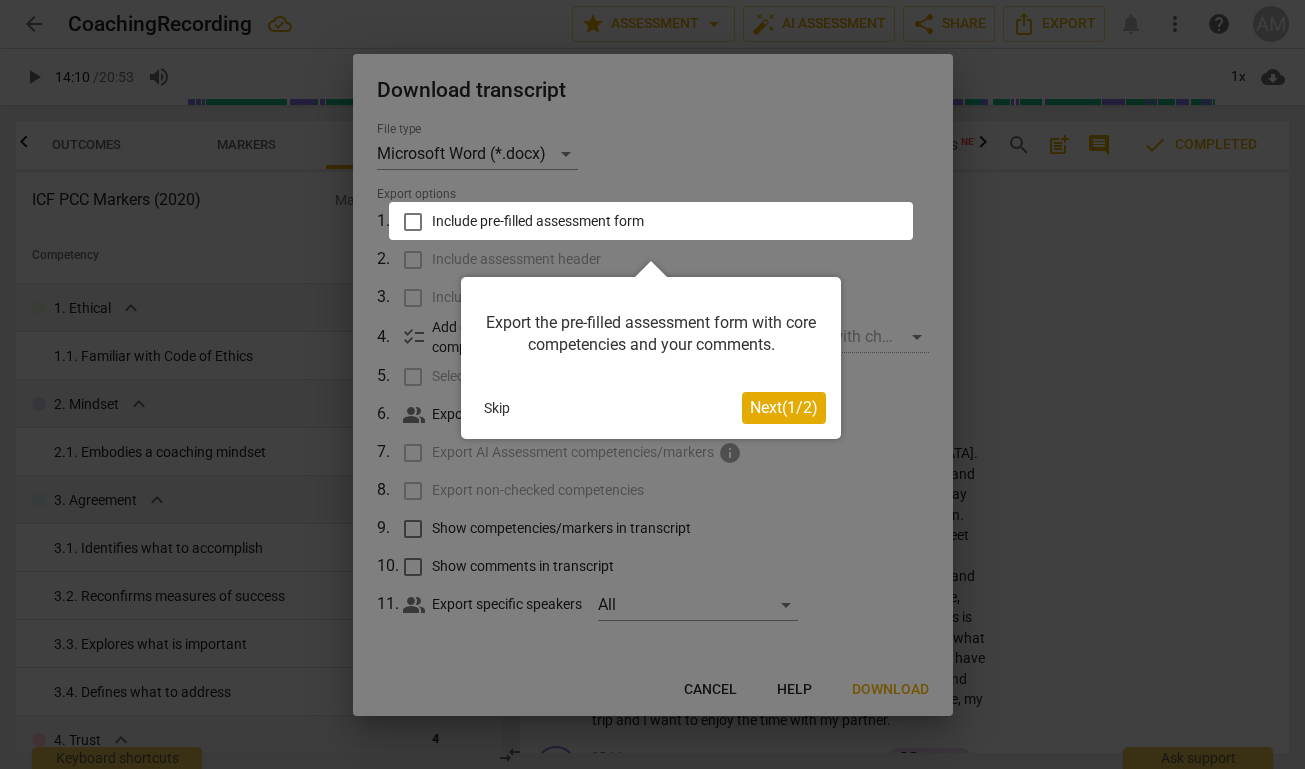 click on "Next  ( 1 / 2 )" at bounding box center (784, 407) 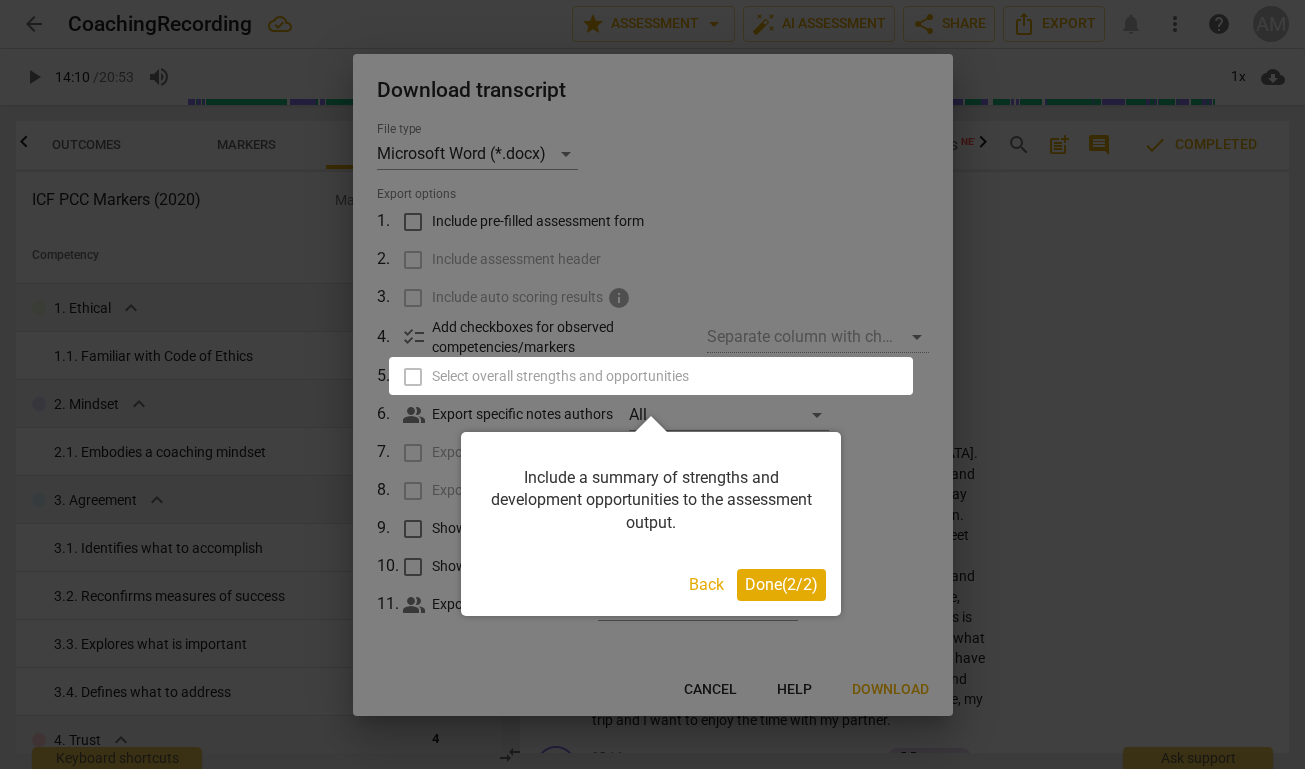 click on "Done  ( 2 / 2 )" at bounding box center [781, 584] 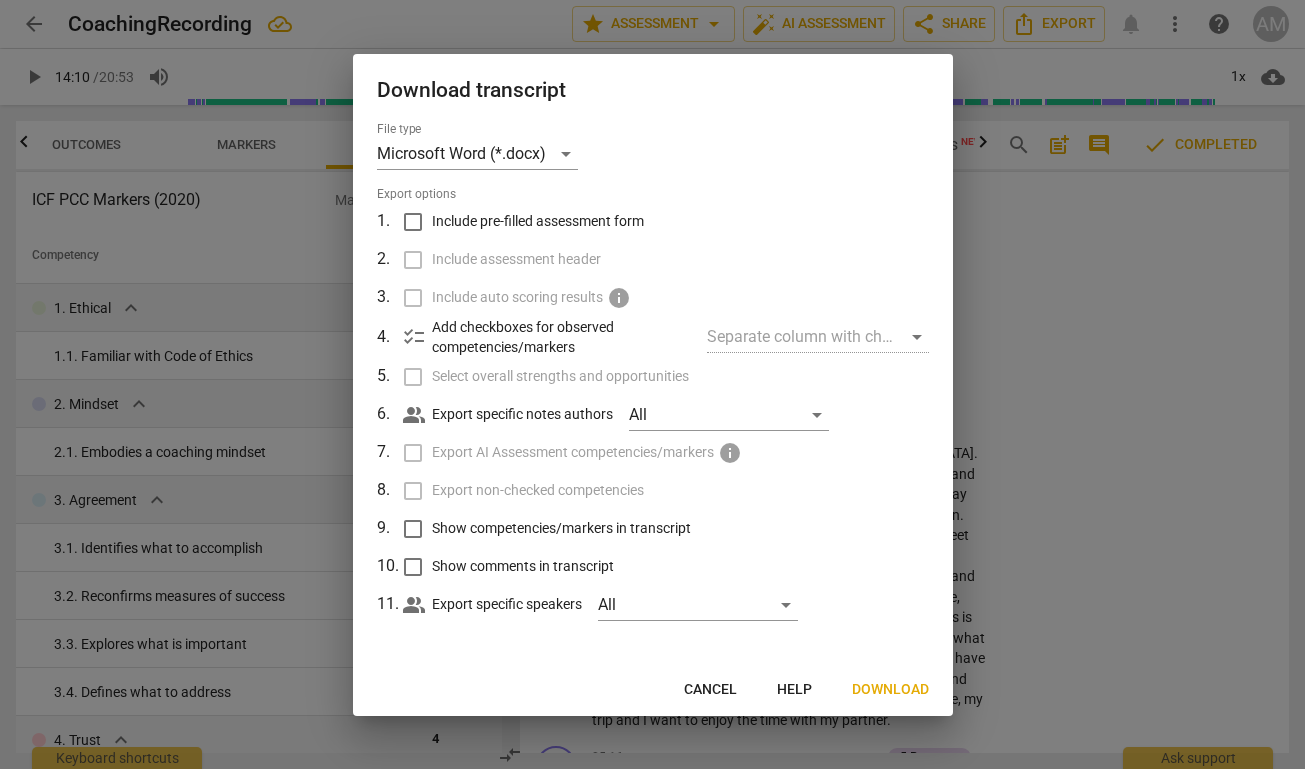 click on "Include pre-filled assessment form" at bounding box center (413, 222) 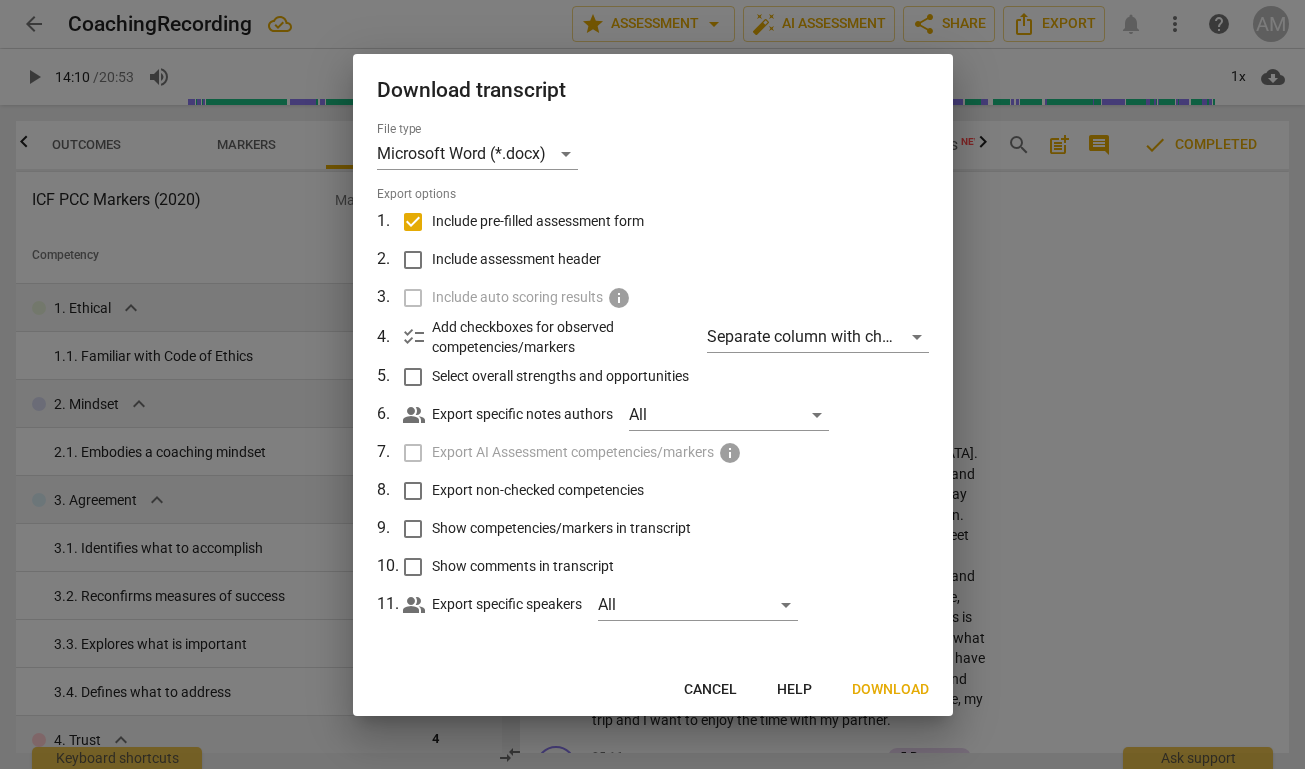 click on "Include assessment header" at bounding box center [413, 260] 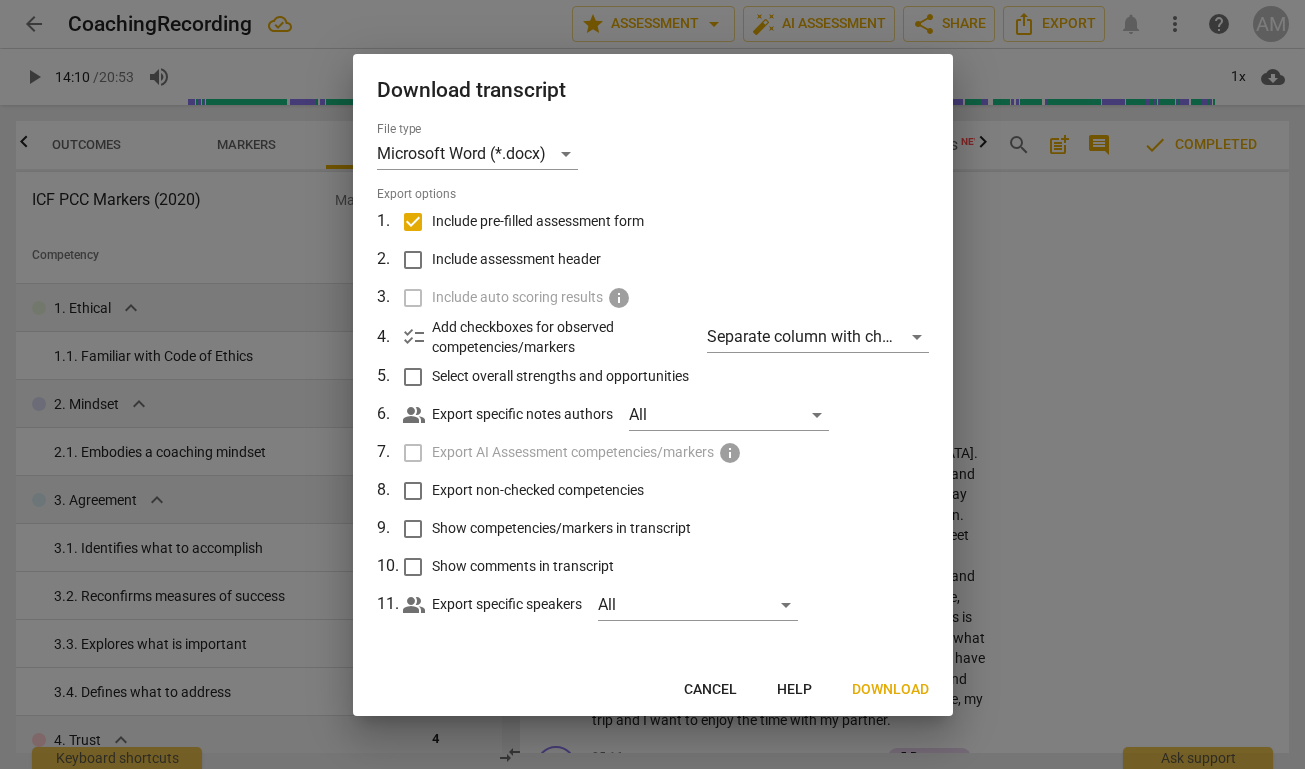 checkbox on "true" 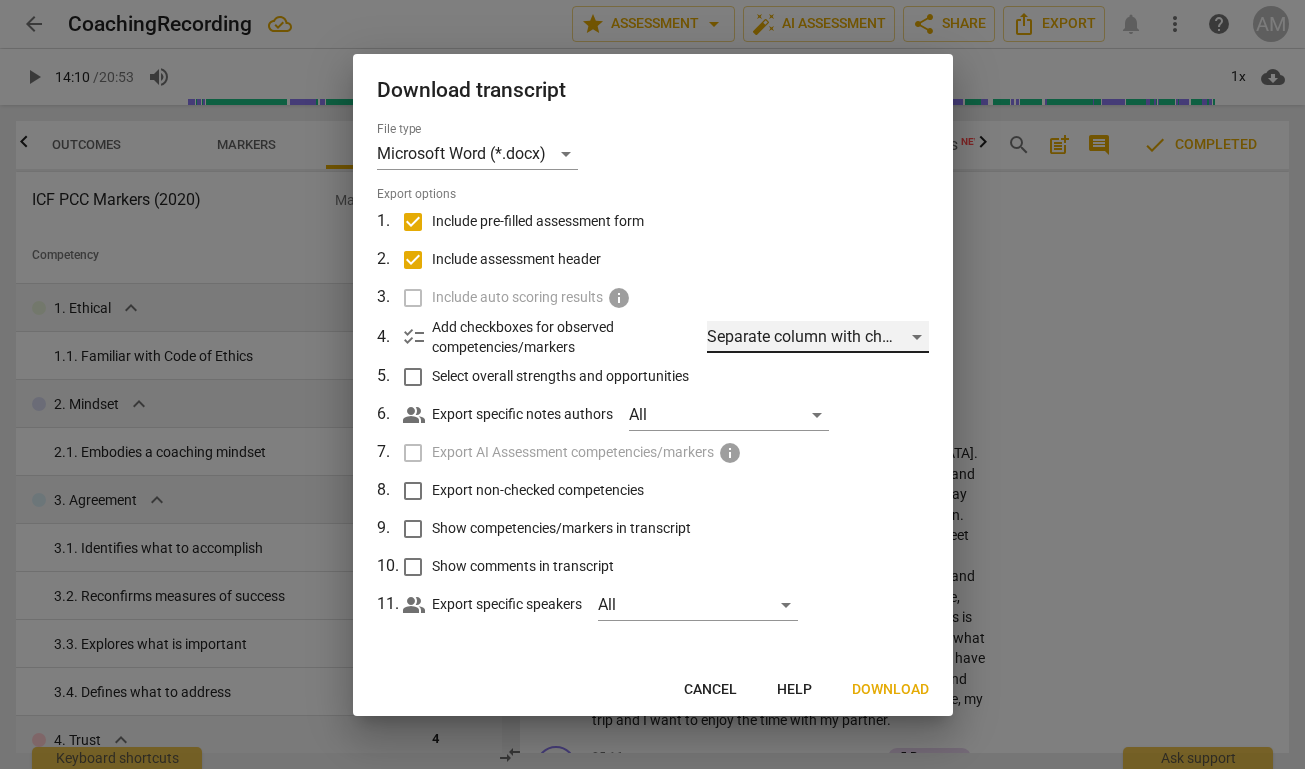 click on "Separate column with check marks" at bounding box center (817, 337) 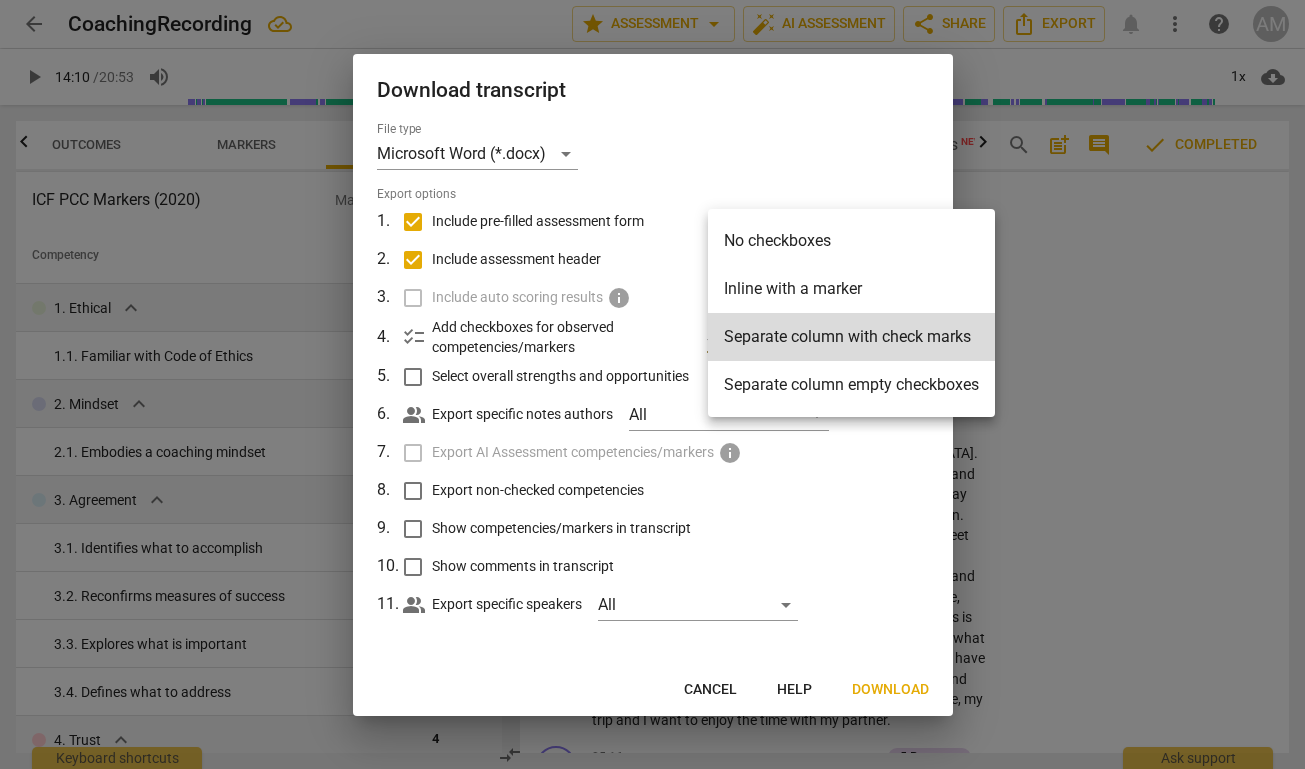 click at bounding box center [652, 384] 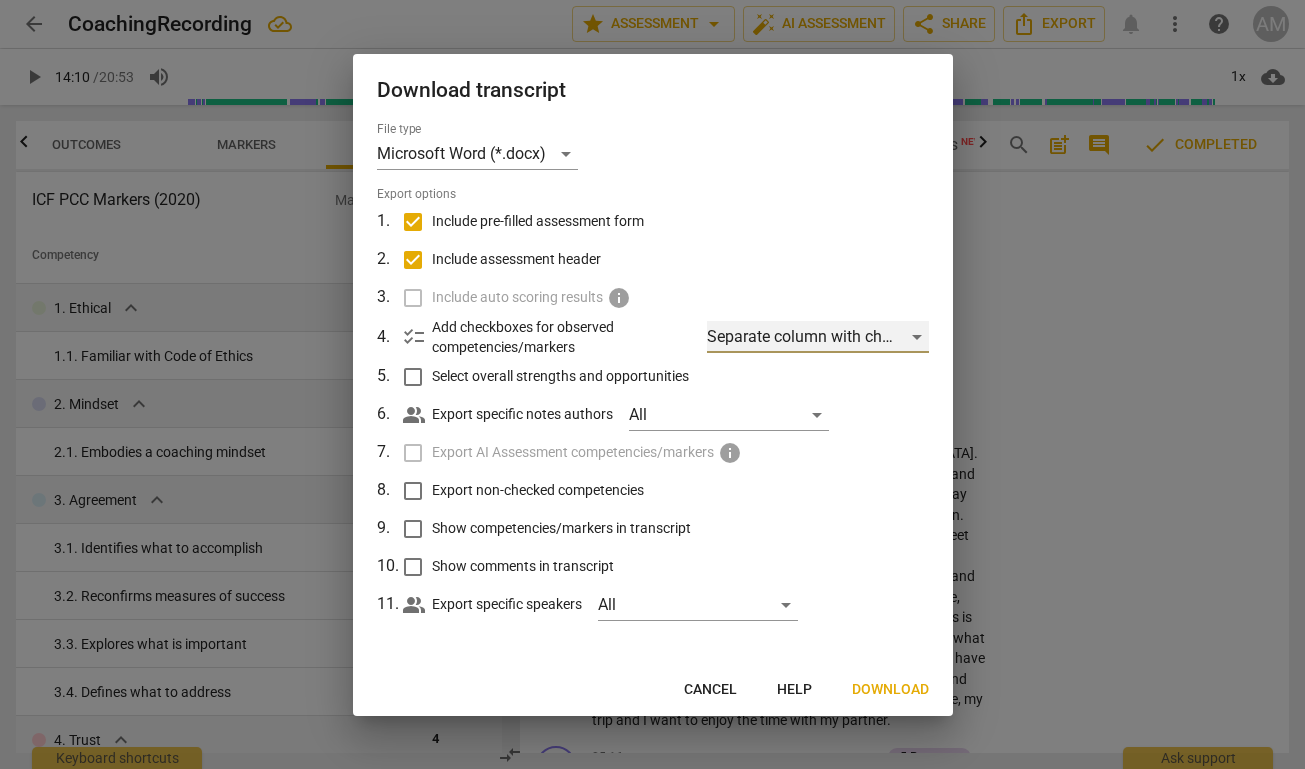 click on "Separate column with check marks" at bounding box center (817, 337) 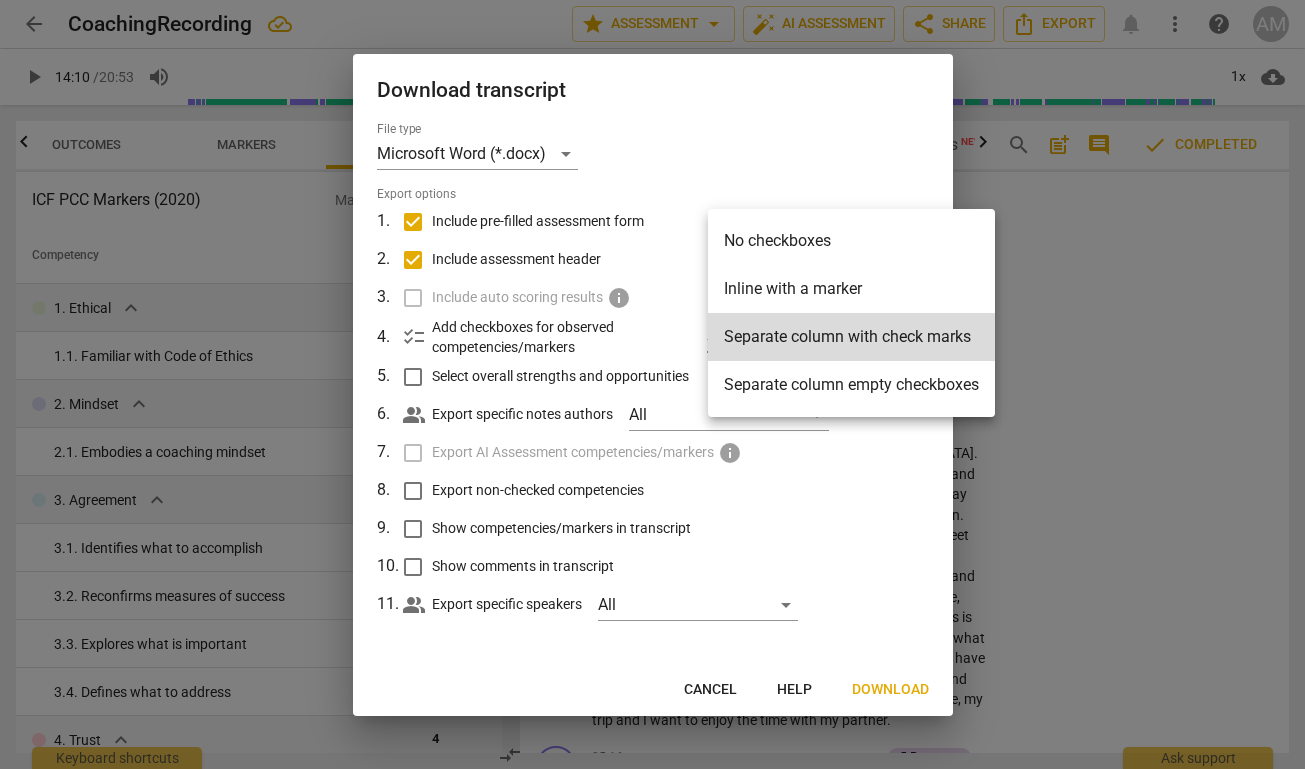 click at bounding box center [652, 384] 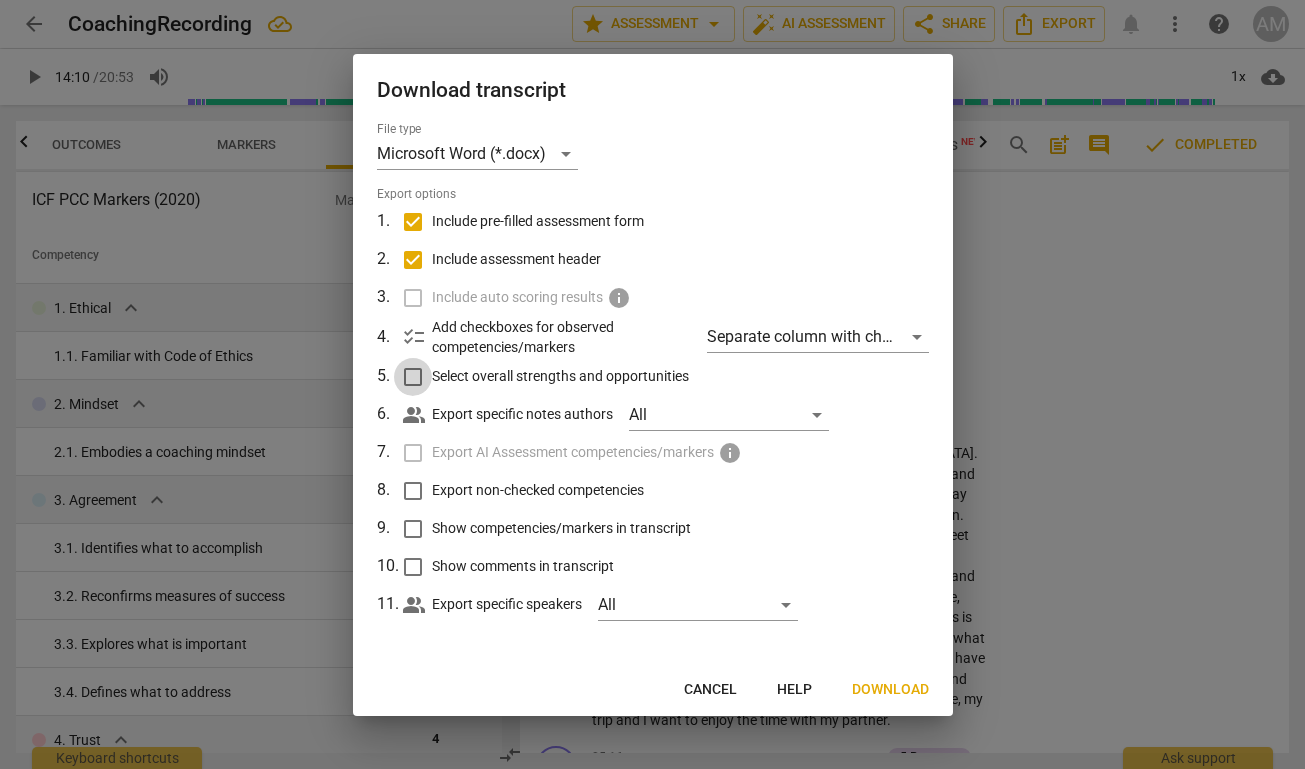 click on "Select overall strengths and opportunities" at bounding box center (413, 377) 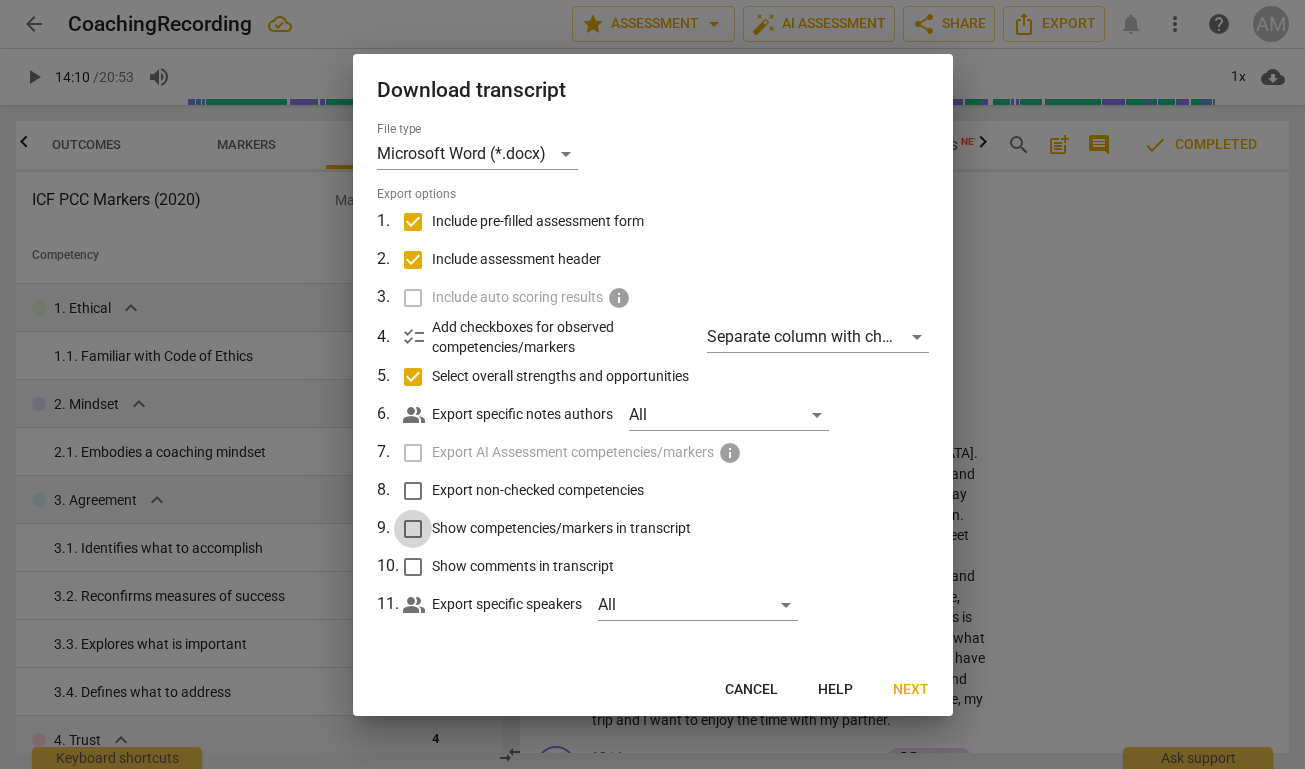 click on "Show competencies/markers in transcript" at bounding box center (413, 529) 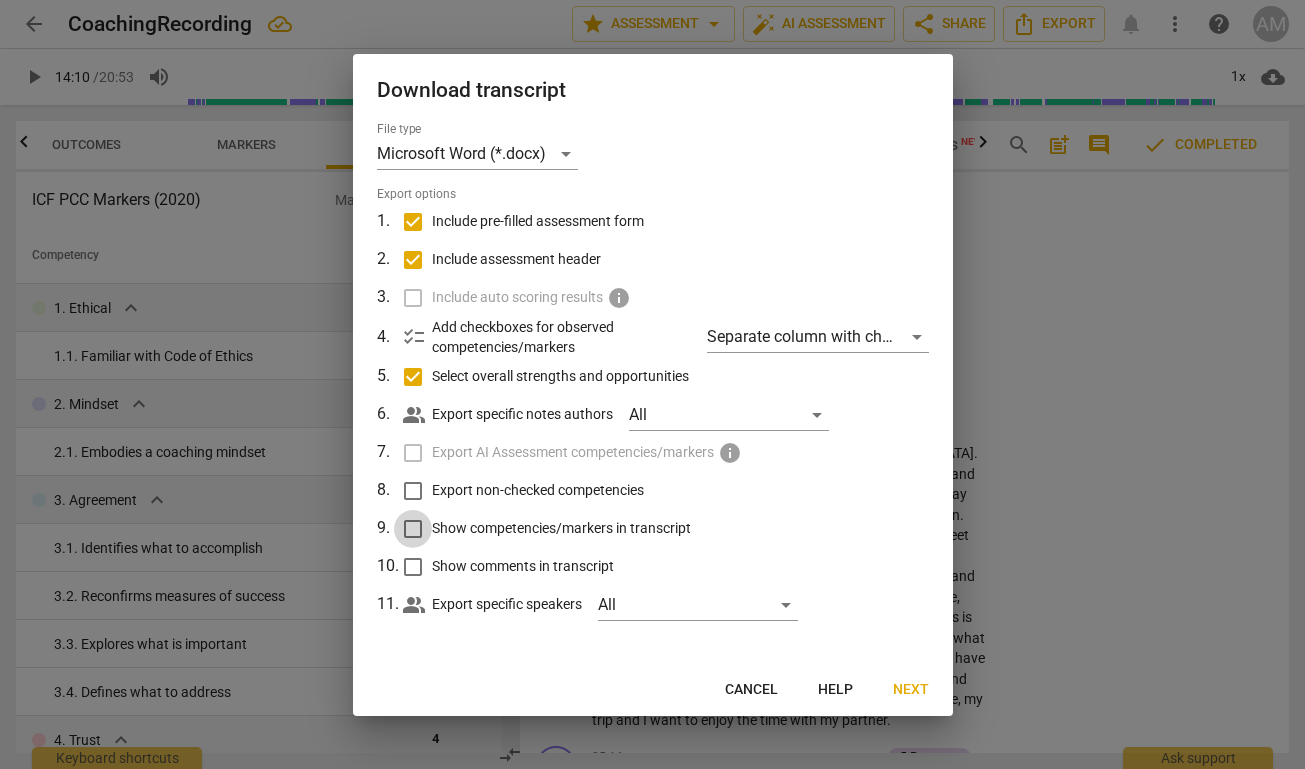 checkbox on "true" 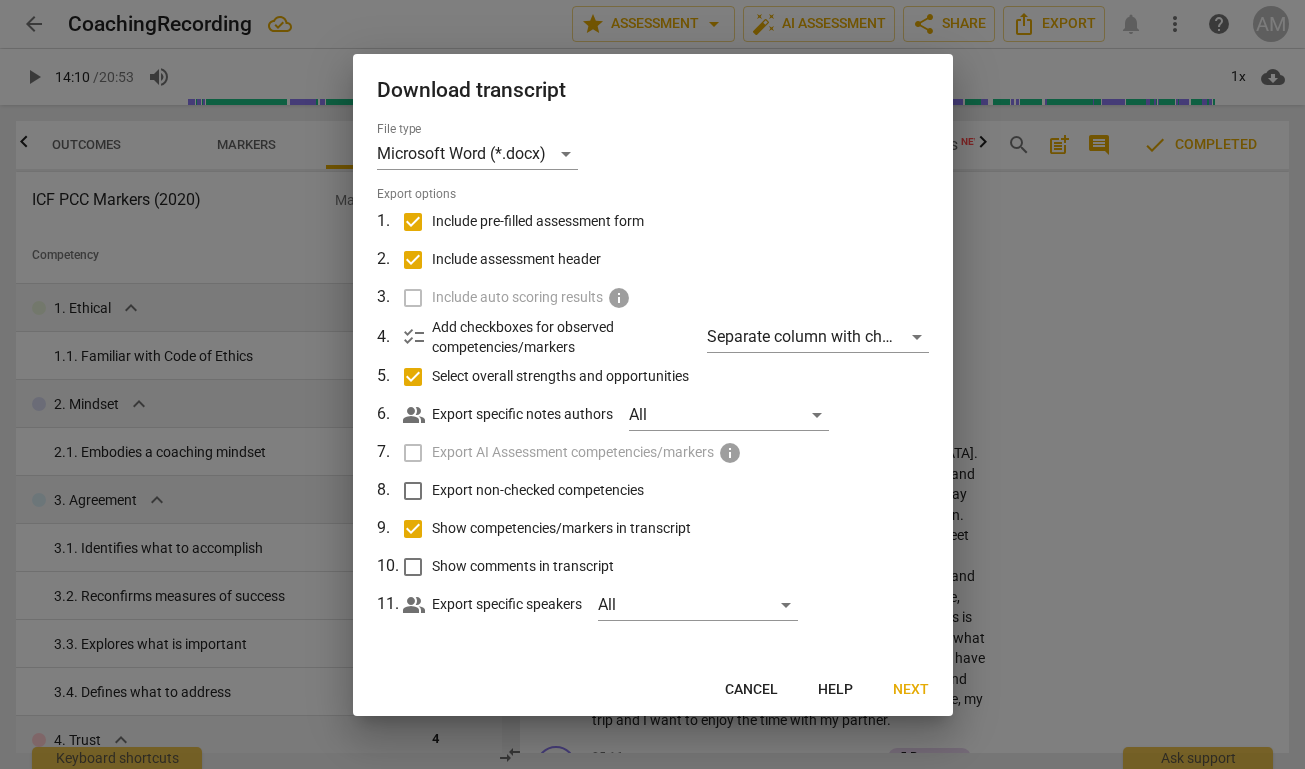 click on "Export non-checked competencies" at bounding box center (413, 491) 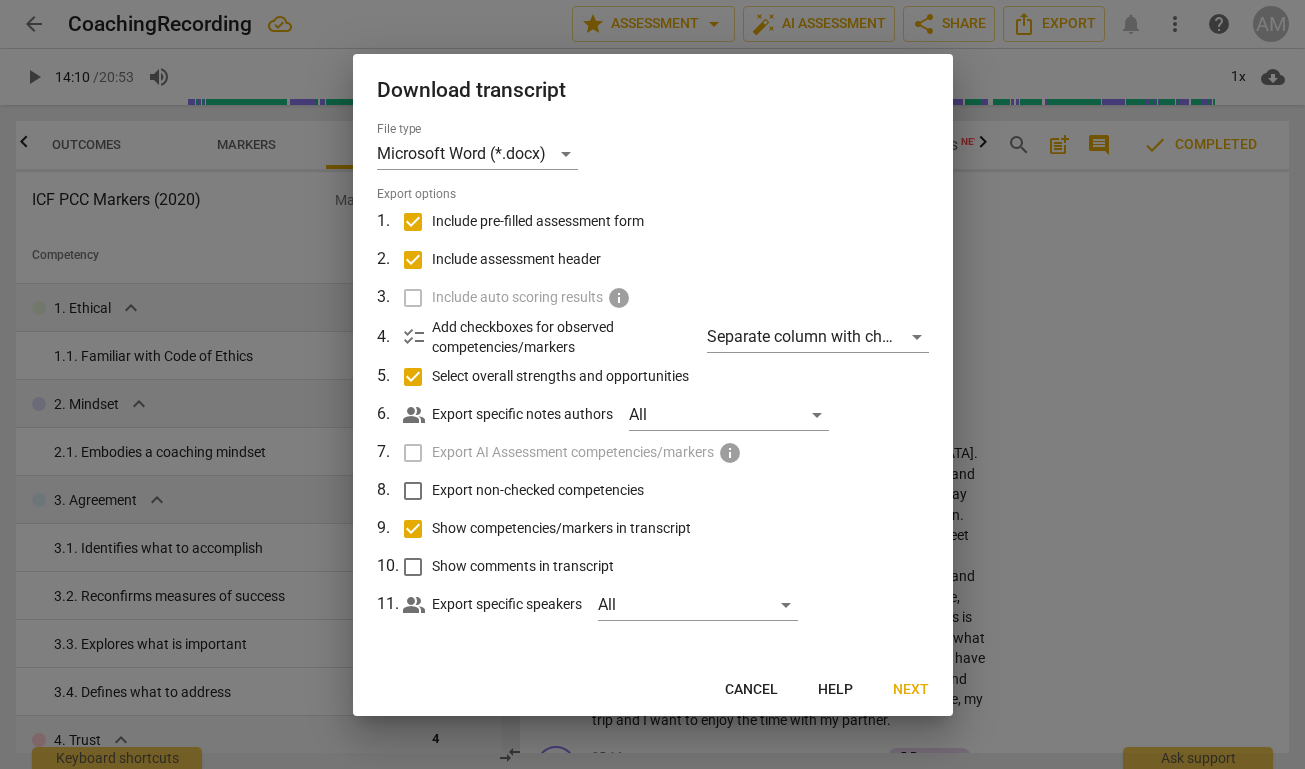 checkbox on "true" 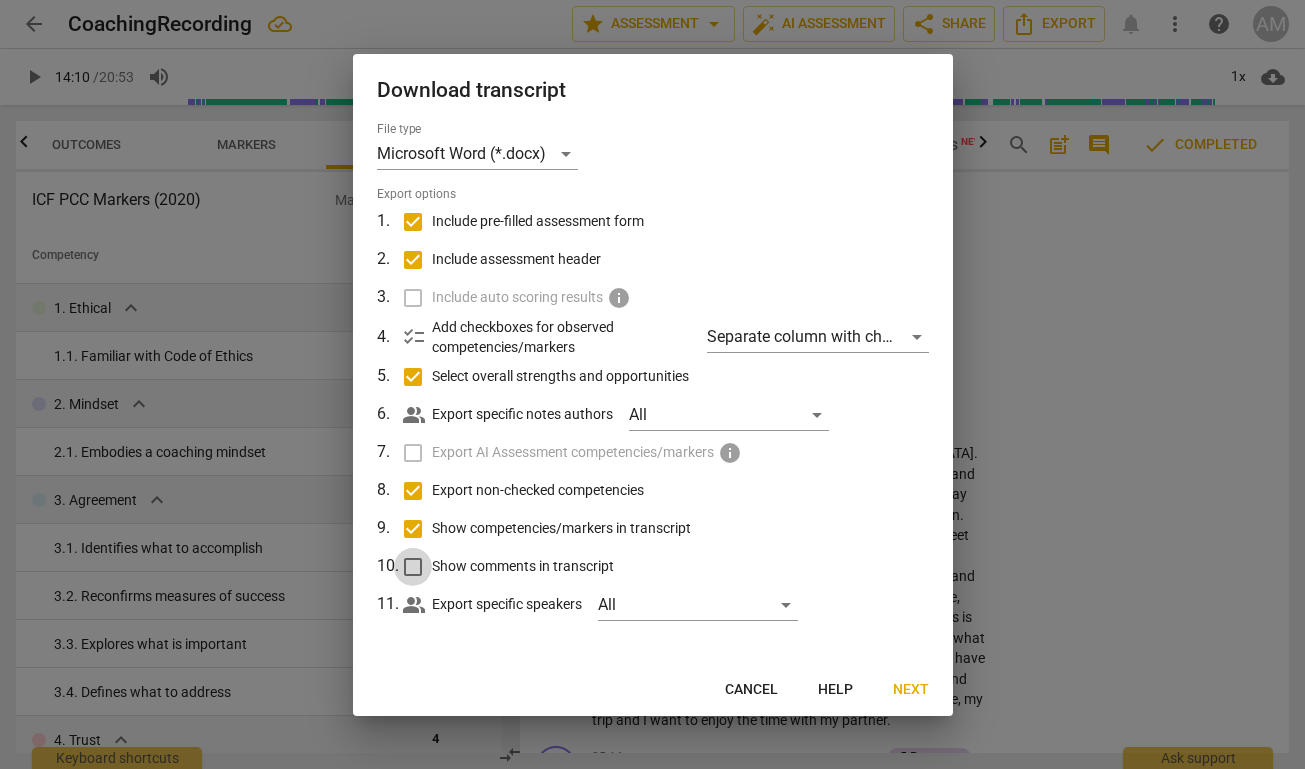 click on "Show comments in transcript" at bounding box center (413, 567) 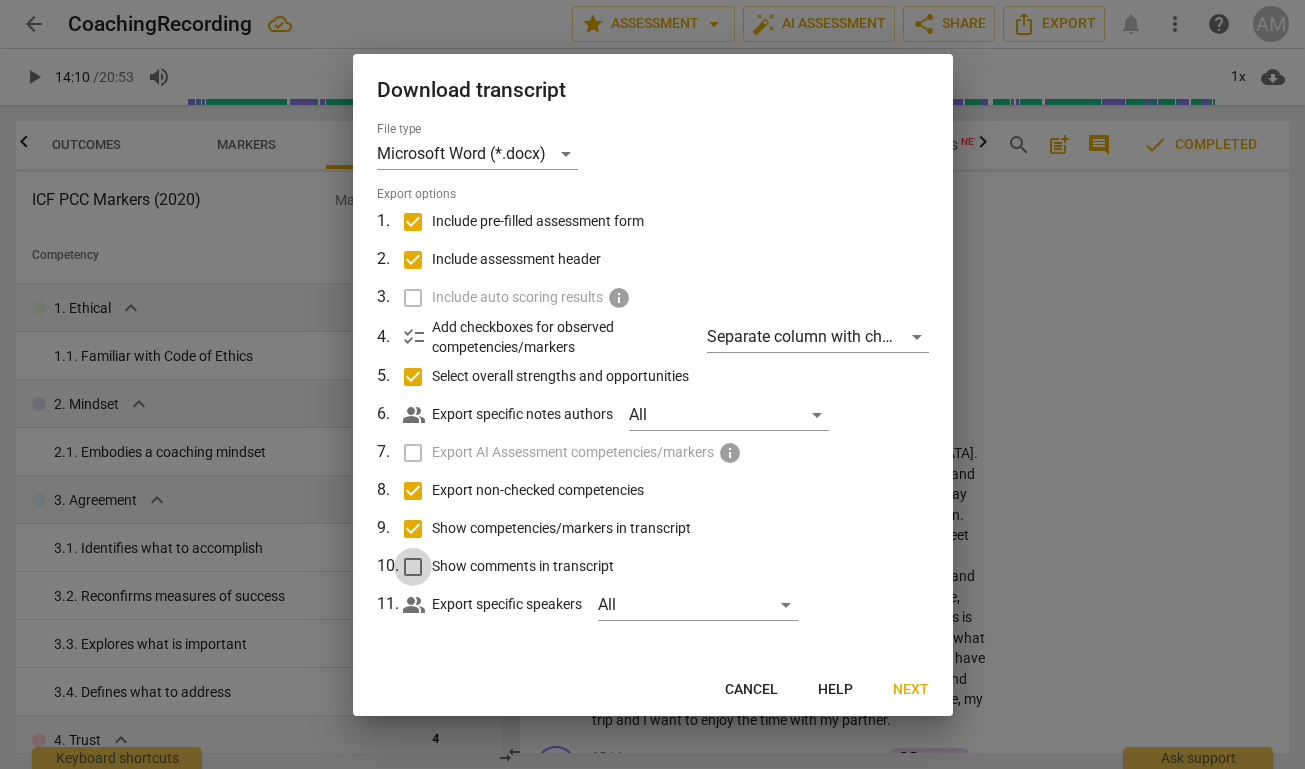 checkbox on "true" 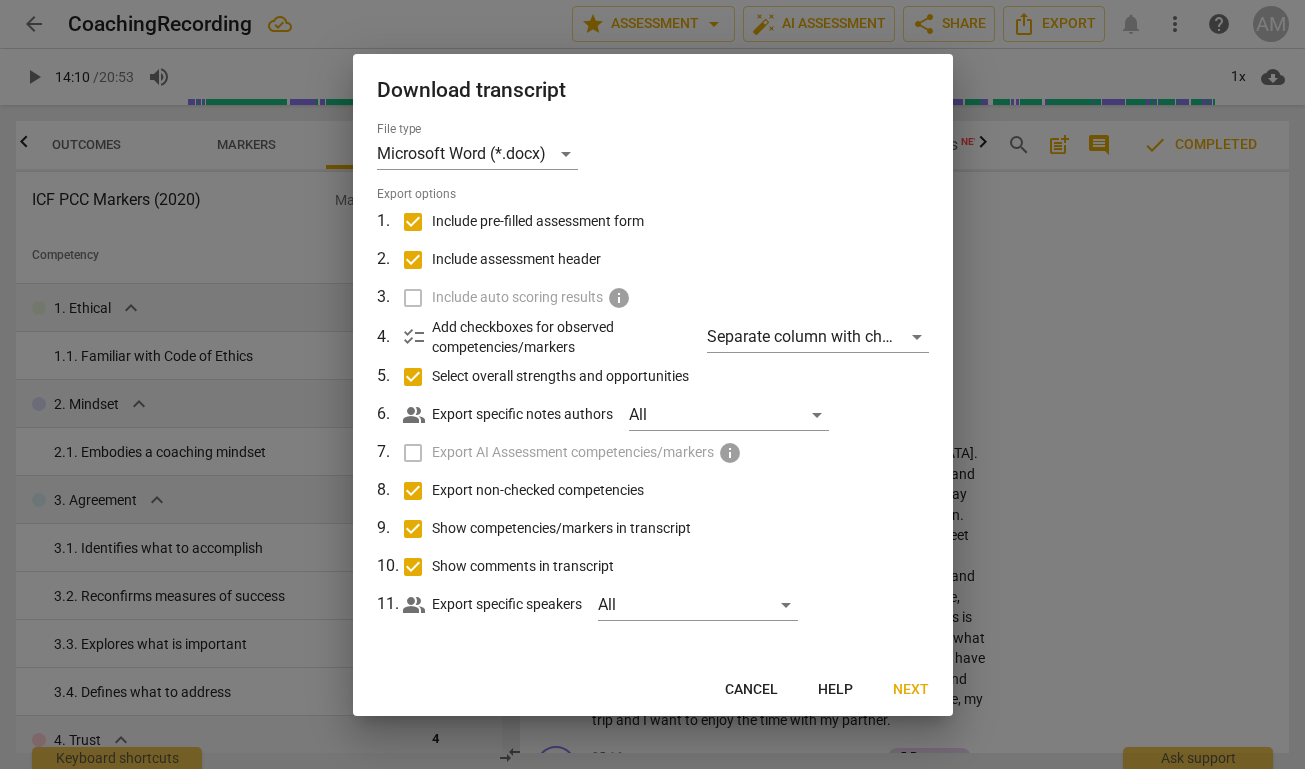 click on "Include auto scoring results info" at bounding box center [651, 298] 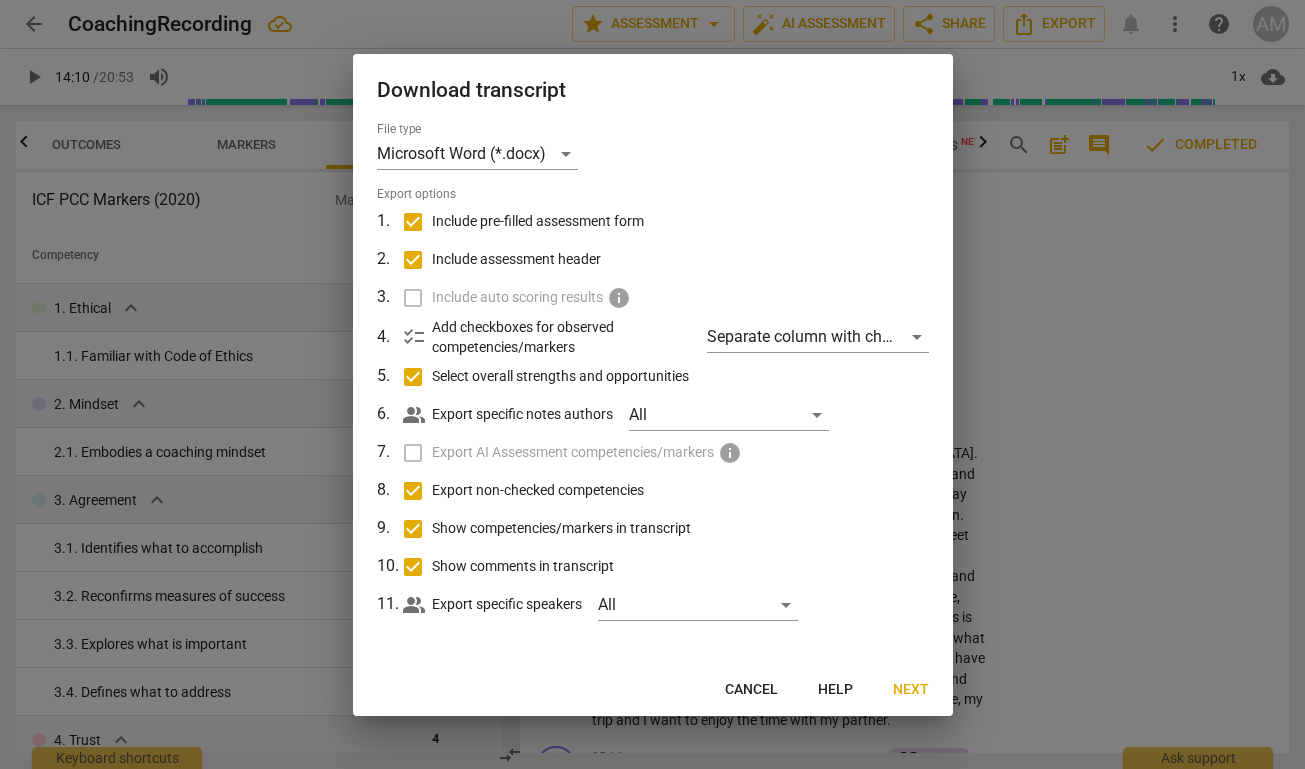 click on "Export AI Assessment competencies/markers info" at bounding box center (651, 453) 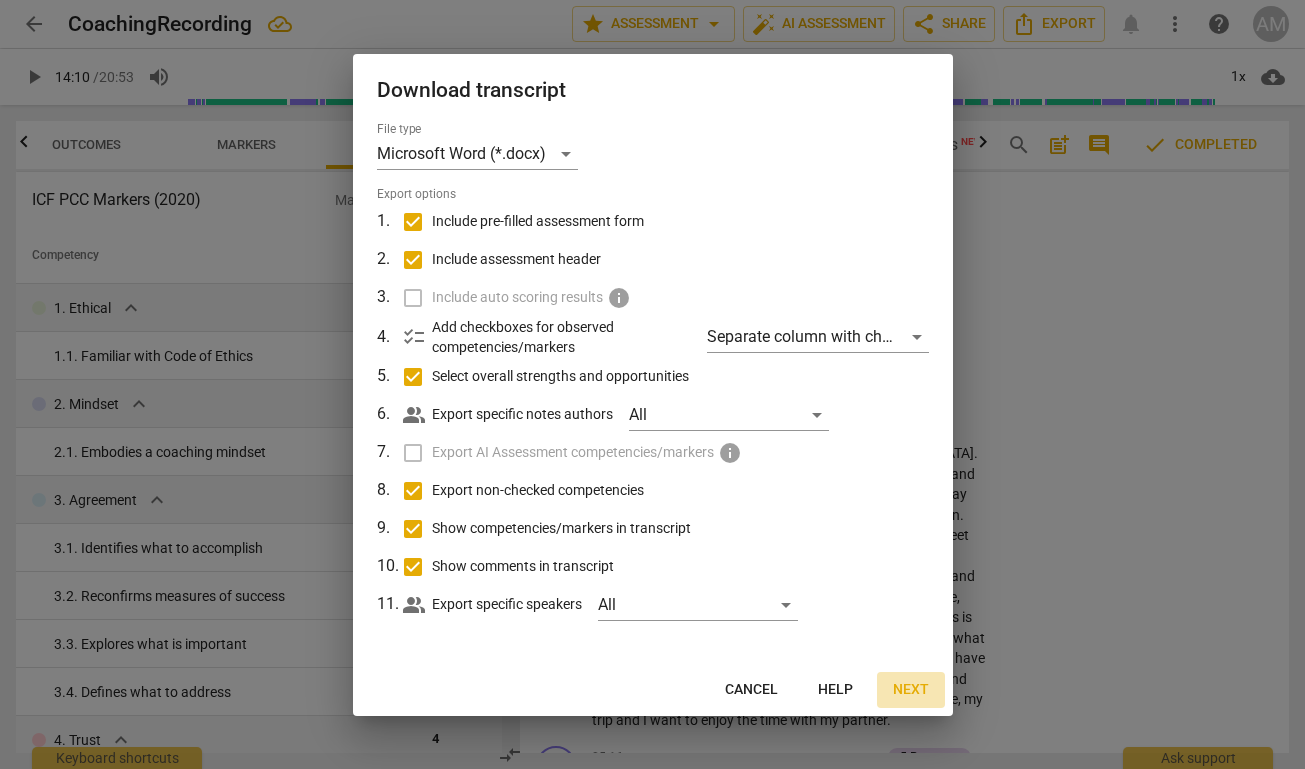 click on "Next" at bounding box center [911, 690] 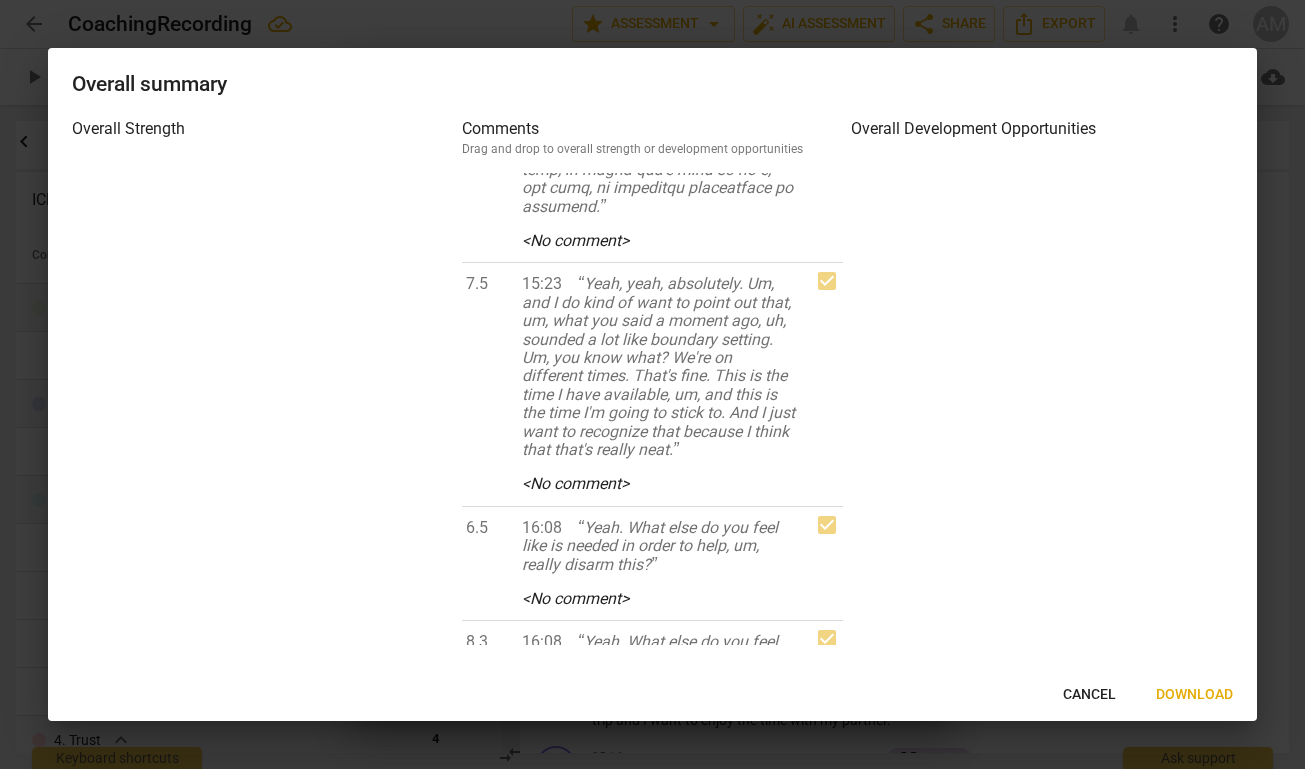scroll, scrollTop: 4401, scrollLeft: 0, axis: vertical 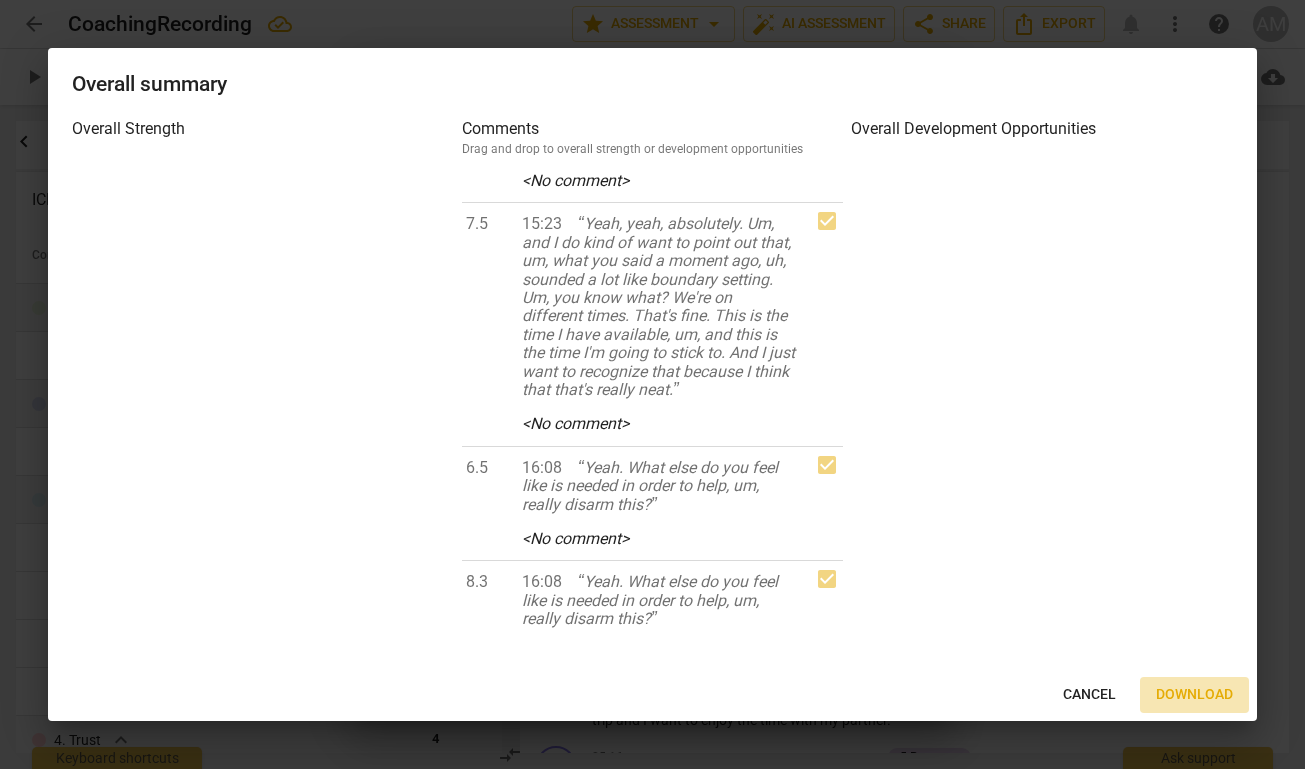 click on "Download" at bounding box center [1194, 695] 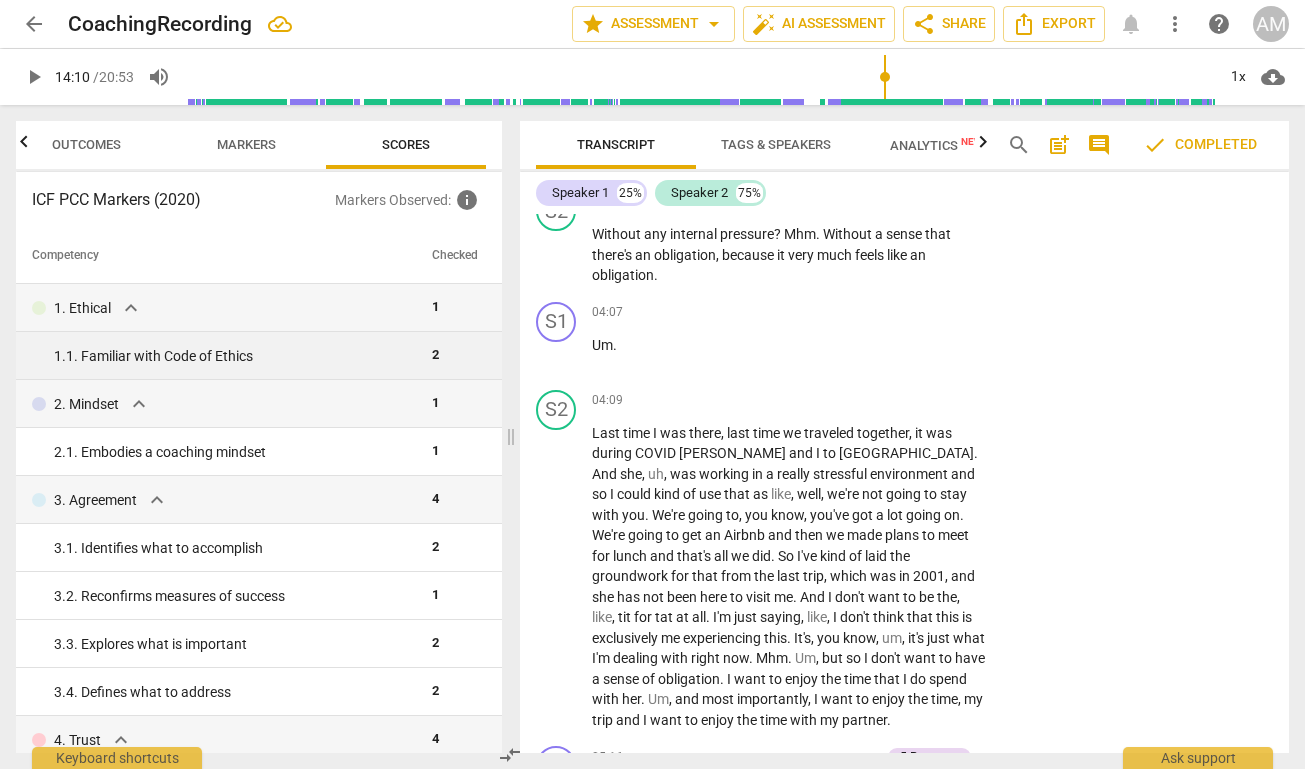 click on "1. 1. Familiar with Code of Ethics" at bounding box center [235, 356] 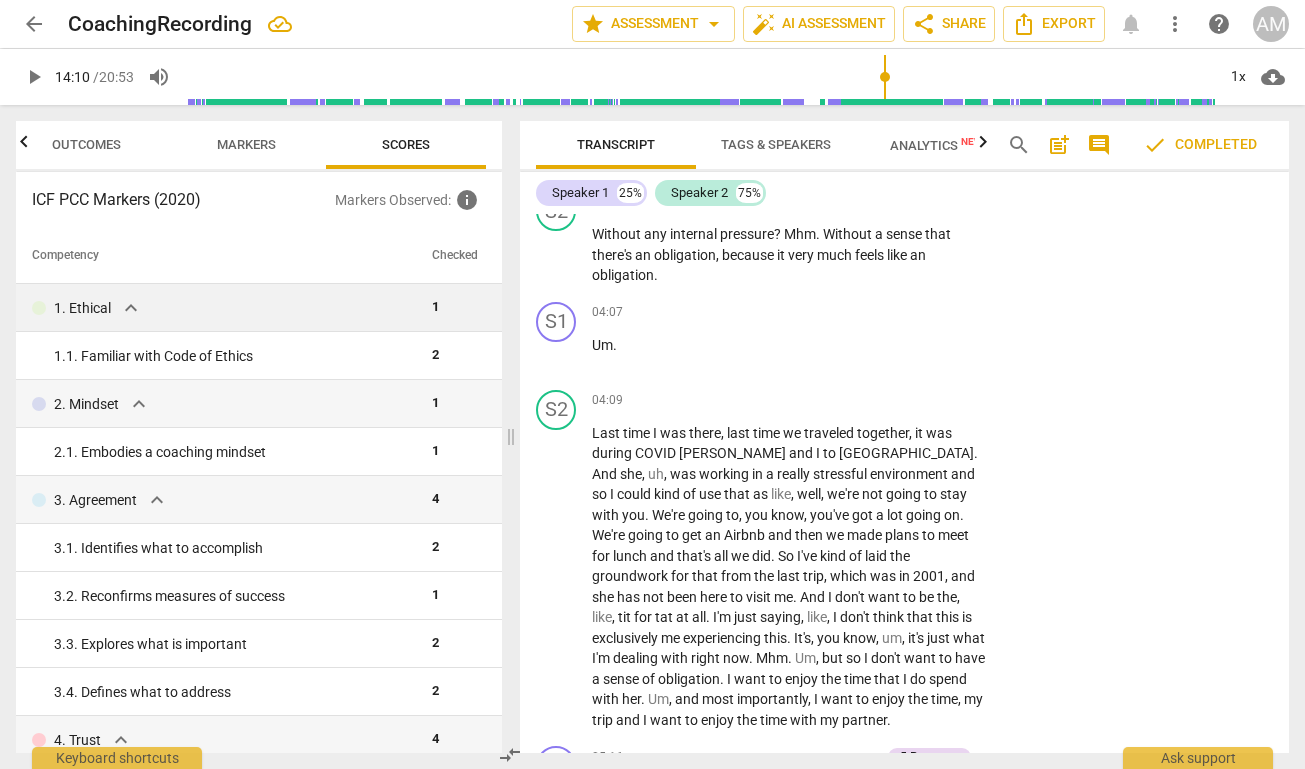 click on "1. Ethical expand_more" at bounding box center (224, 308) 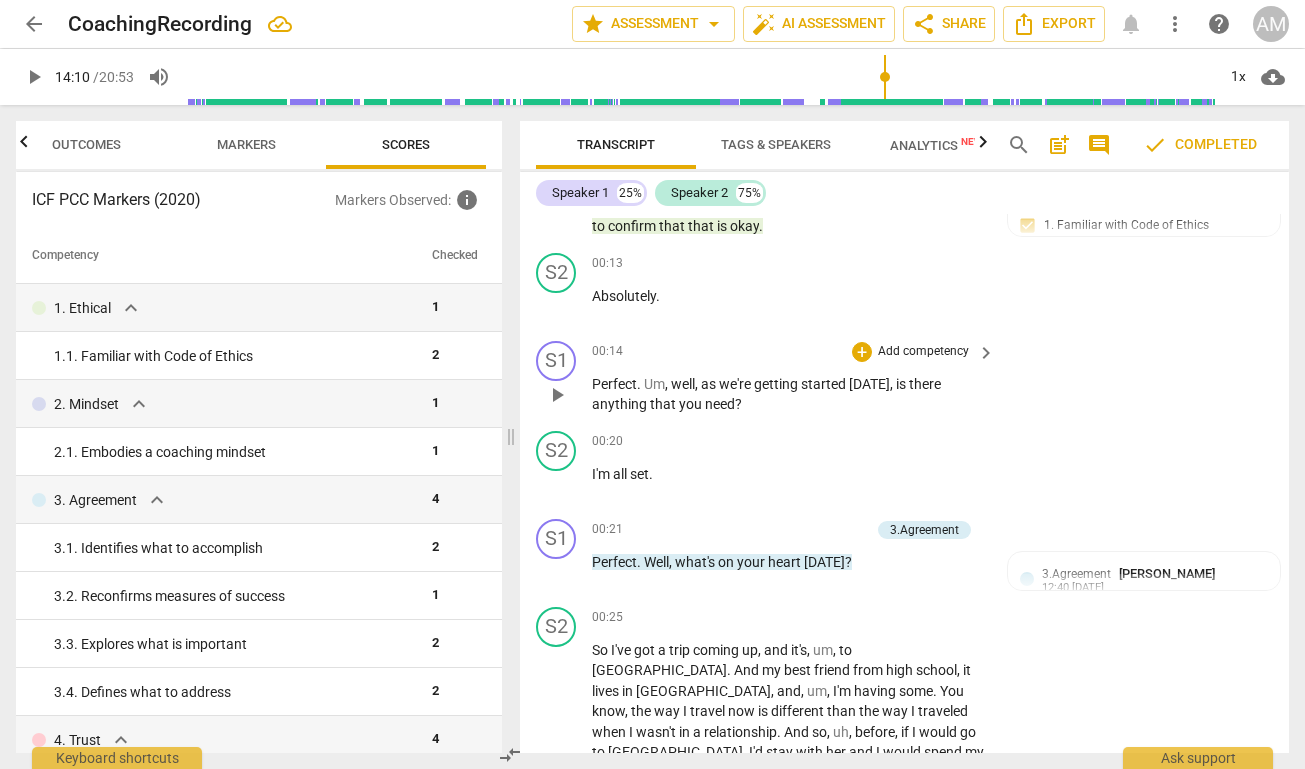 scroll, scrollTop: 0, scrollLeft: 0, axis: both 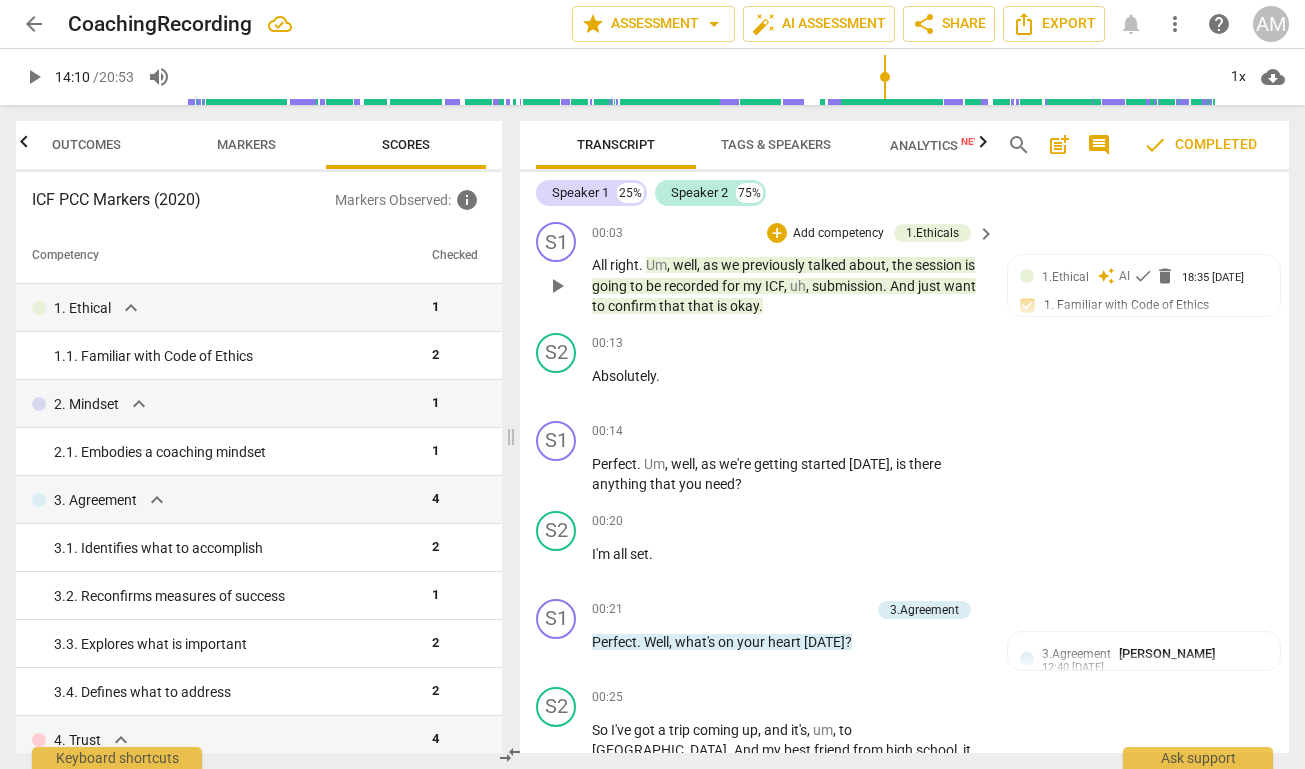 click on "Add competency" at bounding box center (838, 234) 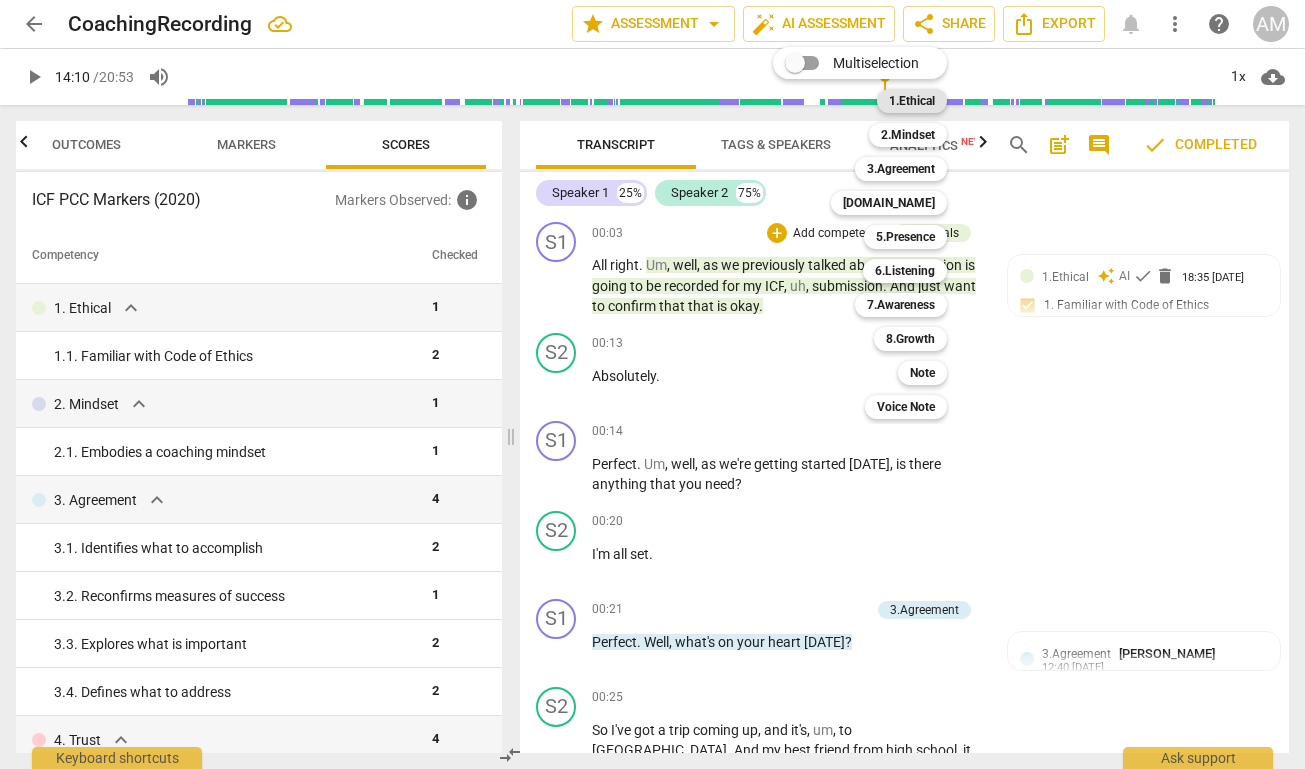 click on "1.Ethical" at bounding box center [912, 101] 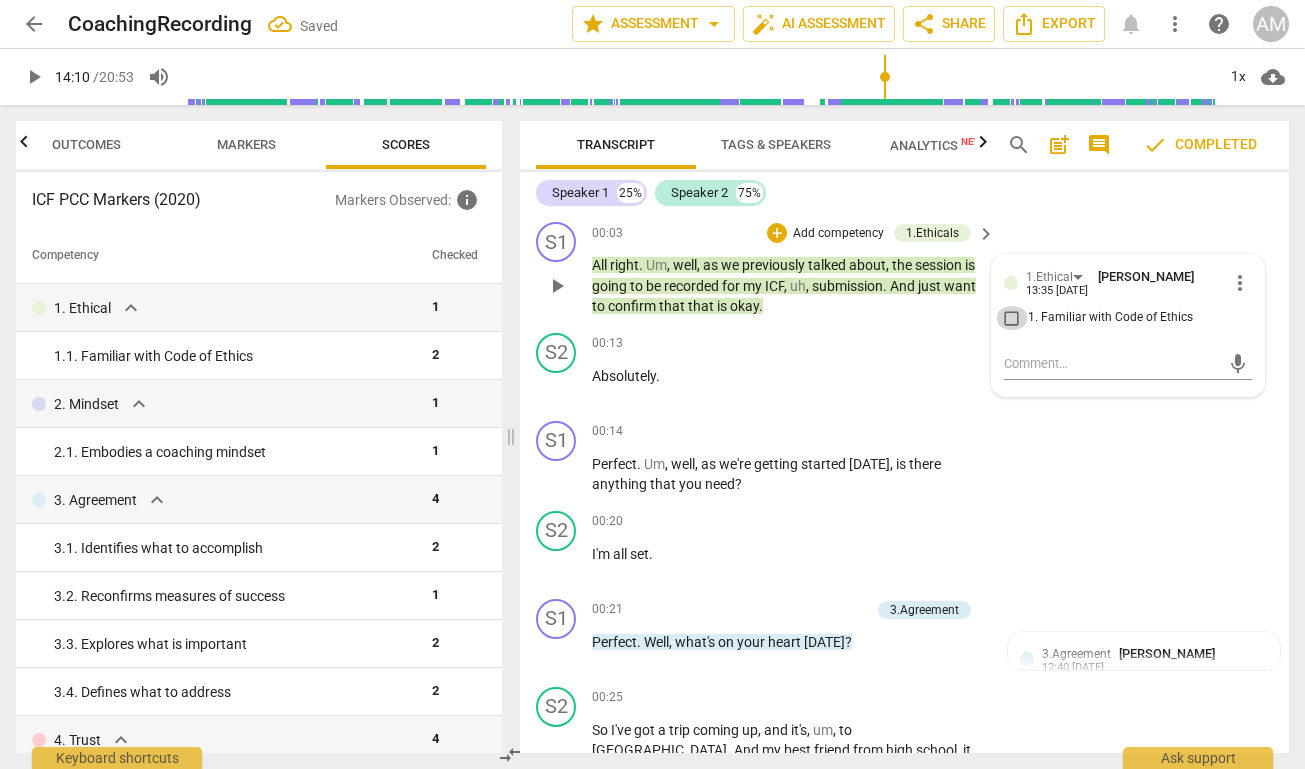 click on "1. Familiar with Code of Ethics" at bounding box center [1012, 318] 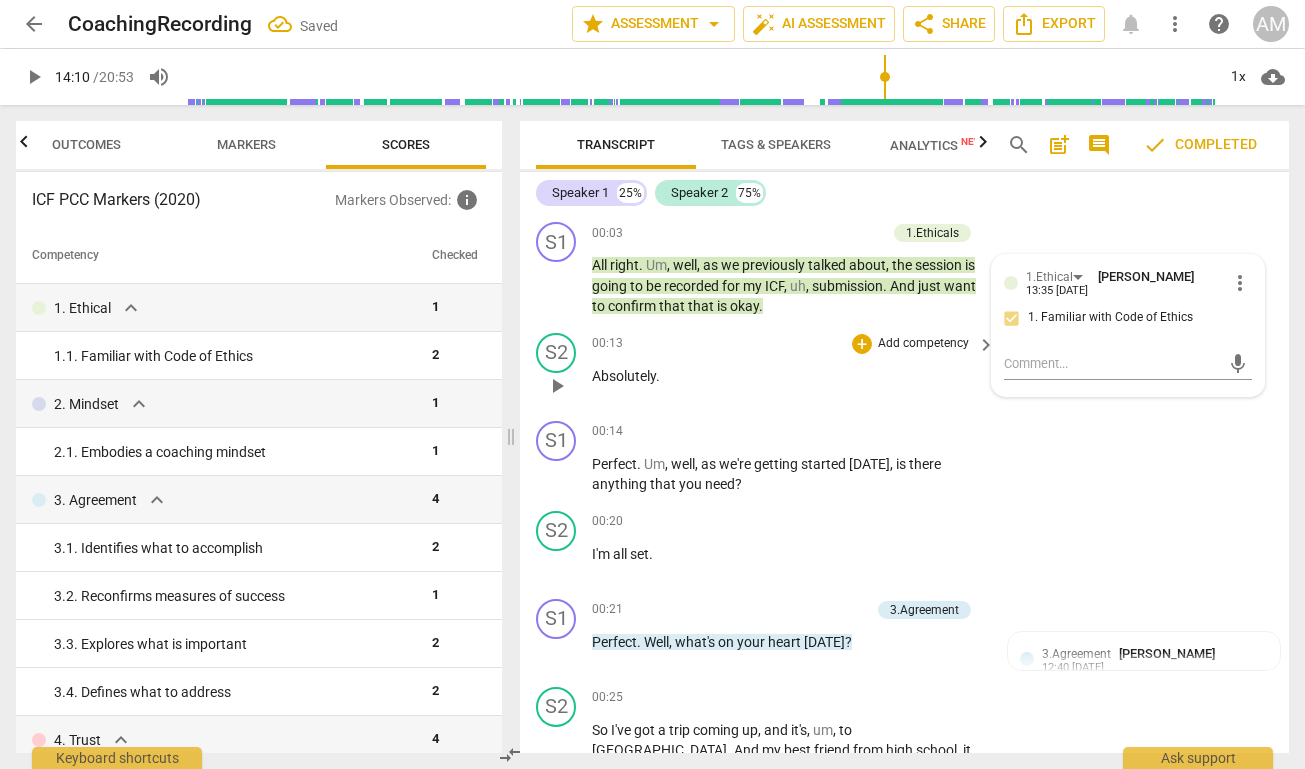 click on "Absolutely ." at bounding box center [788, 376] 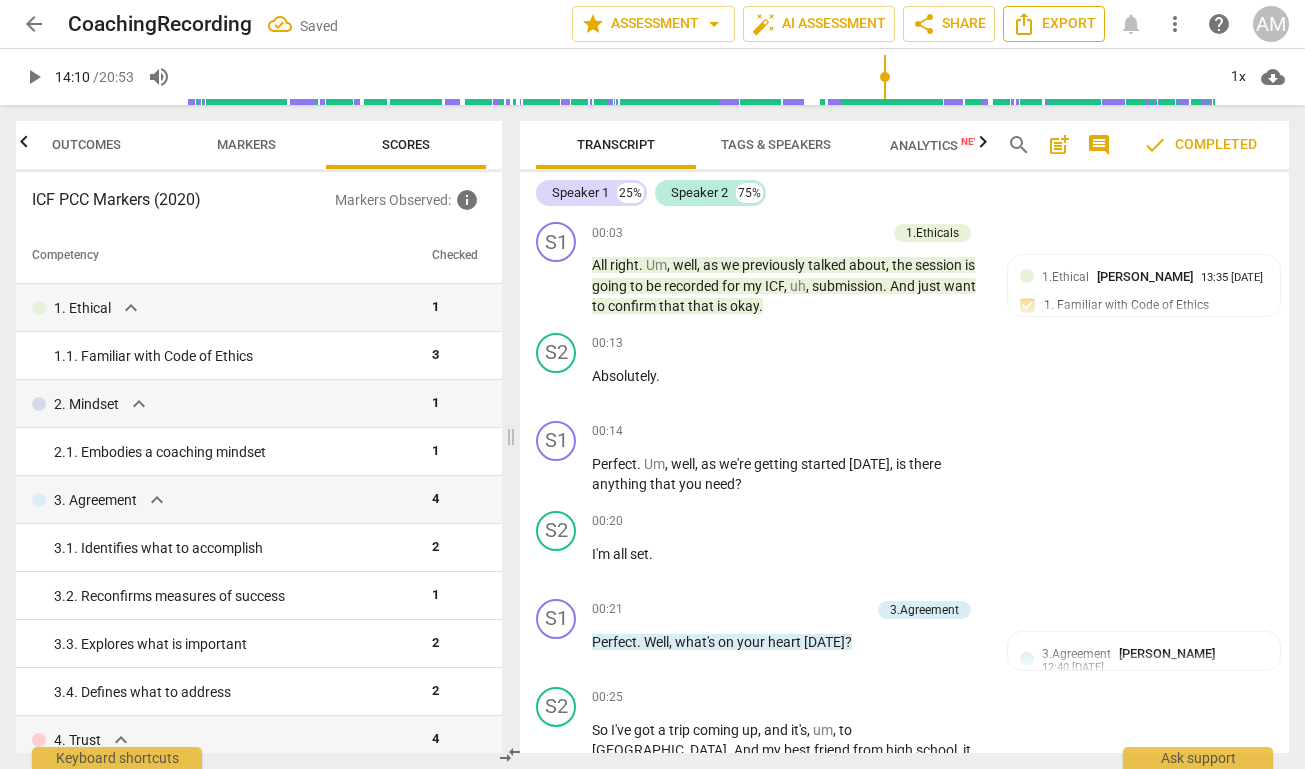 click on "Export" at bounding box center (1054, 24) 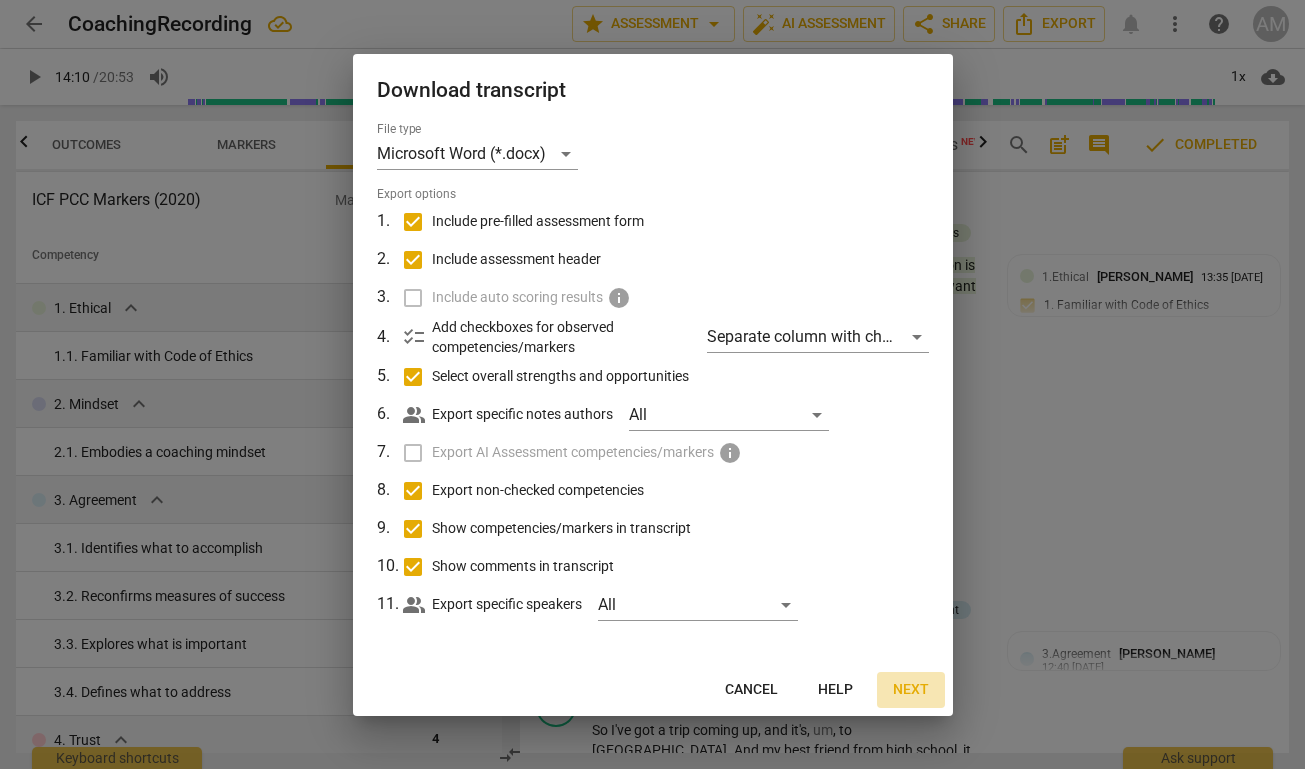 click on "Next" at bounding box center [911, 690] 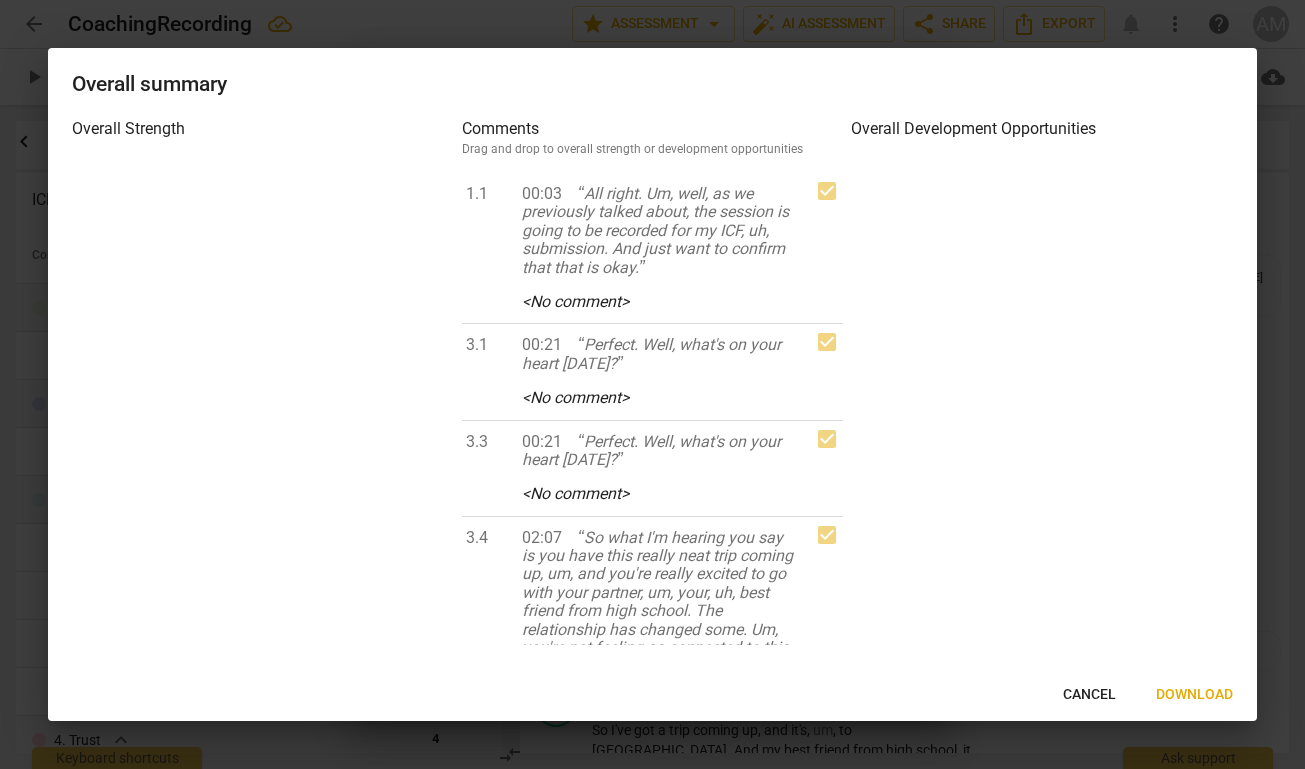 click on "Download" at bounding box center (1194, 695) 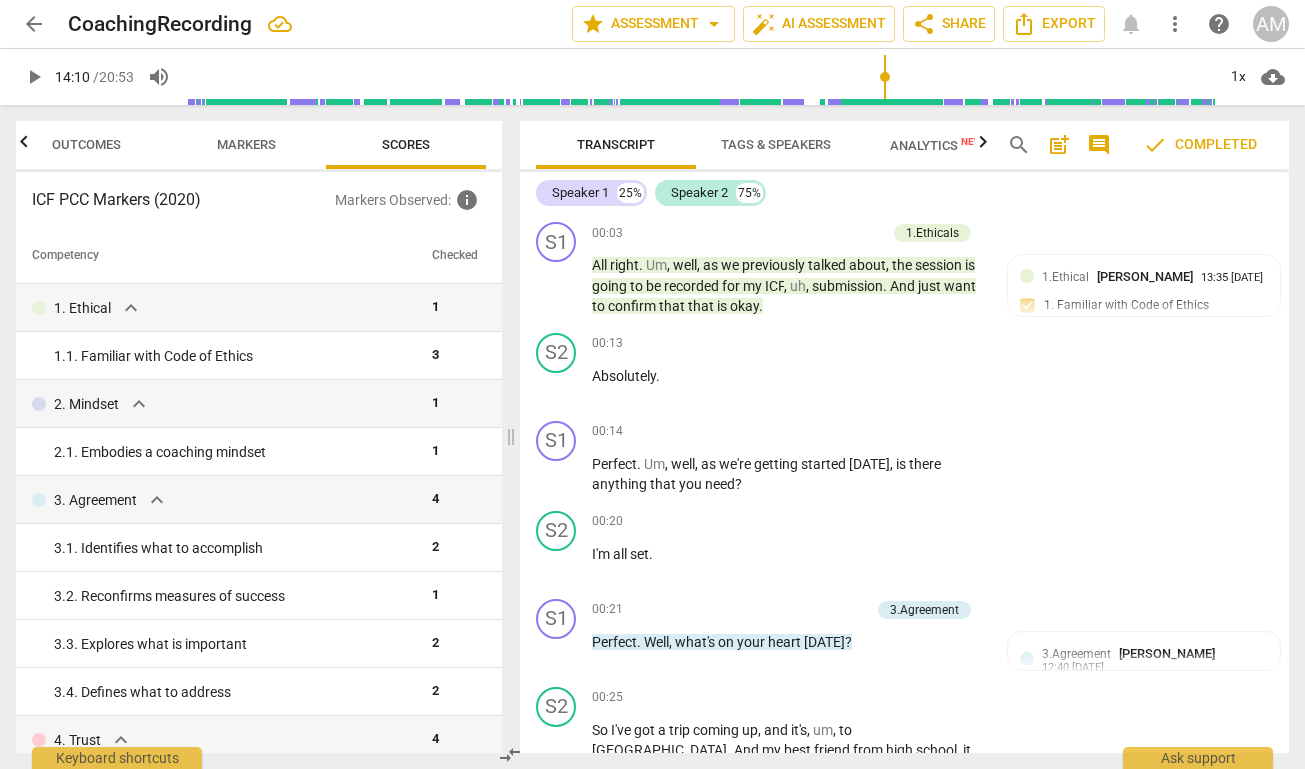 type on "851" 